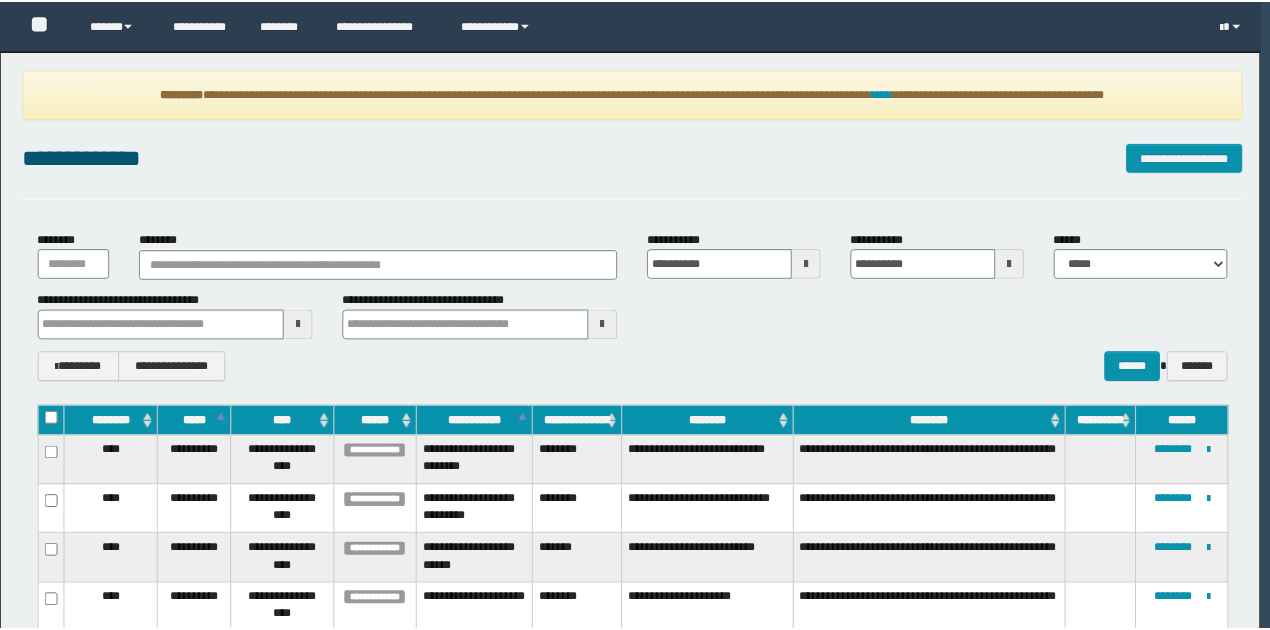 scroll, scrollTop: 0, scrollLeft: 0, axis: both 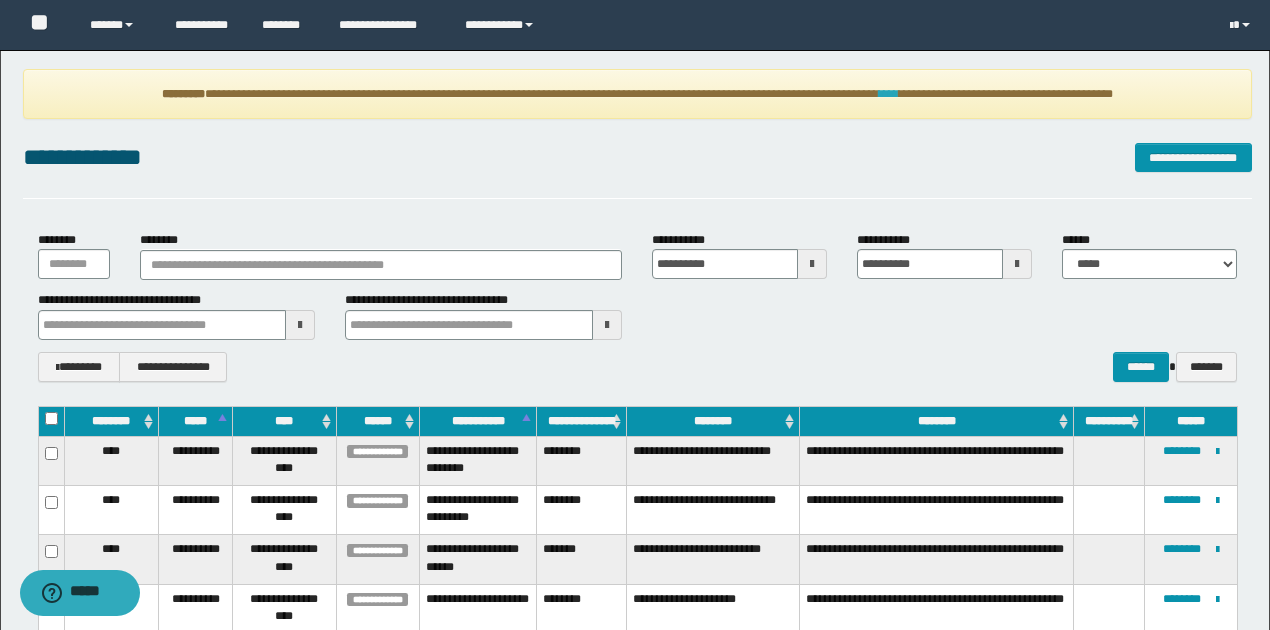 click on "****" at bounding box center (889, 94) 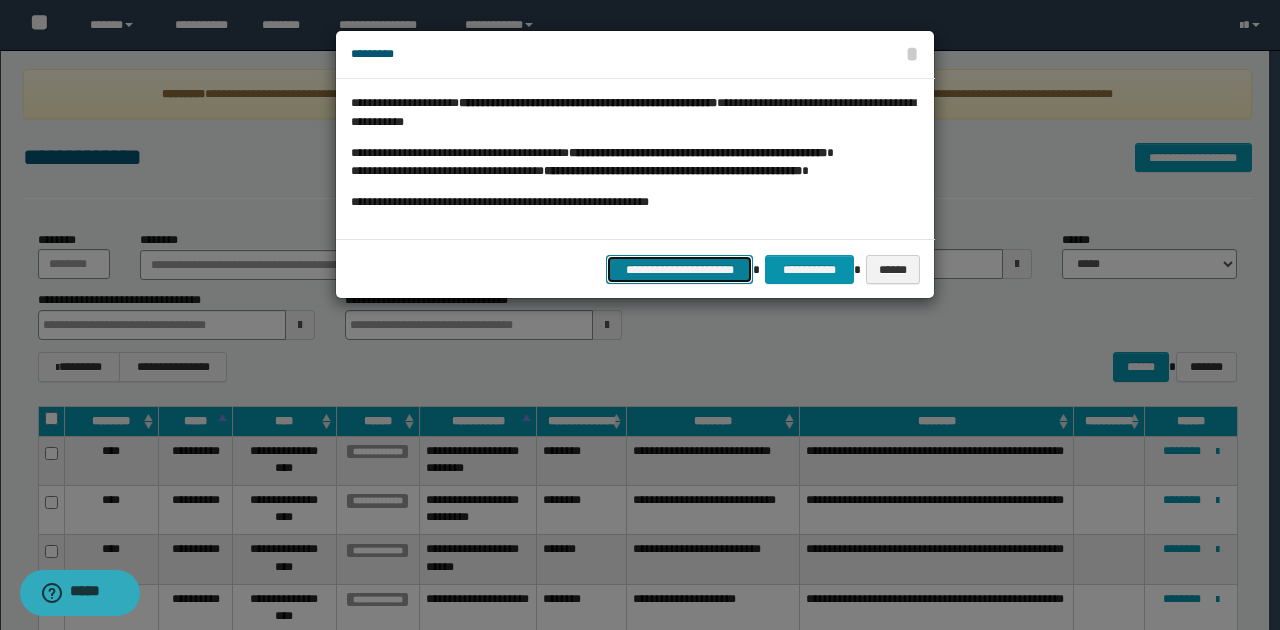 click on "**********" at bounding box center (680, 269) 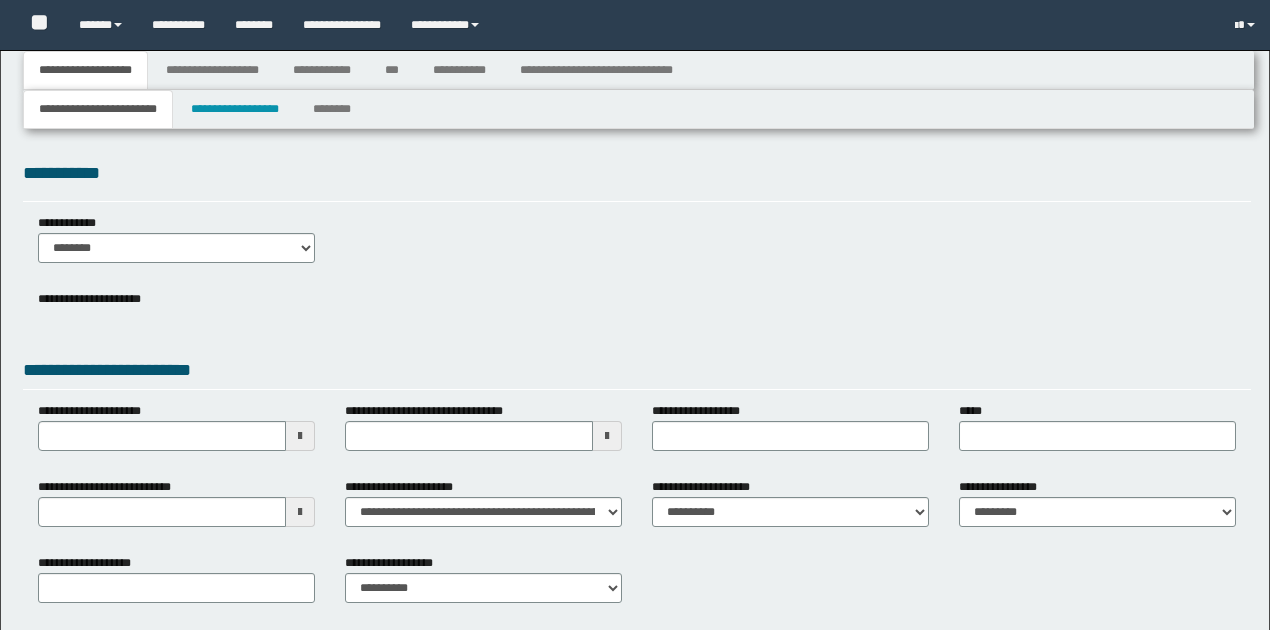 type 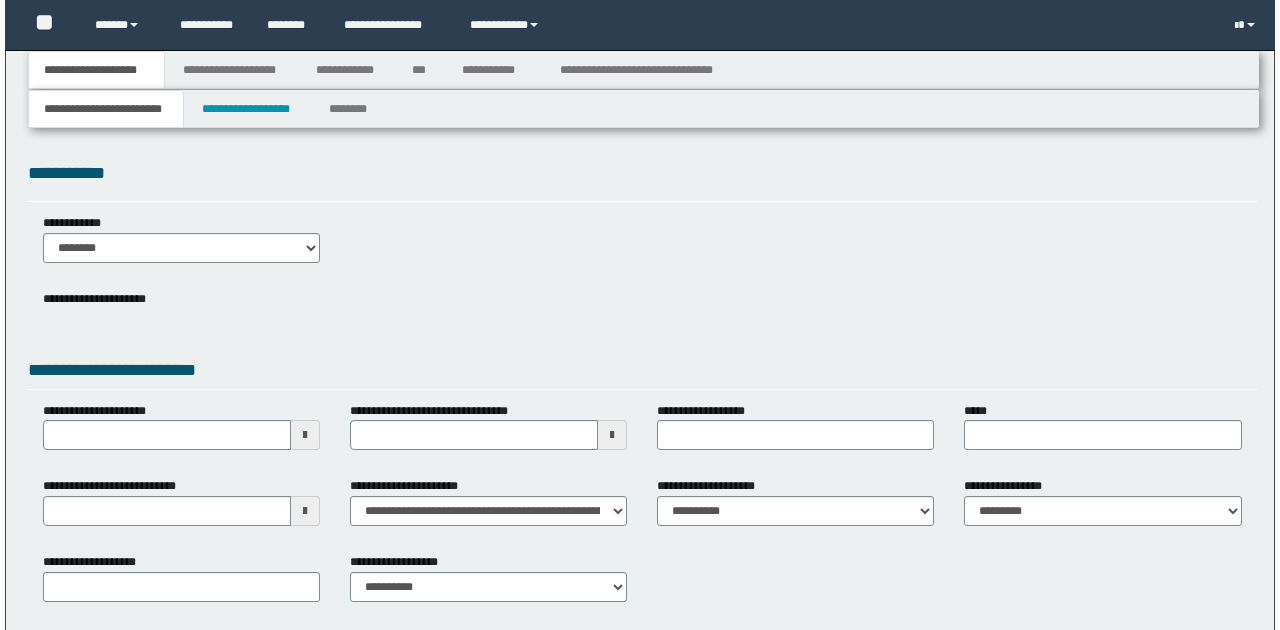 scroll, scrollTop: 0, scrollLeft: 0, axis: both 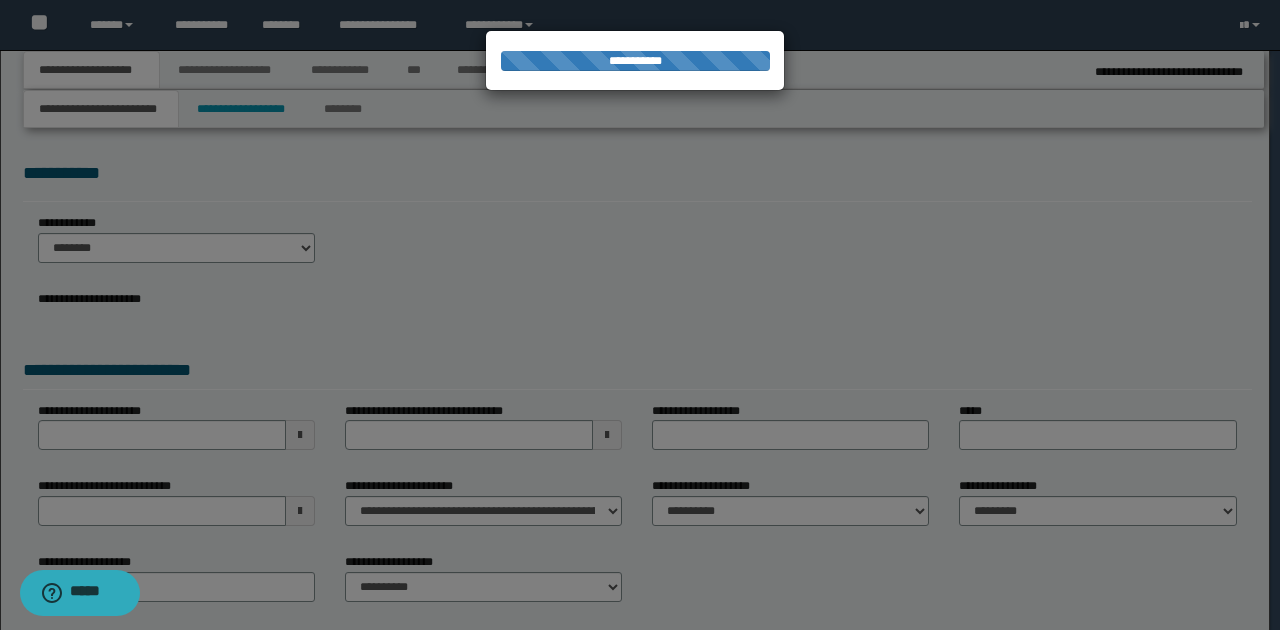 type on "**********" 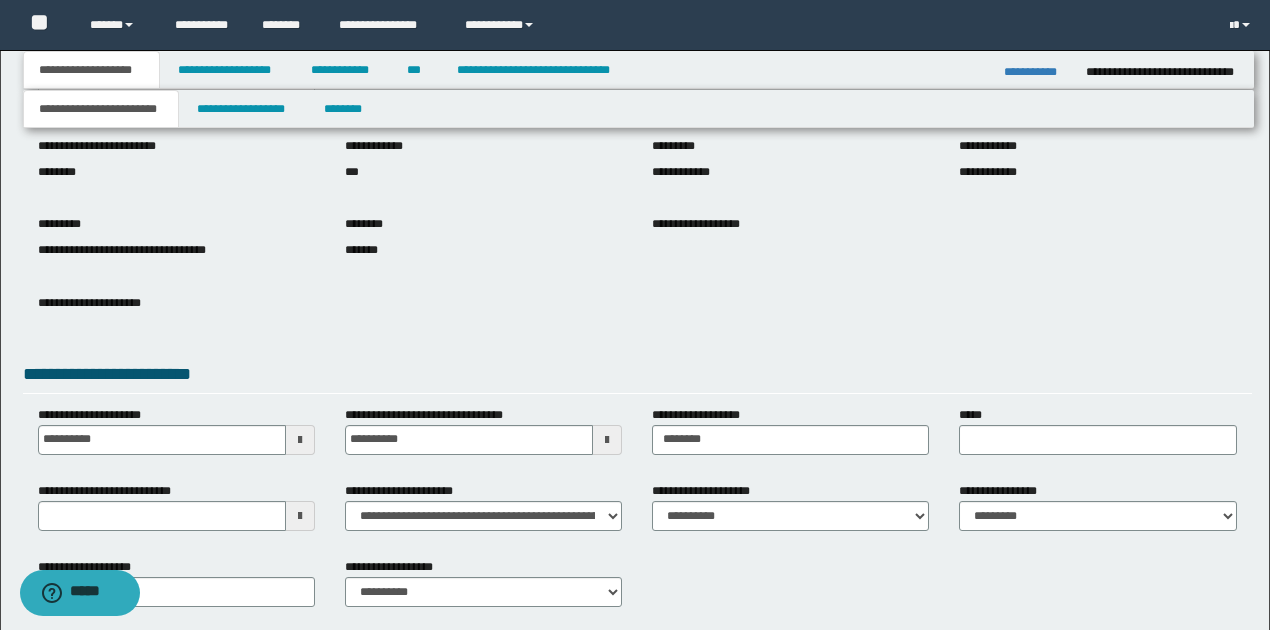 scroll, scrollTop: 252, scrollLeft: 0, axis: vertical 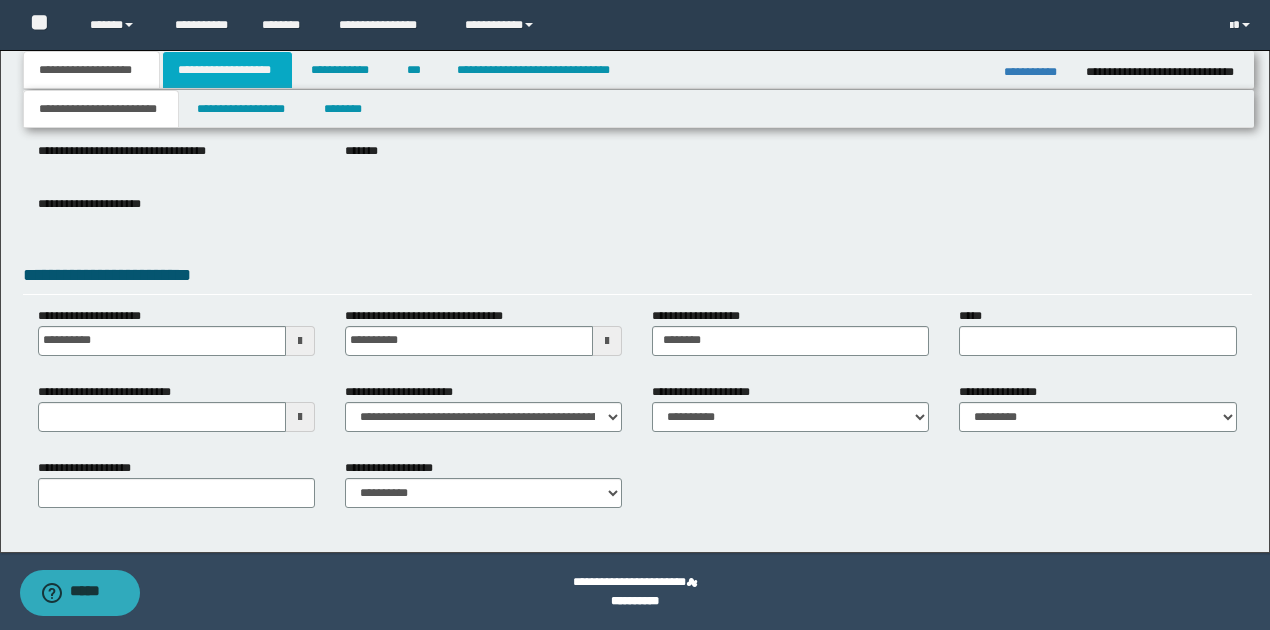 click on "**********" at bounding box center [227, 70] 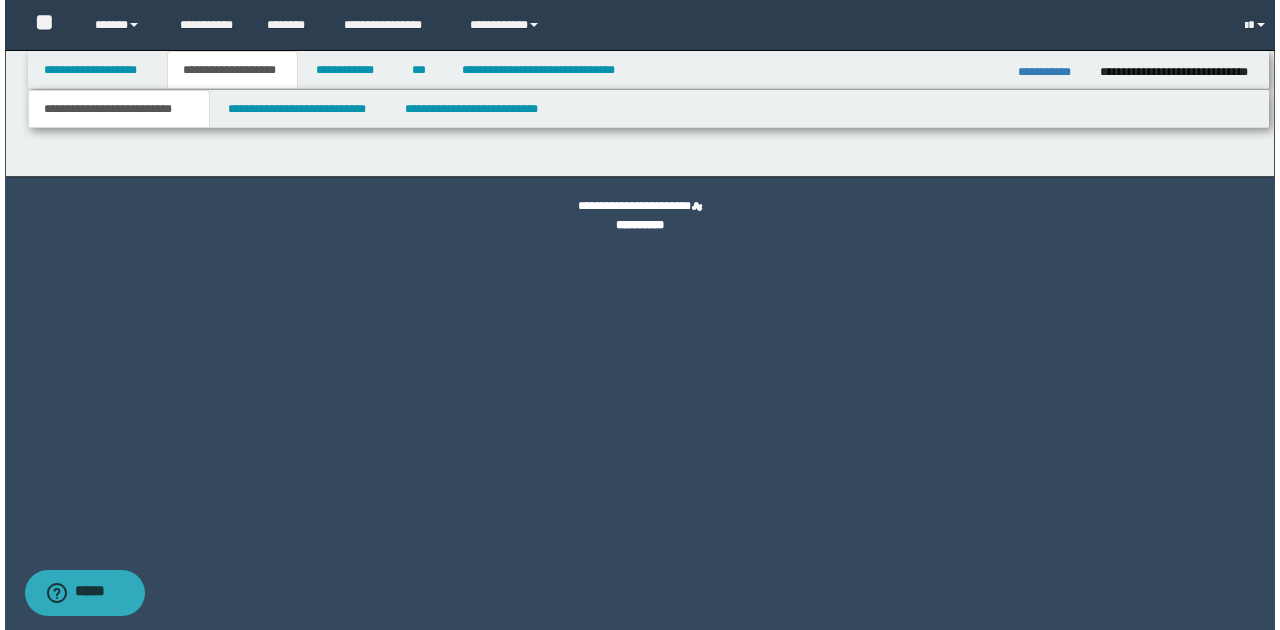 scroll, scrollTop: 0, scrollLeft: 0, axis: both 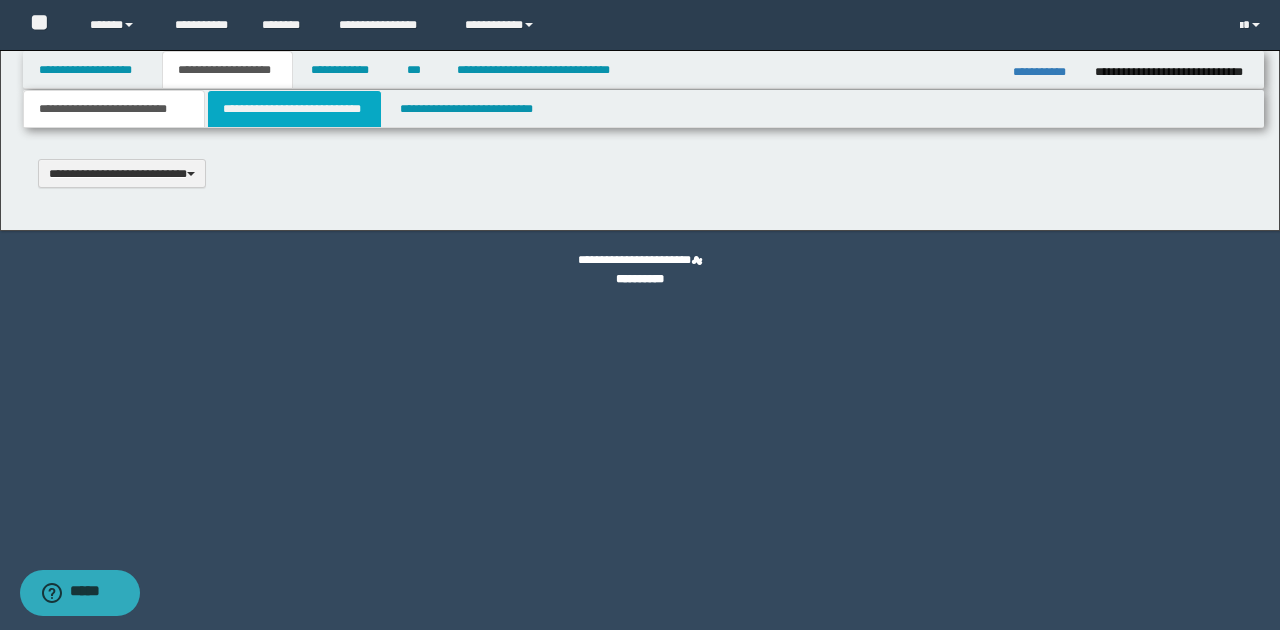 type 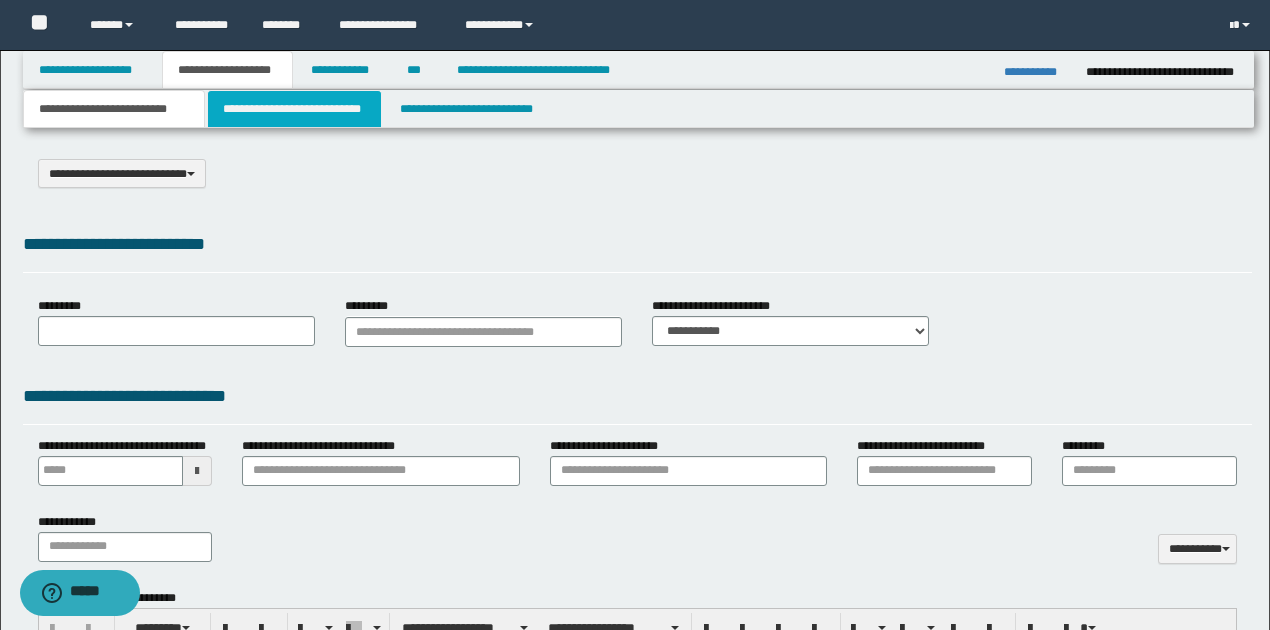 select on "*" 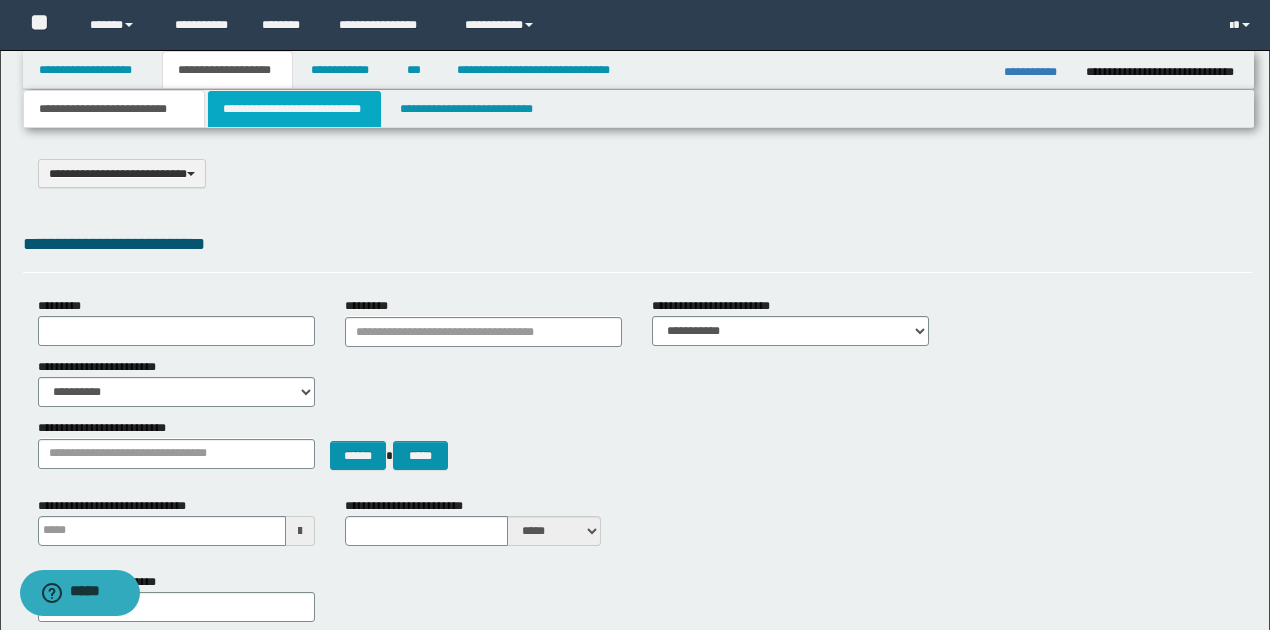 click on "**********" at bounding box center [294, 109] 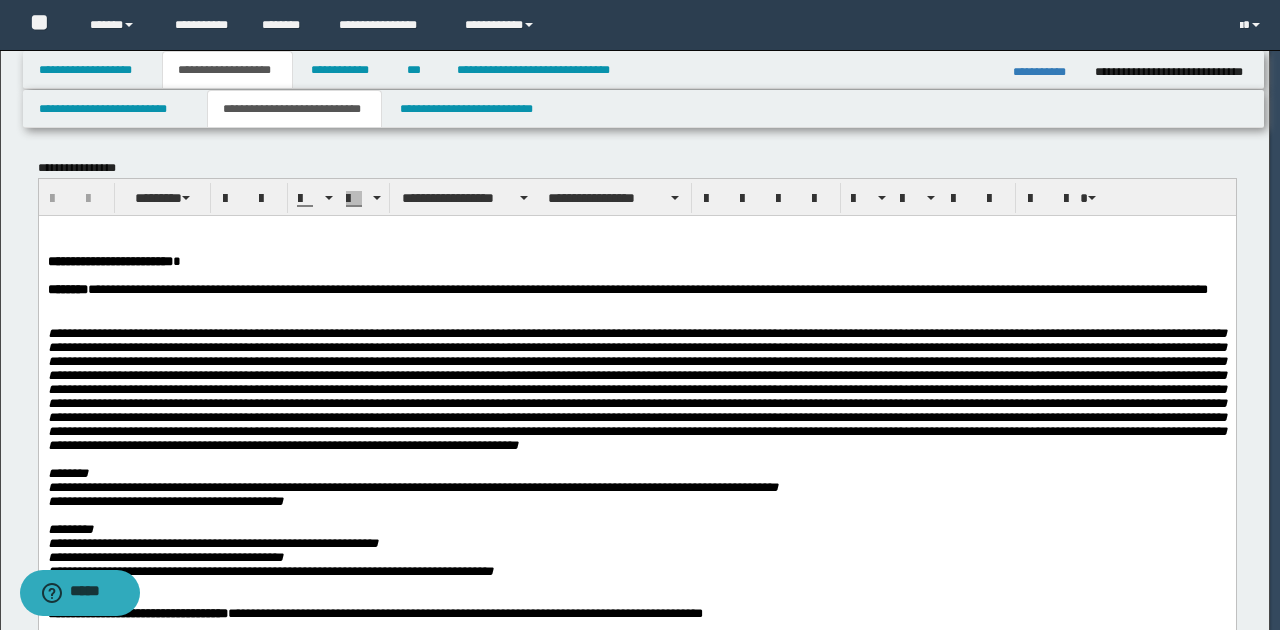 scroll, scrollTop: 0, scrollLeft: 0, axis: both 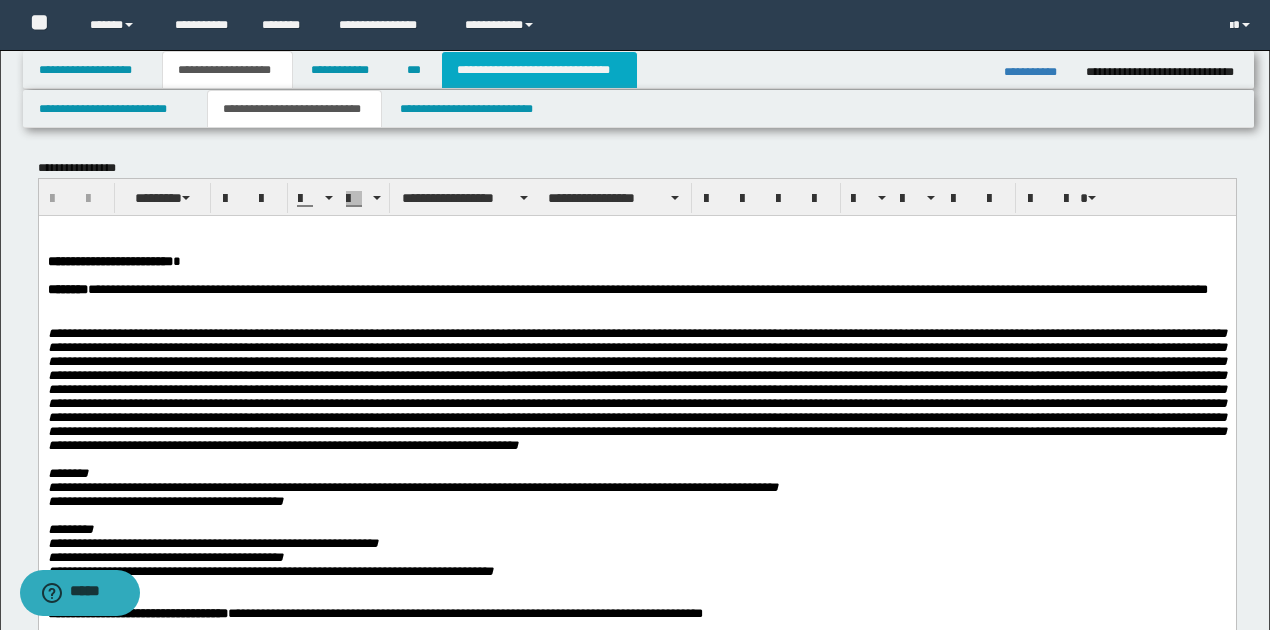 click on "**********" at bounding box center [539, 70] 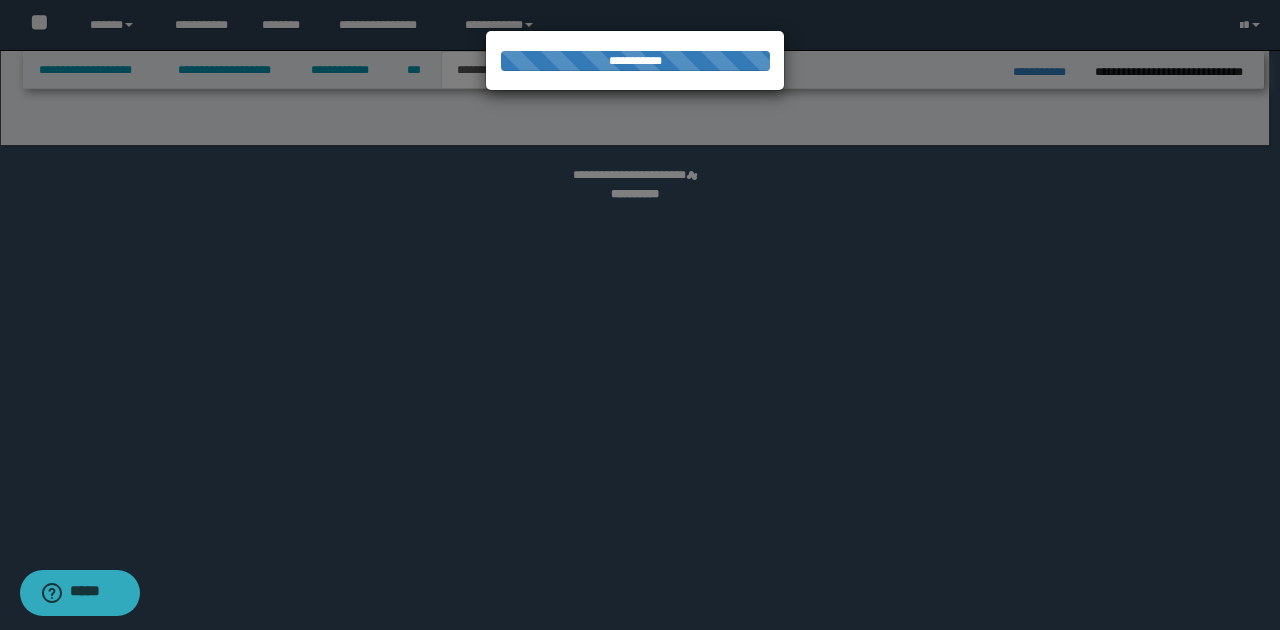 select on "*" 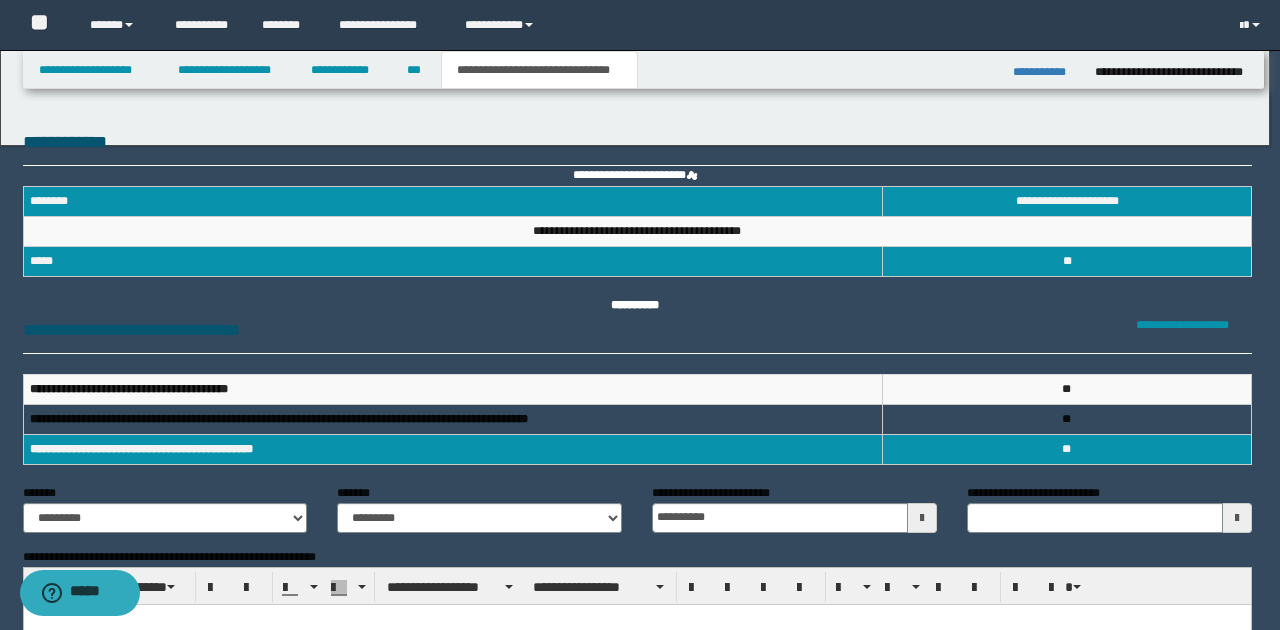 scroll, scrollTop: 0, scrollLeft: 0, axis: both 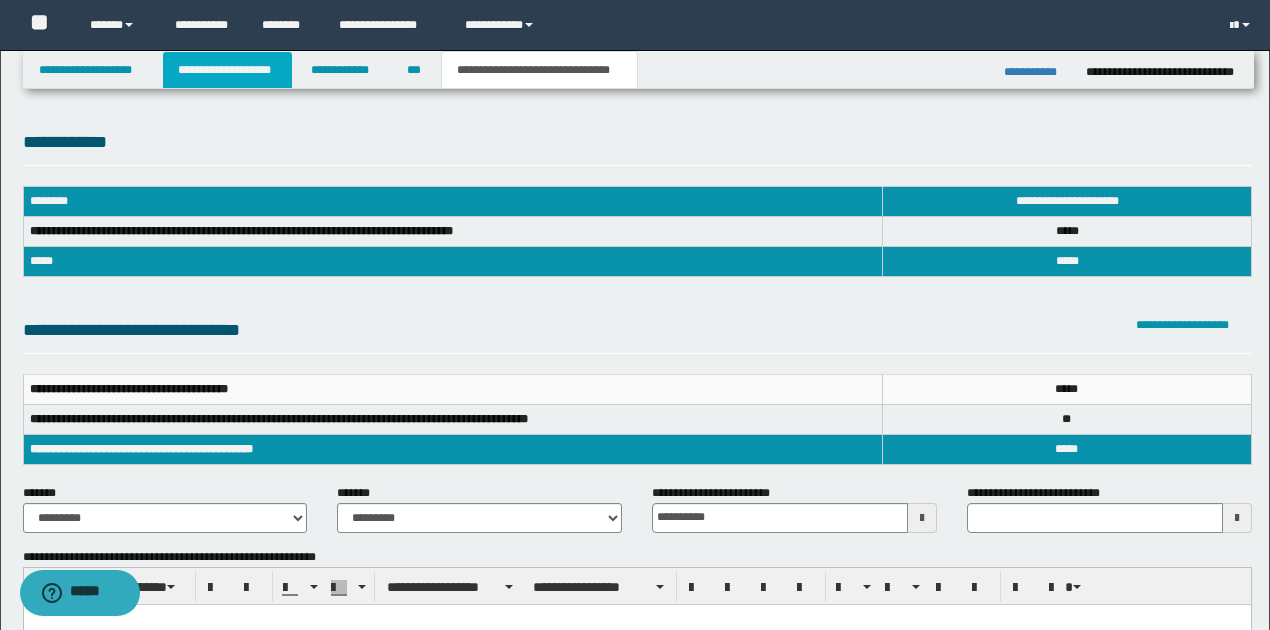 click on "**********" at bounding box center [227, 70] 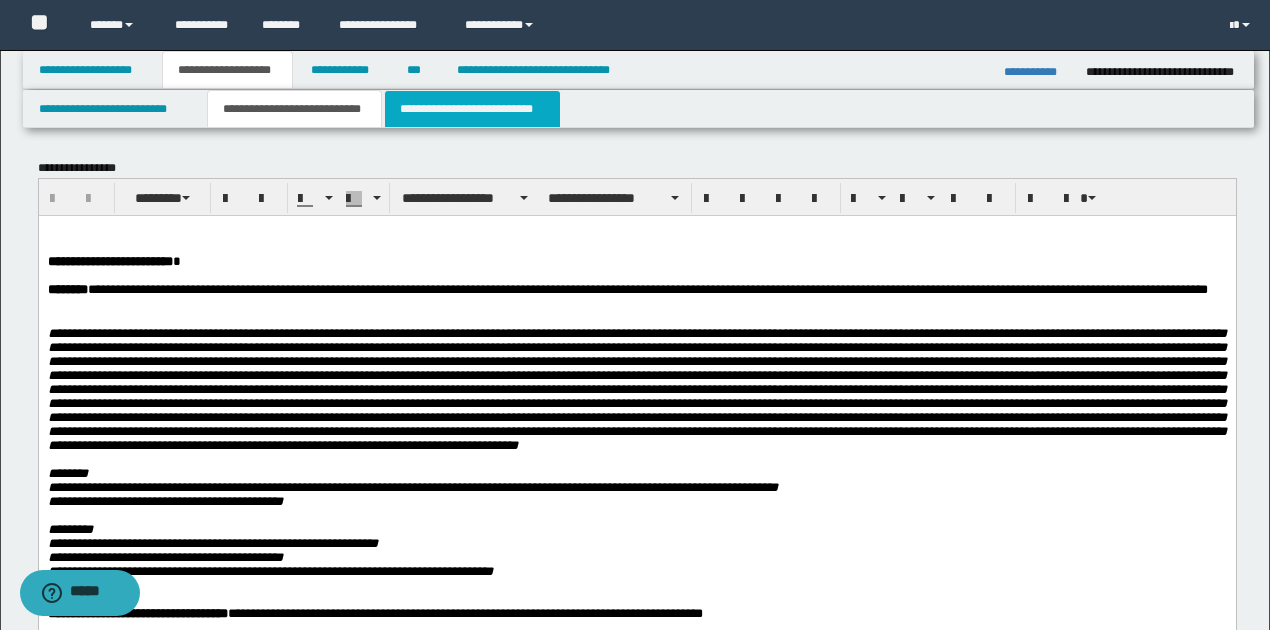click on "**********" at bounding box center [472, 109] 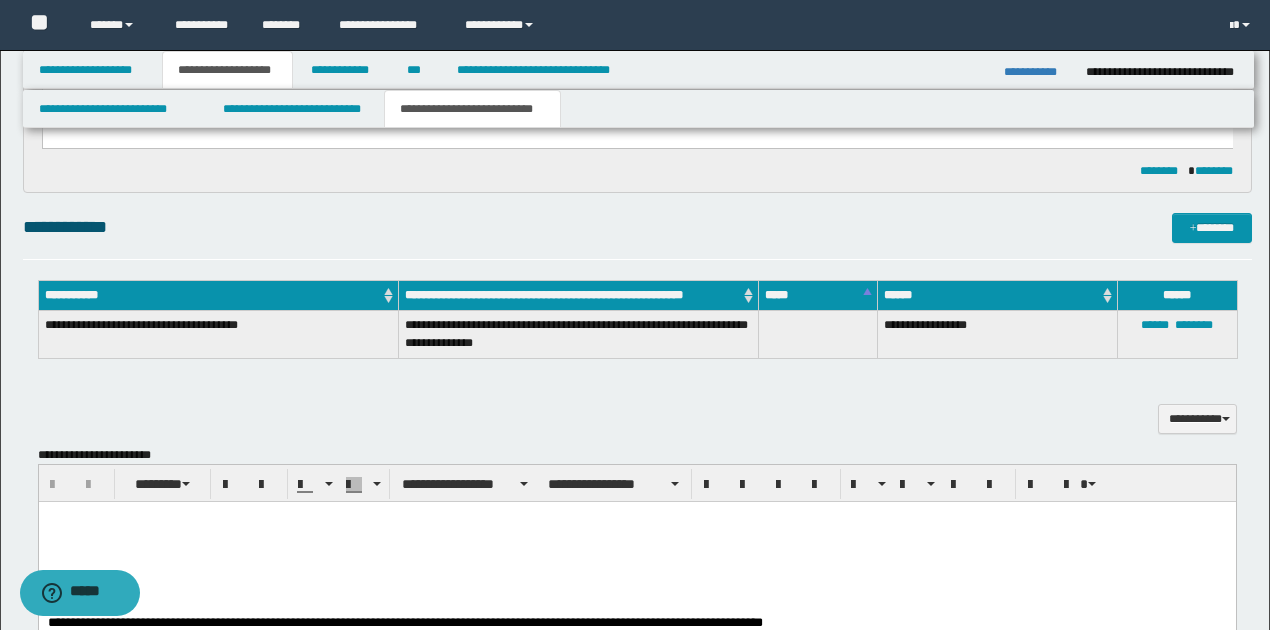 scroll, scrollTop: 333, scrollLeft: 0, axis: vertical 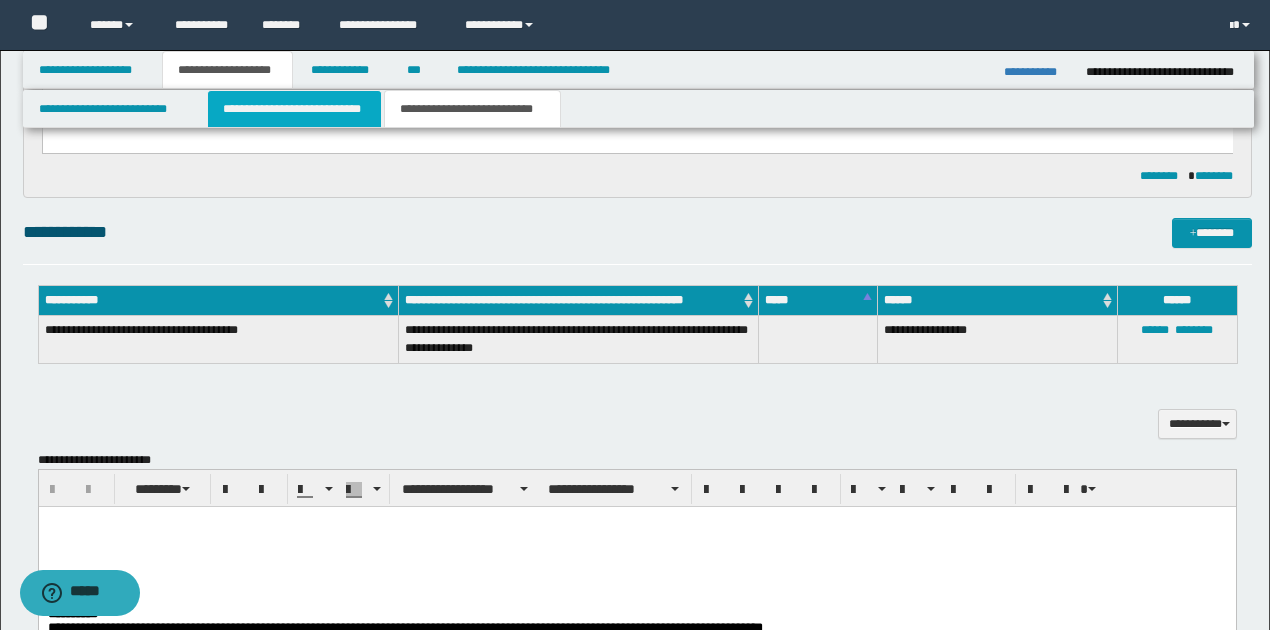 click on "**********" at bounding box center [294, 109] 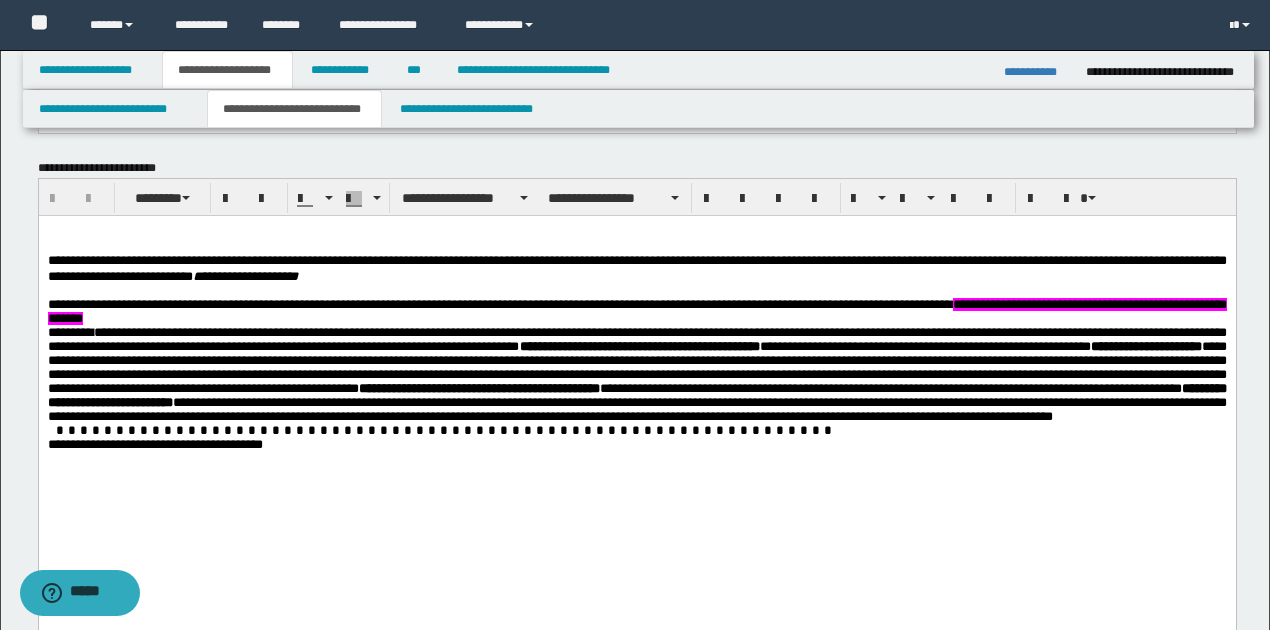scroll, scrollTop: 800, scrollLeft: 0, axis: vertical 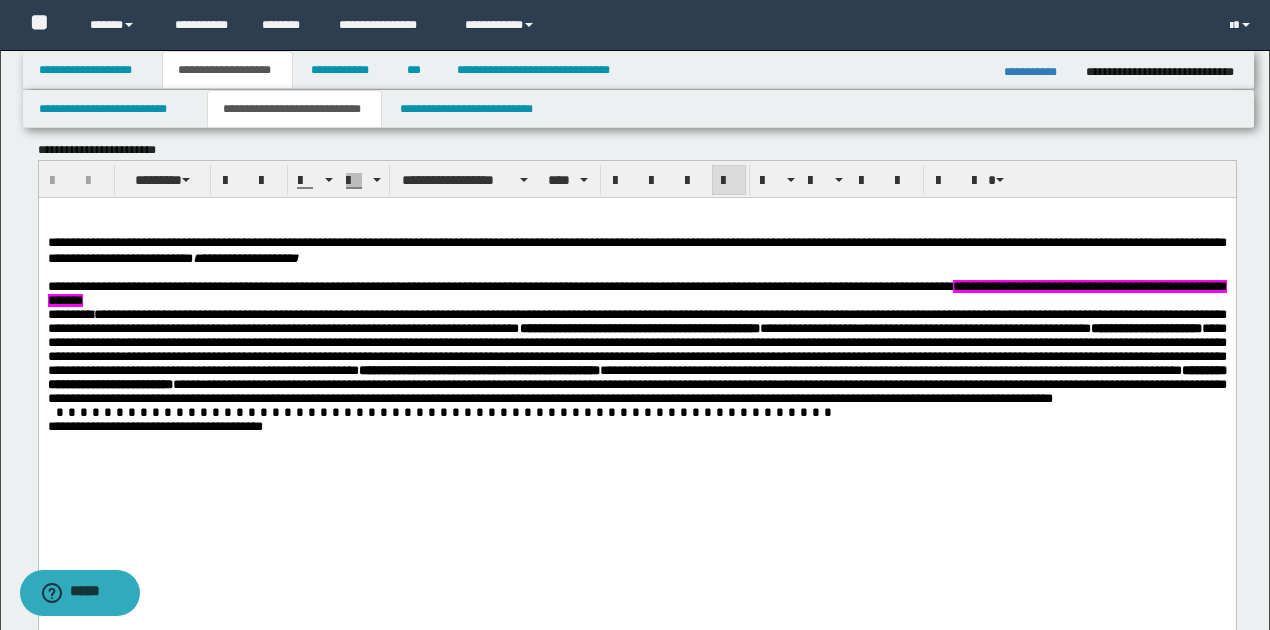 drag, startPoint x: 53, startPoint y: 292, endPoint x: 631, endPoint y: 376, distance: 584.0719 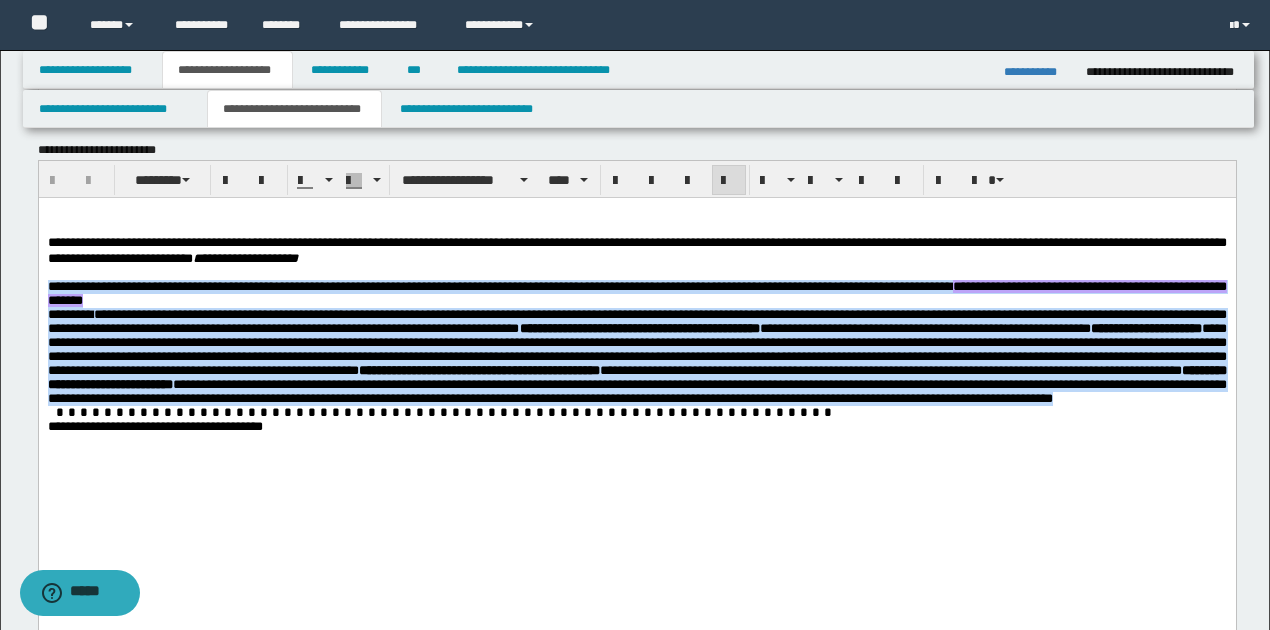 drag, startPoint x: 46, startPoint y: 294, endPoint x: 736, endPoint y: 426, distance: 702.51263 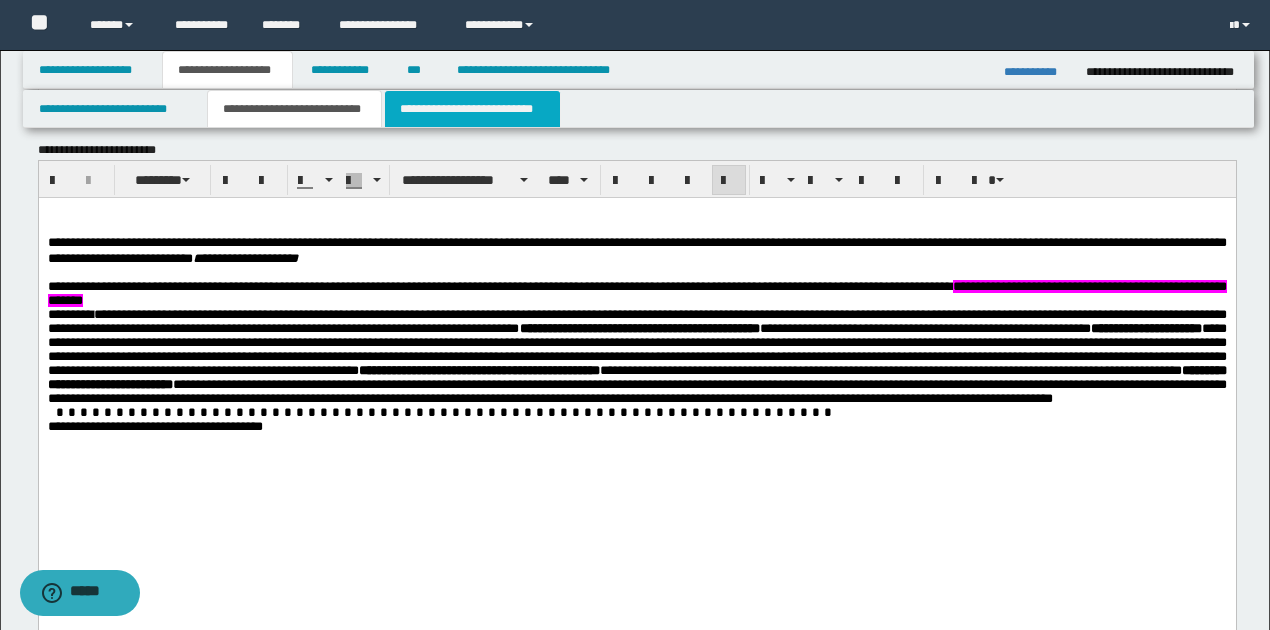 click on "**********" at bounding box center (472, 109) 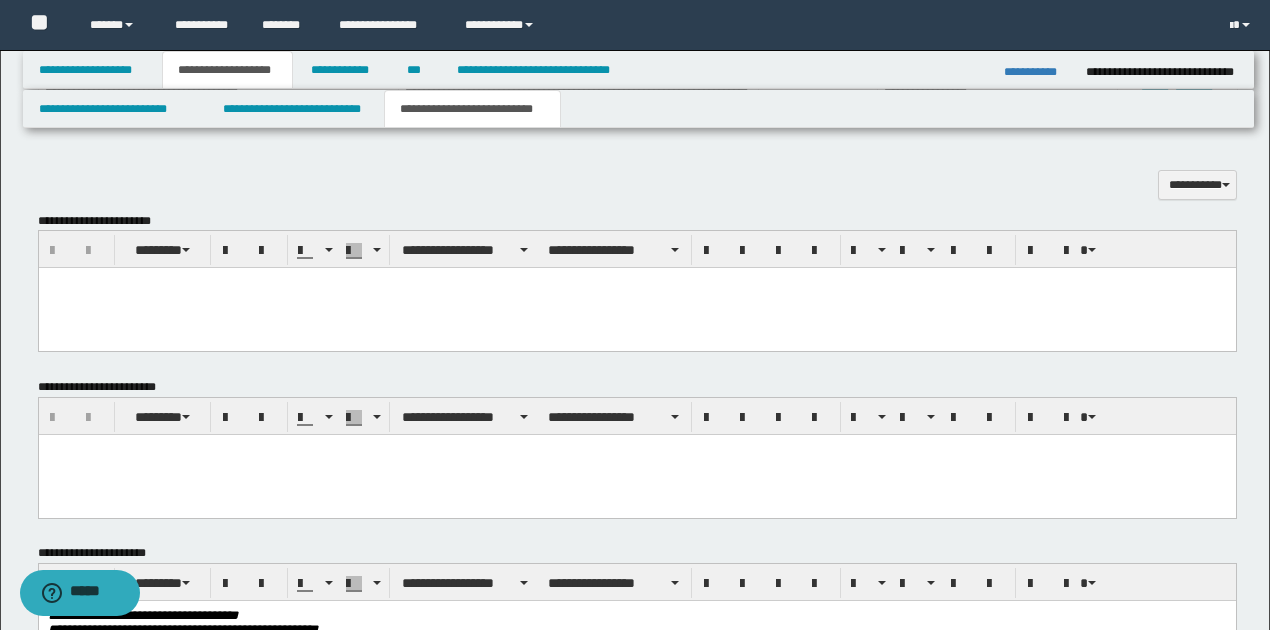scroll, scrollTop: 466, scrollLeft: 0, axis: vertical 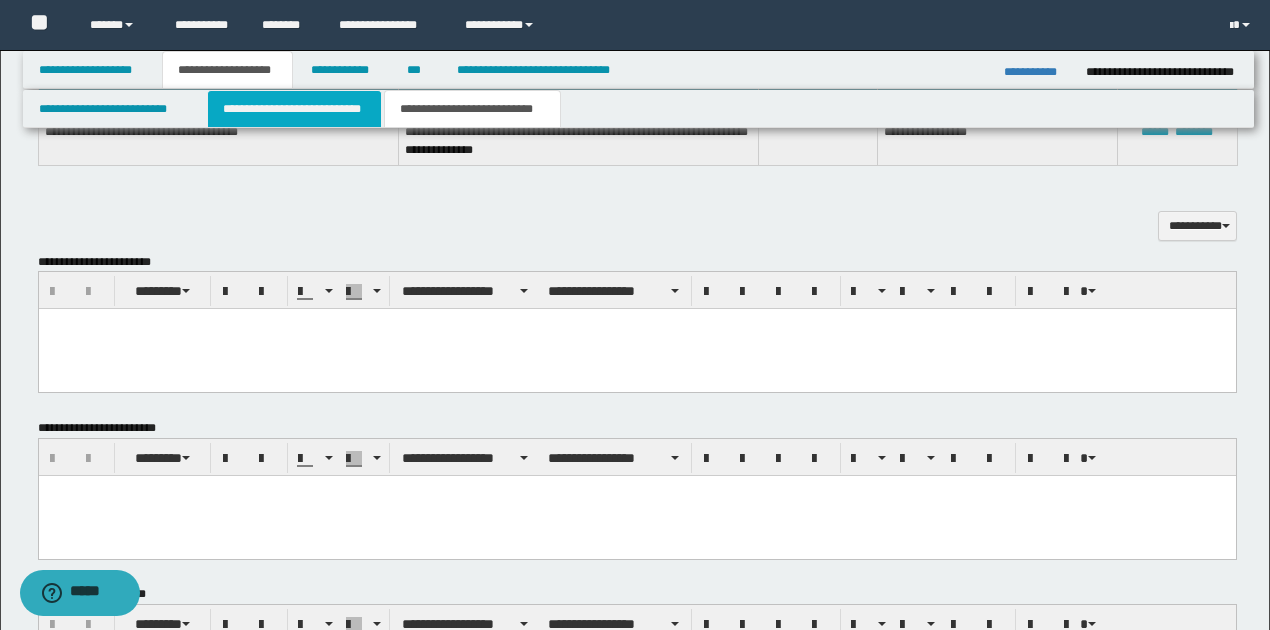 click on "**********" at bounding box center (294, 109) 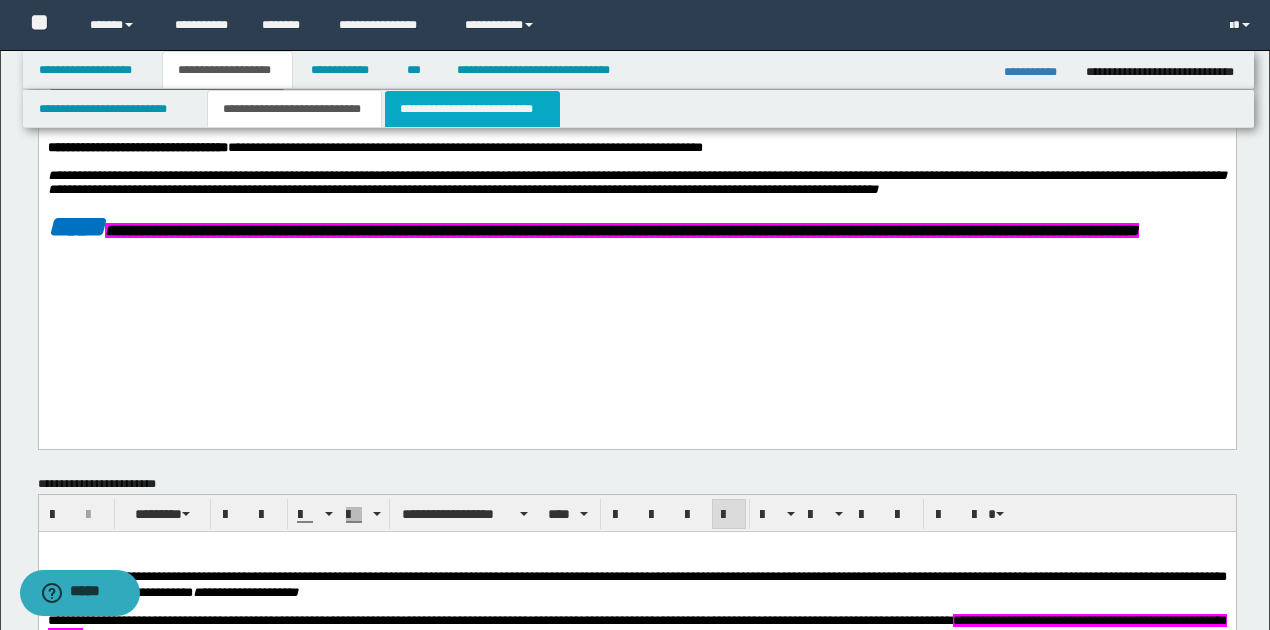 click on "**********" at bounding box center [472, 109] 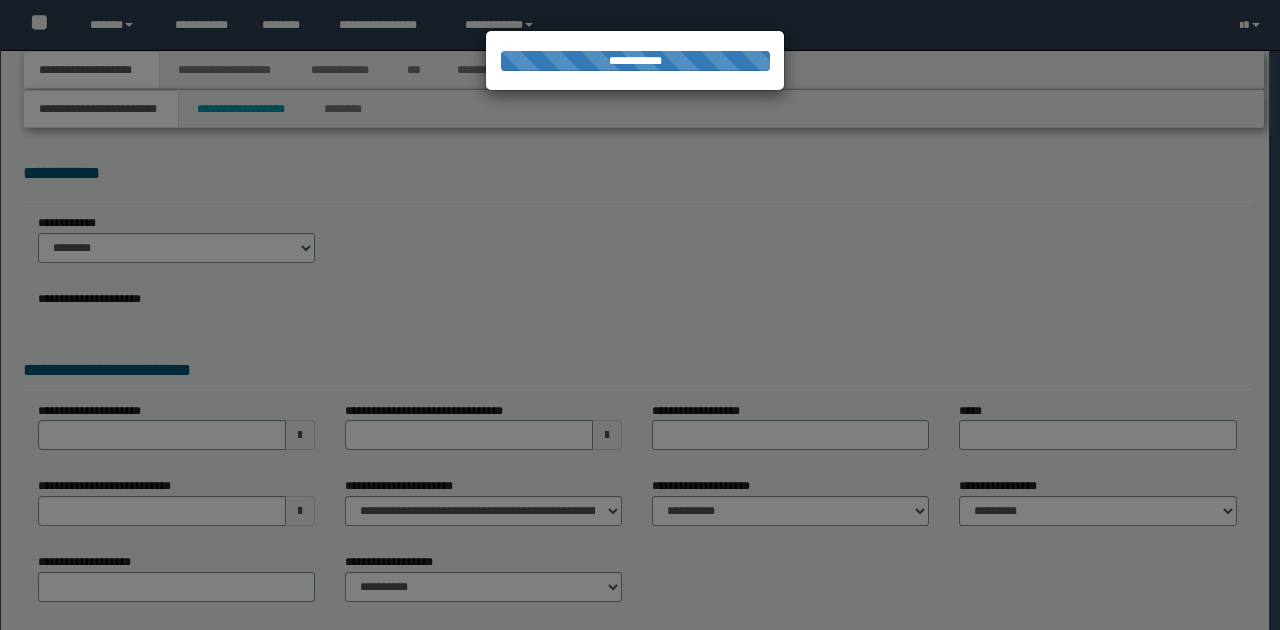 scroll, scrollTop: 0, scrollLeft: 0, axis: both 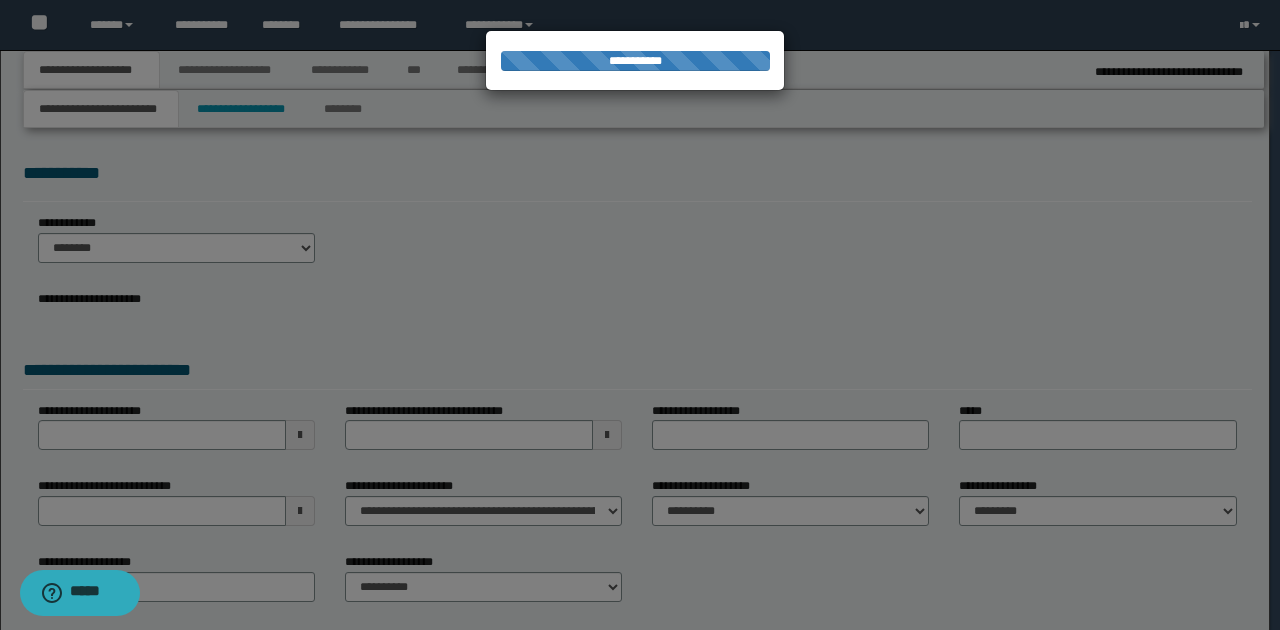 type on "********" 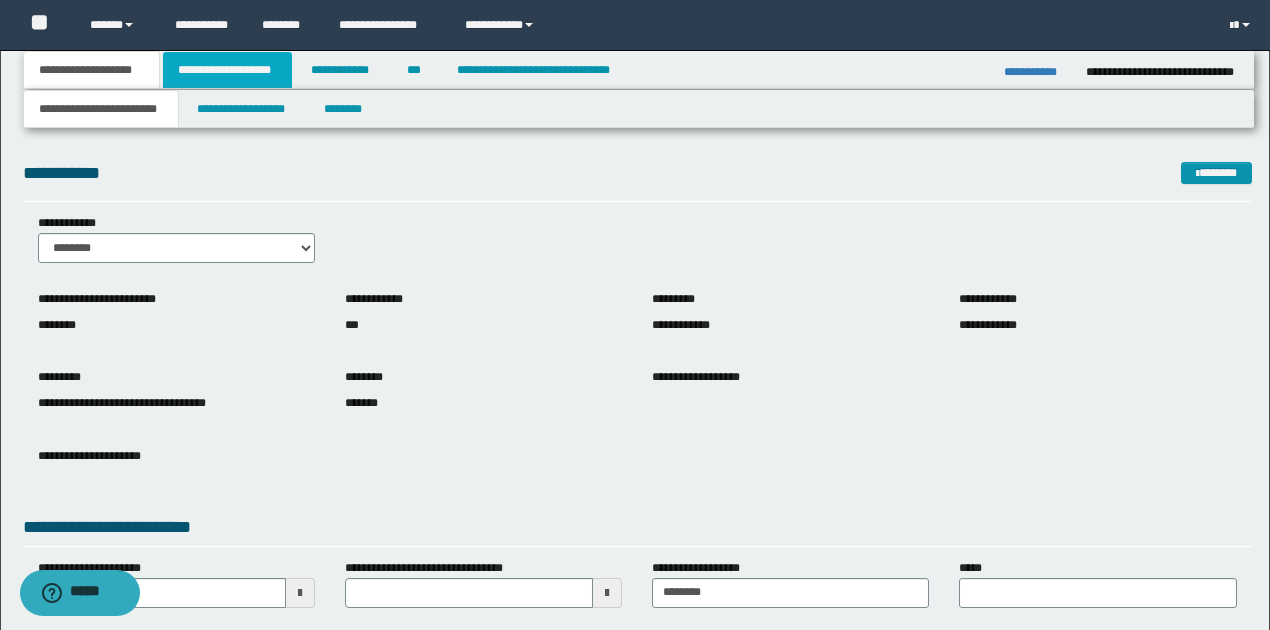 click on "**********" at bounding box center (227, 70) 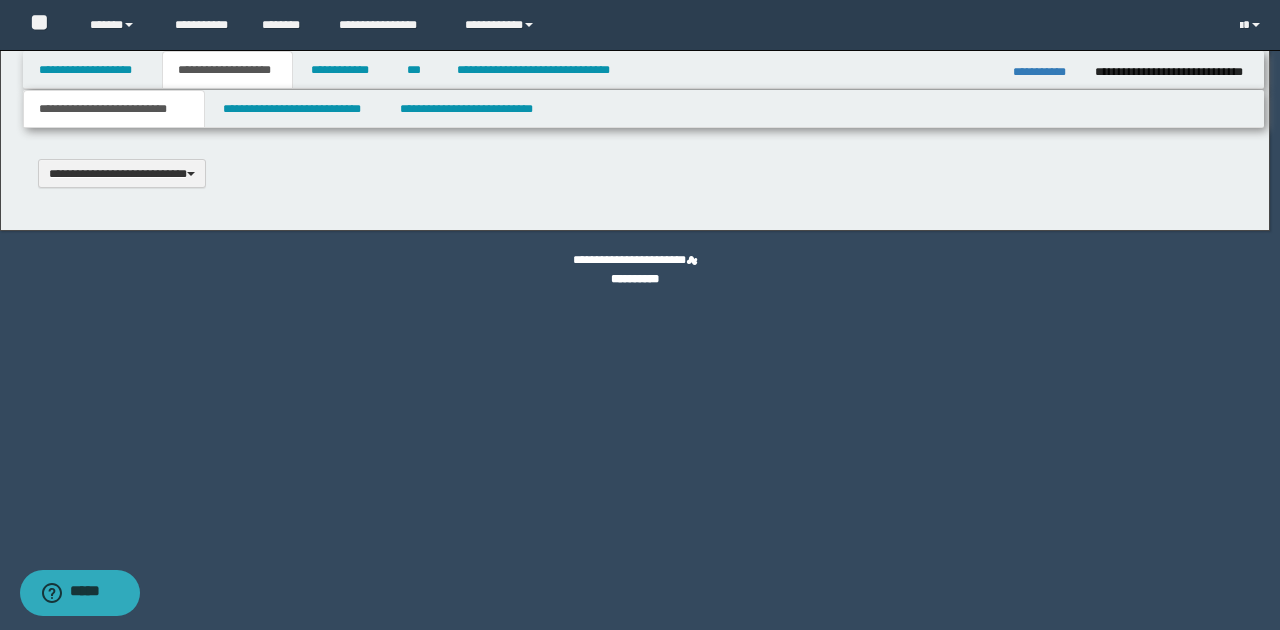 scroll, scrollTop: 0, scrollLeft: 0, axis: both 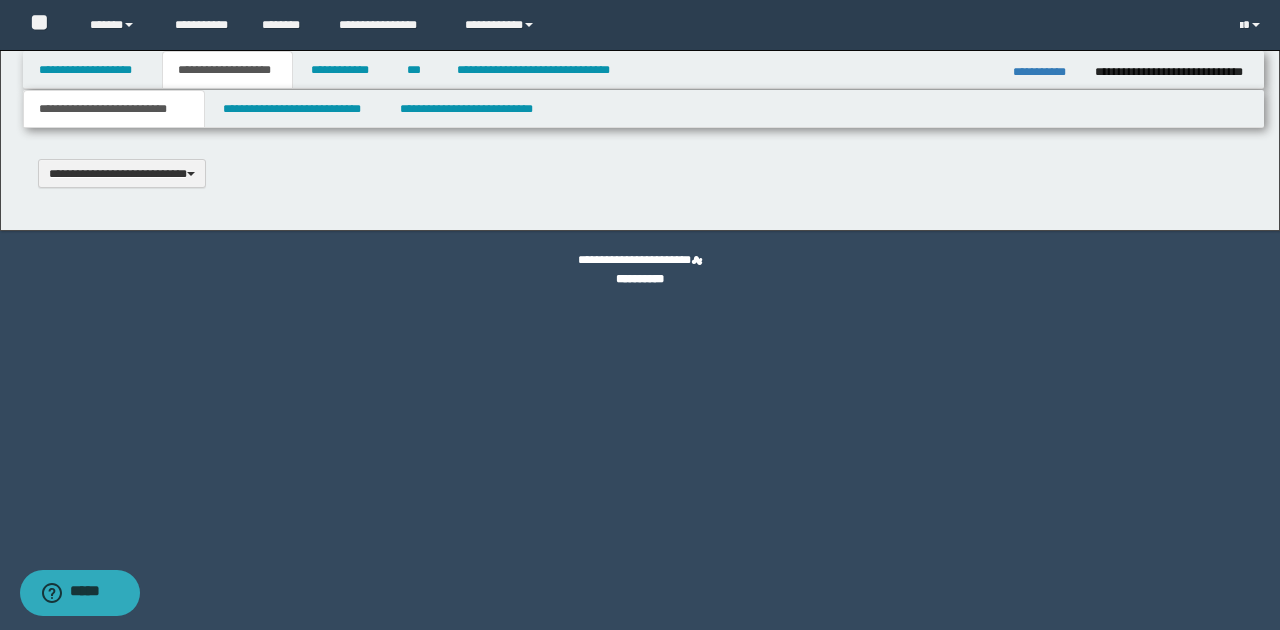 type 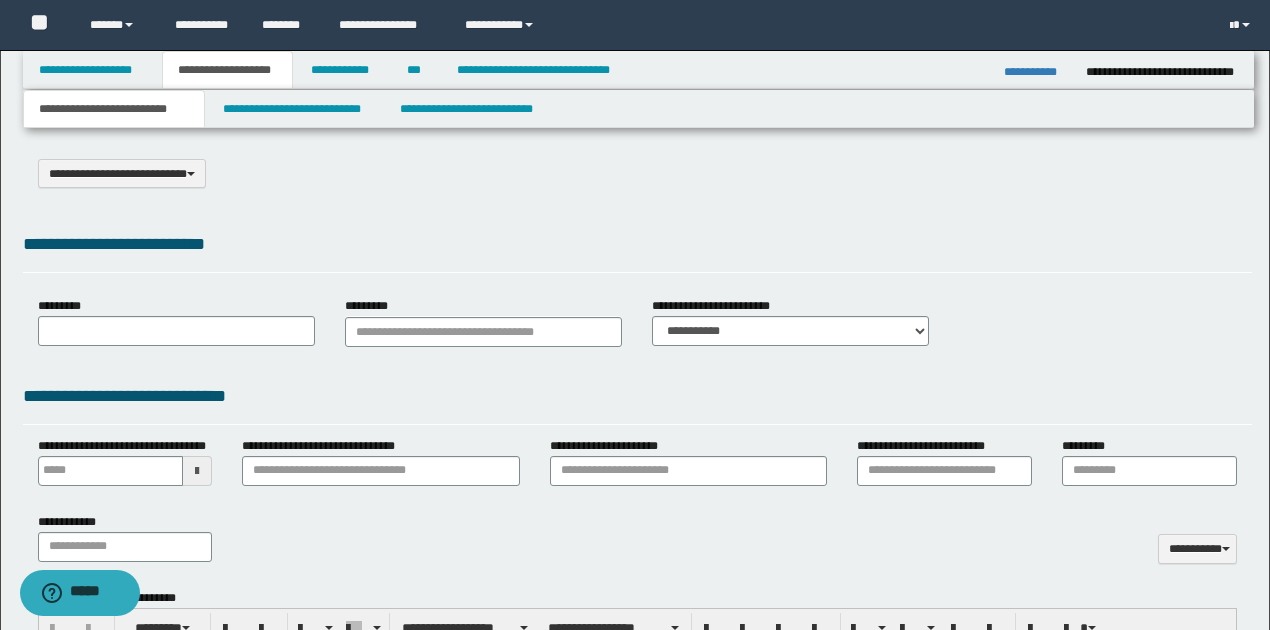select on "*" 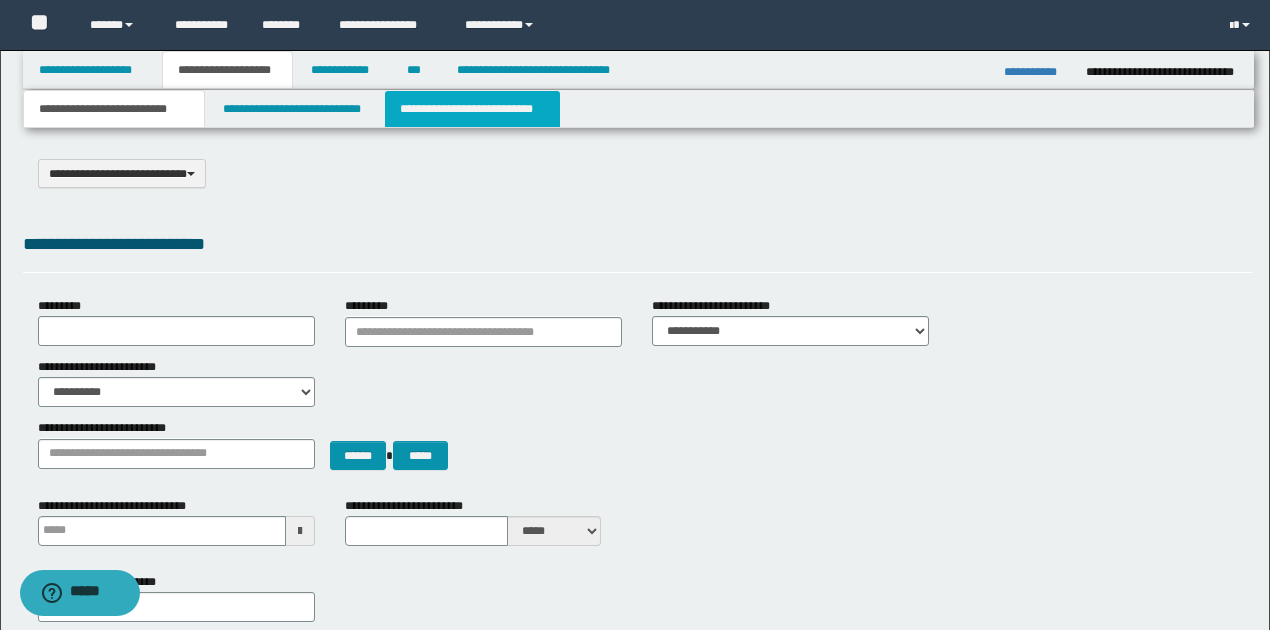 click on "**********" at bounding box center [472, 109] 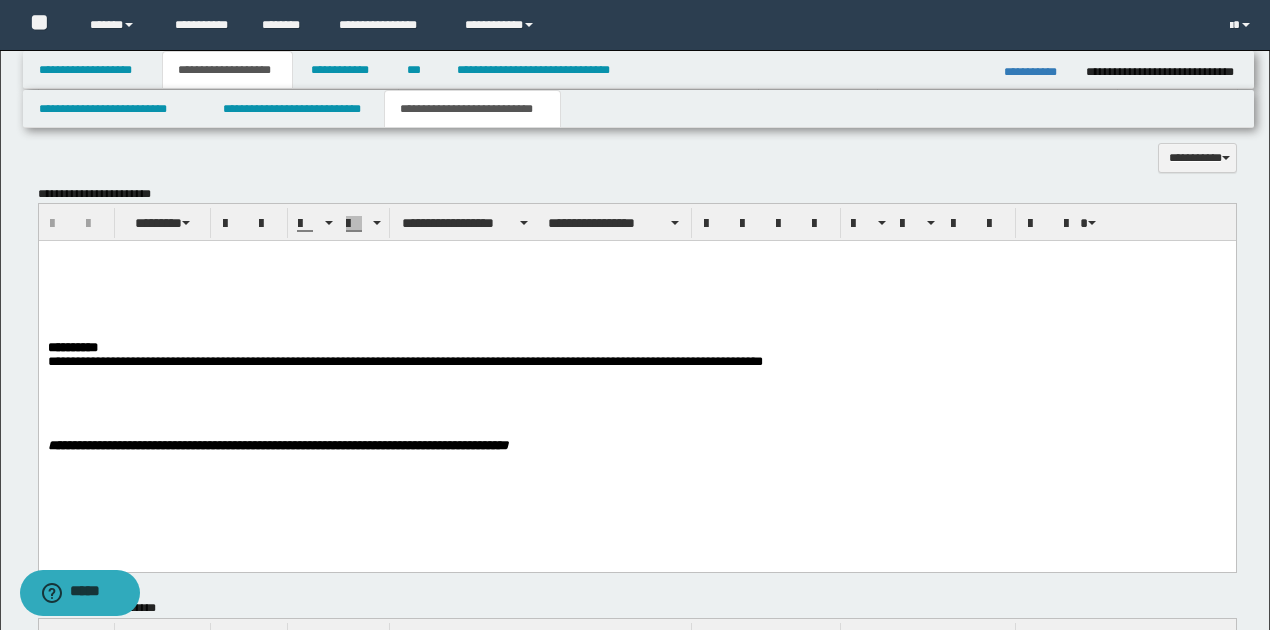 scroll, scrollTop: 600, scrollLeft: 0, axis: vertical 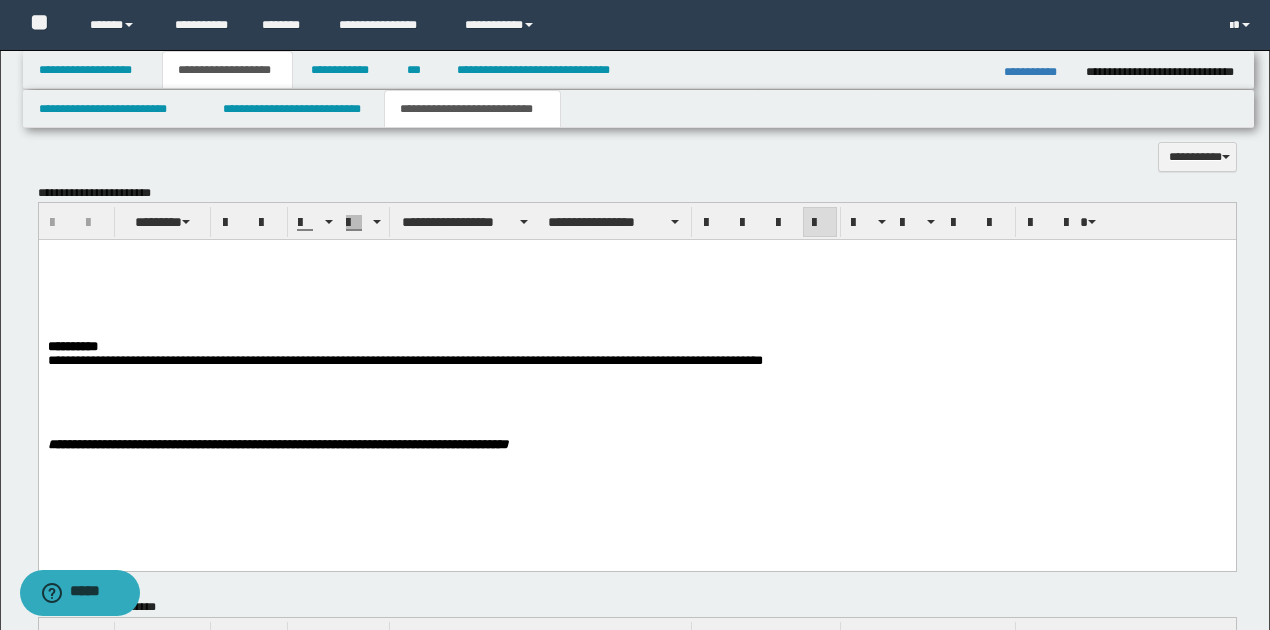 click at bounding box center (637, 286) 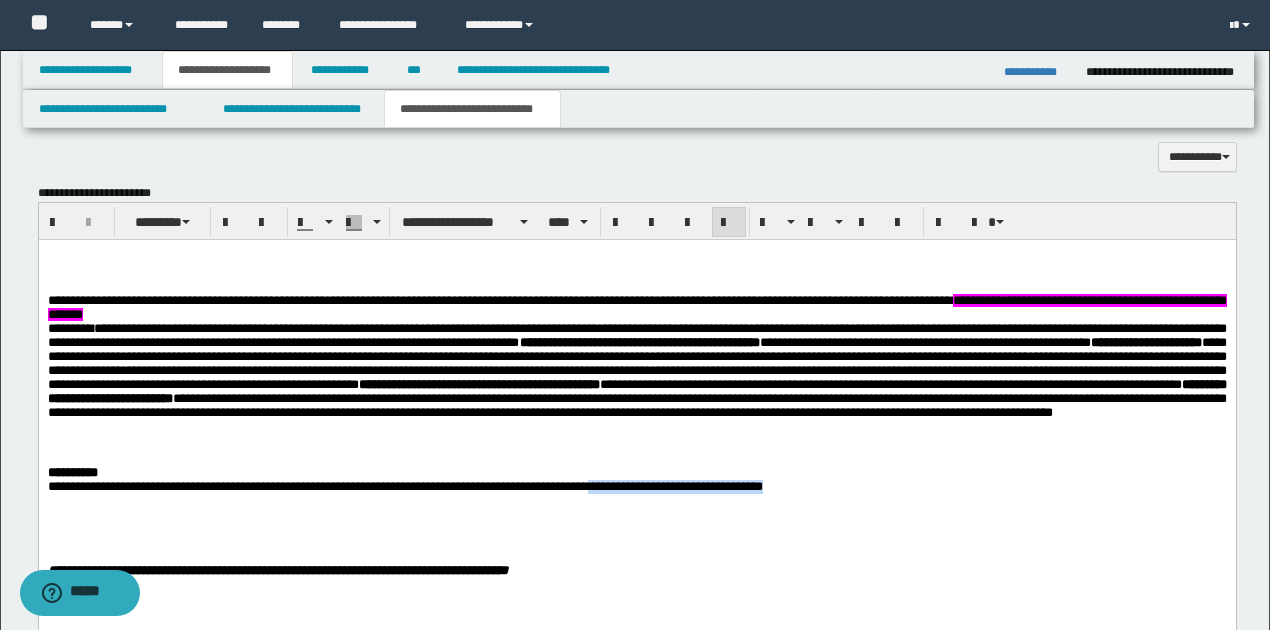 drag, startPoint x: 612, startPoint y: 518, endPoint x: 830, endPoint y: 510, distance: 218.14674 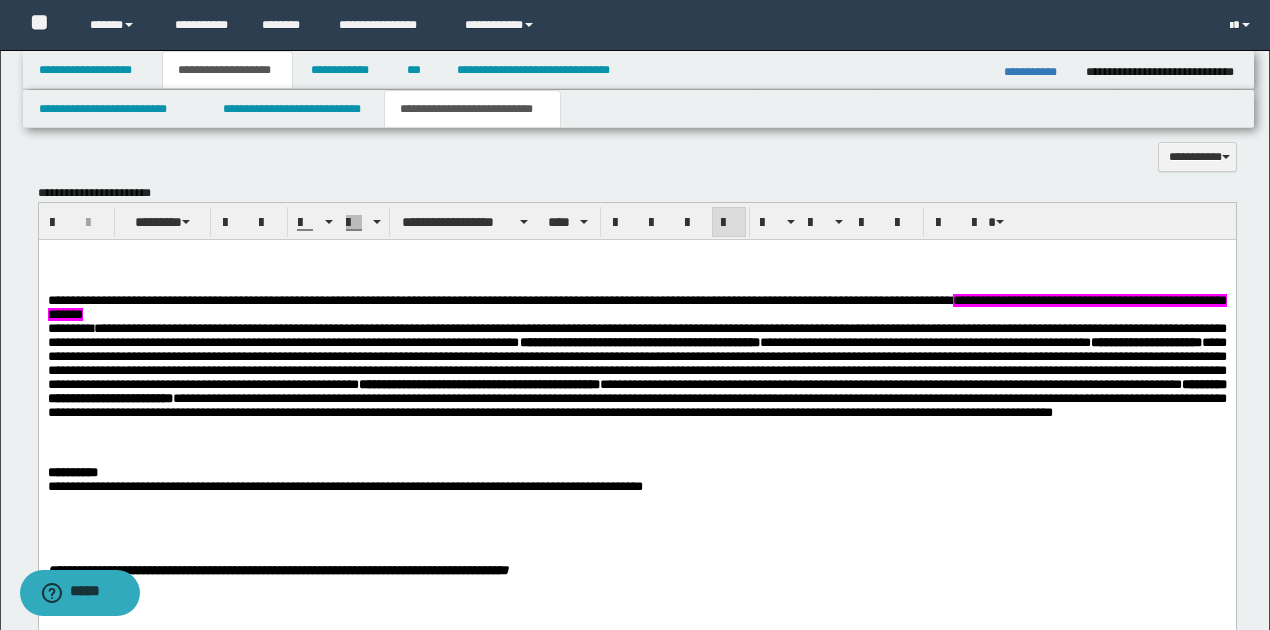 click on "**********" at bounding box center (344, 486) 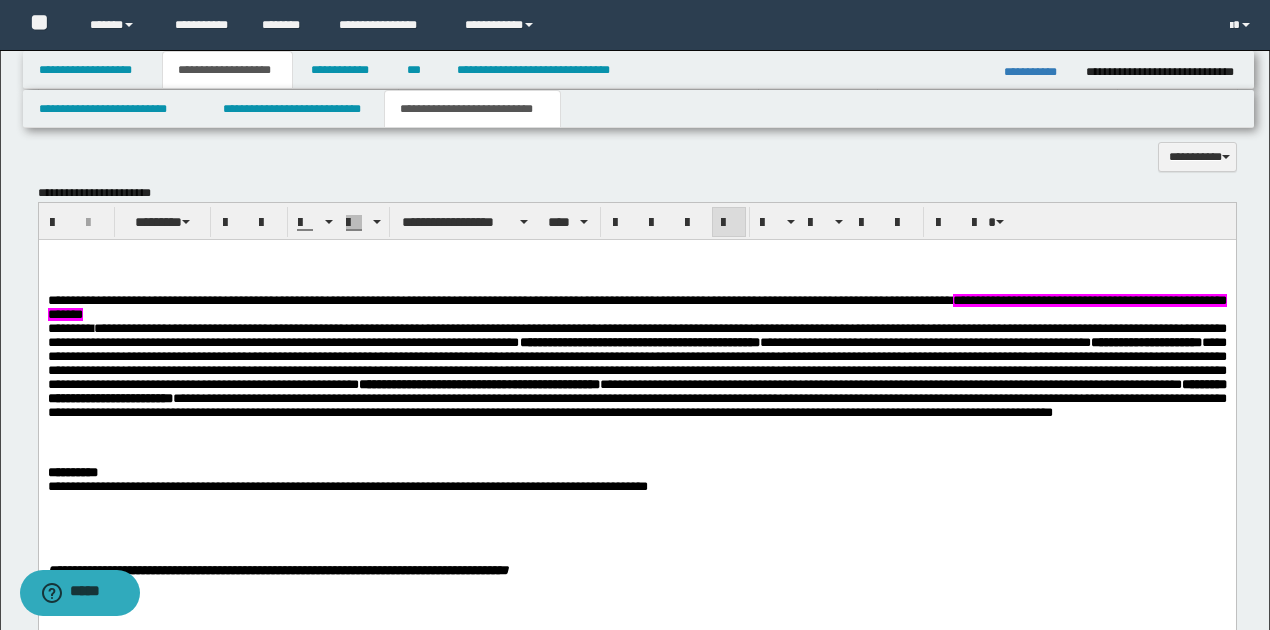 click on "**********" at bounding box center [636, 487] 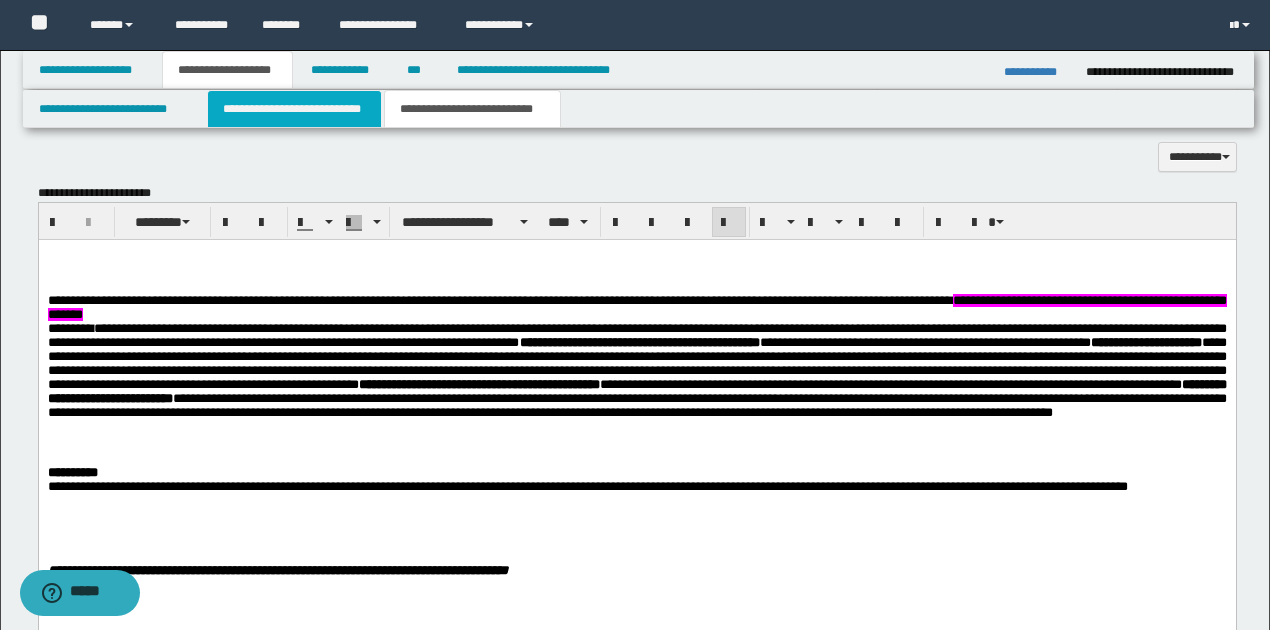 click on "**********" at bounding box center [294, 109] 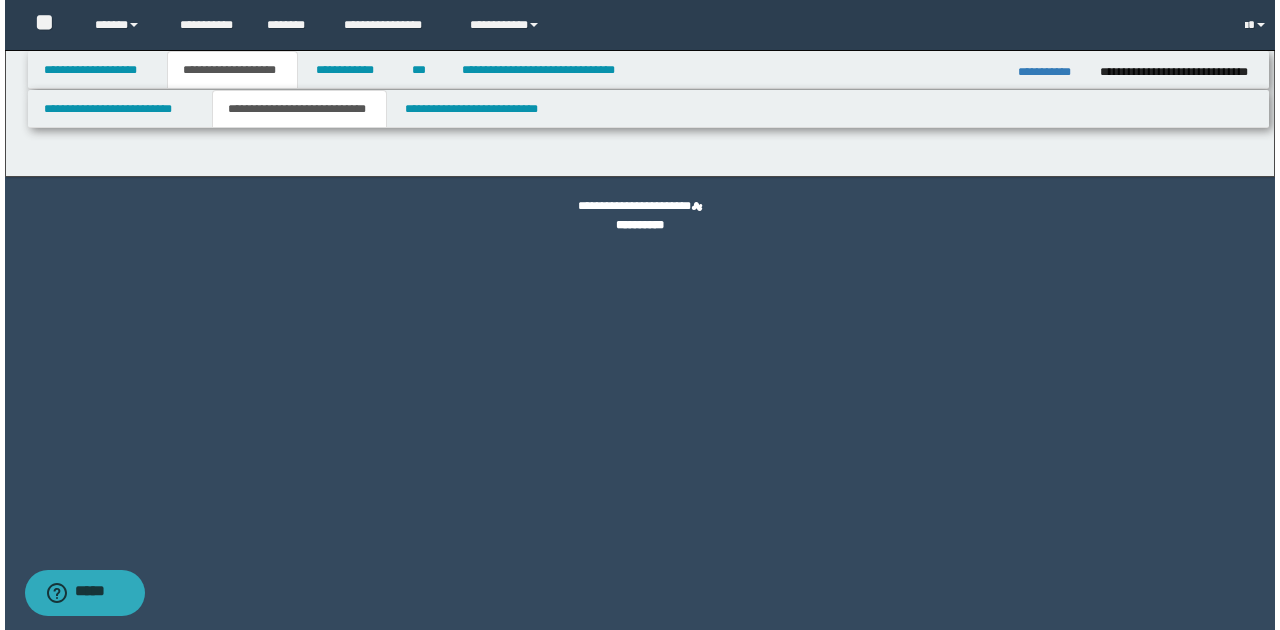 scroll, scrollTop: 0, scrollLeft: 0, axis: both 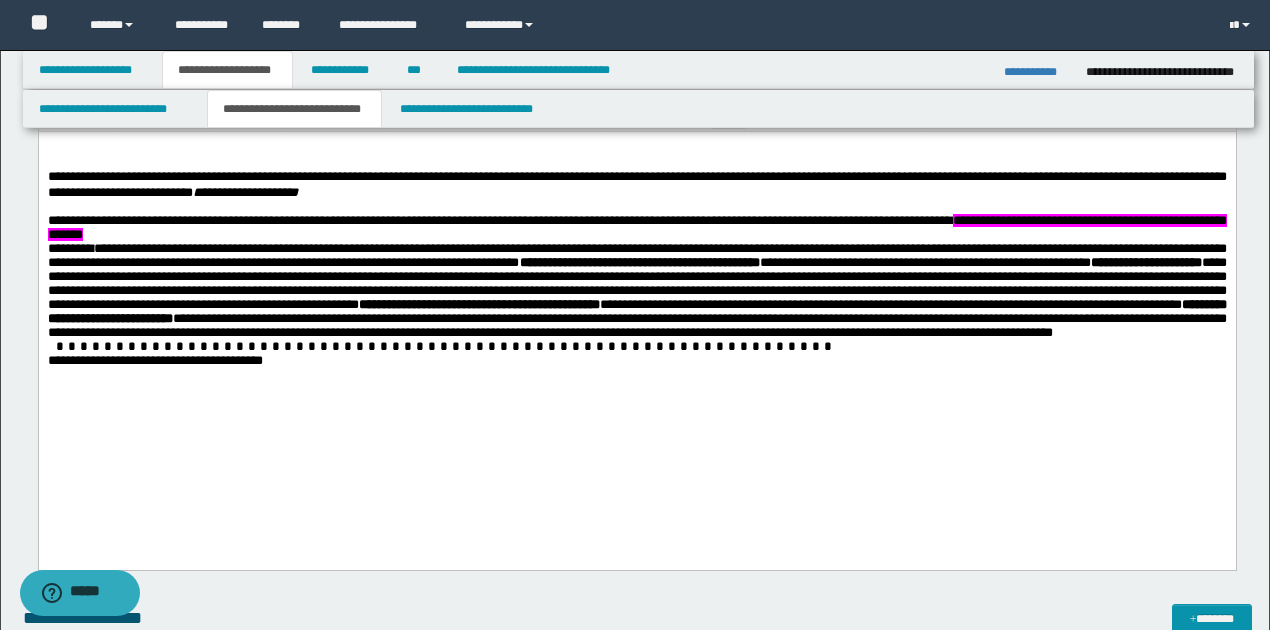 click on "**********" at bounding box center [636, 361] 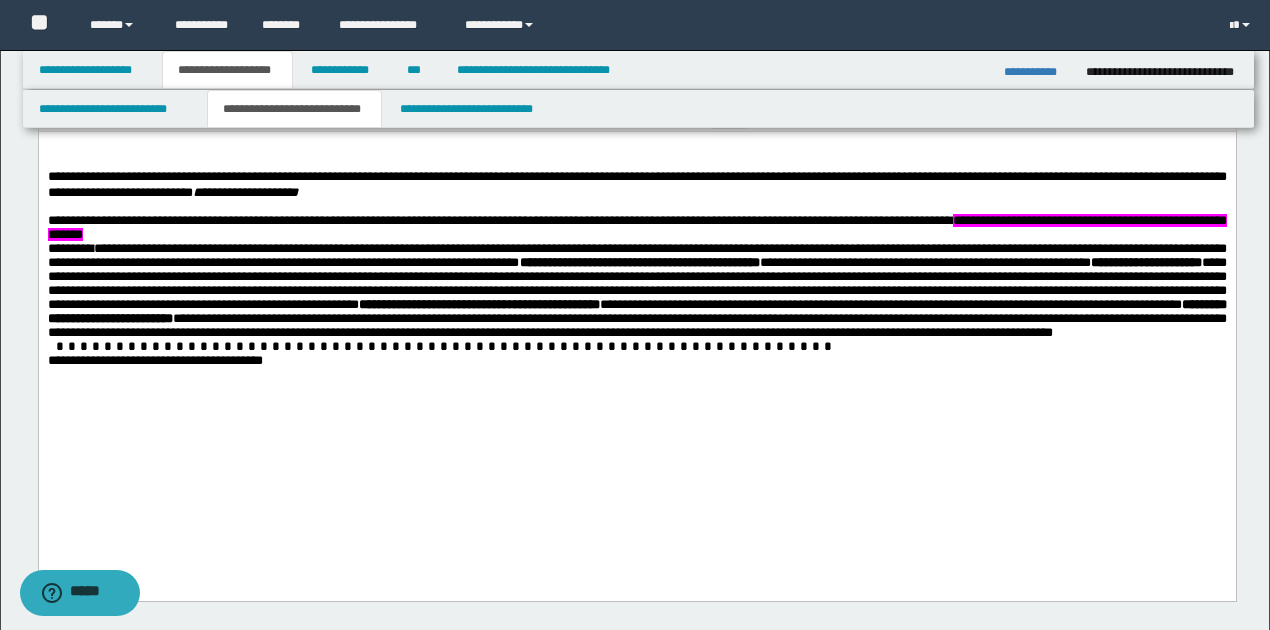 type 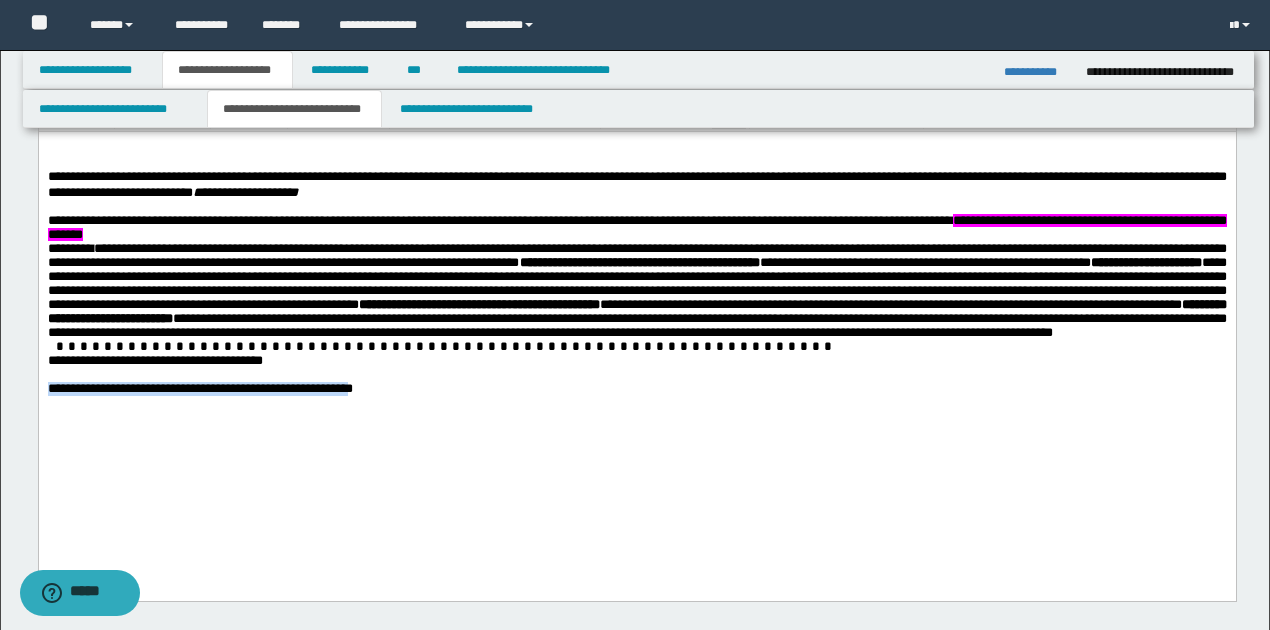 drag, startPoint x: 45, startPoint y: 425, endPoint x: 494, endPoint y: 420, distance: 449.02783 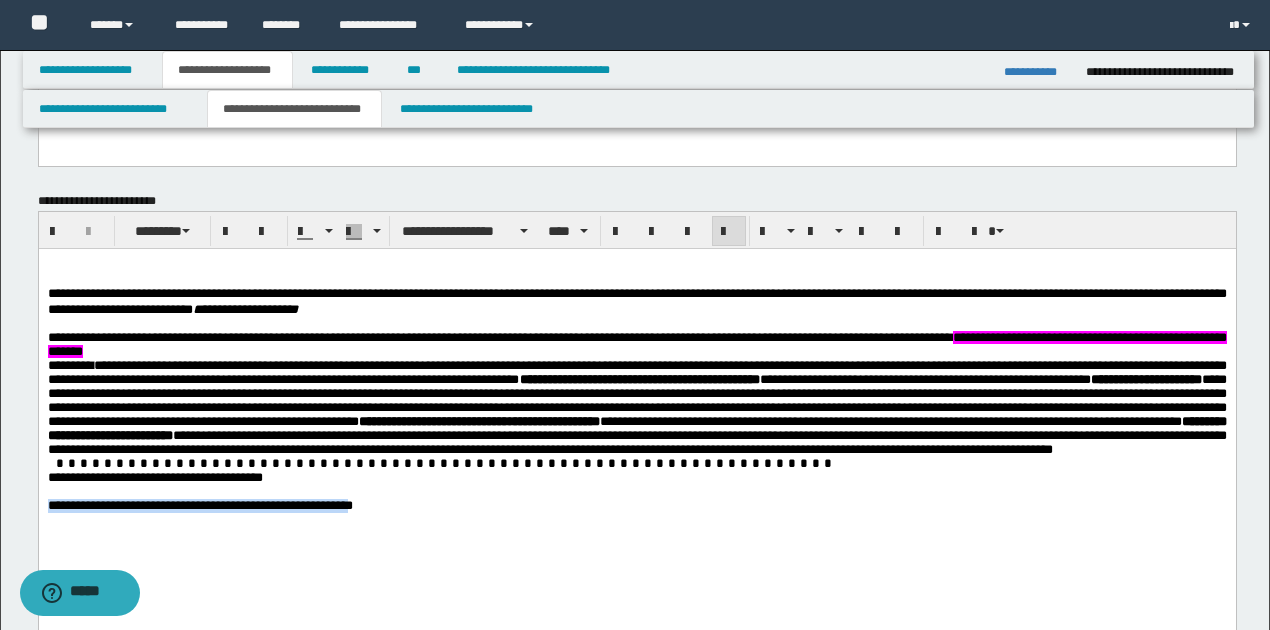 scroll, scrollTop: 733, scrollLeft: 0, axis: vertical 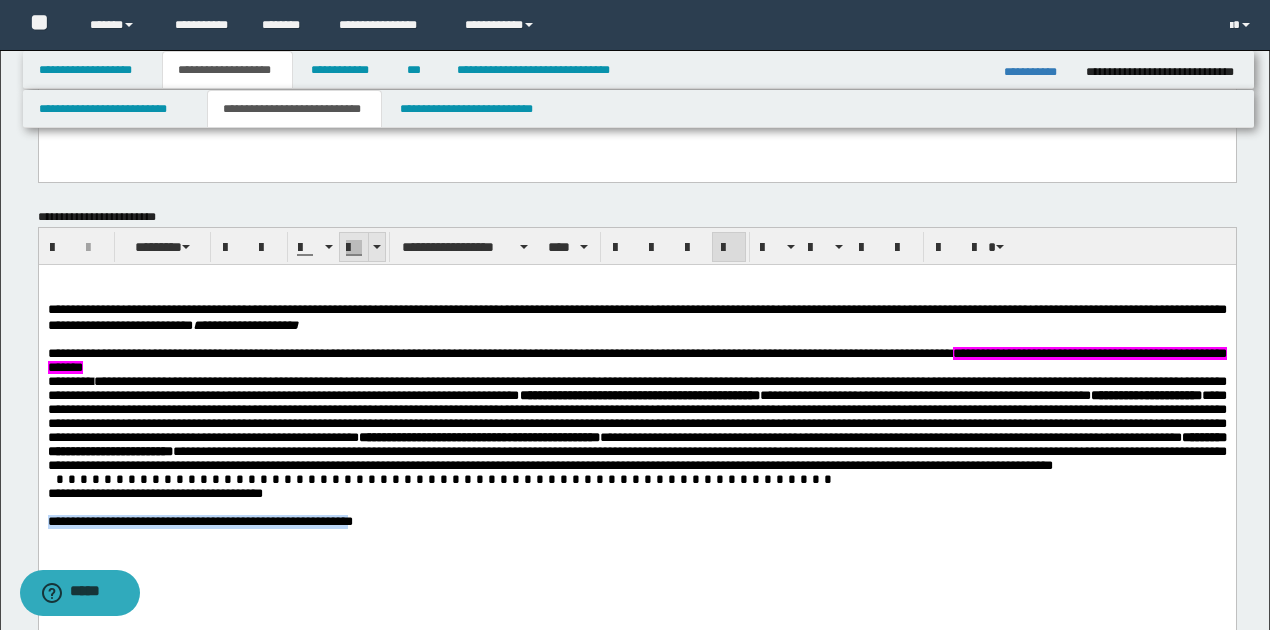 drag, startPoint x: 373, startPoint y: 248, endPoint x: 333, endPoint y: 254, distance: 40.4475 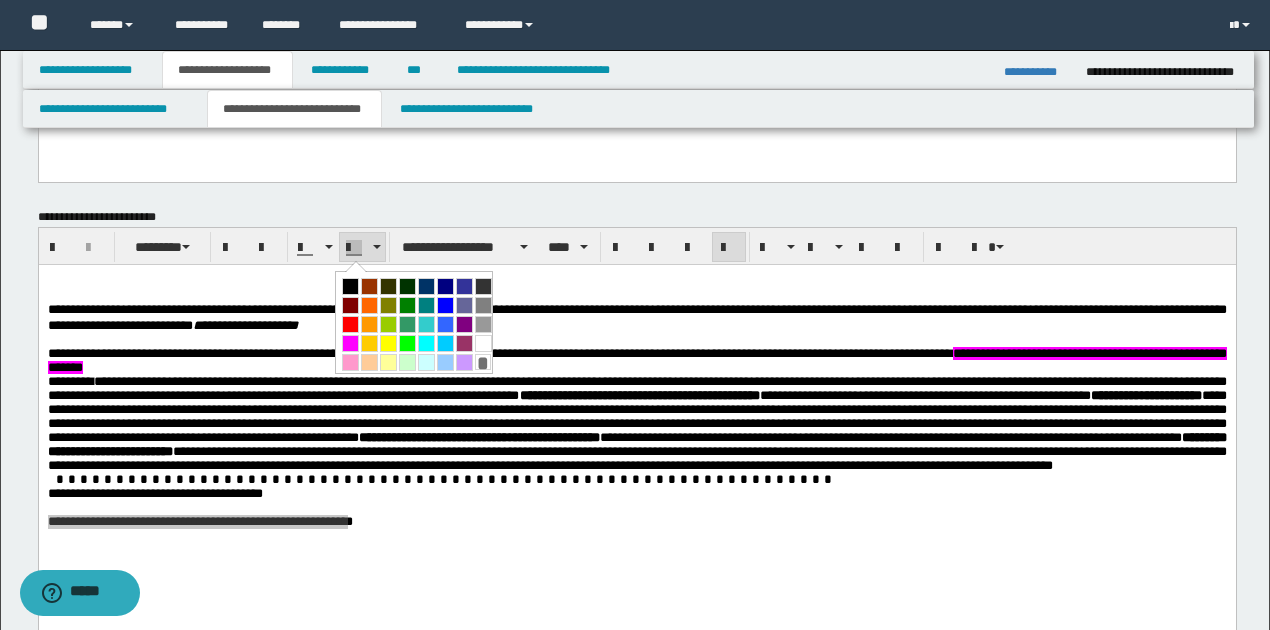 click at bounding box center (369, 343) 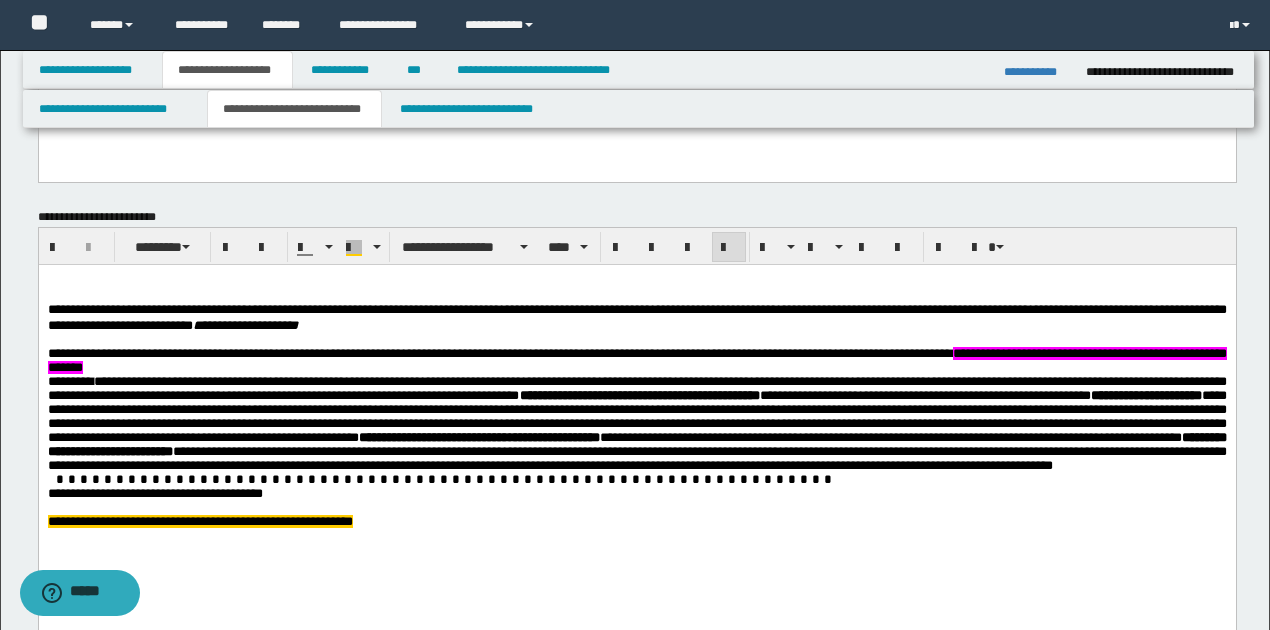 click at bounding box center (636, 508) 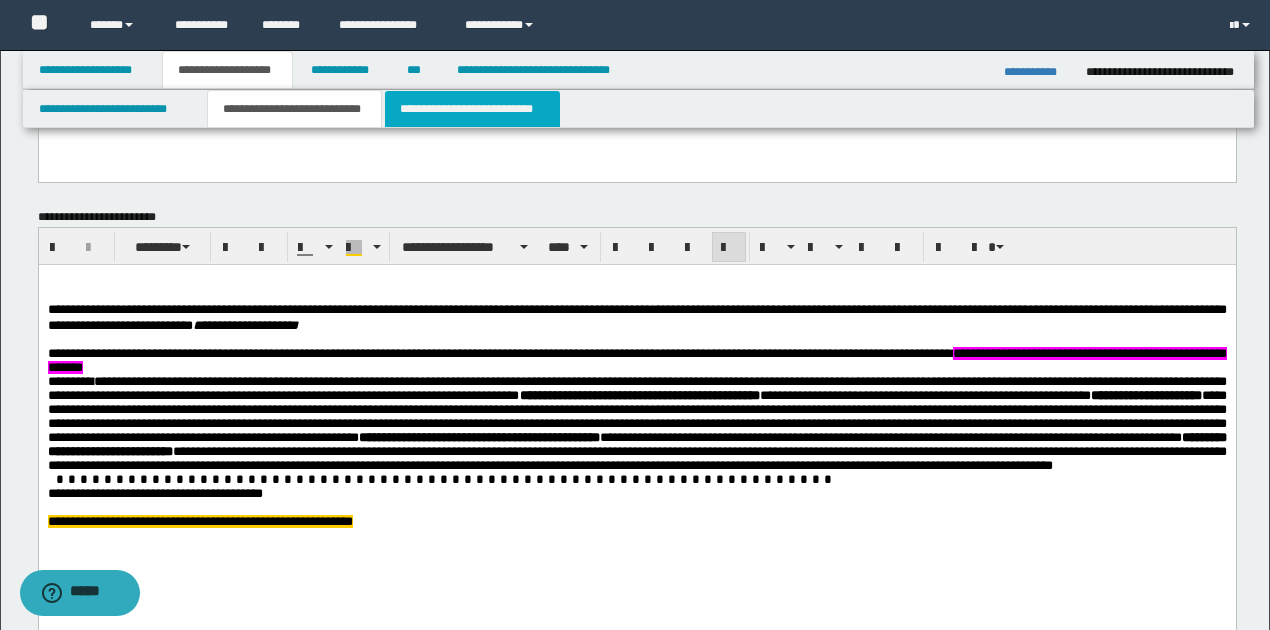 click on "**********" at bounding box center (472, 109) 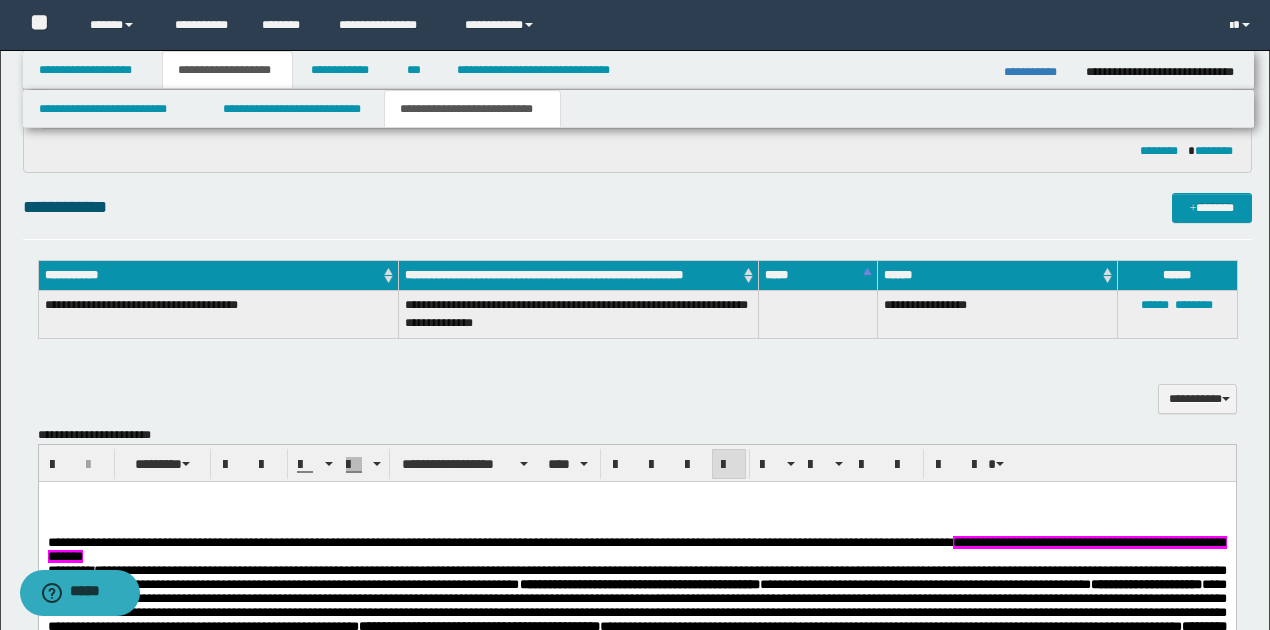 scroll, scrollTop: 333, scrollLeft: 0, axis: vertical 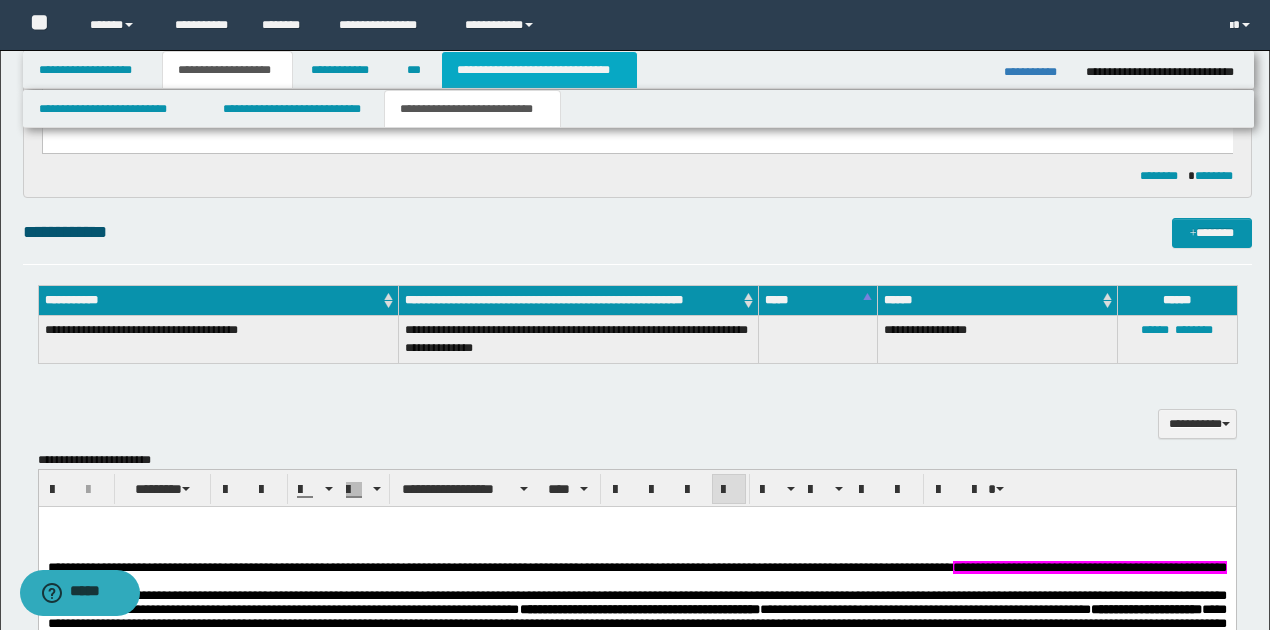 click on "**********" at bounding box center [539, 70] 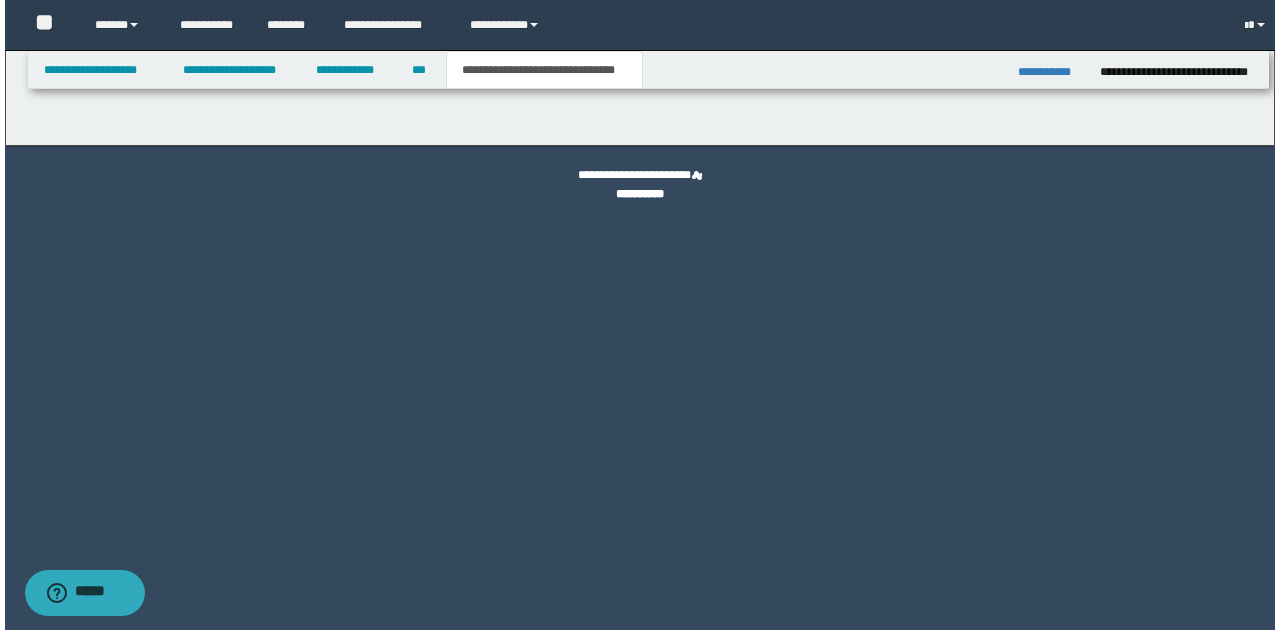 scroll, scrollTop: 0, scrollLeft: 0, axis: both 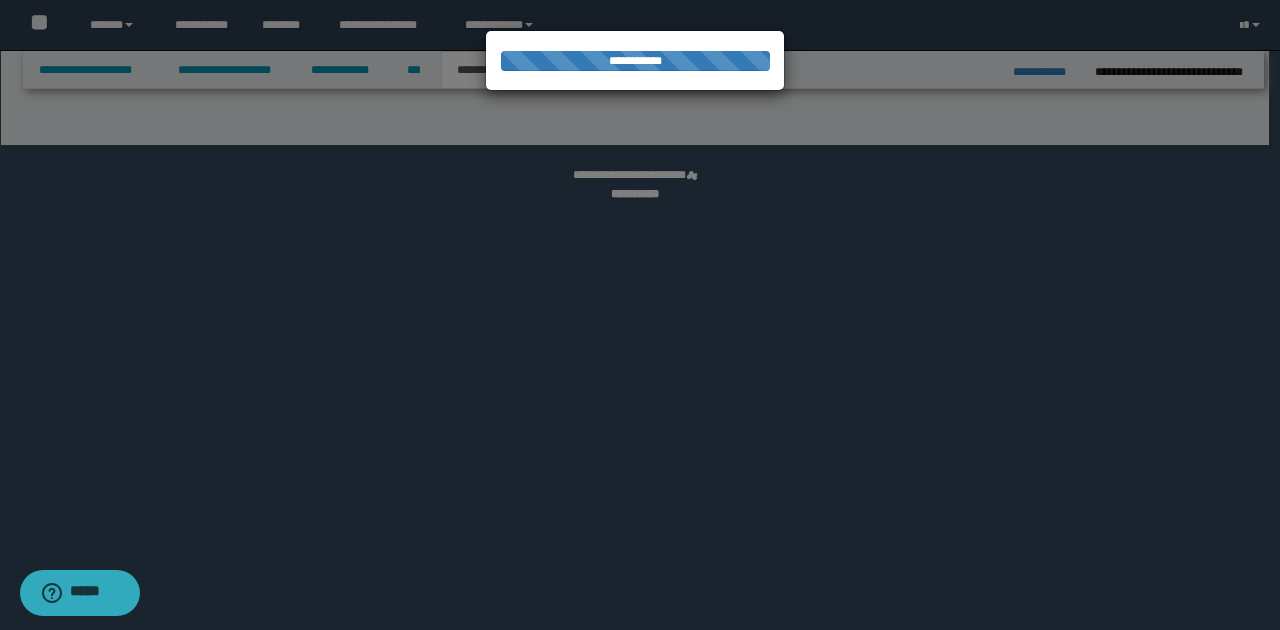 select on "*" 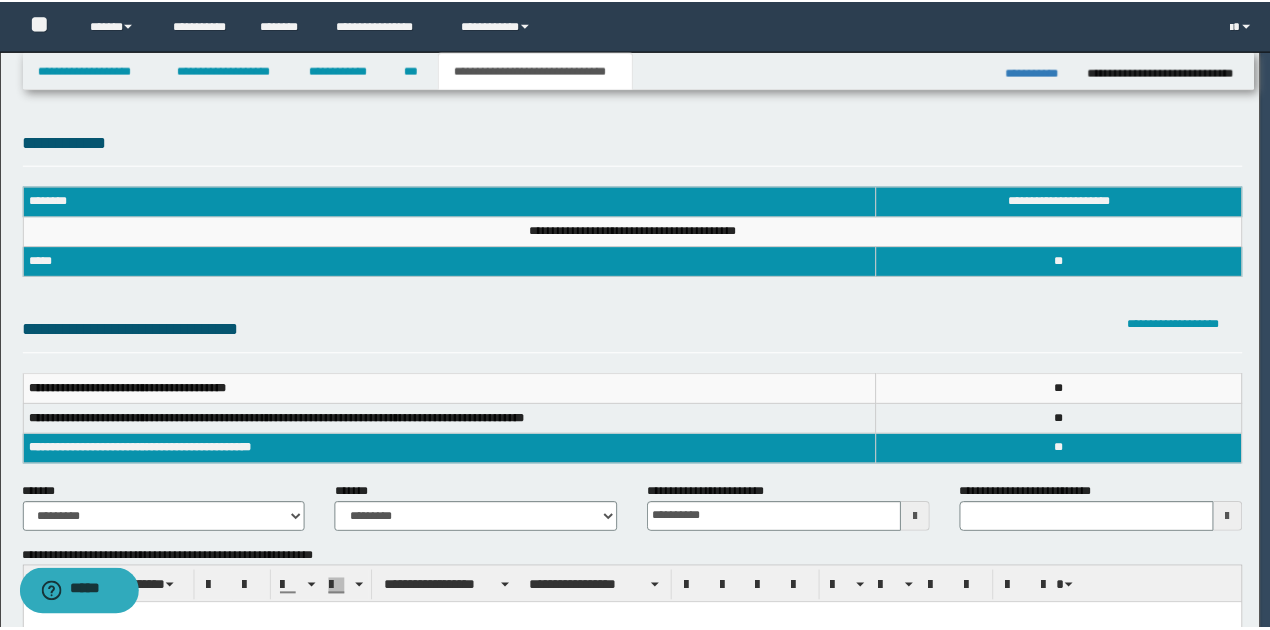 scroll, scrollTop: 0, scrollLeft: 0, axis: both 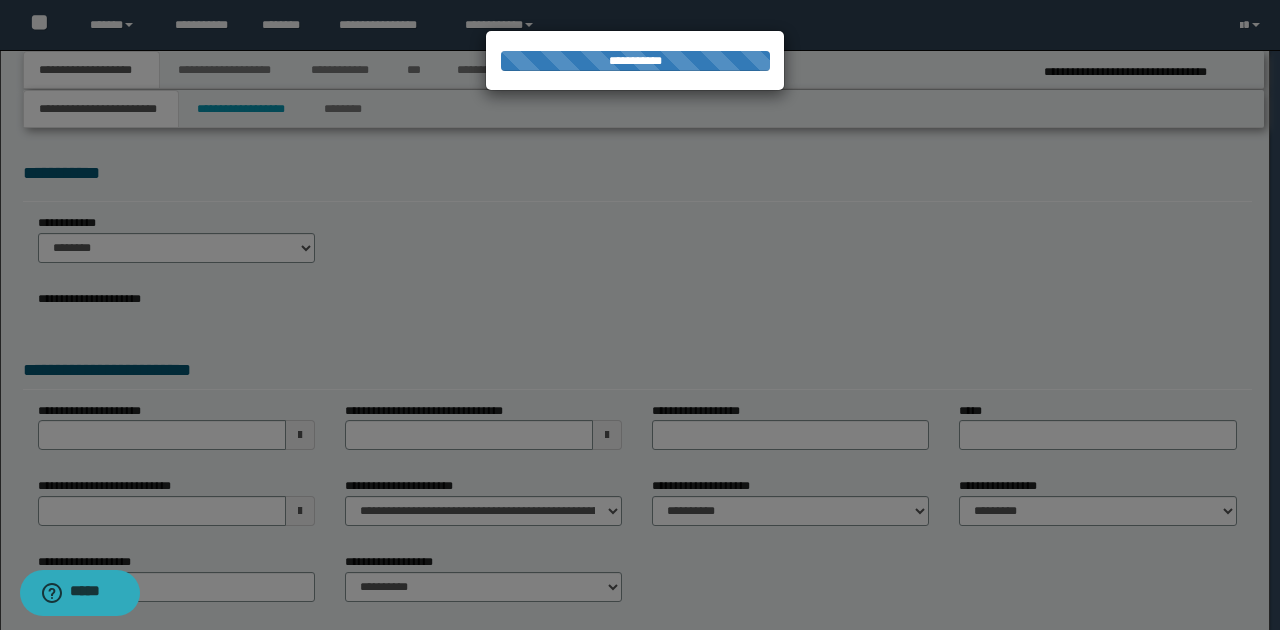 type on "**********" 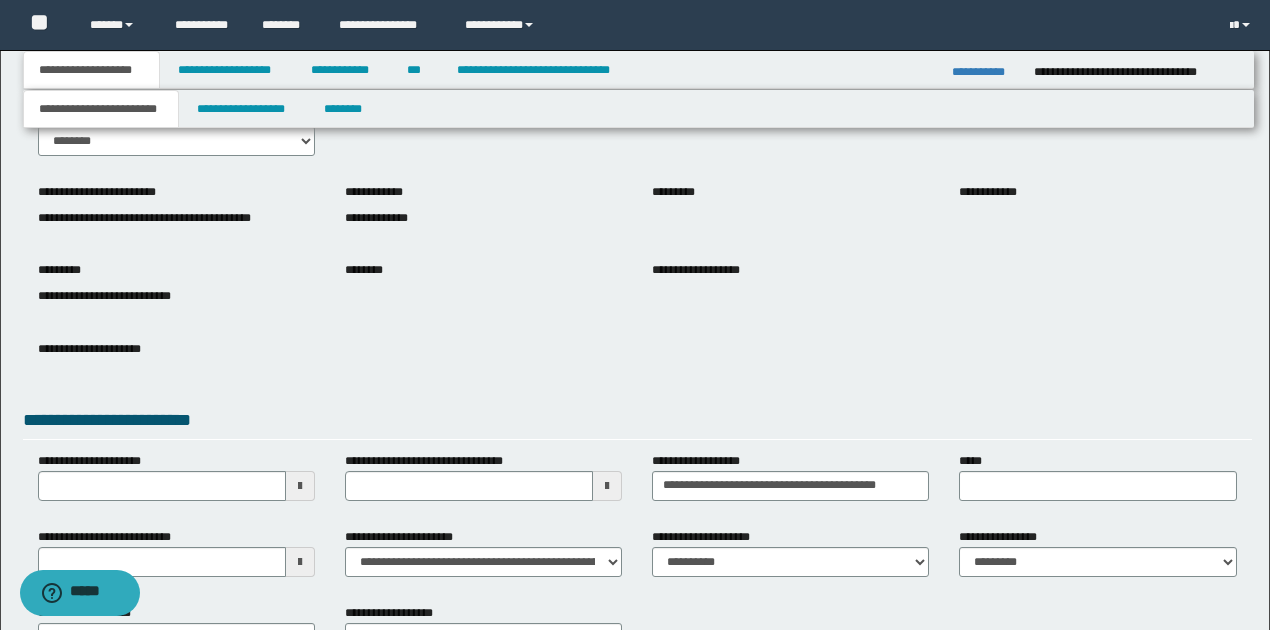scroll, scrollTop: 133, scrollLeft: 0, axis: vertical 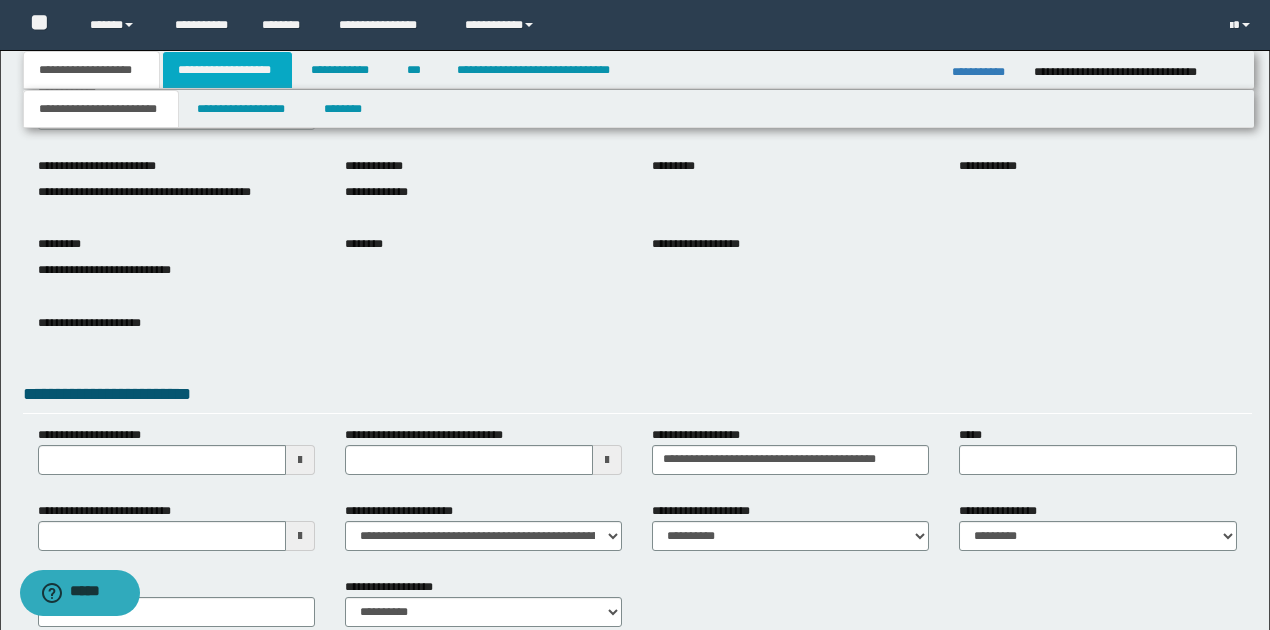 click on "**********" at bounding box center (227, 70) 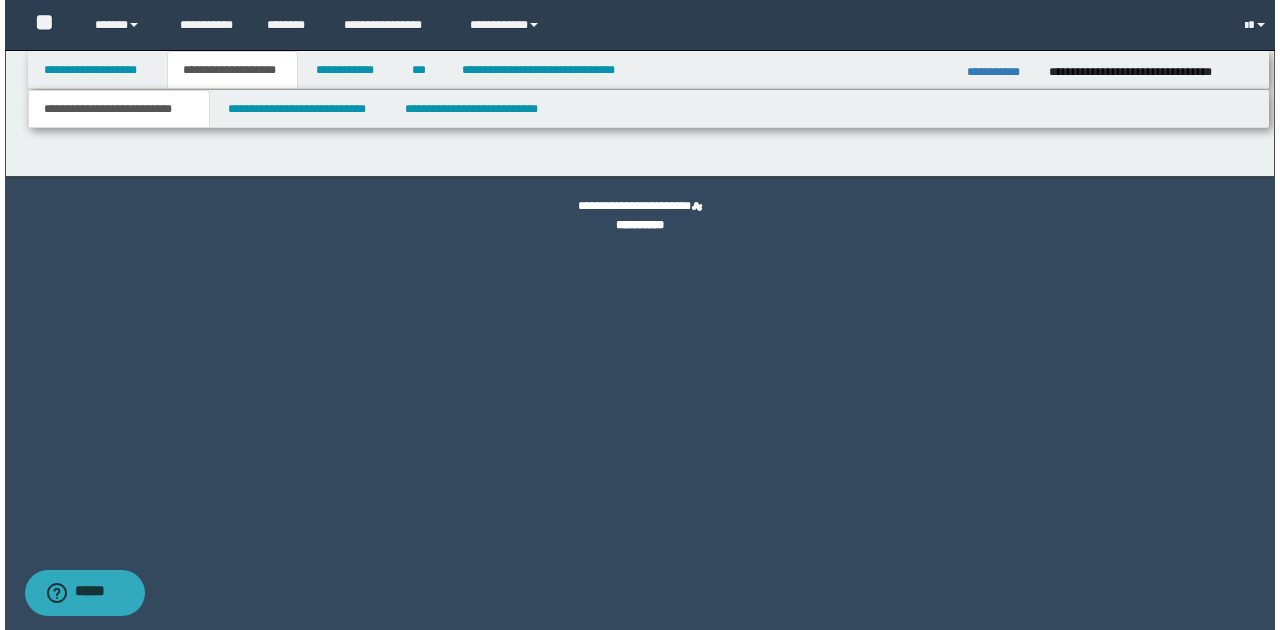 scroll, scrollTop: 0, scrollLeft: 0, axis: both 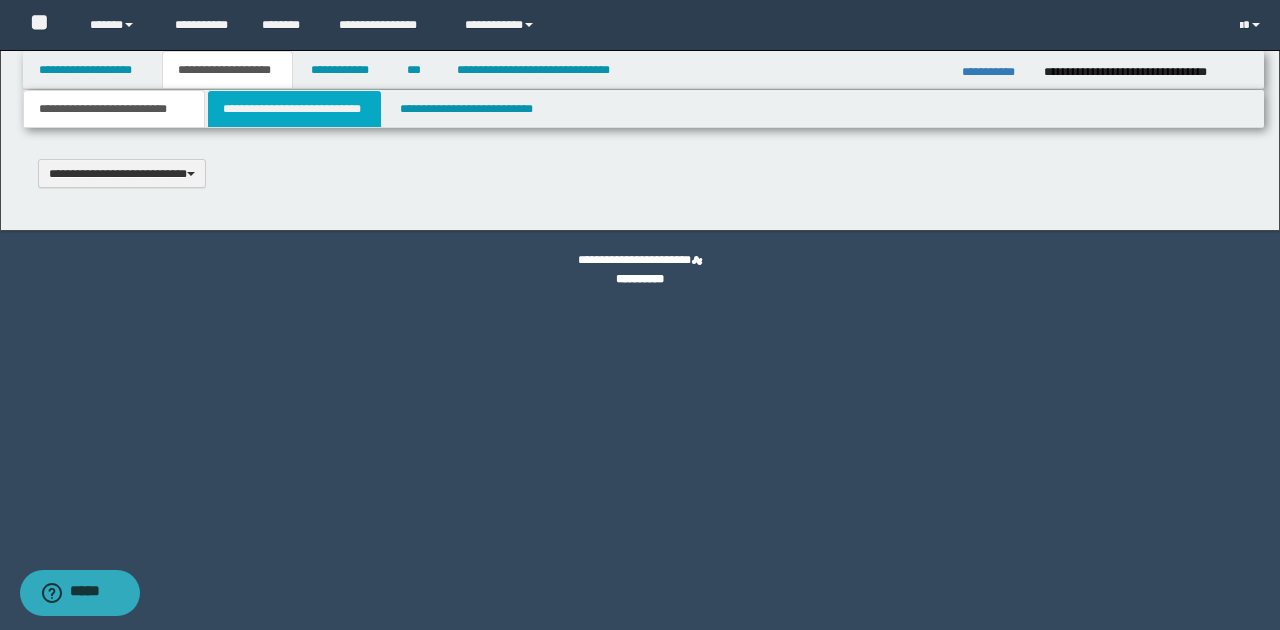 click on "**********" at bounding box center (294, 109) 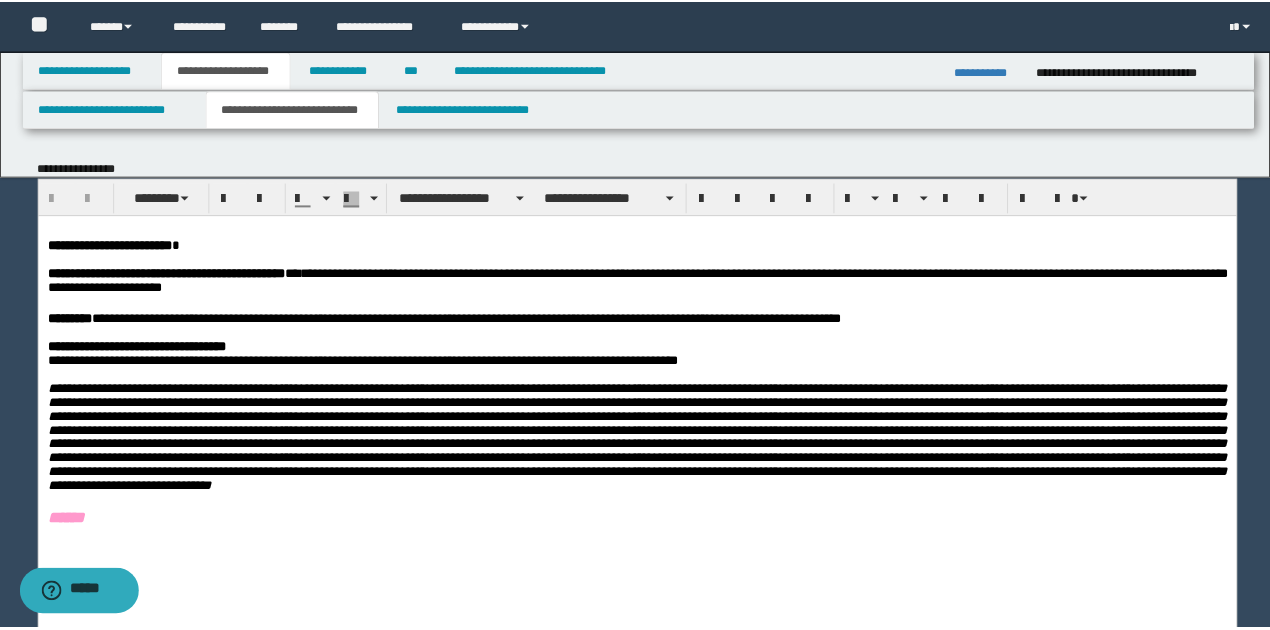 scroll, scrollTop: 0, scrollLeft: 0, axis: both 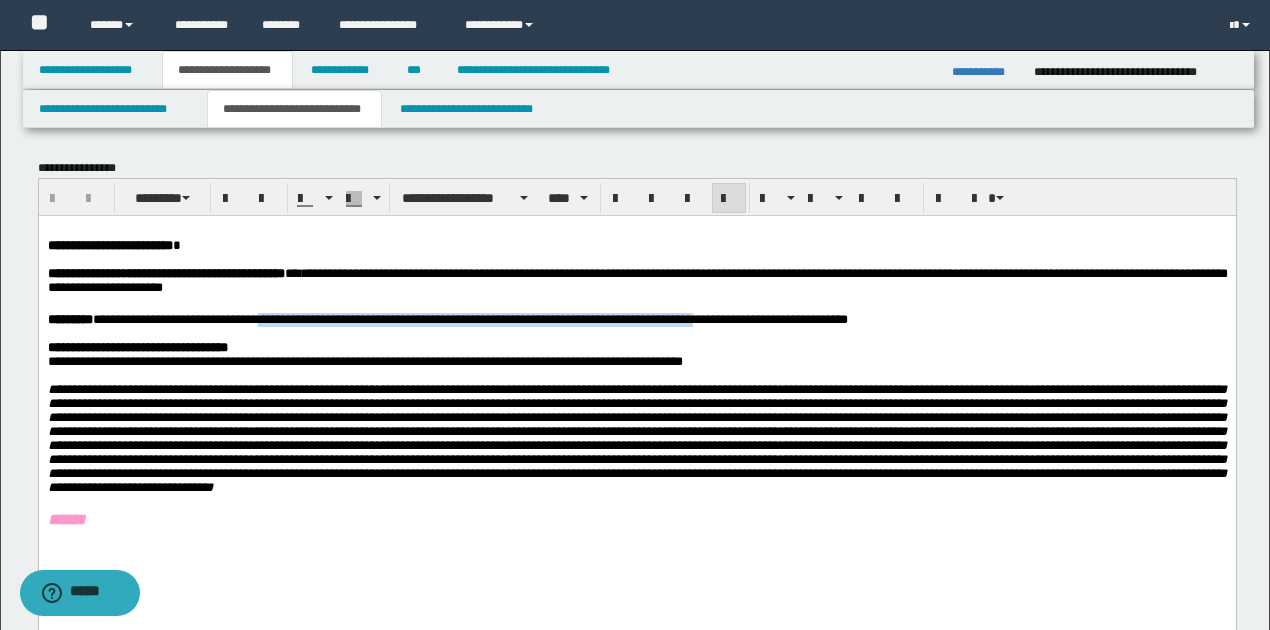 drag, startPoint x: 282, startPoint y: 323, endPoint x: 745, endPoint y: 326, distance: 463.0097 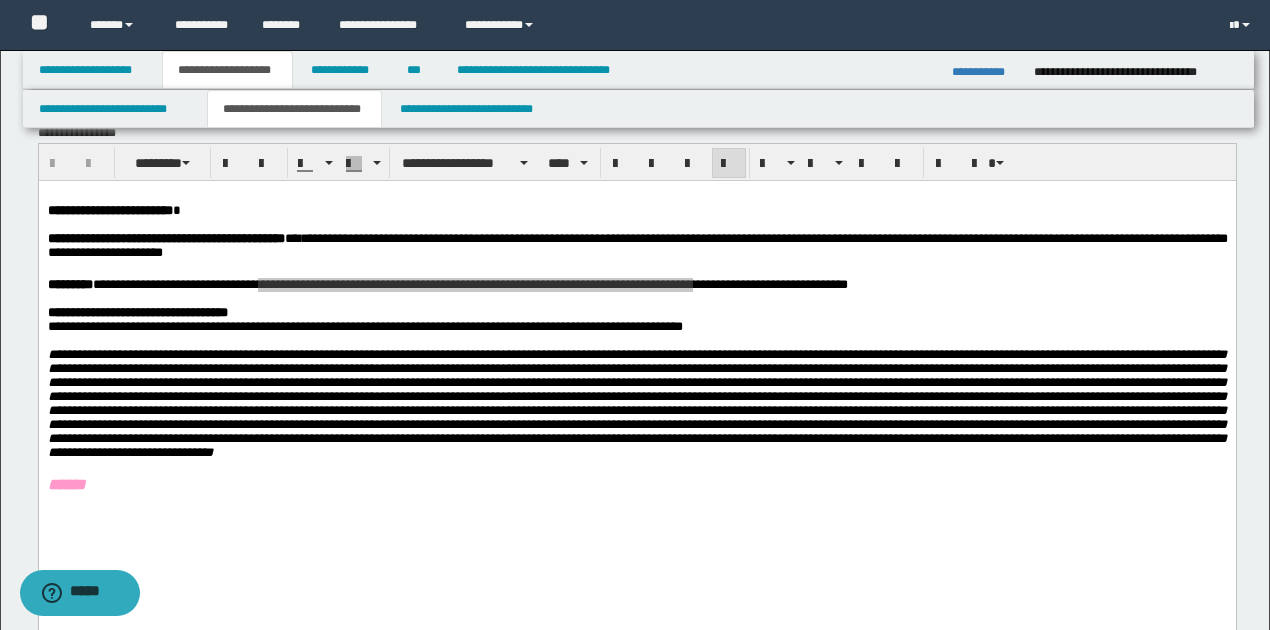 scroll, scrollTop: 66, scrollLeft: 0, axis: vertical 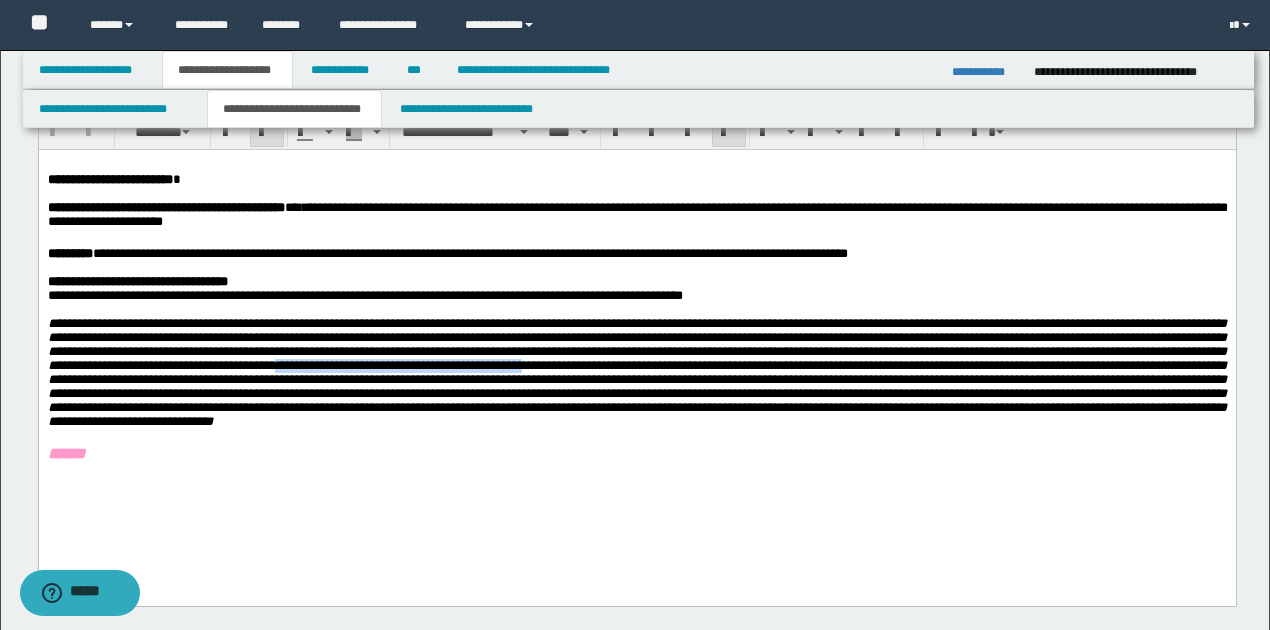 drag, startPoint x: 745, startPoint y: 378, endPoint x: 1021, endPoint y: 377, distance: 276.0018 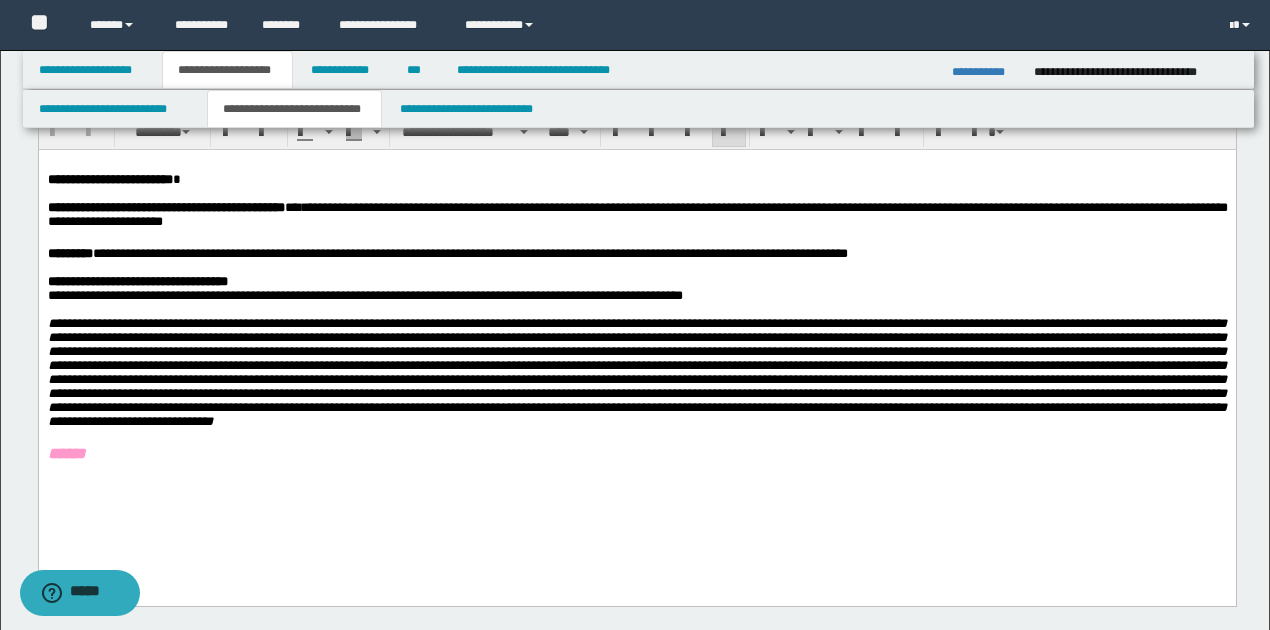 click on "**********" at bounding box center [636, 179] 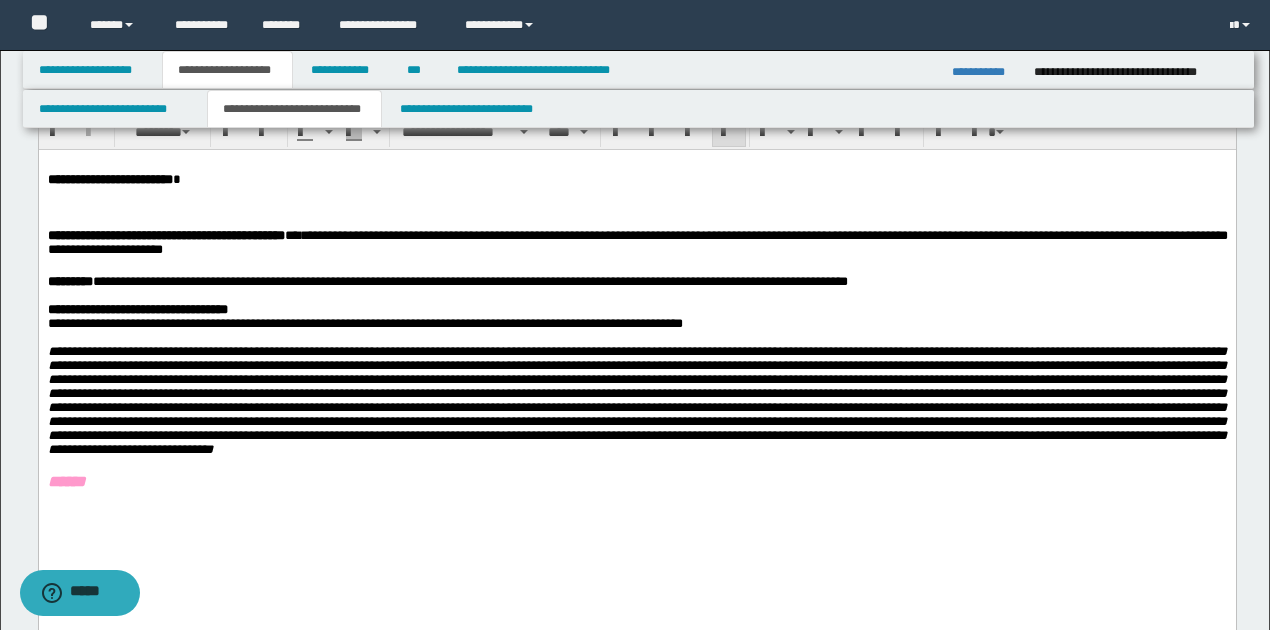 type 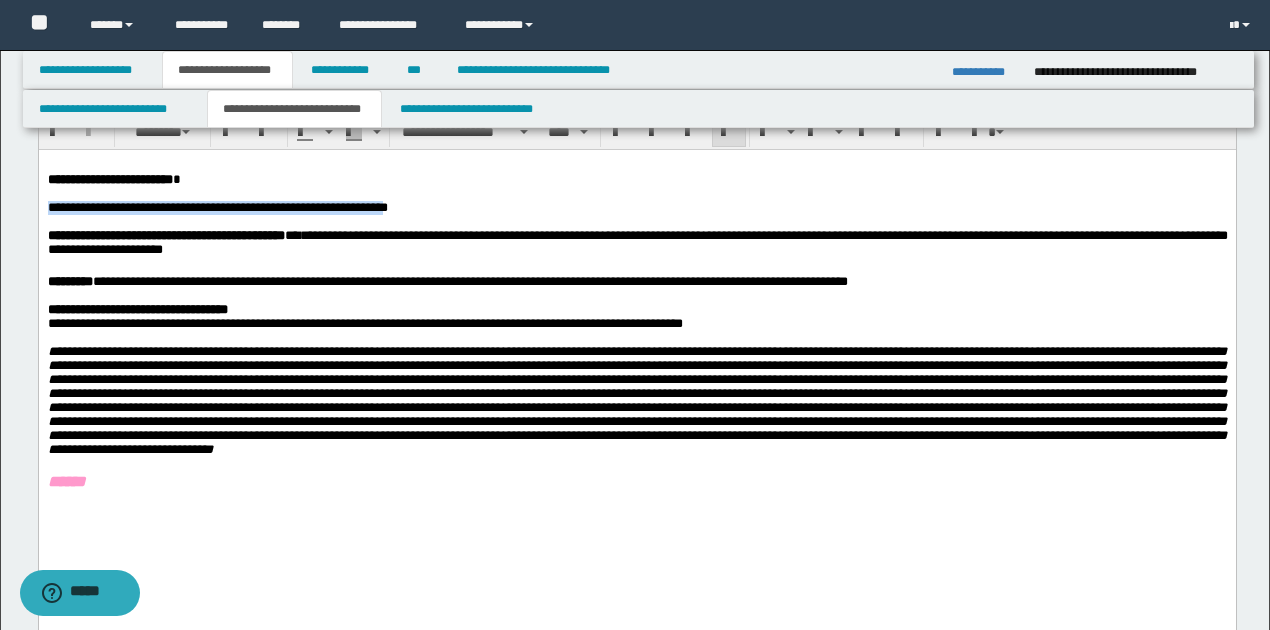 drag, startPoint x: 52, startPoint y: 212, endPoint x: 398, endPoint y: 212, distance: 346 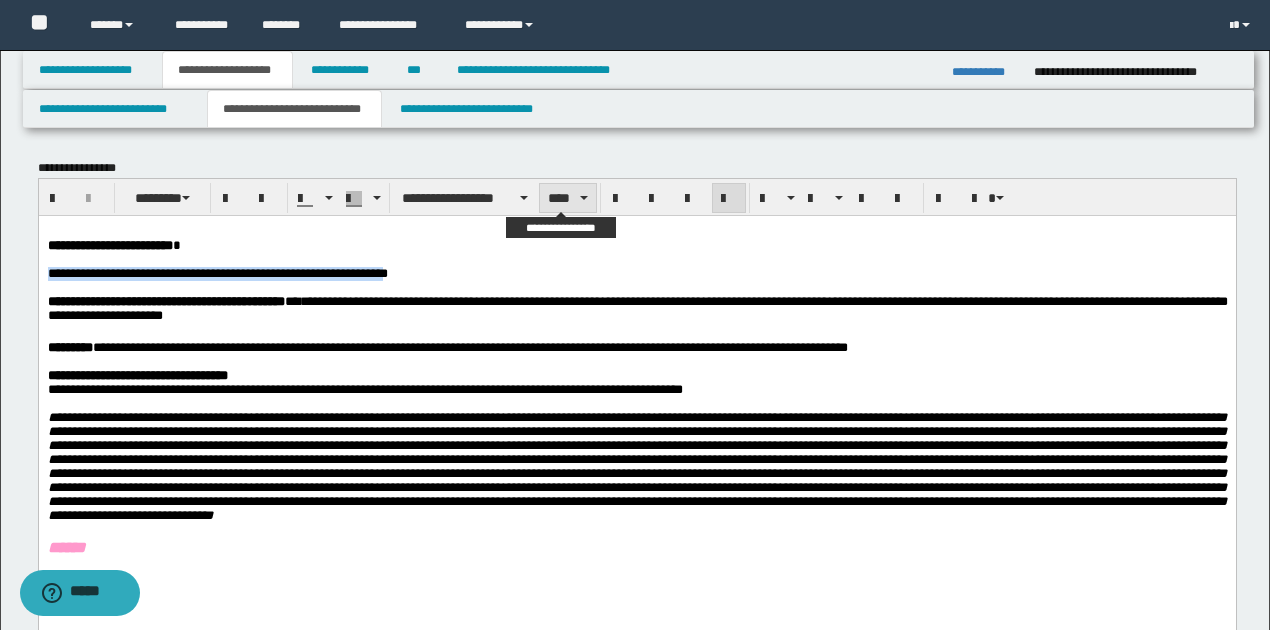 click on "****" at bounding box center [567, 198] 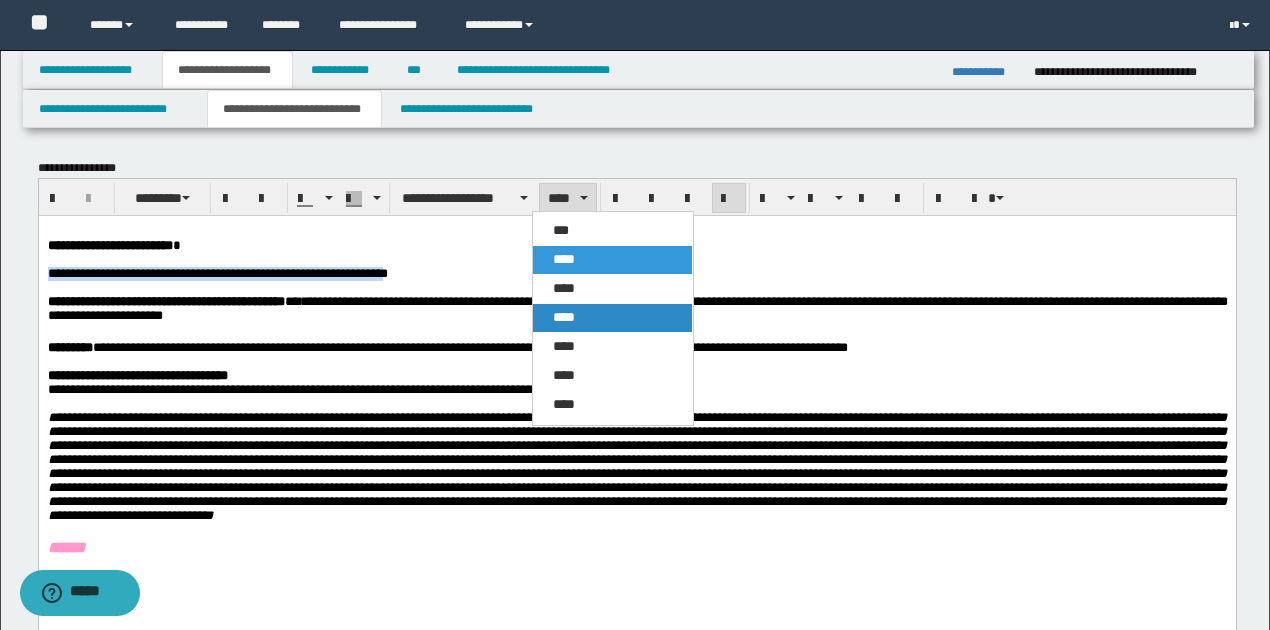 click on "****" at bounding box center (564, 317) 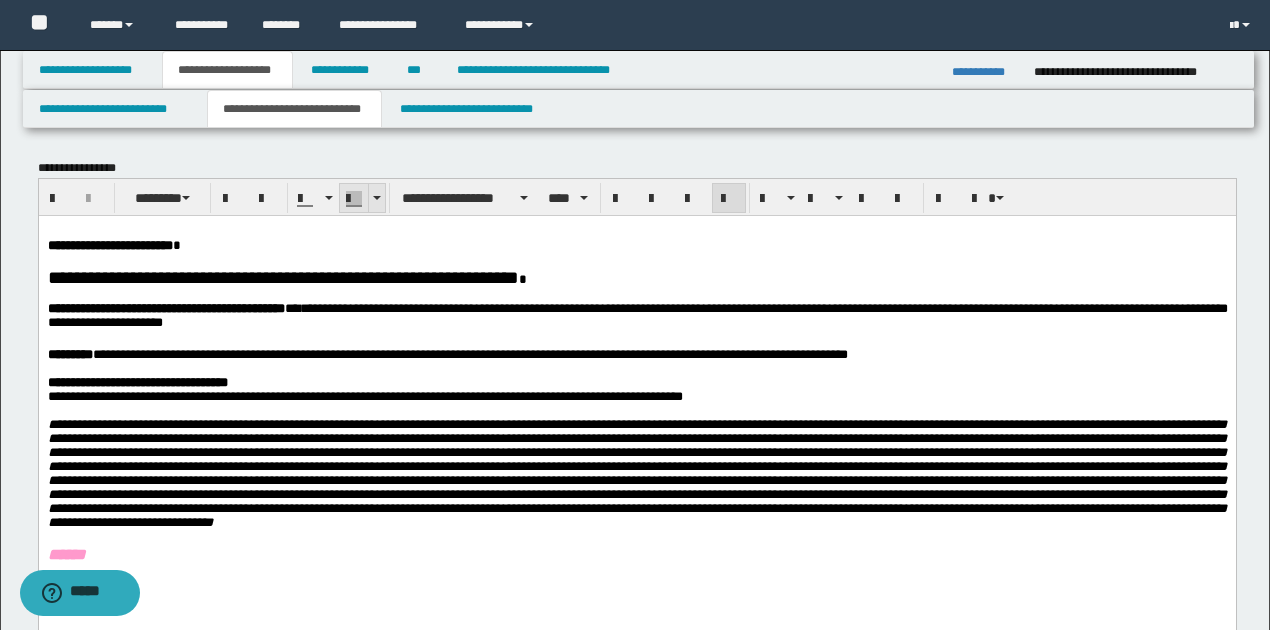 click at bounding box center [376, 198] 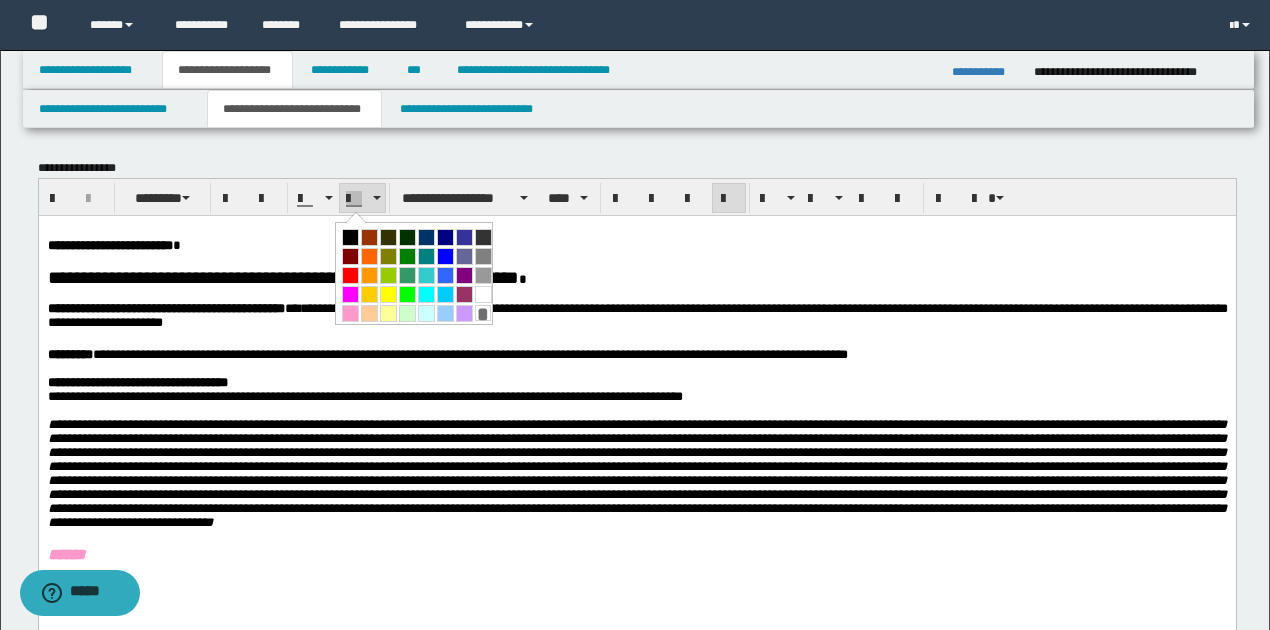 click at bounding box center (350, 294) 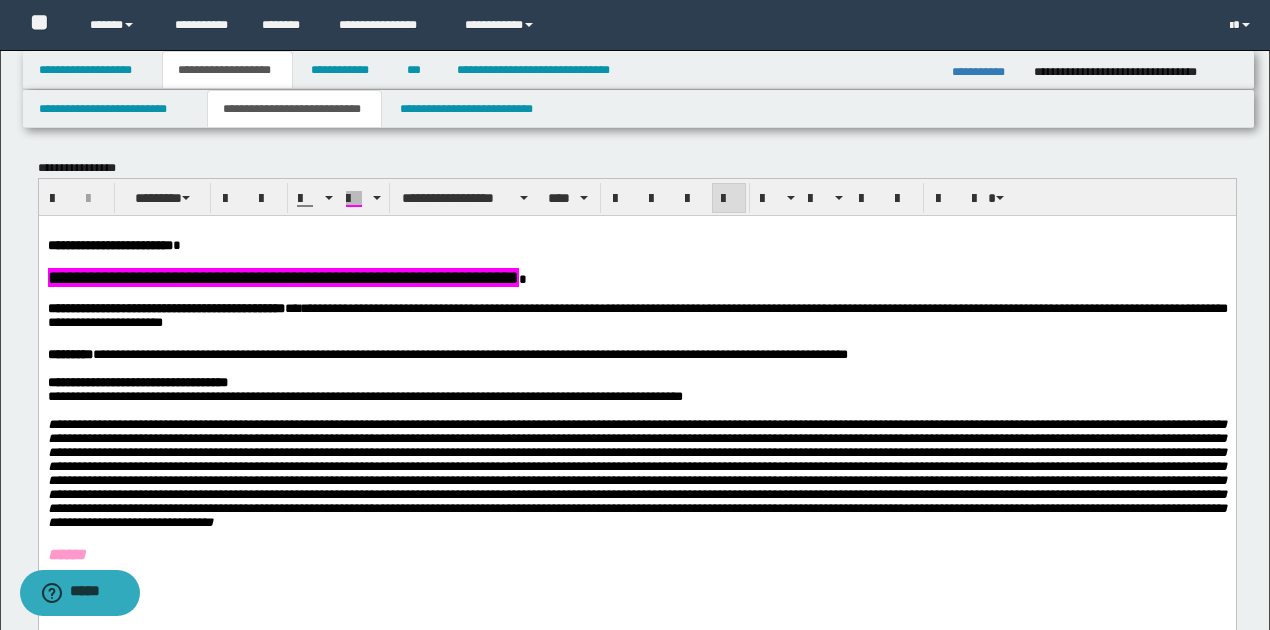 click at bounding box center [636, 294] 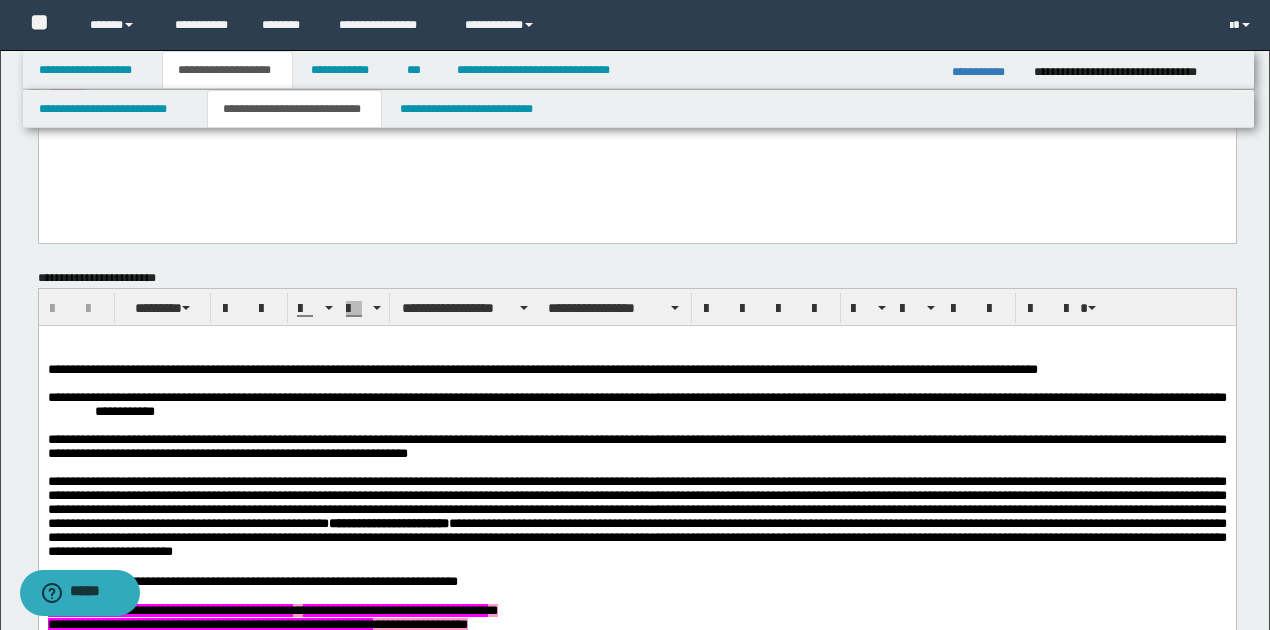scroll, scrollTop: 533, scrollLeft: 0, axis: vertical 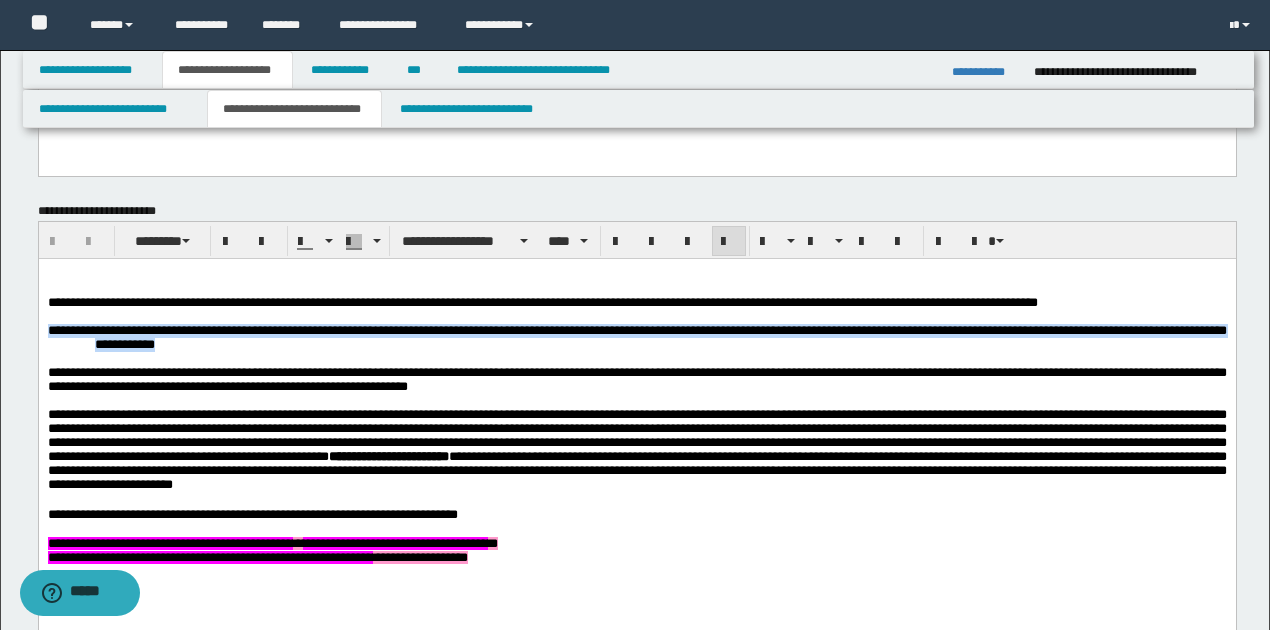 drag, startPoint x: 47, startPoint y: 337, endPoint x: 330, endPoint y: 357, distance: 283.70584 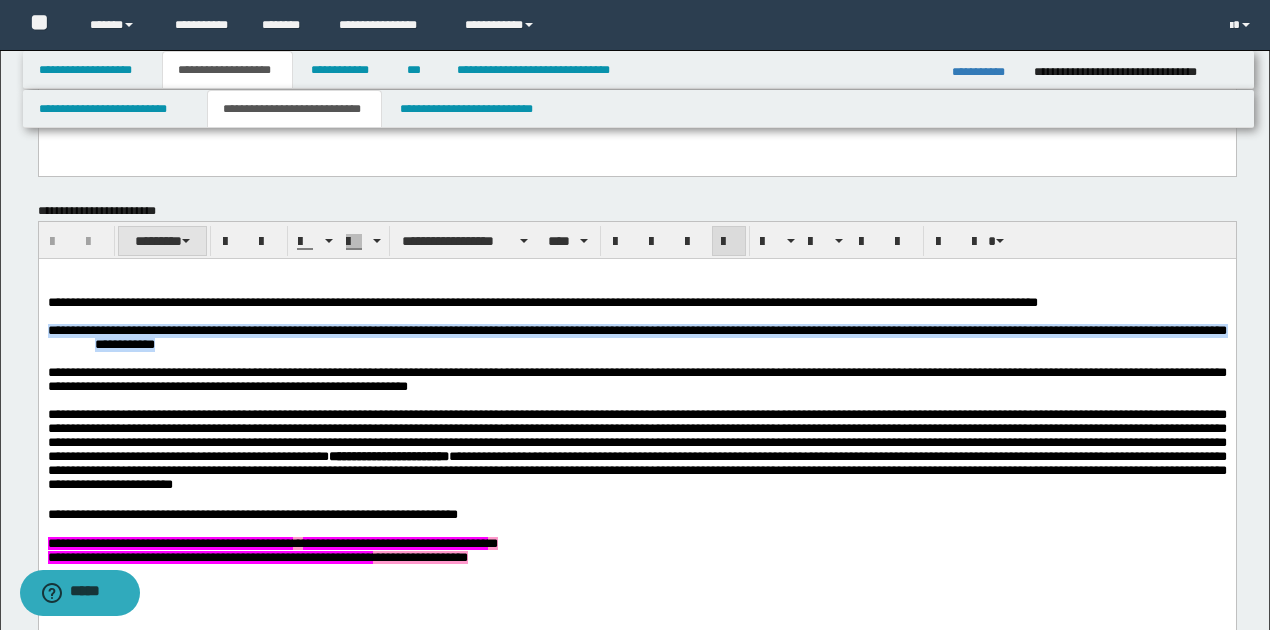 click at bounding box center (186, 241) 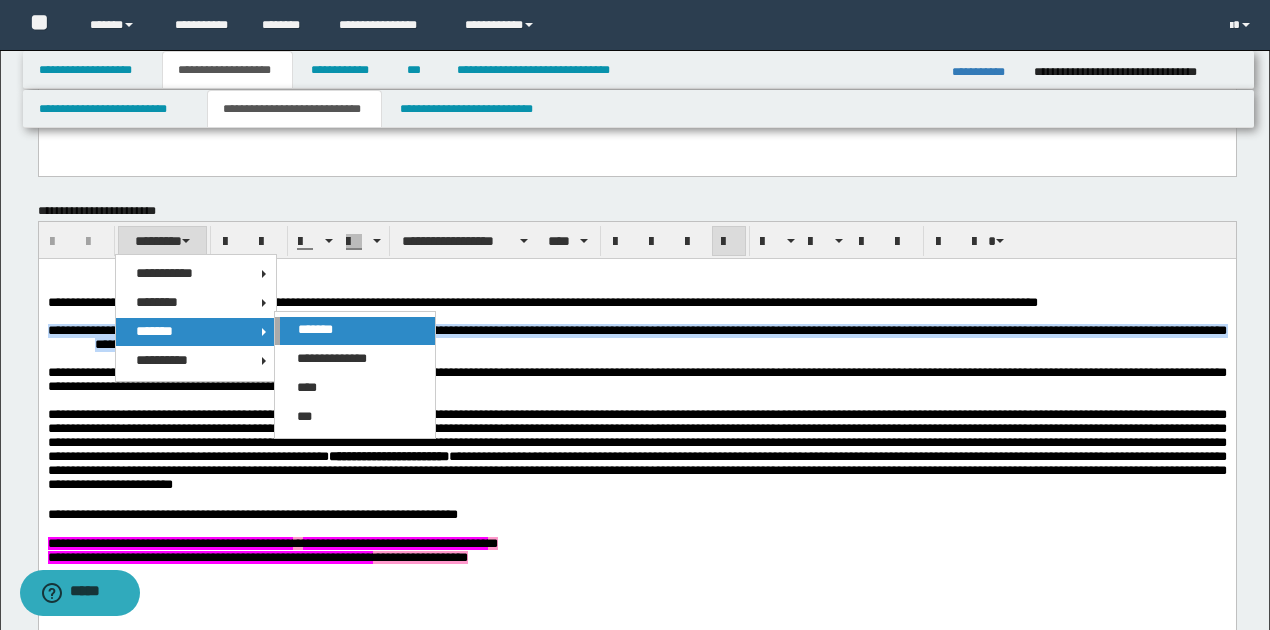 click on "*******" at bounding box center [315, 329] 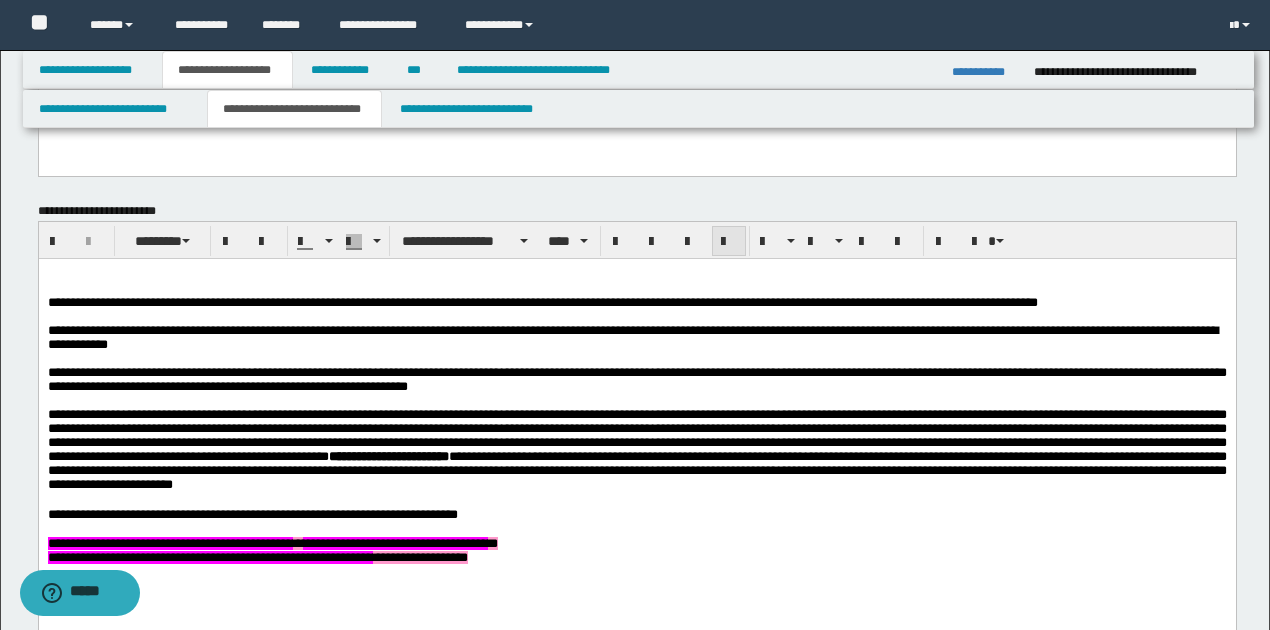 click at bounding box center [729, 242] 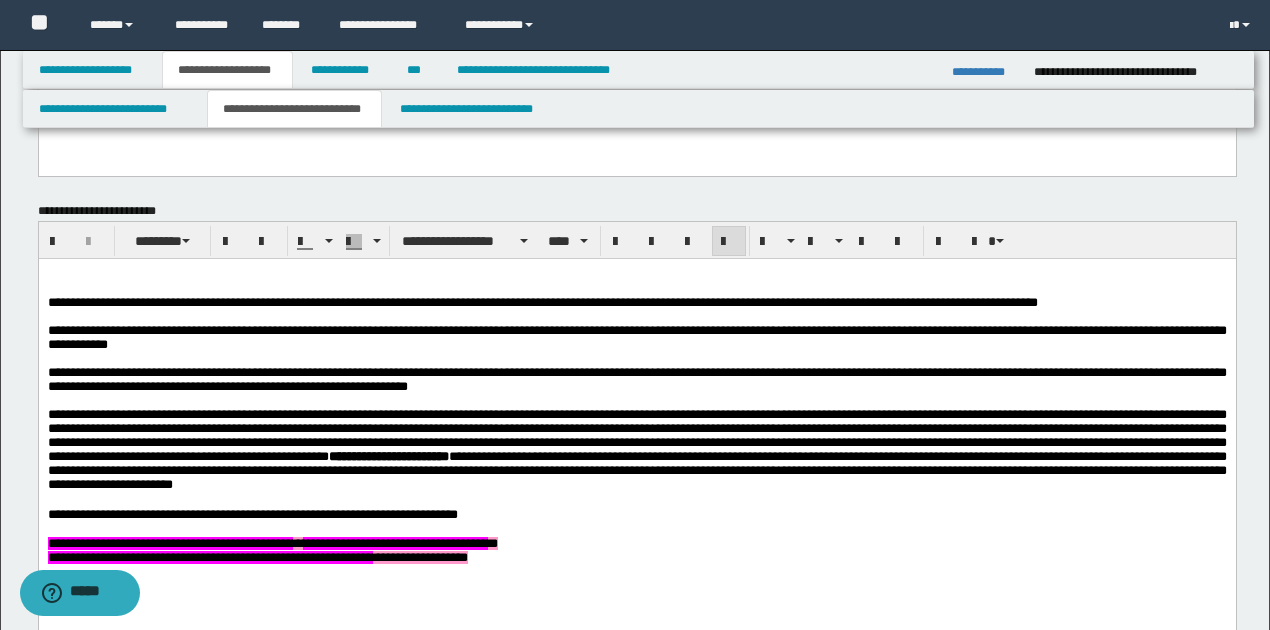 click on "**********" at bounding box center [636, 379] 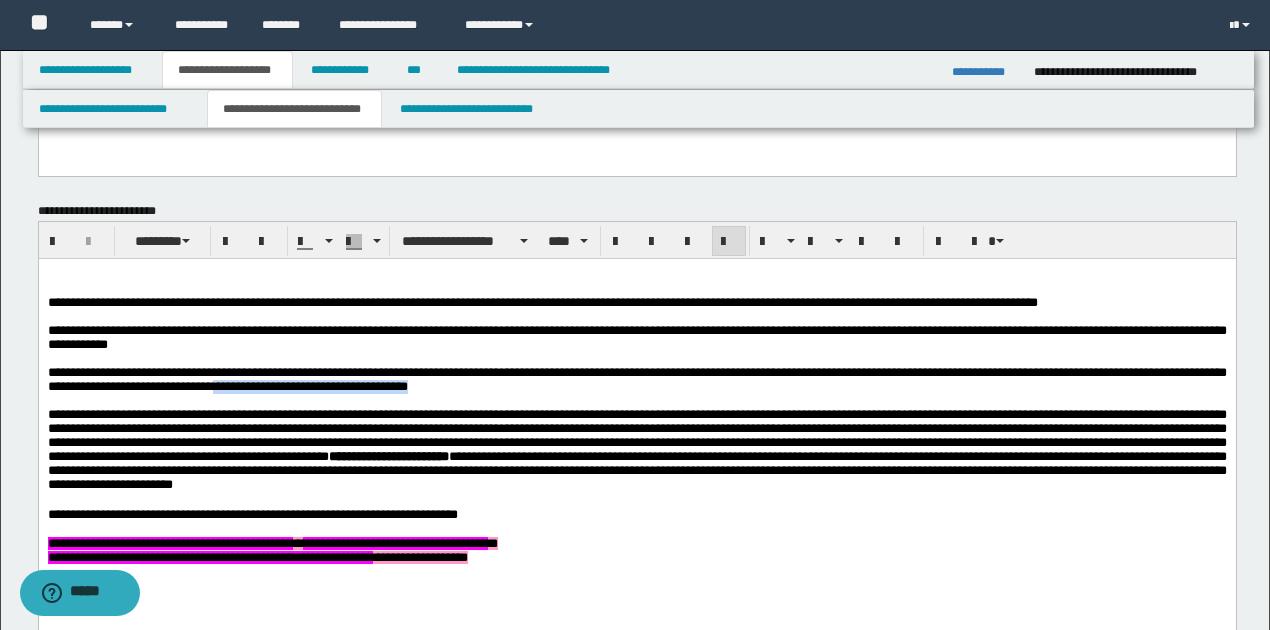 drag, startPoint x: 344, startPoint y: 397, endPoint x: 644, endPoint y: 401, distance: 300.02667 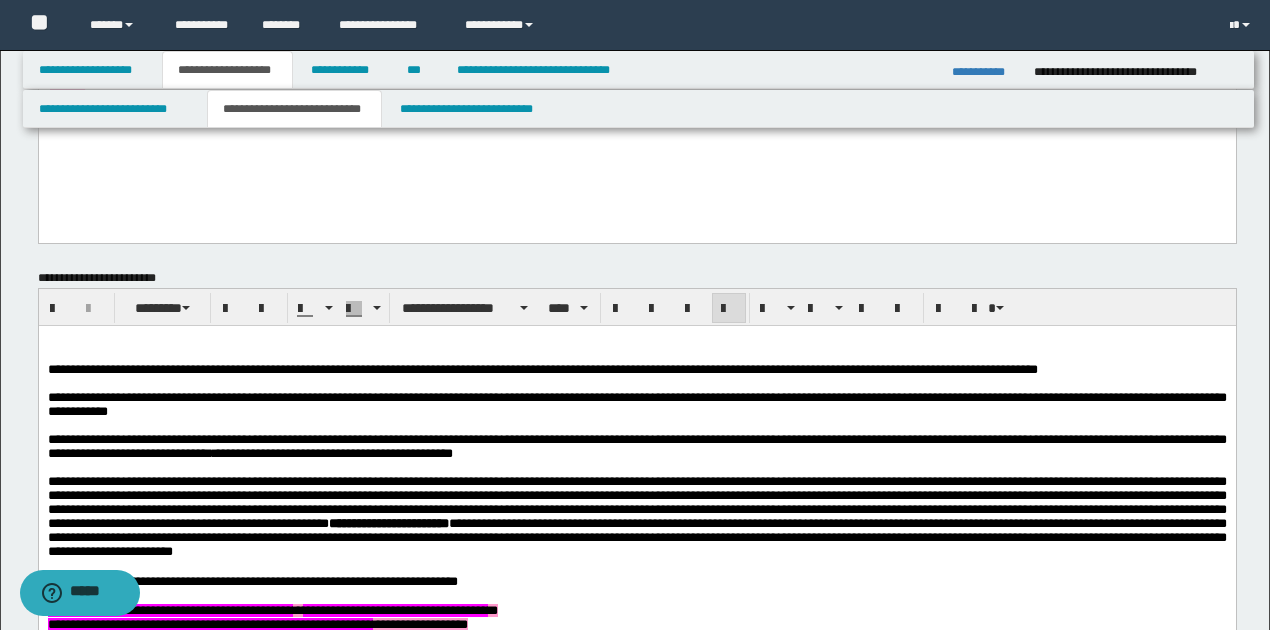 scroll, scrollTop: 533, scrollLeft: 0, axis: vertical 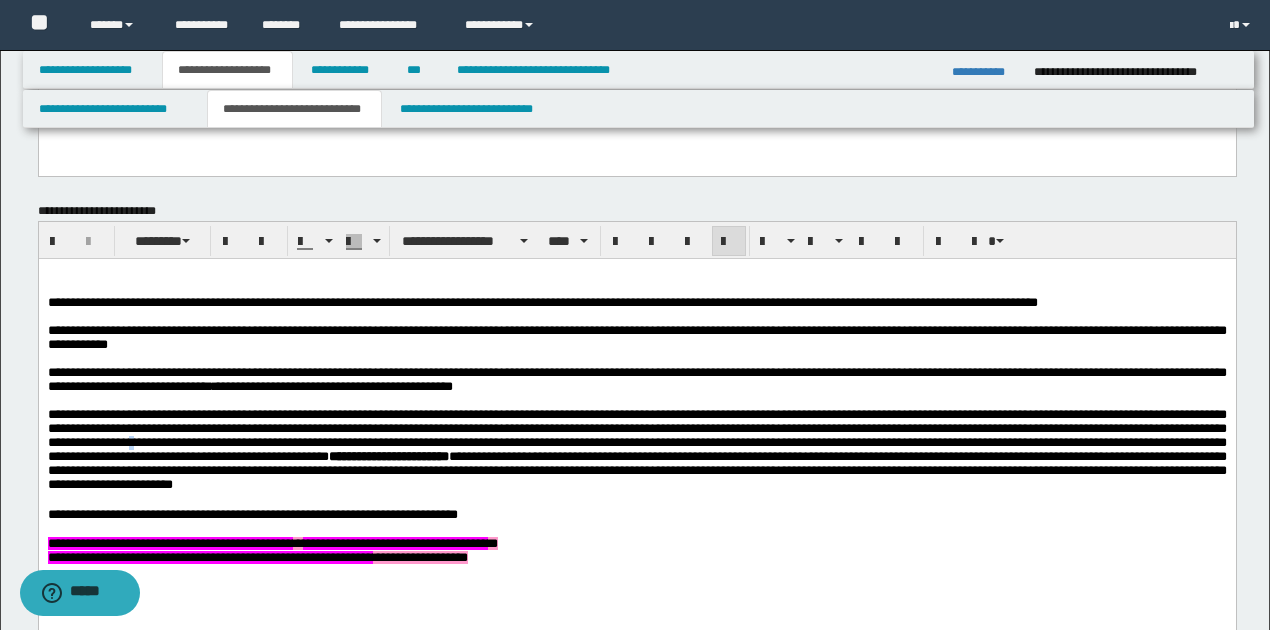 click on "**********" at bounding box center [636, 449] 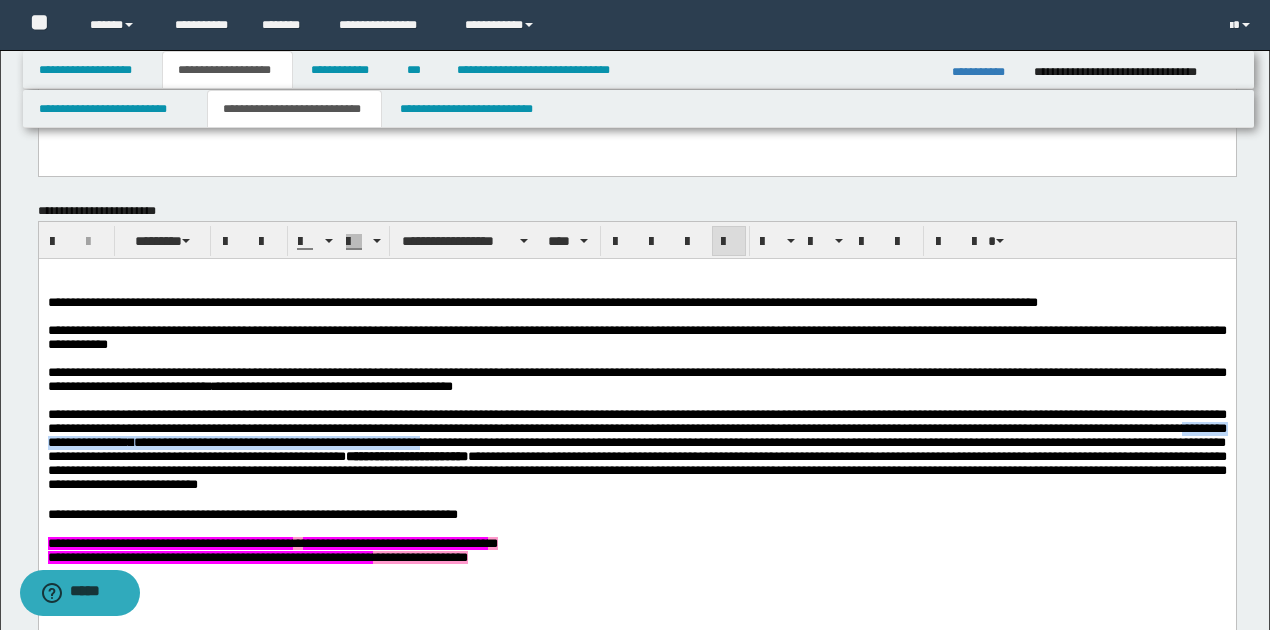 drag, startPoint x: 178, startPoint y: 459, endPoint x: 633, endPoint y: 461, distance: 455.0044 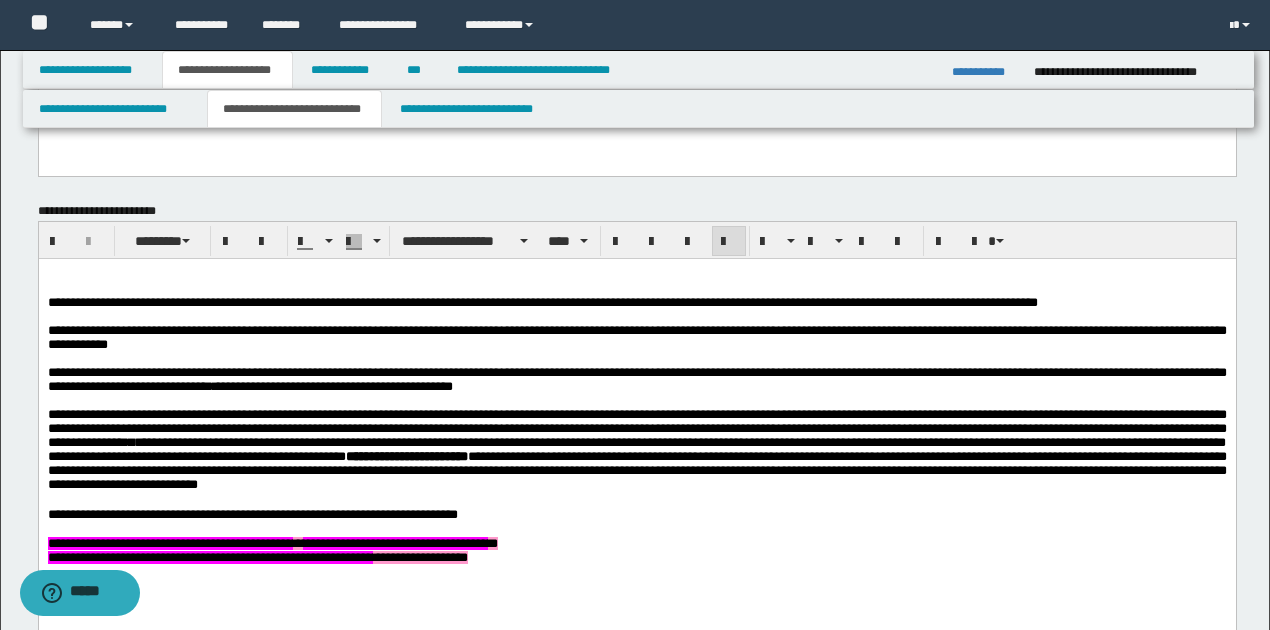 click on "**********" at bounding box center (636, 449) 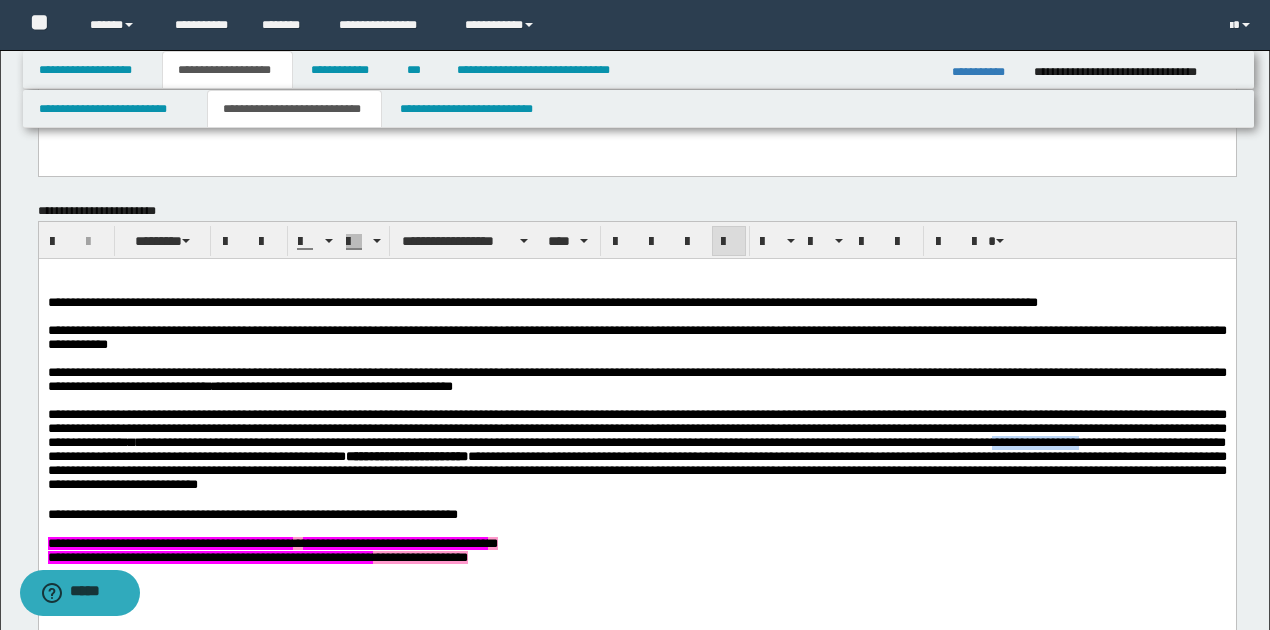 drag, startPoint x: 47, startPoint y: 475, endPoint x: 177, endPoint y: 477, distance: 130.01538 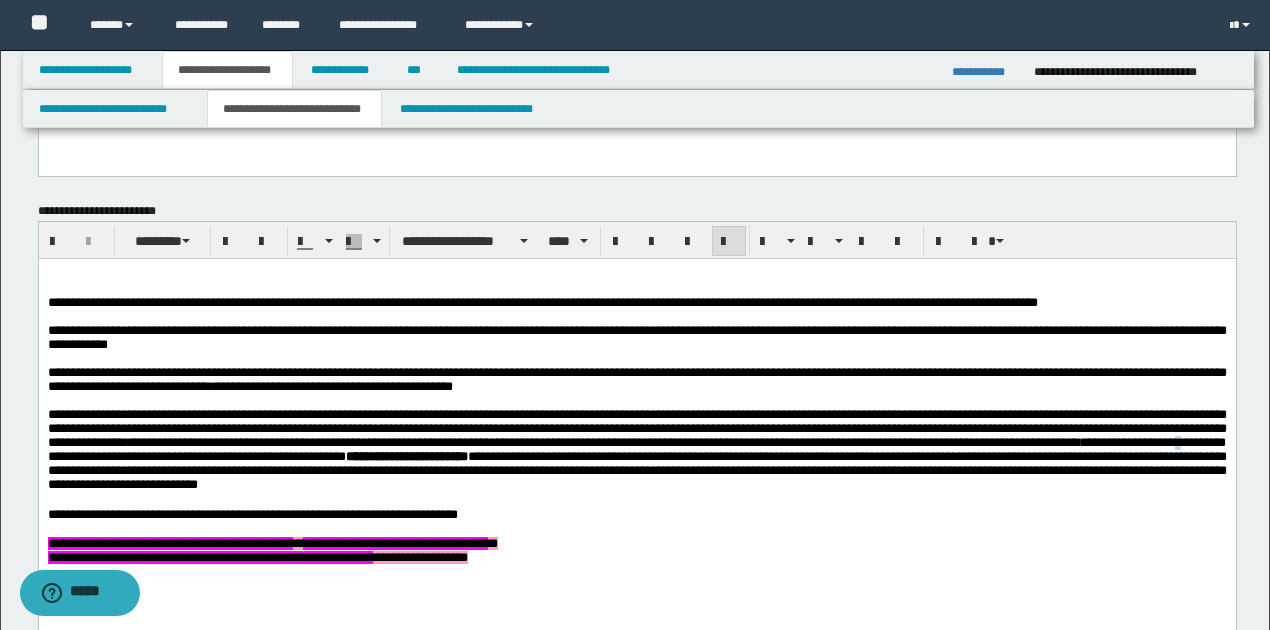 click on "**********" at bounding box center (636, 449) 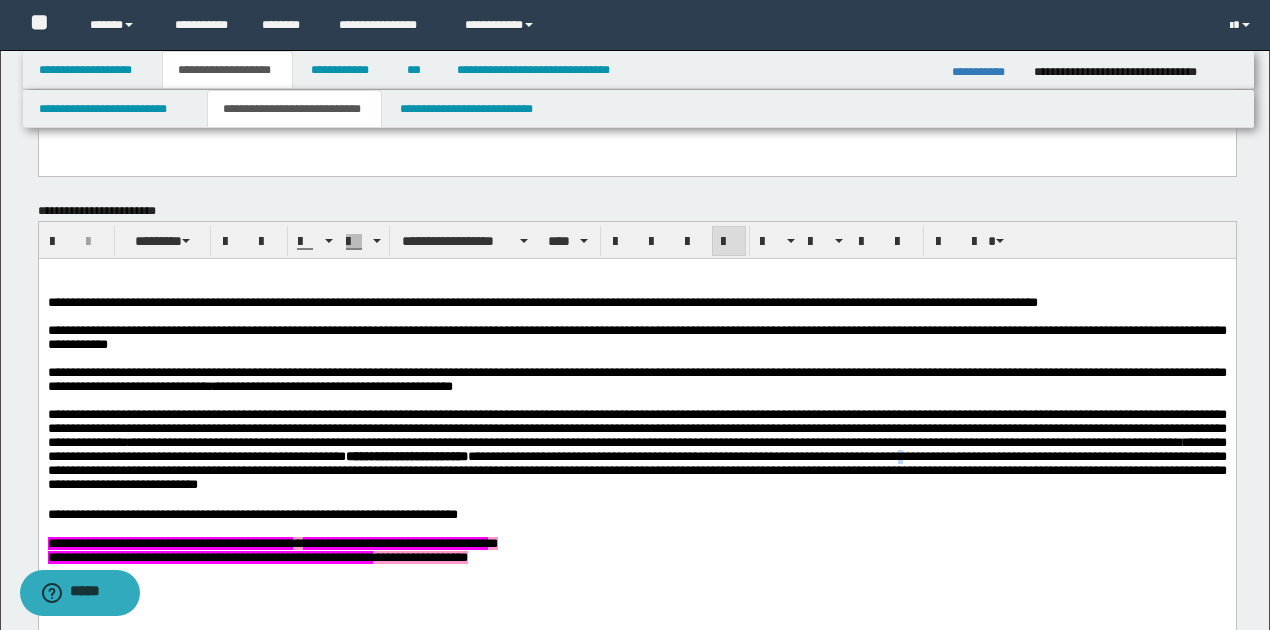 click on "**********" at bounding box center [636, 449] 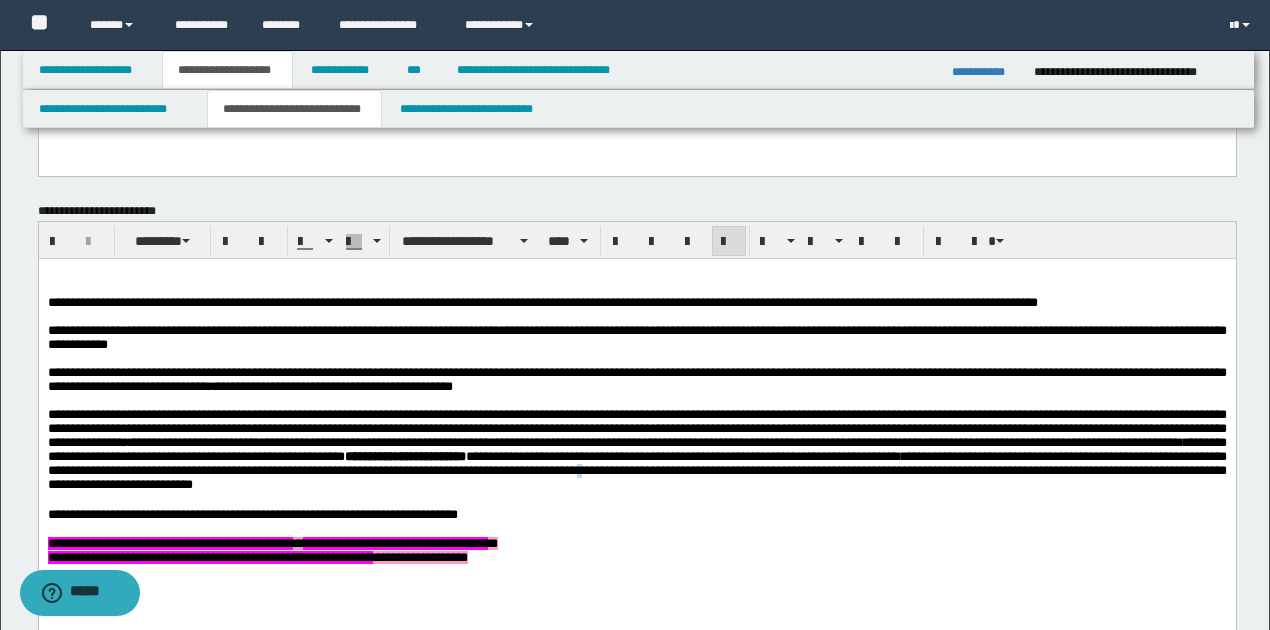 click on "**********" at bounding box center [636, 449] 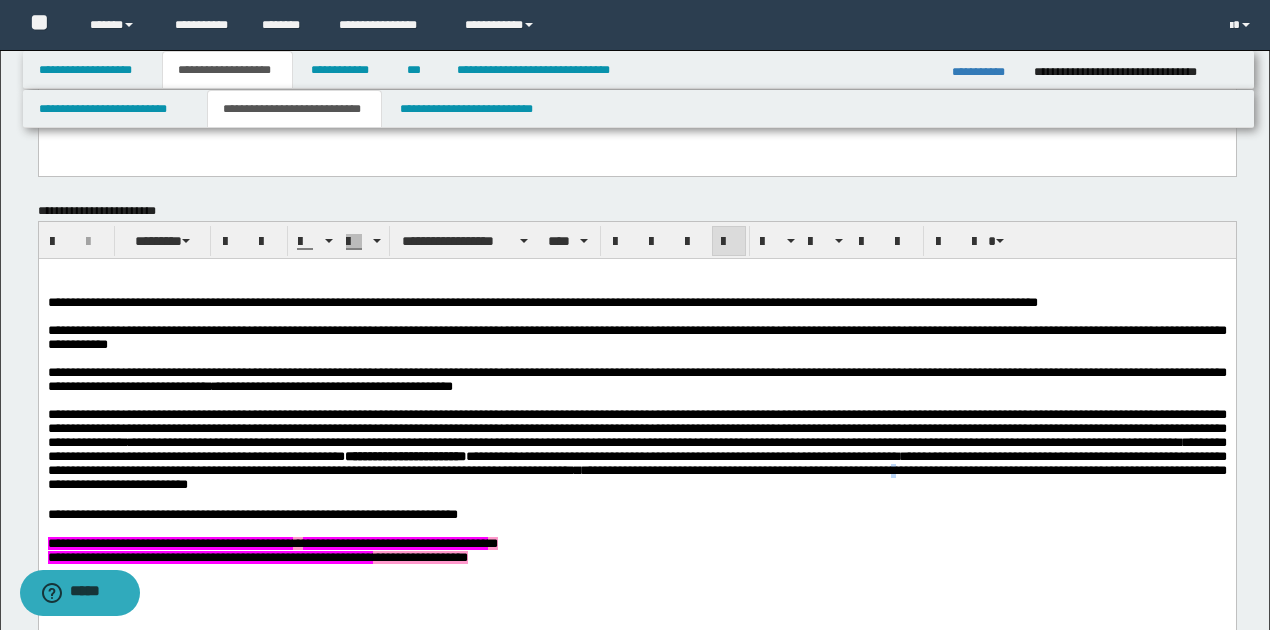 click on "**********" at bounding box center [636, 449] 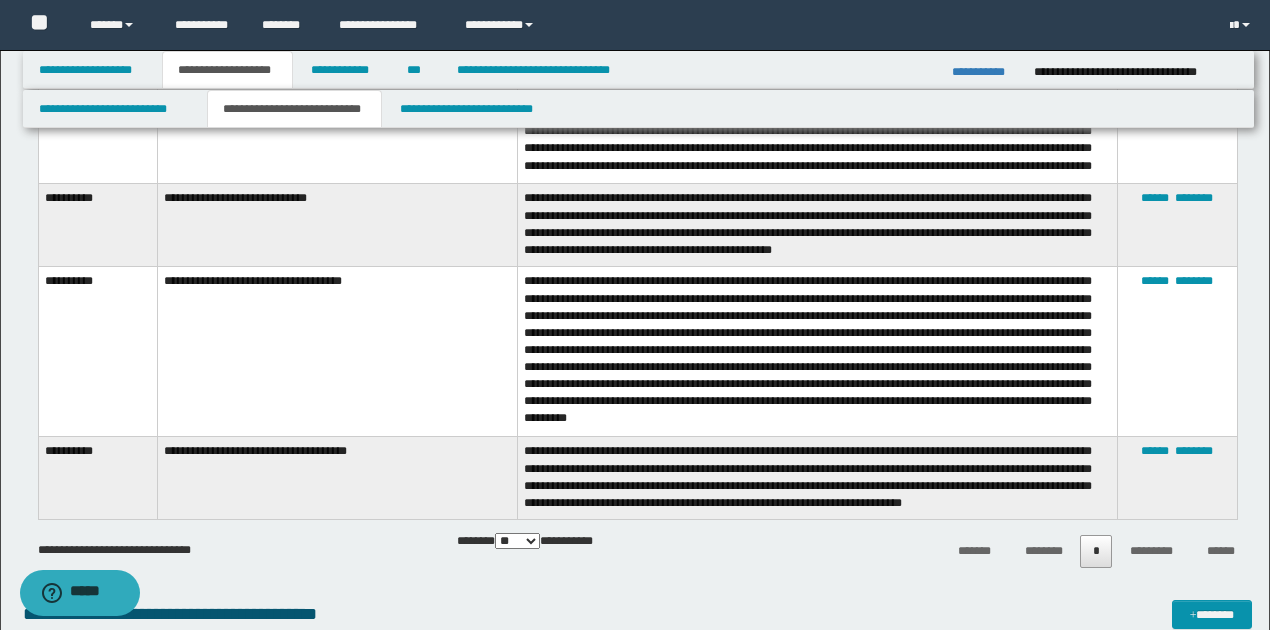 scroll, scrollTop: 1733, scrollLeft: 0, axis: vertical 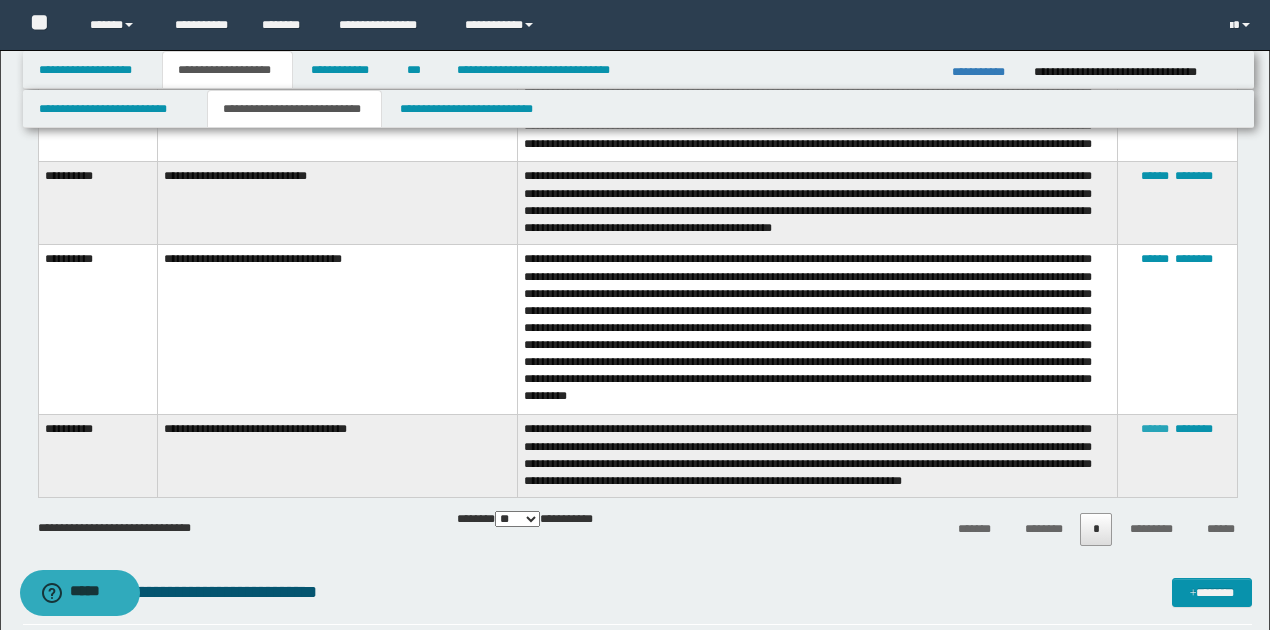click on "******" at bounding box center (1155, 429) 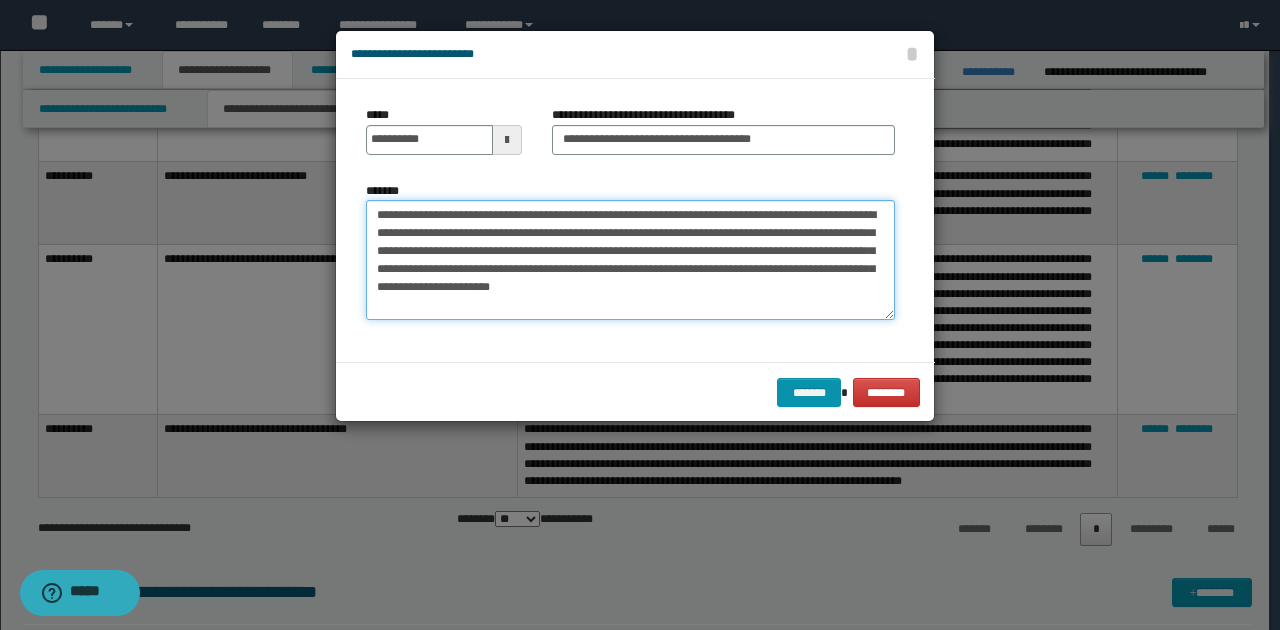 drag, startPoint x: 645, startPoint y: 250, endPoint x: 660, endPoint y: 250, distance: 15 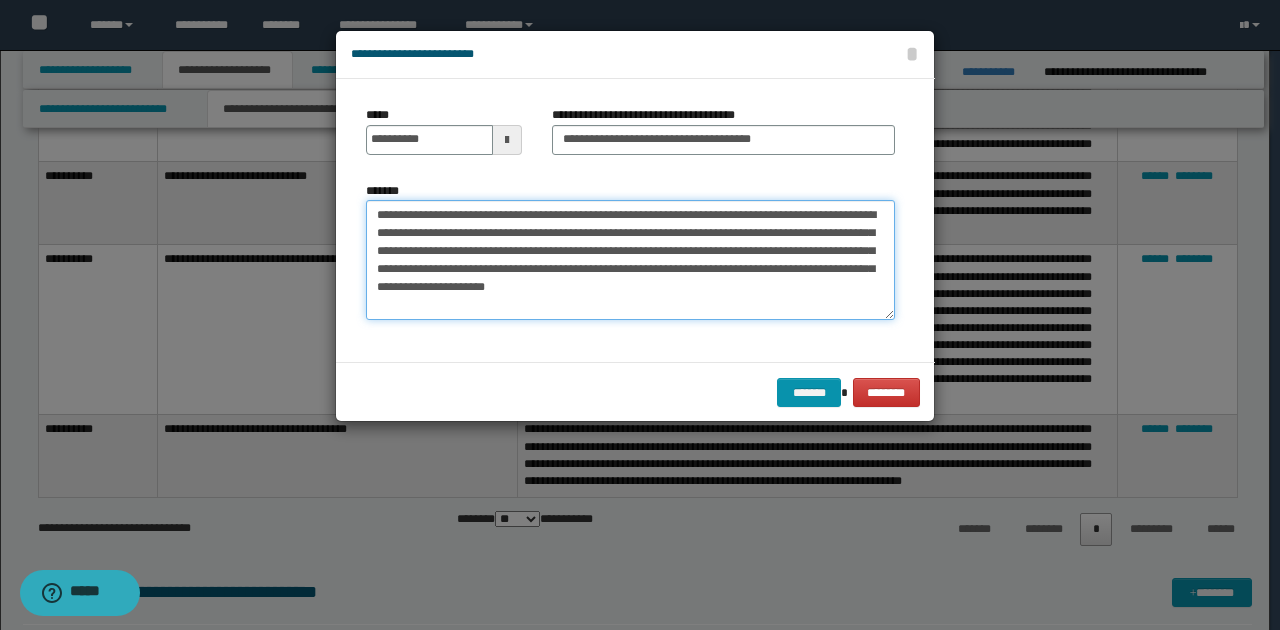 click on "**********" at bounding box center [630, 260] 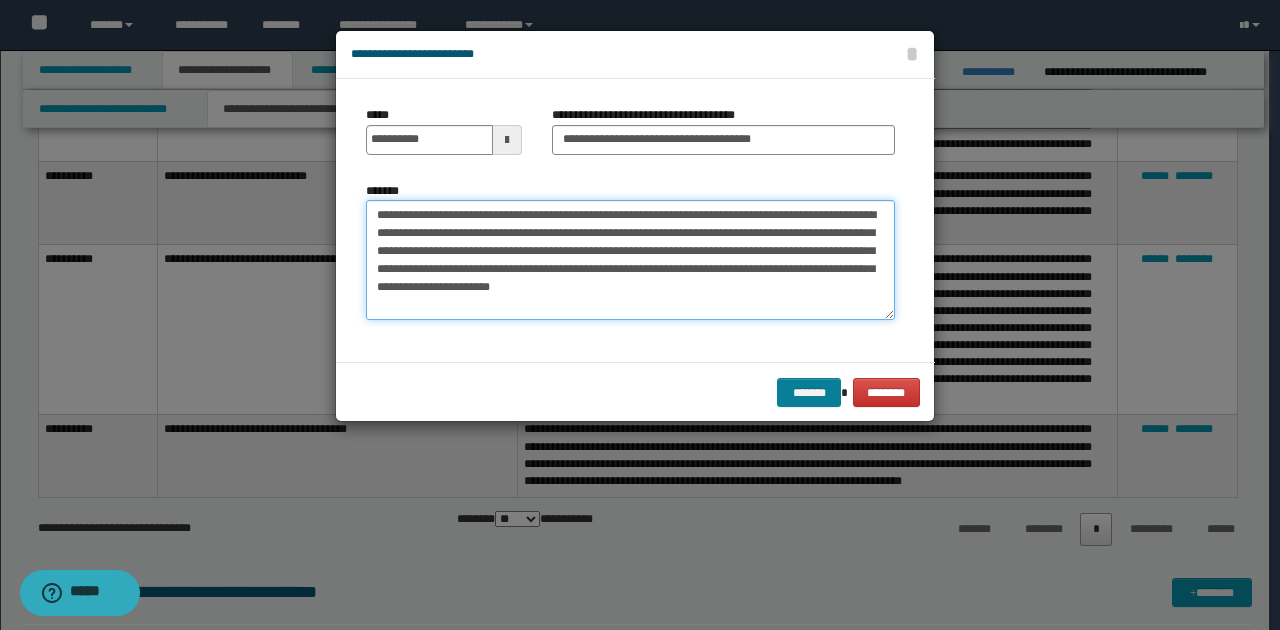 type on "**********" 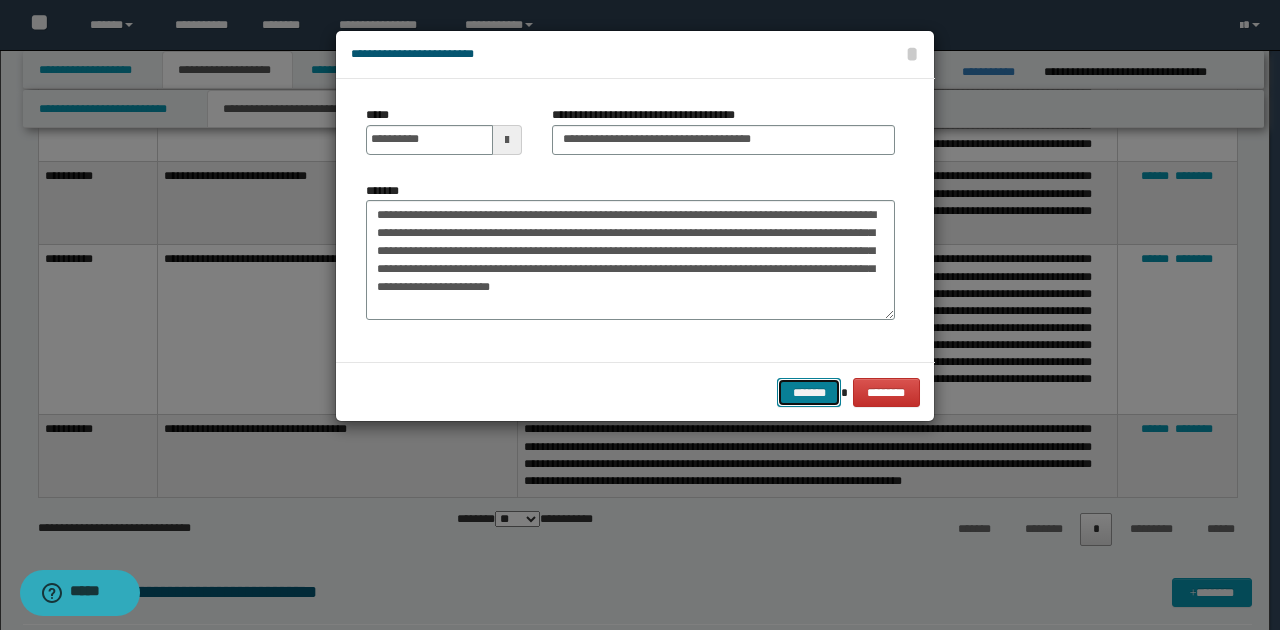 click on "*******" at bounding box center (809, 392) 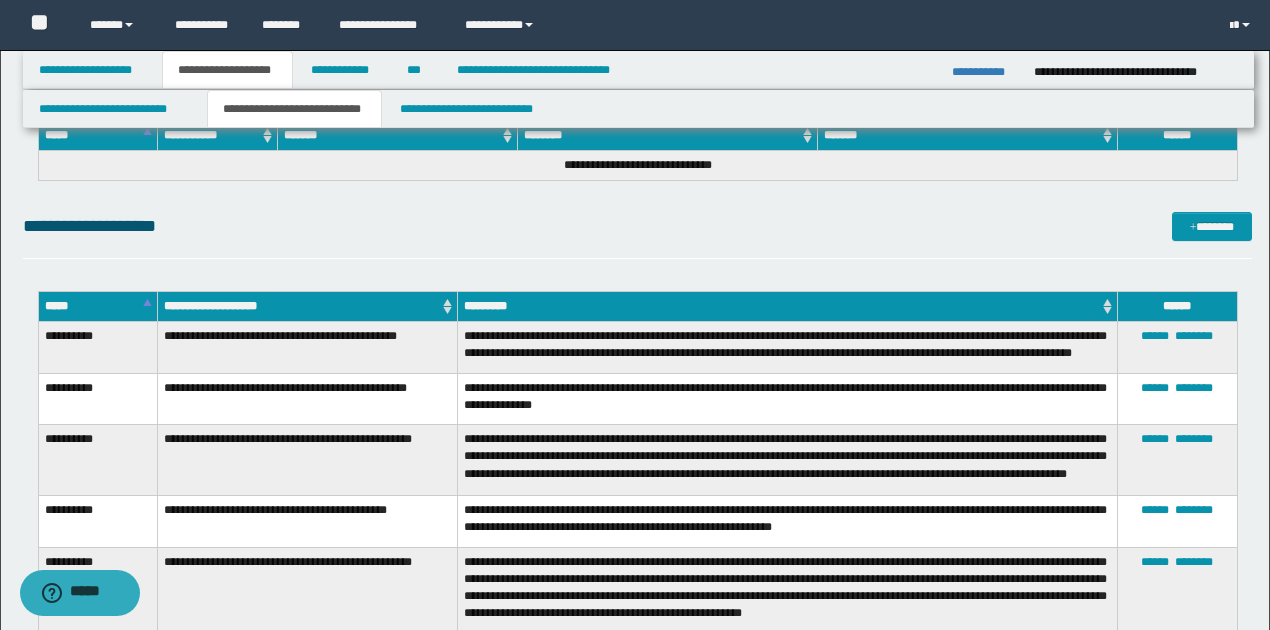 scroll, scrollTop: 1870, scrollLeft: 0, axis: vertical 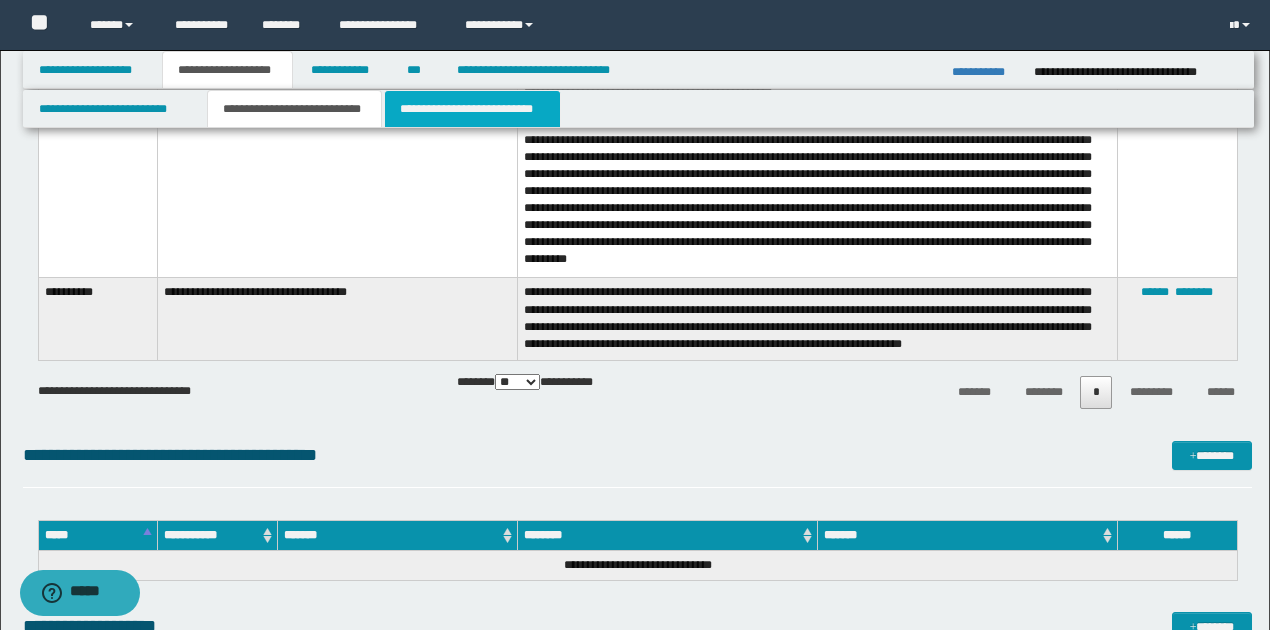 click on "**********" at bounding box center (472, 109) 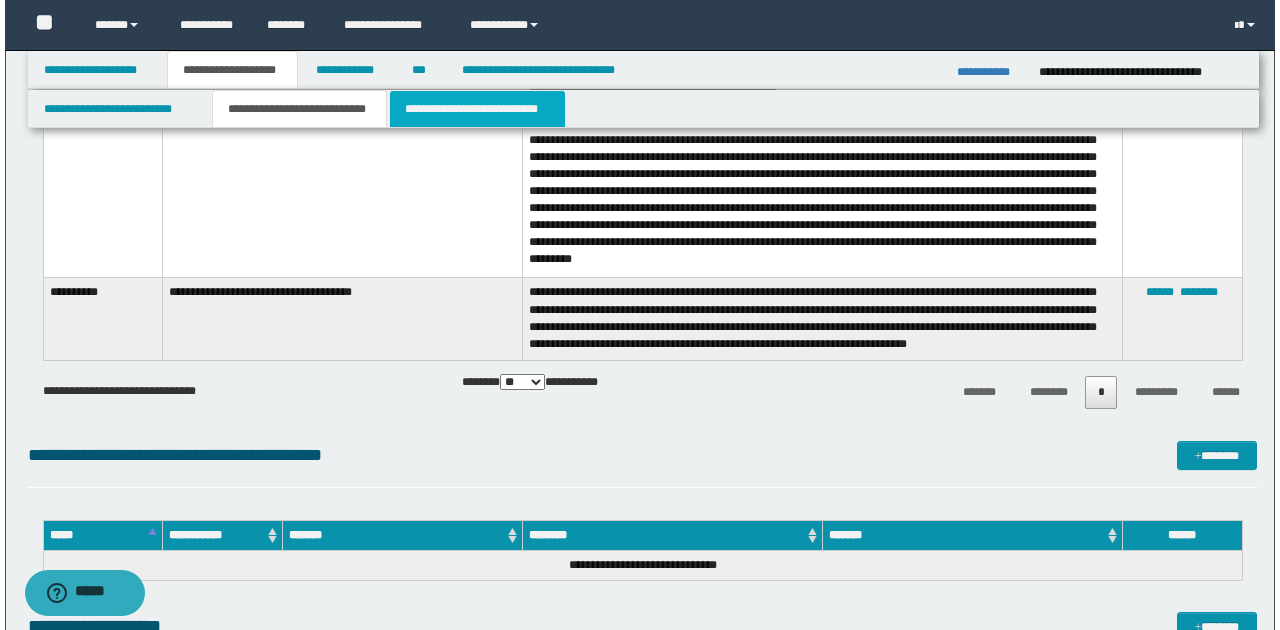 scroll, scrollTop: 0, scrollLeft: 0, axis: both 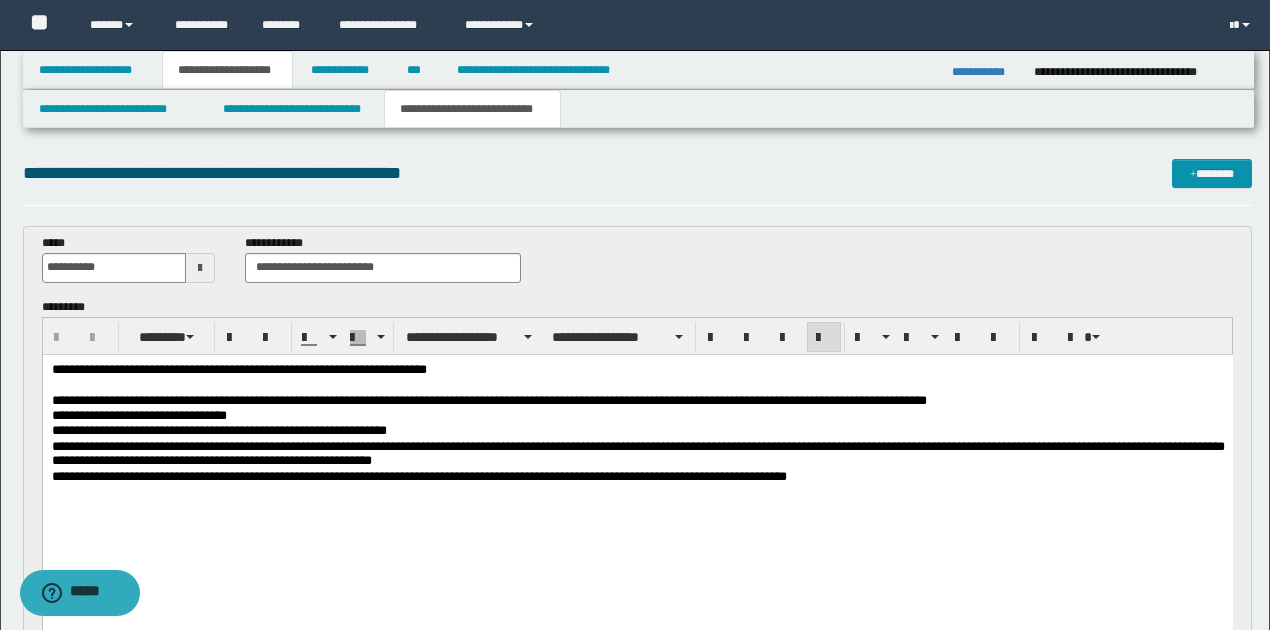 click on "**********" at bounding box center [637, 479] 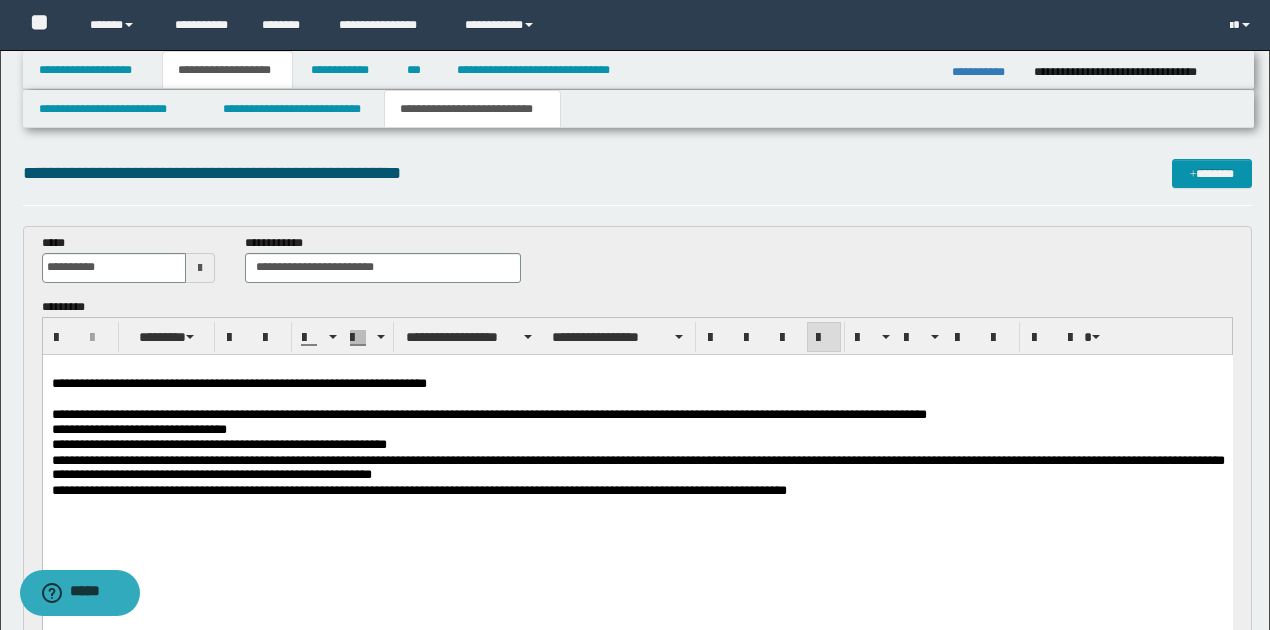 click on "**********" at bounding box center (637, 383) 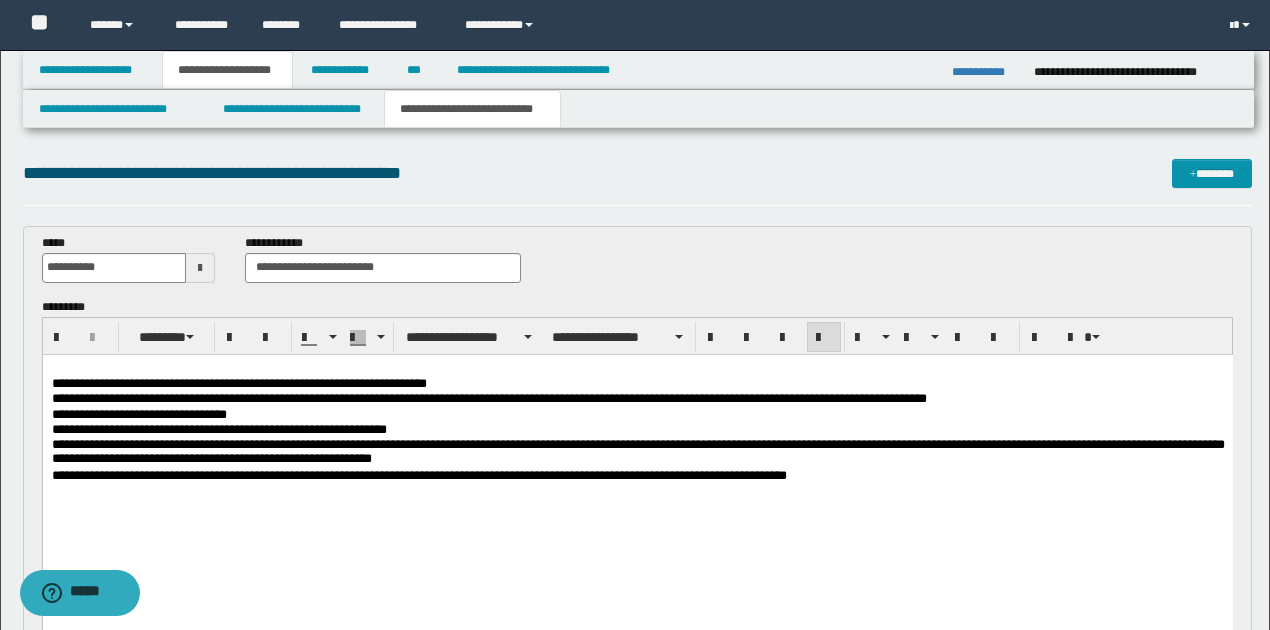 click on "**********" at bounding box center [637, 429] 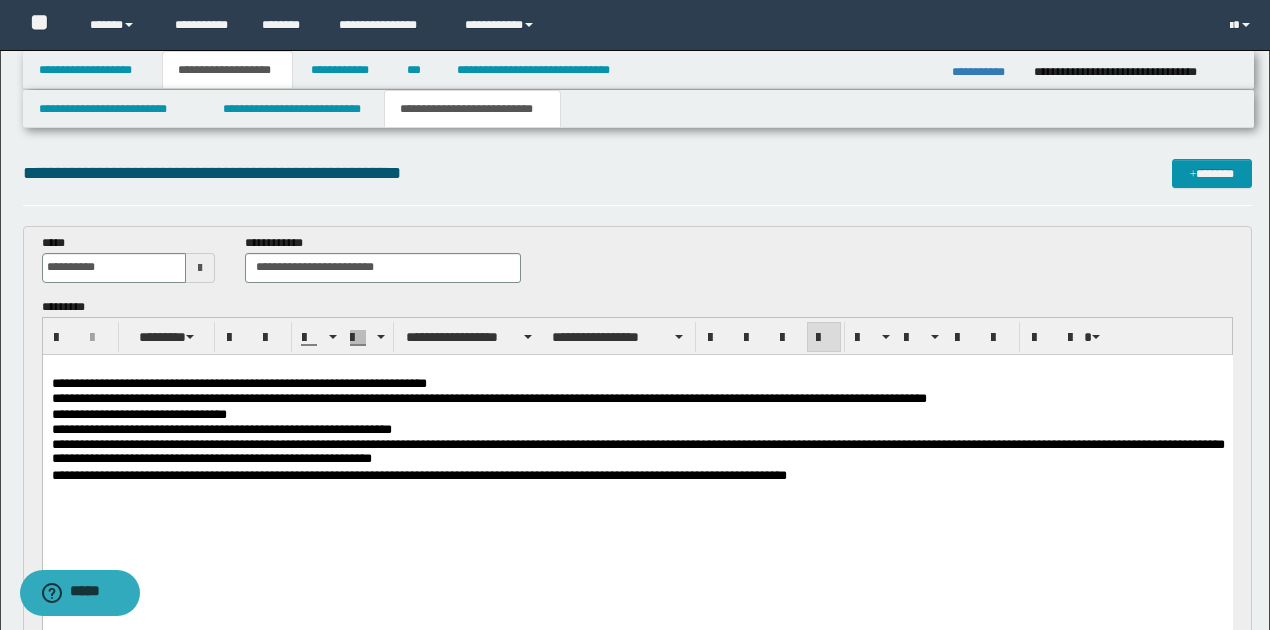 click on "**********" at bounding box center (637, 452) 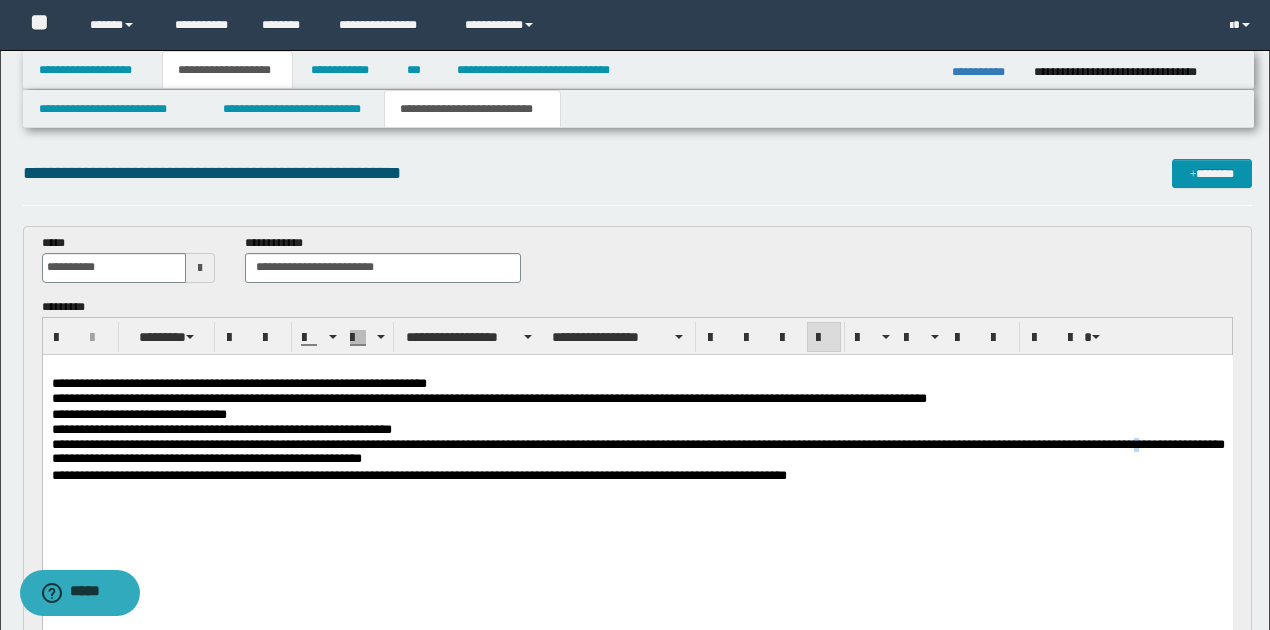 click on "**********" at bounding box center [637, 452] 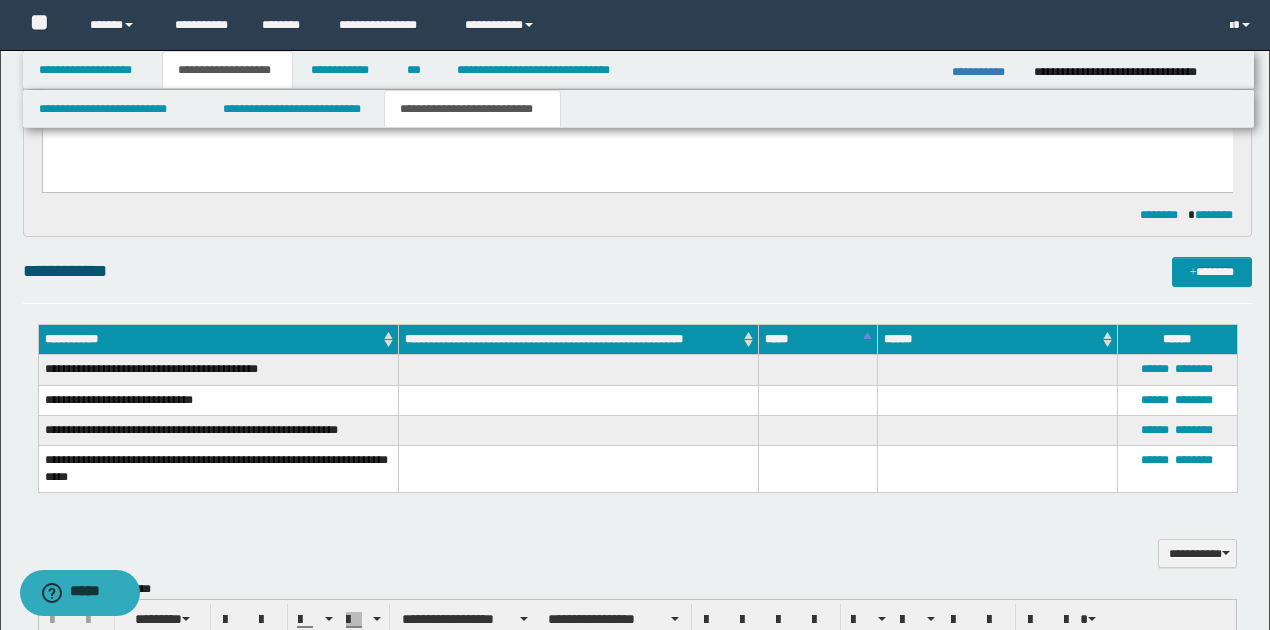 scroll, scrollTop: 466, scrollLeft: 0, axis: vertical 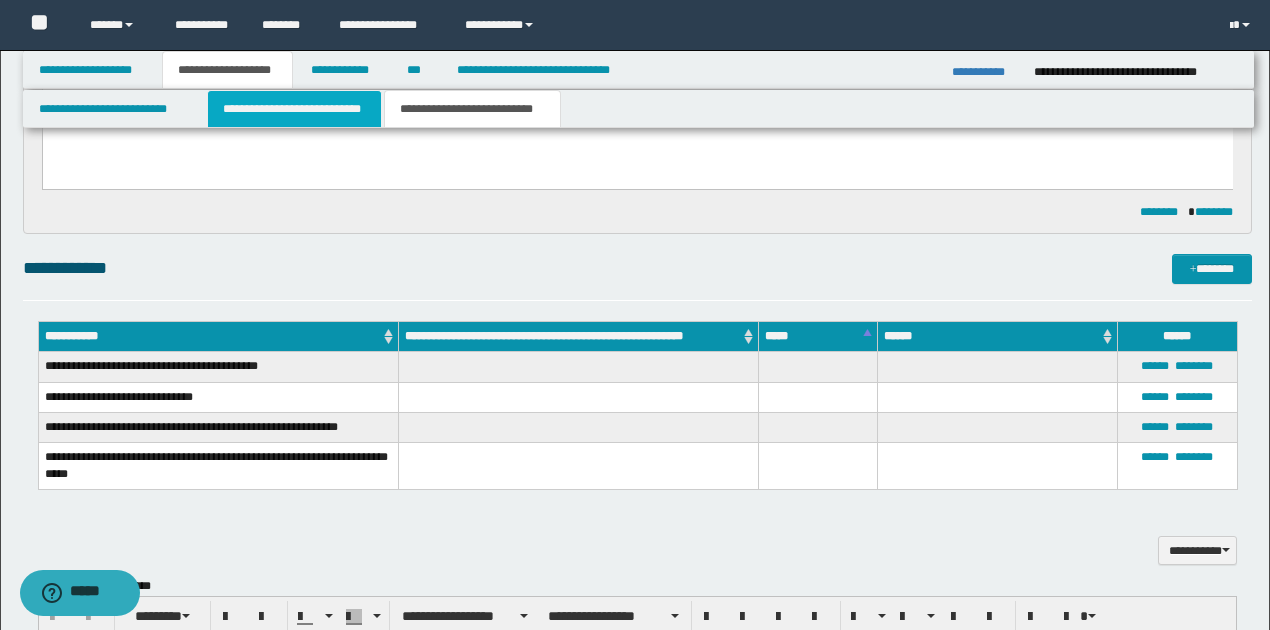 click on "**********" at bounding box center (294, 109) 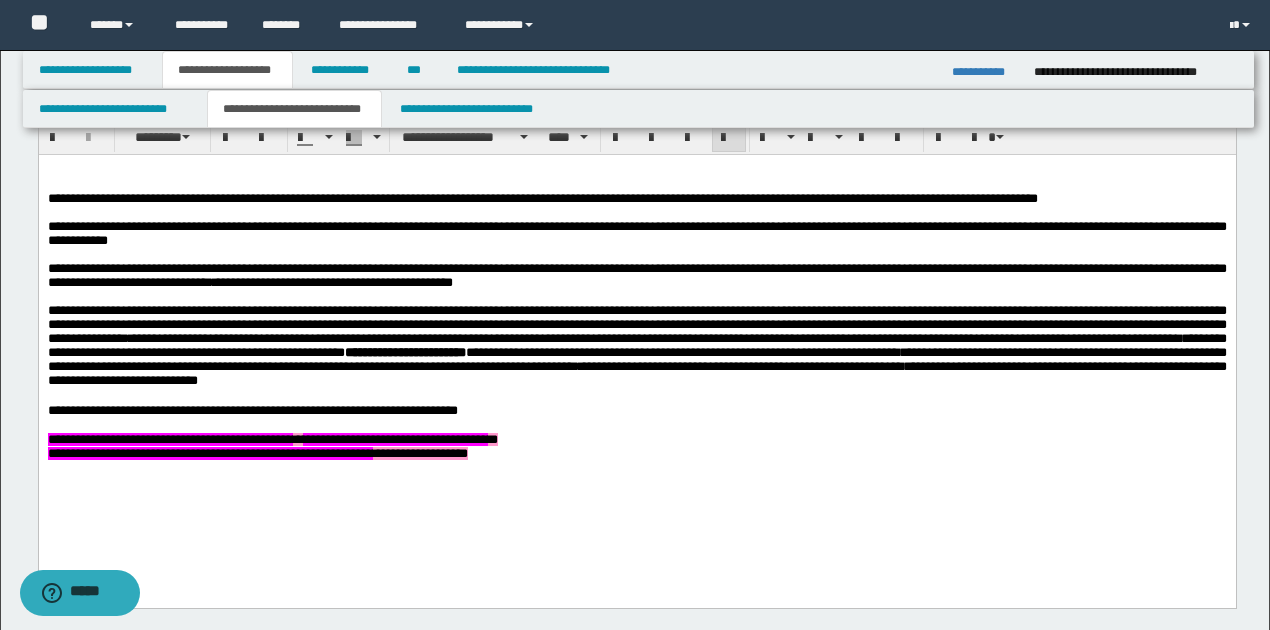 scroll, scrollTop: 533, scrollLeft: 0, axis: vertical 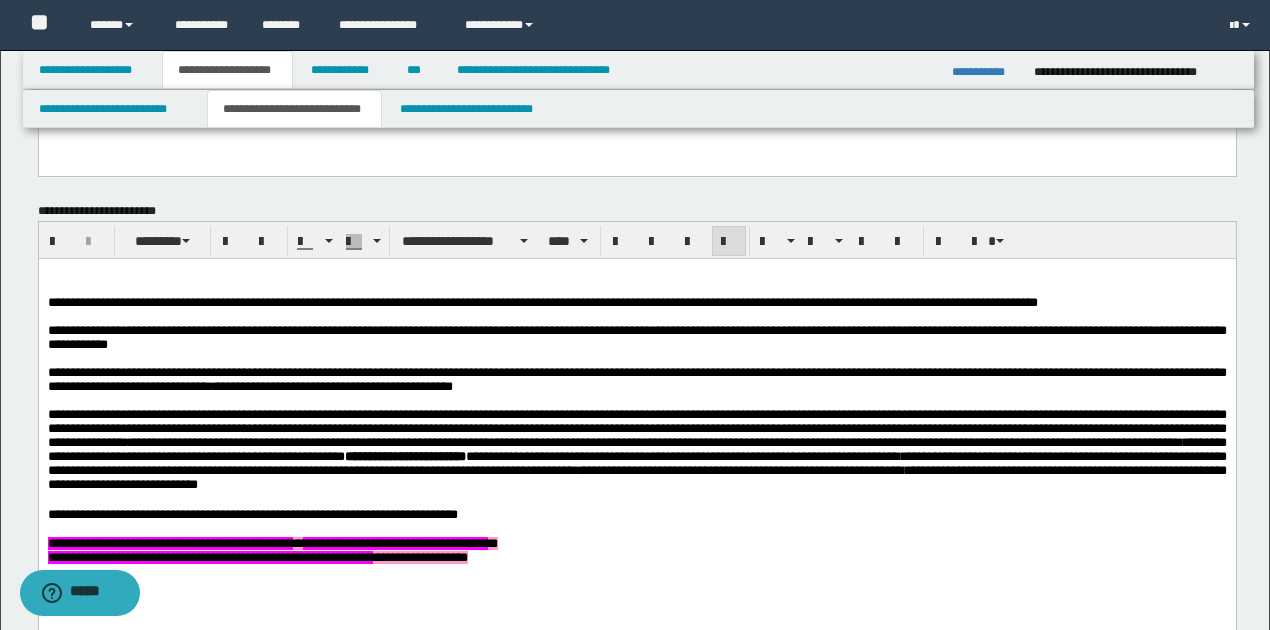 click on "**********" at bounding box center (985, 72) 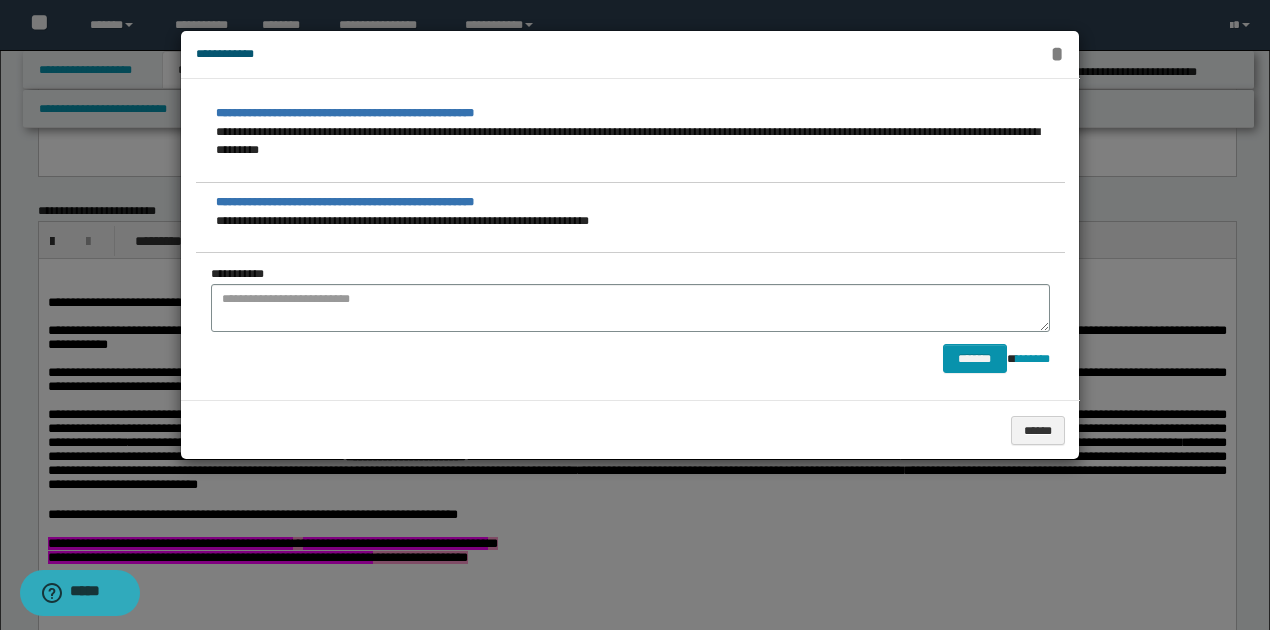 click on "*" at bounding box center [1057, 54] 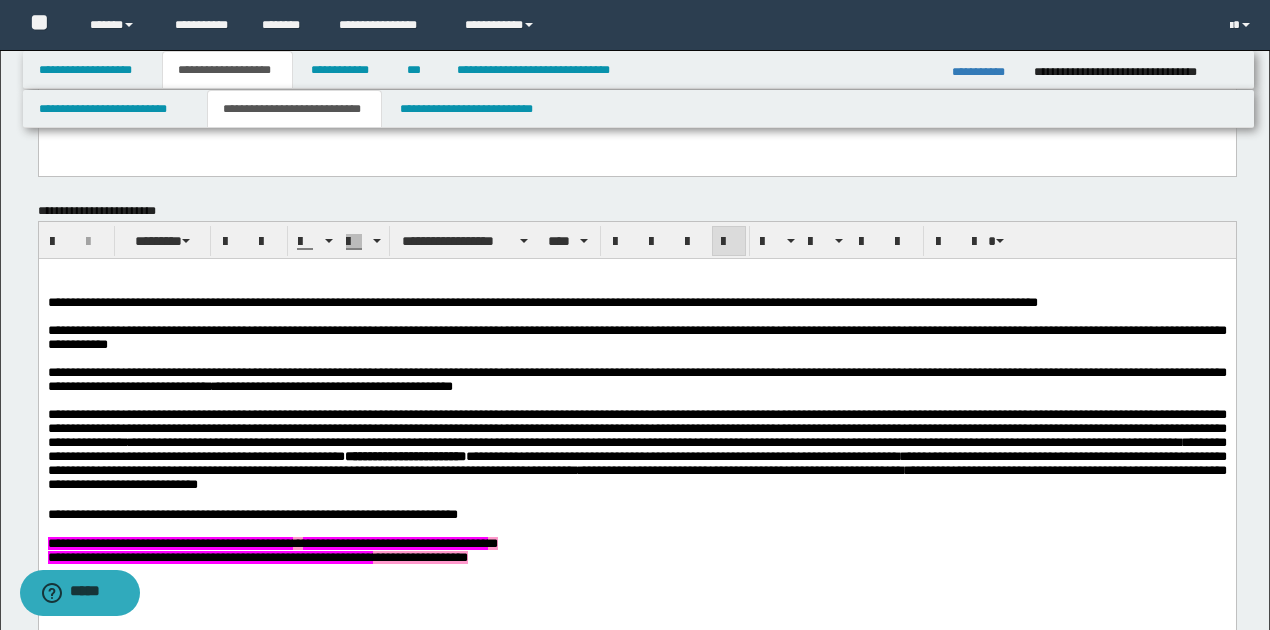 click on "**********" at bounding box center [985, 72] 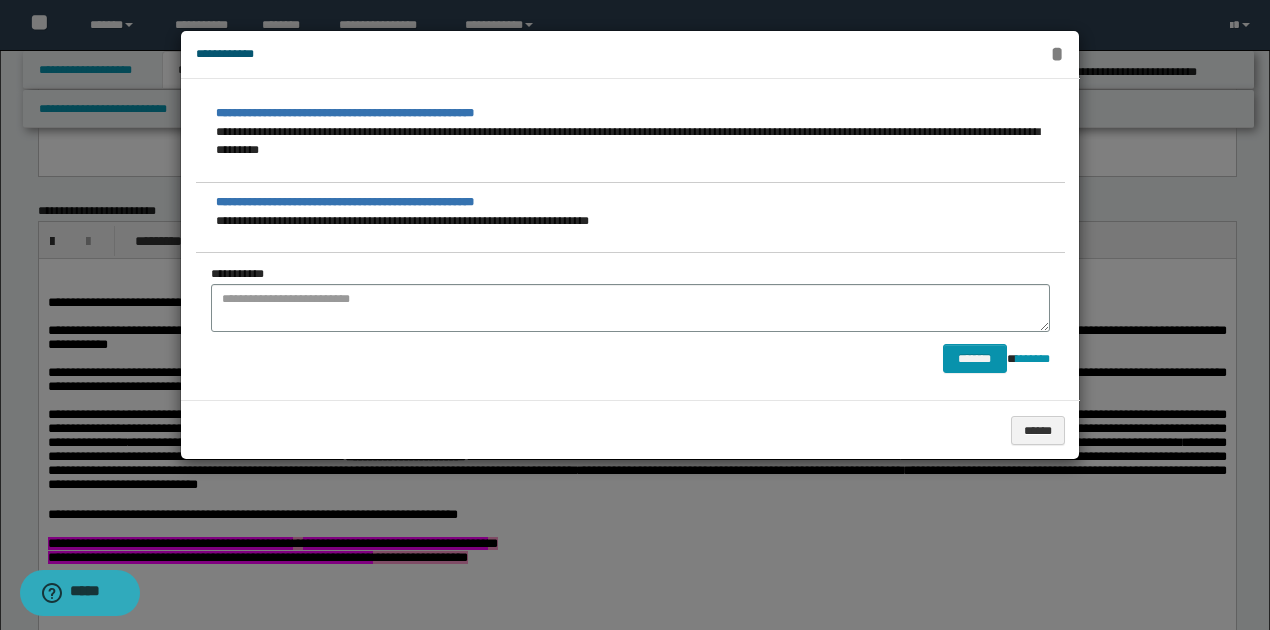 click on "*" at bounding box center (1057, 54) 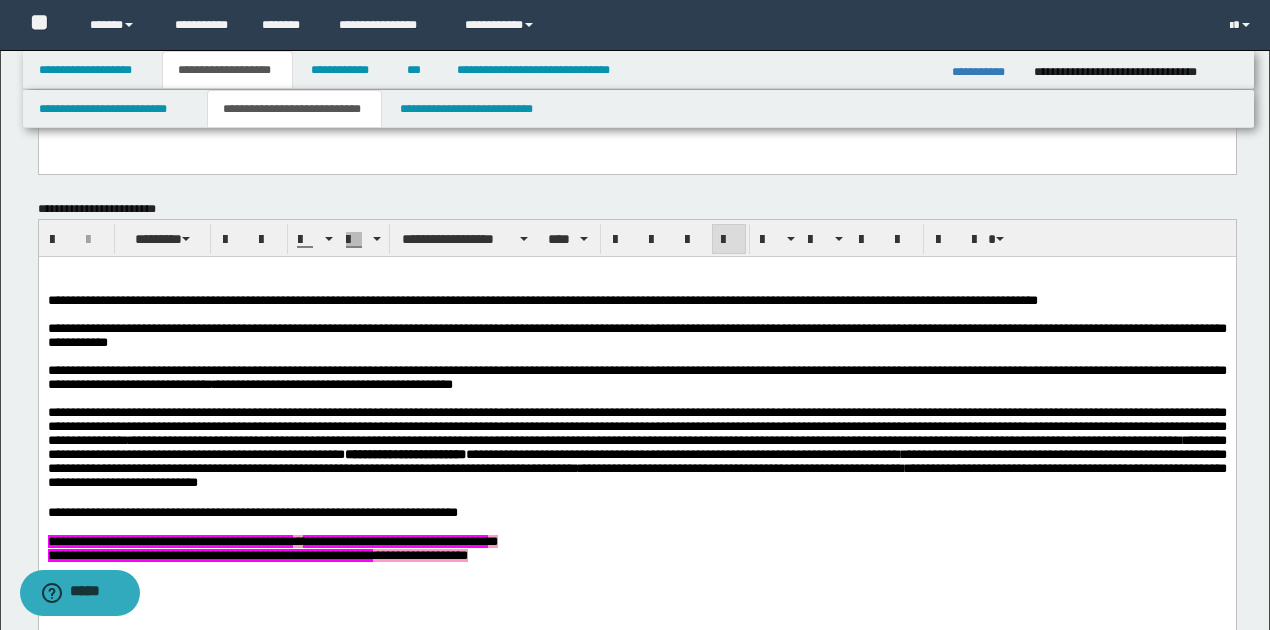 scroll, scrollTop: 533, scrollLeft: 0, axis: vertical 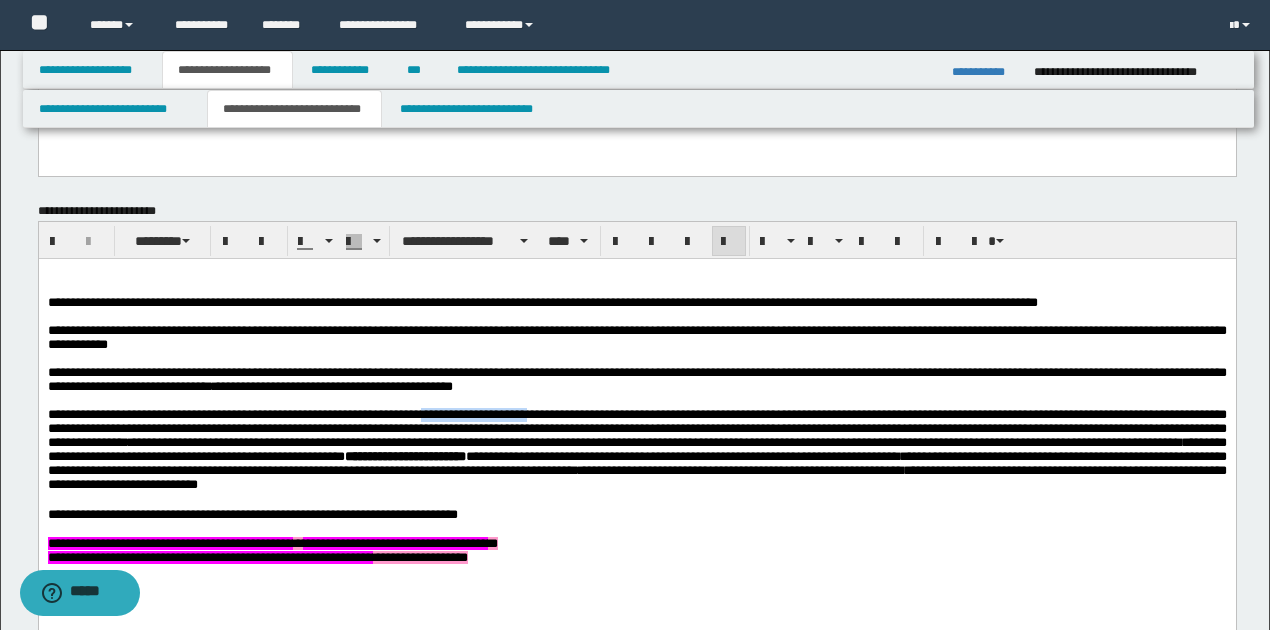 drag, startPoint x: 462, startPoint y: 431, endPoint x: 568, endPoint y: 432, distance: 106.004715 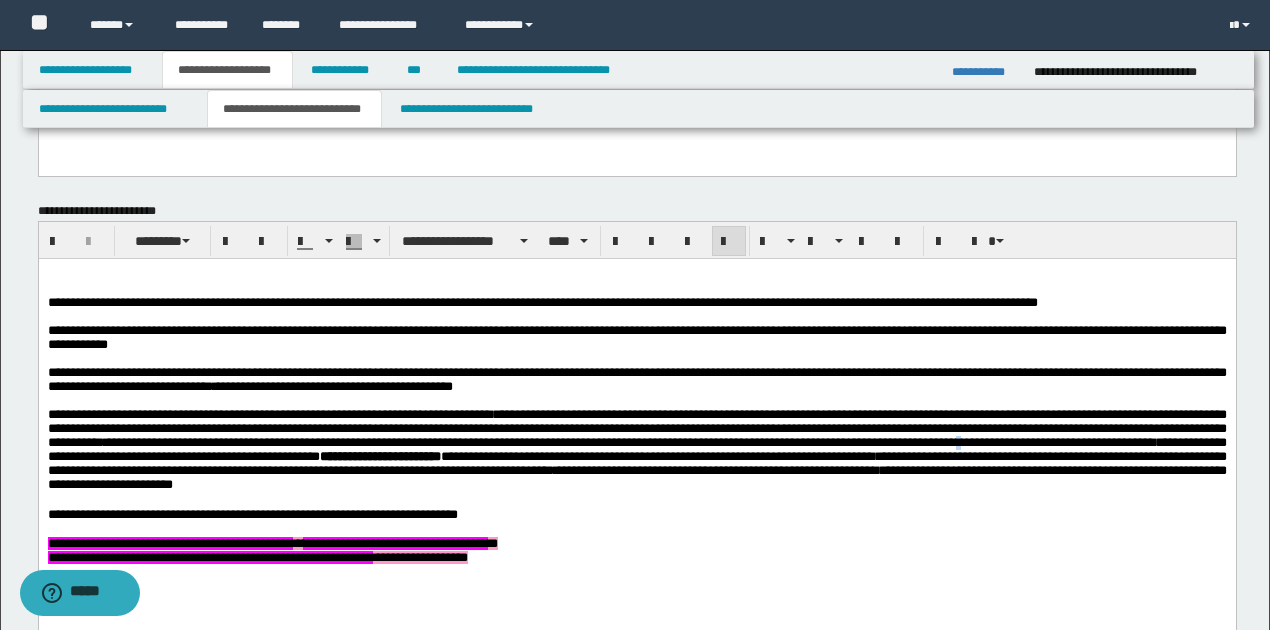 click on "**********" at bounding box center [636, 448] 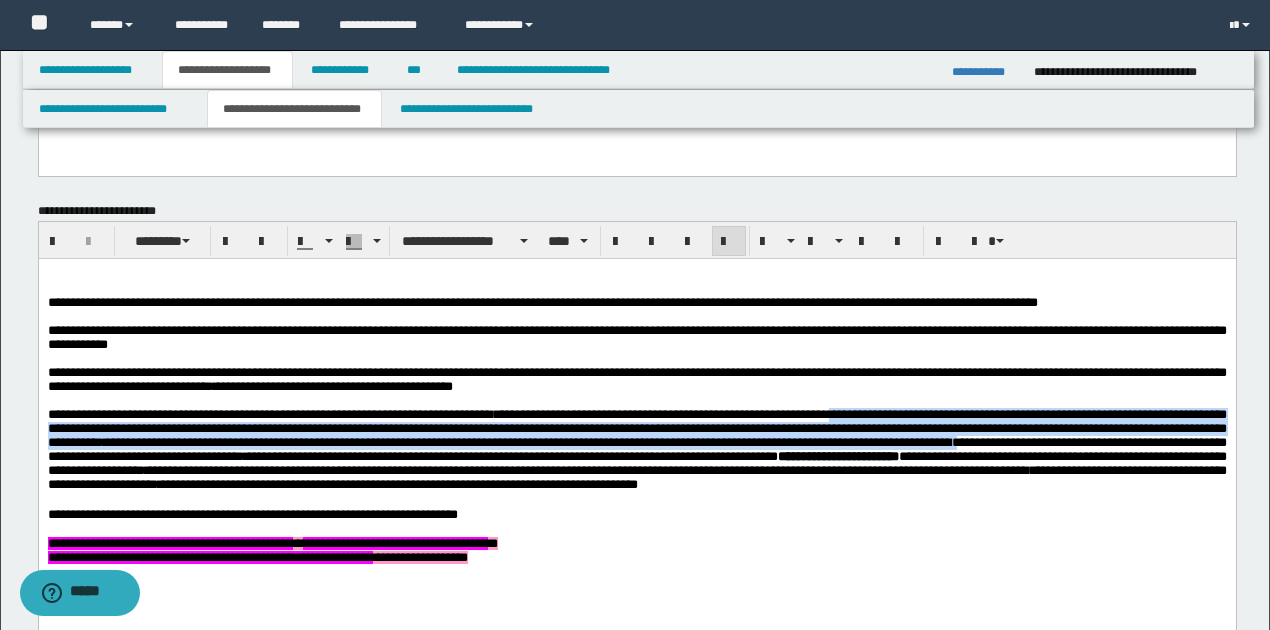 drag, startPoint x: 910, startPoint y: 428, endPoint x: 1212, endPoint y: 450, distance: 302.80026 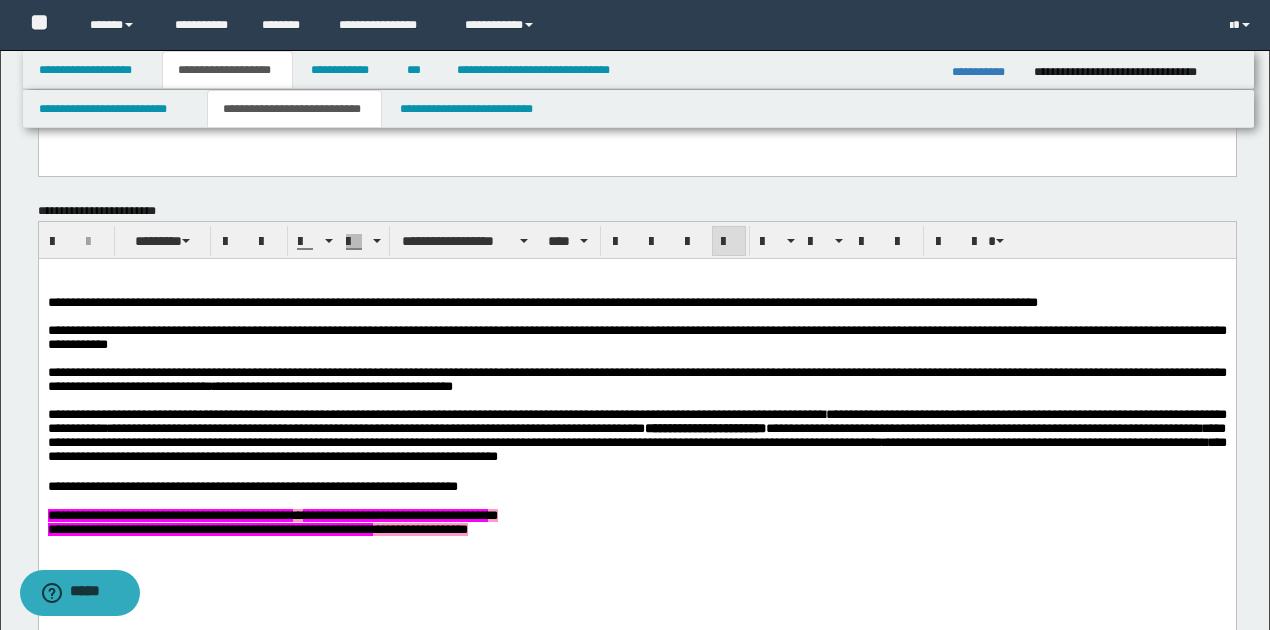 click on "**********" at bounding box center (636, 435) 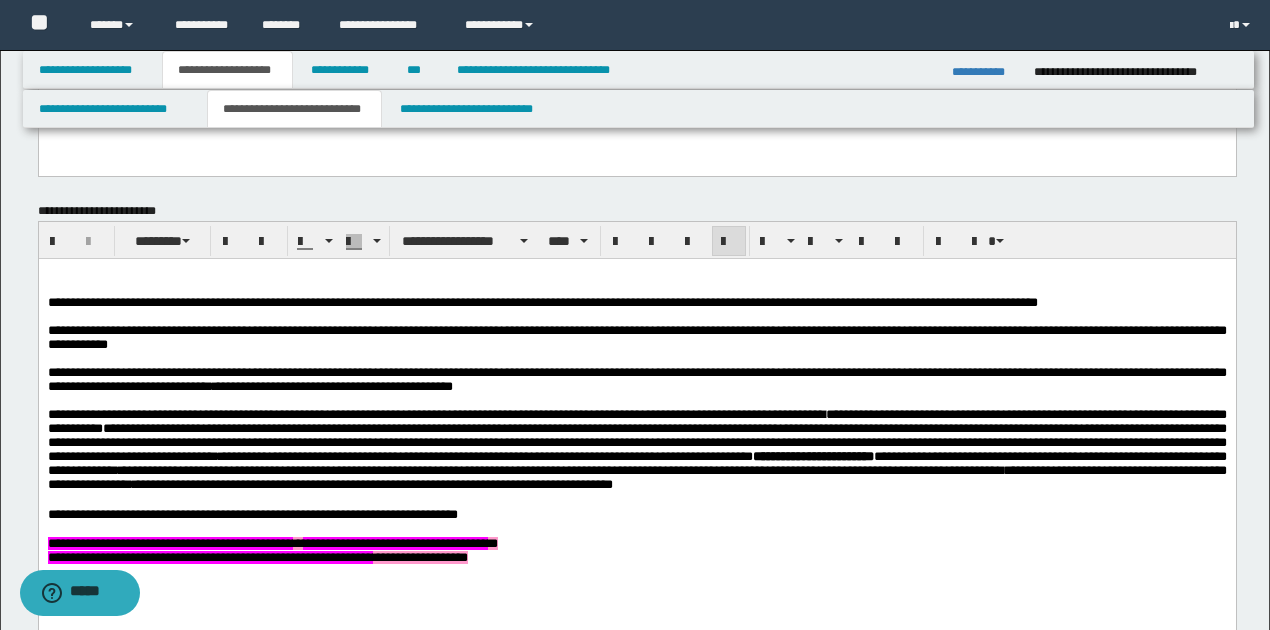 click on "**********" at bounding box center (636, 449) 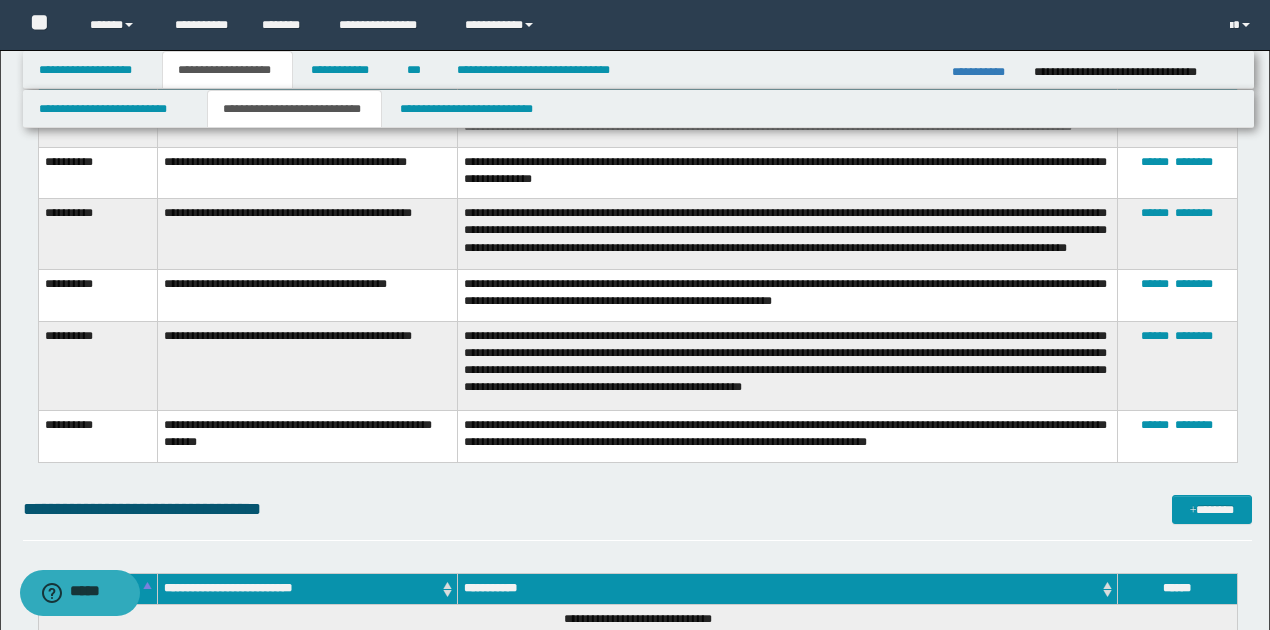 scroll, scrollTop: 2533, scrollLeft: 0, axis: vertical 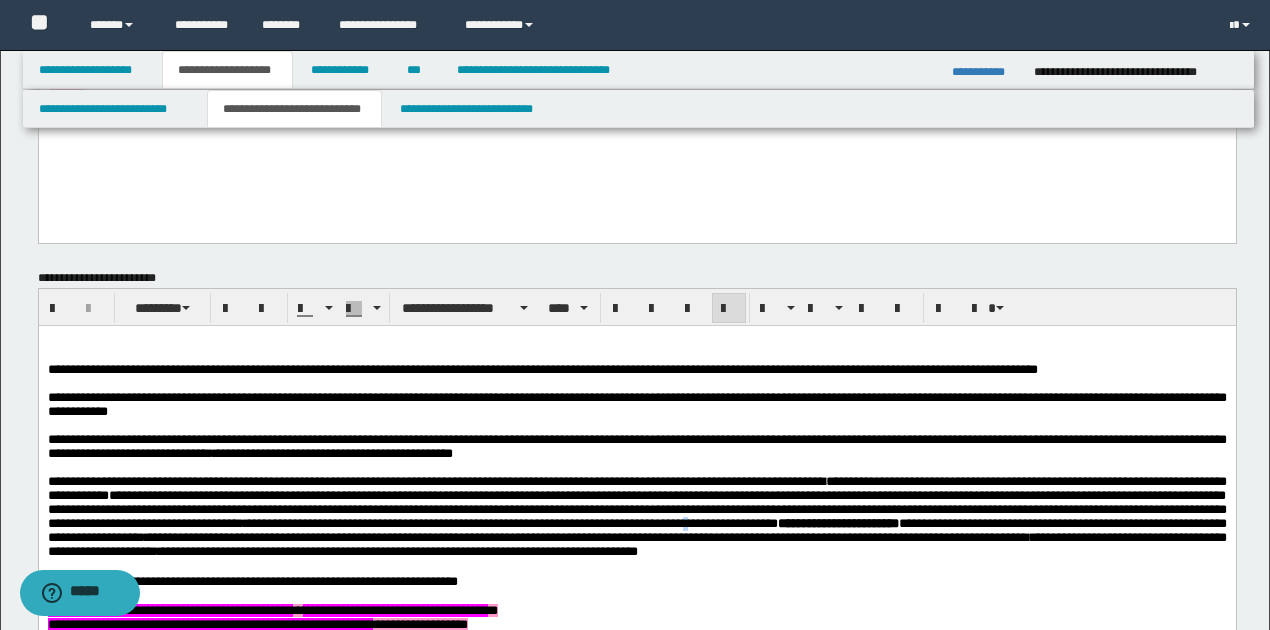 click on "**********" at bounding box center (636, 516) 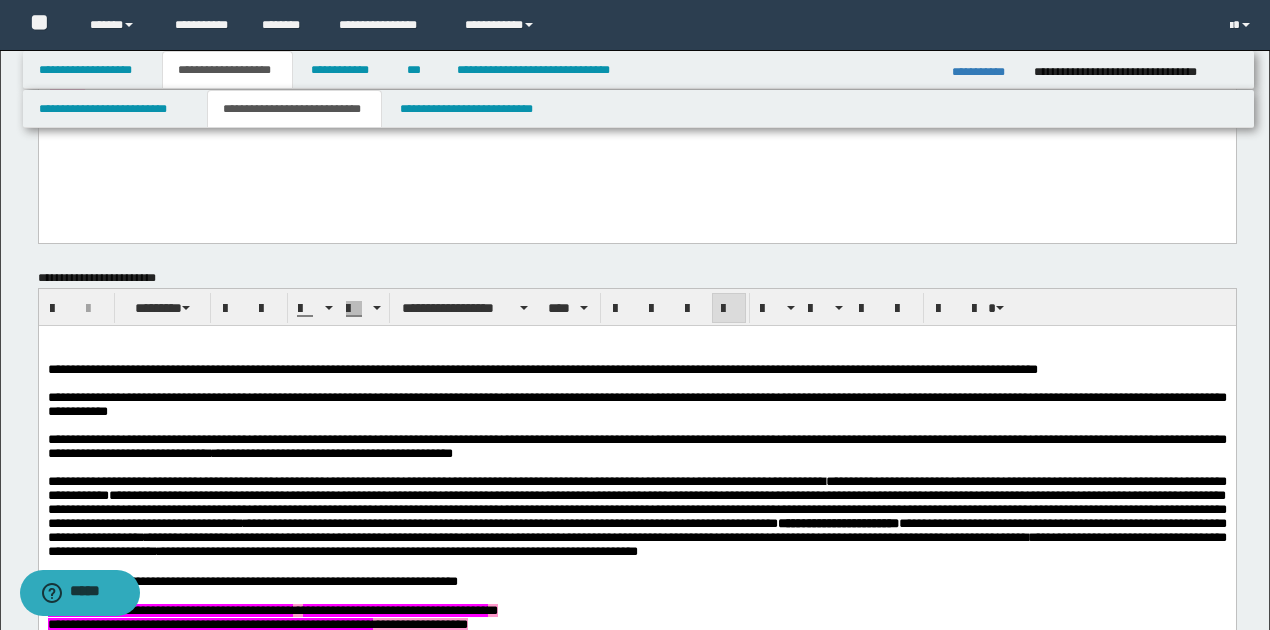 click on "**********" at bounding box center (636, 516) 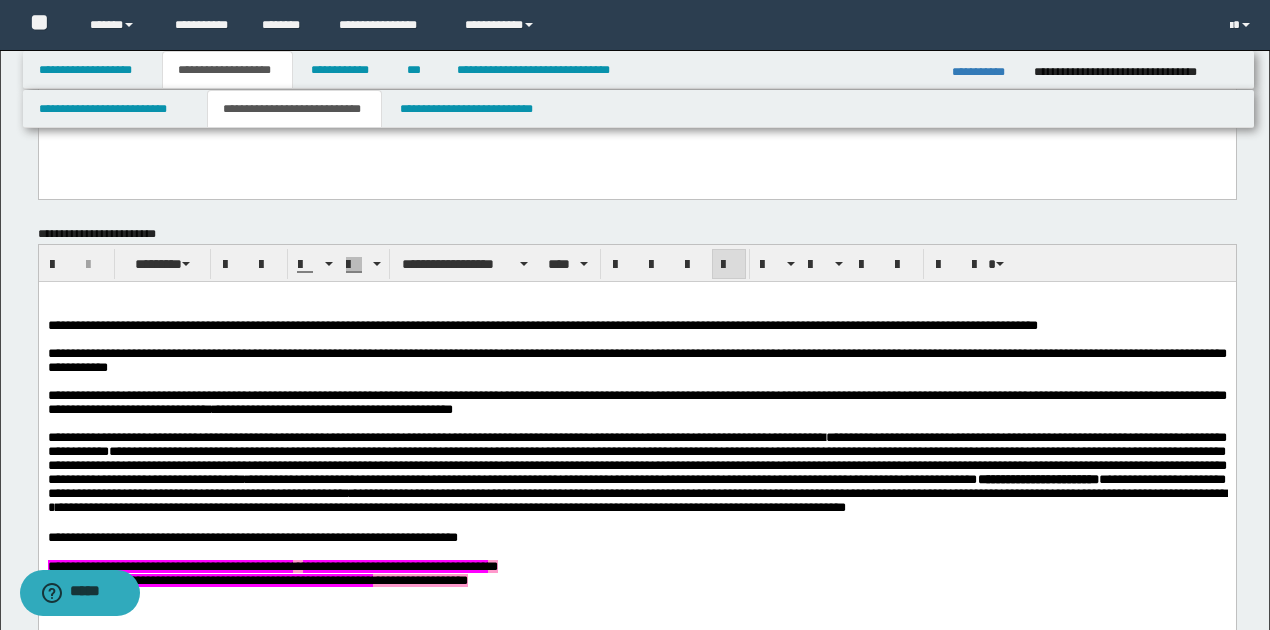 scroll, scrollTop: 533, scrollLeft: 0, axis: vertical 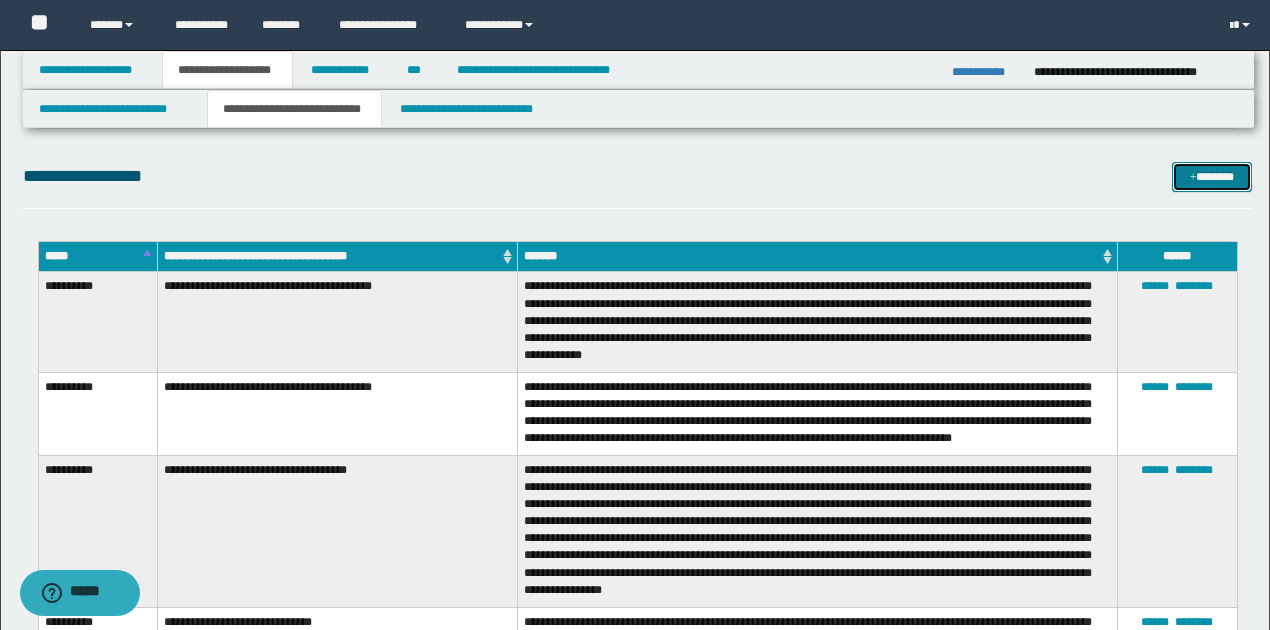 click on "*******" at bounding box center (1211, 176) 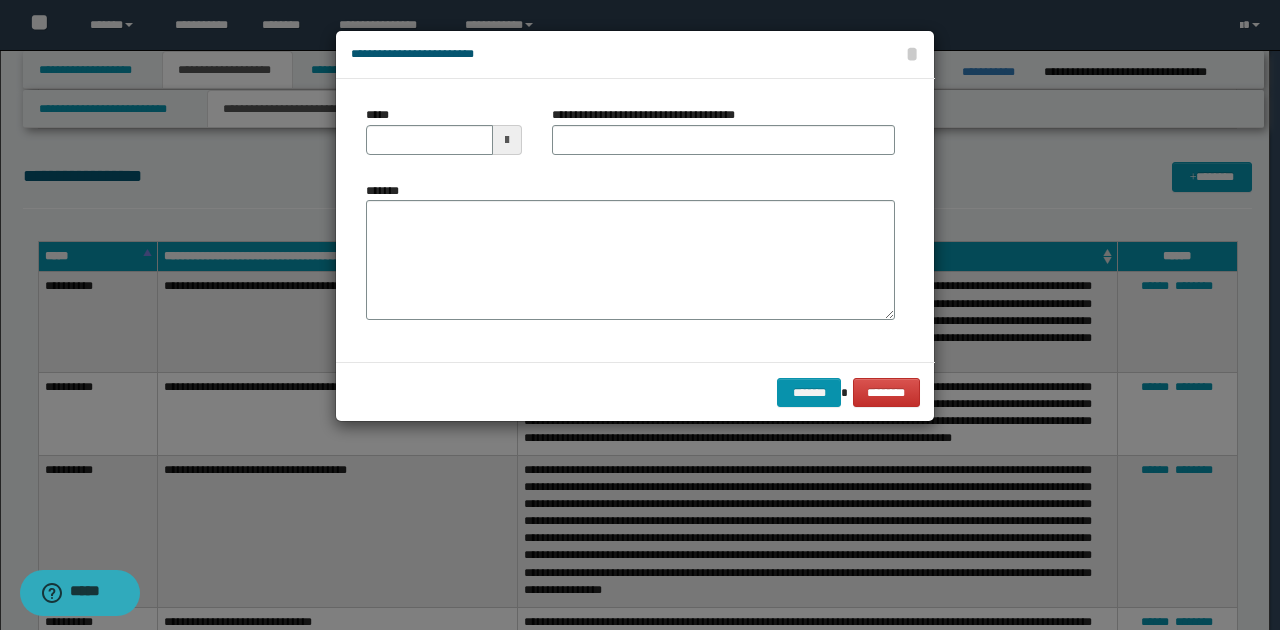 click at bounding box center (507, 140) 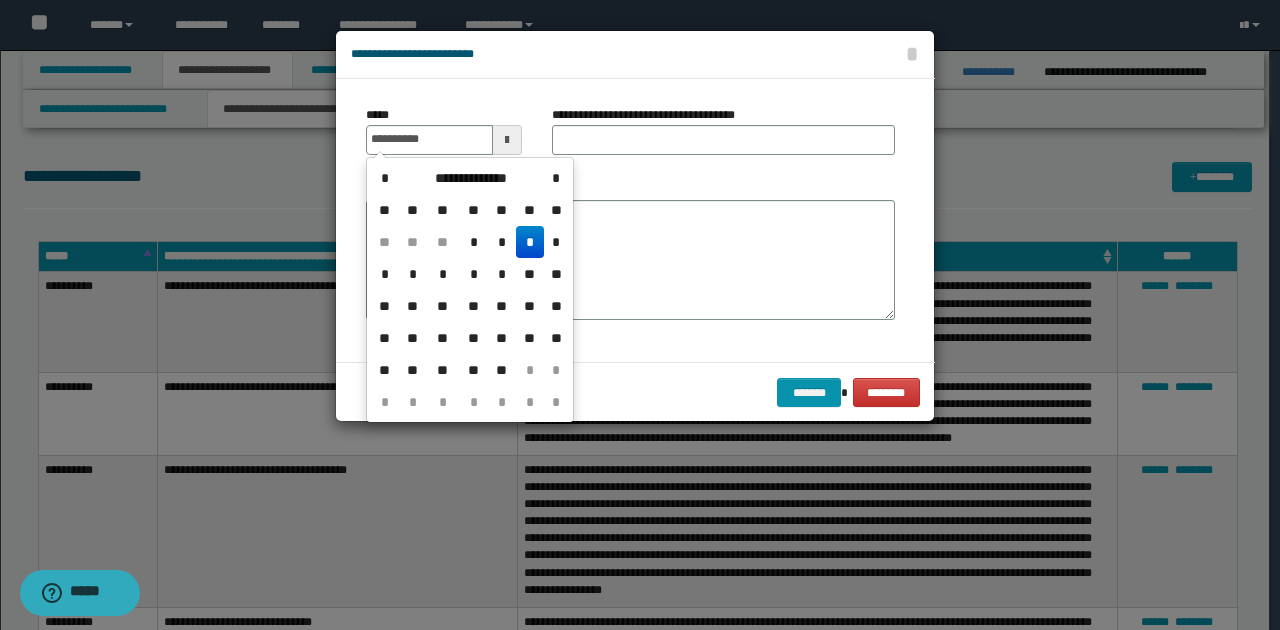 click on "*" at bounding box center [530, 242] 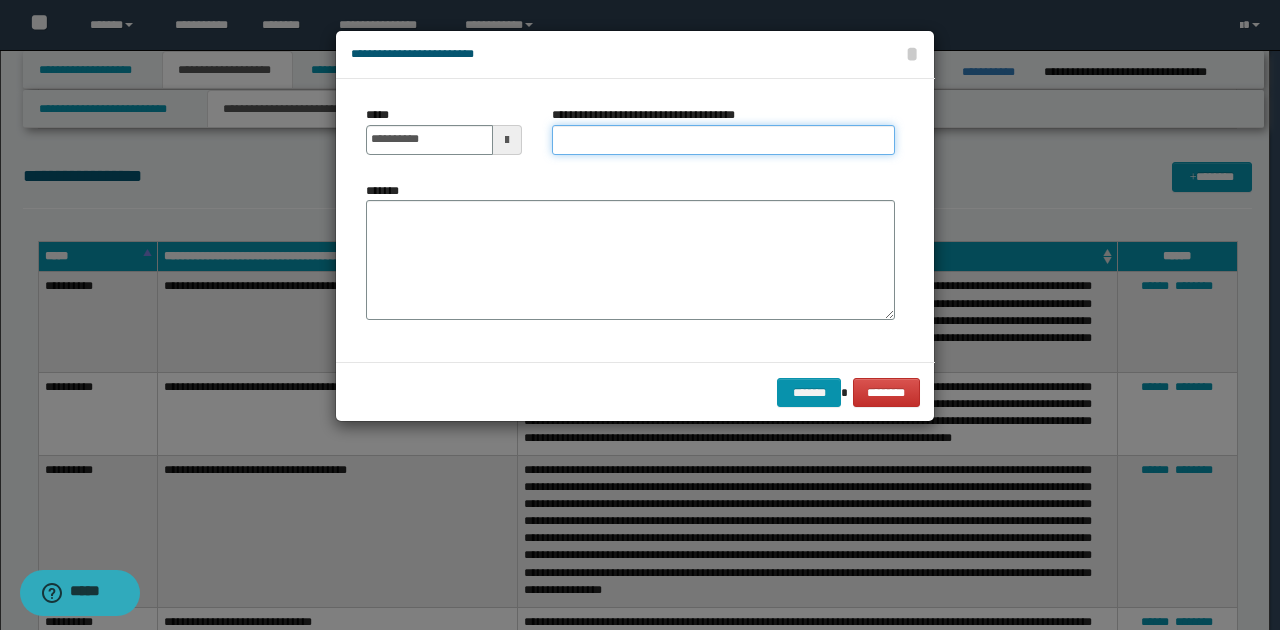 click on "**********" at bounding box center [723, 140] 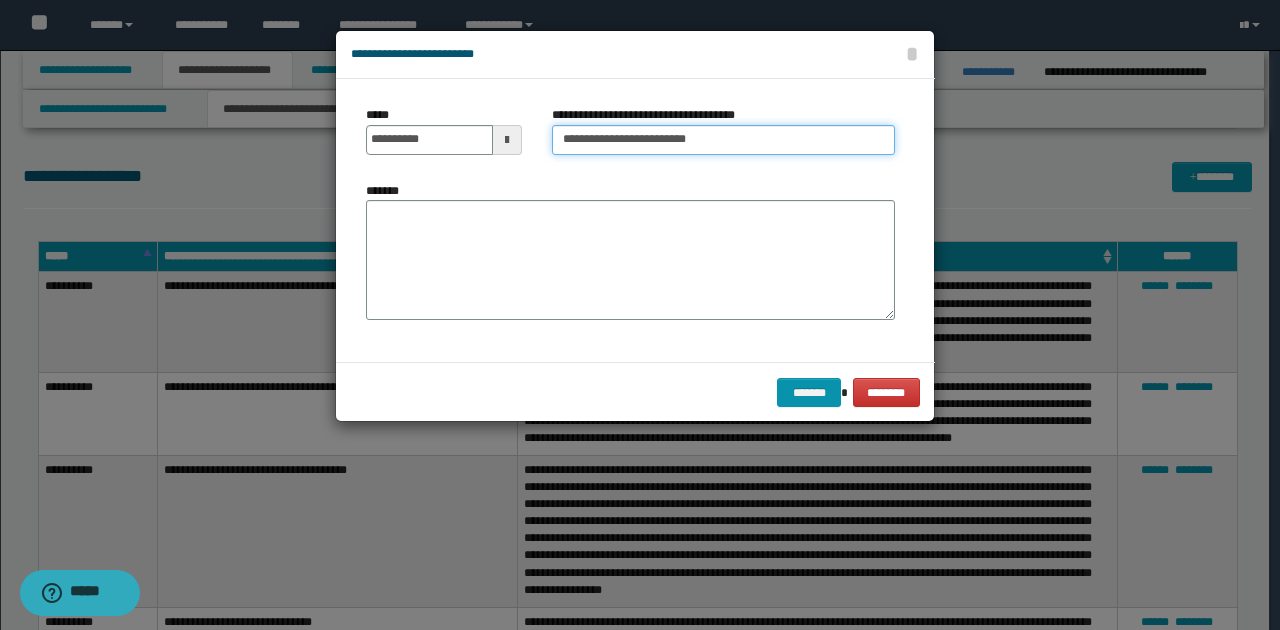 type on "**********" 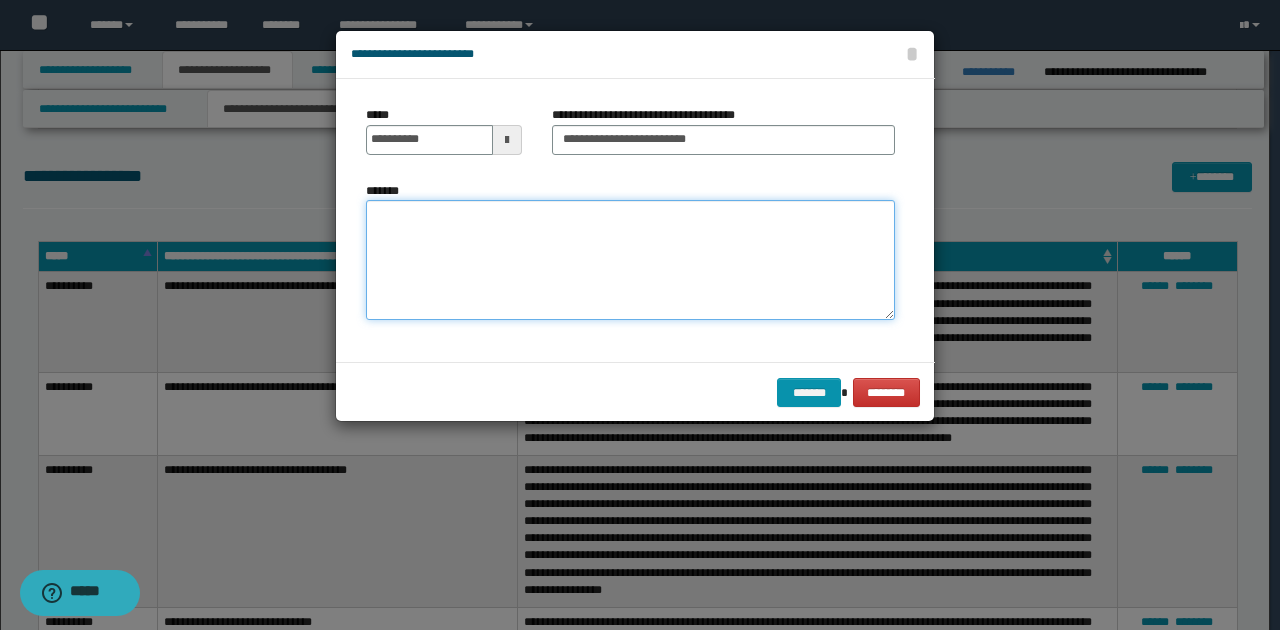paste on "**********" 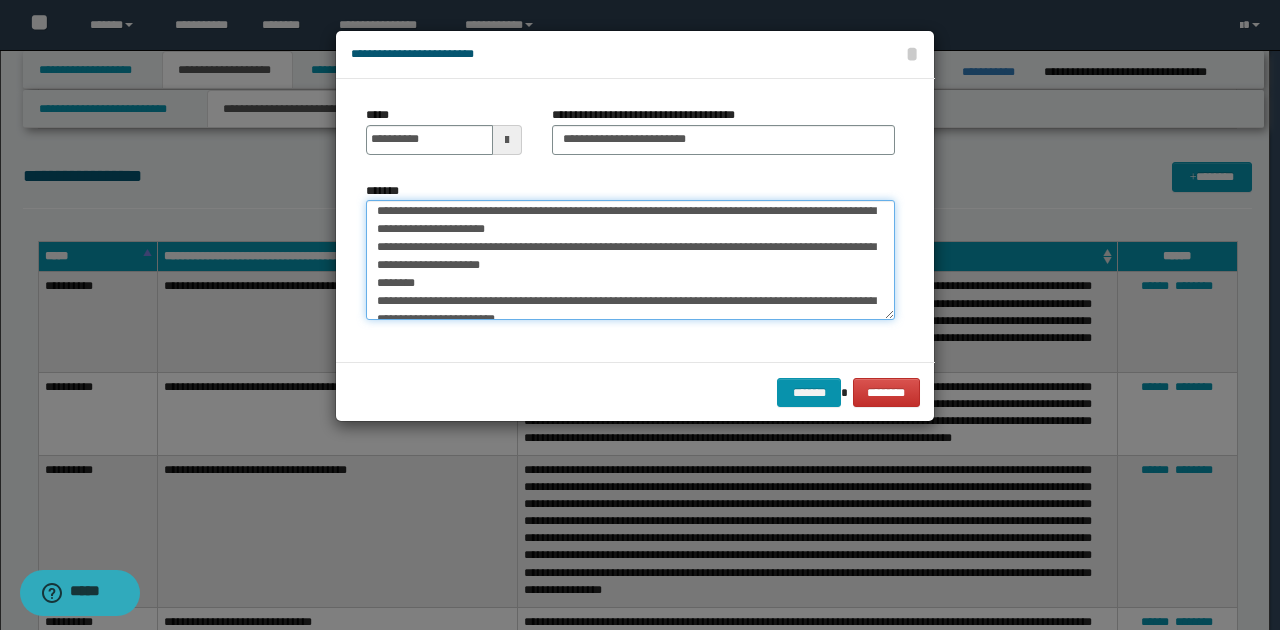 scroll, scrollTop: 0, scrollLeft: 0, axis: both 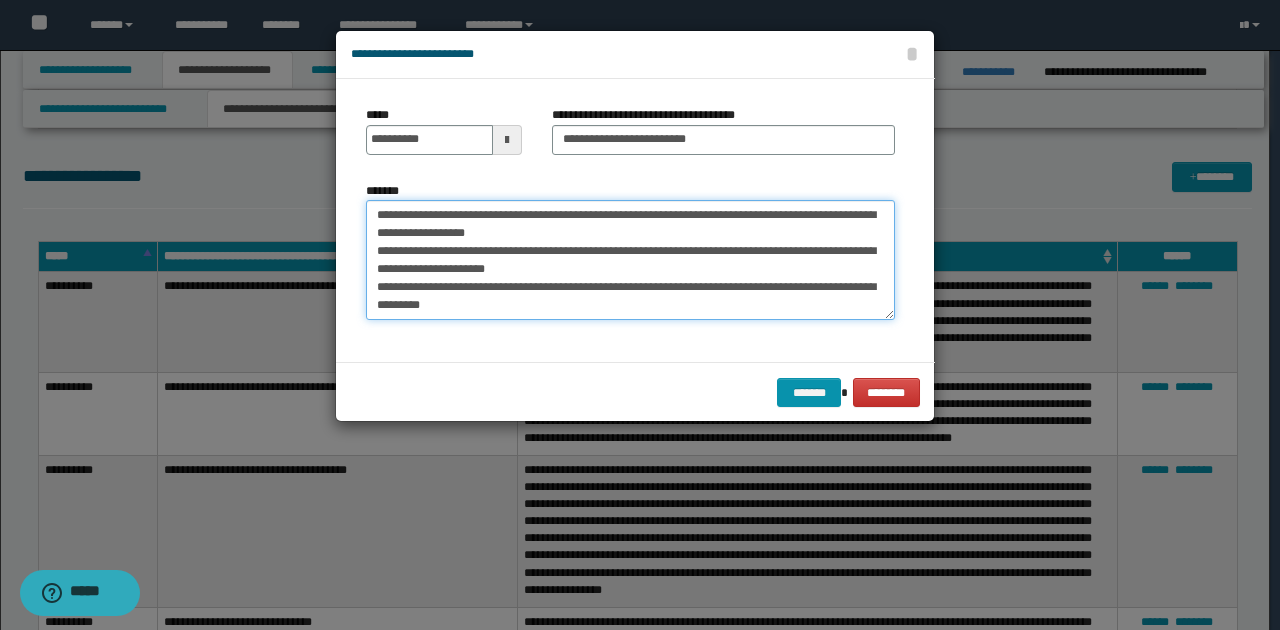 drag, startPoint x: 374, startPoint y: 211, endPoint x: 781, endPoint y: 348, distance: 429.43918 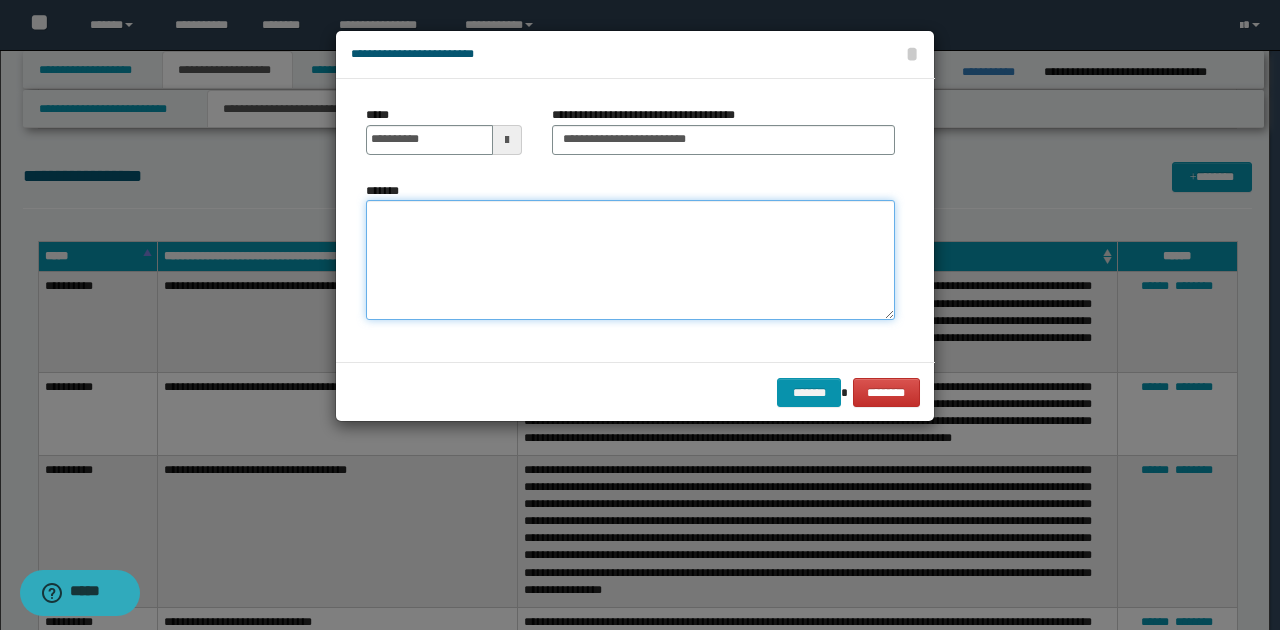 scroll, scrollTop: 0, scrollLeft: 0, axis: both 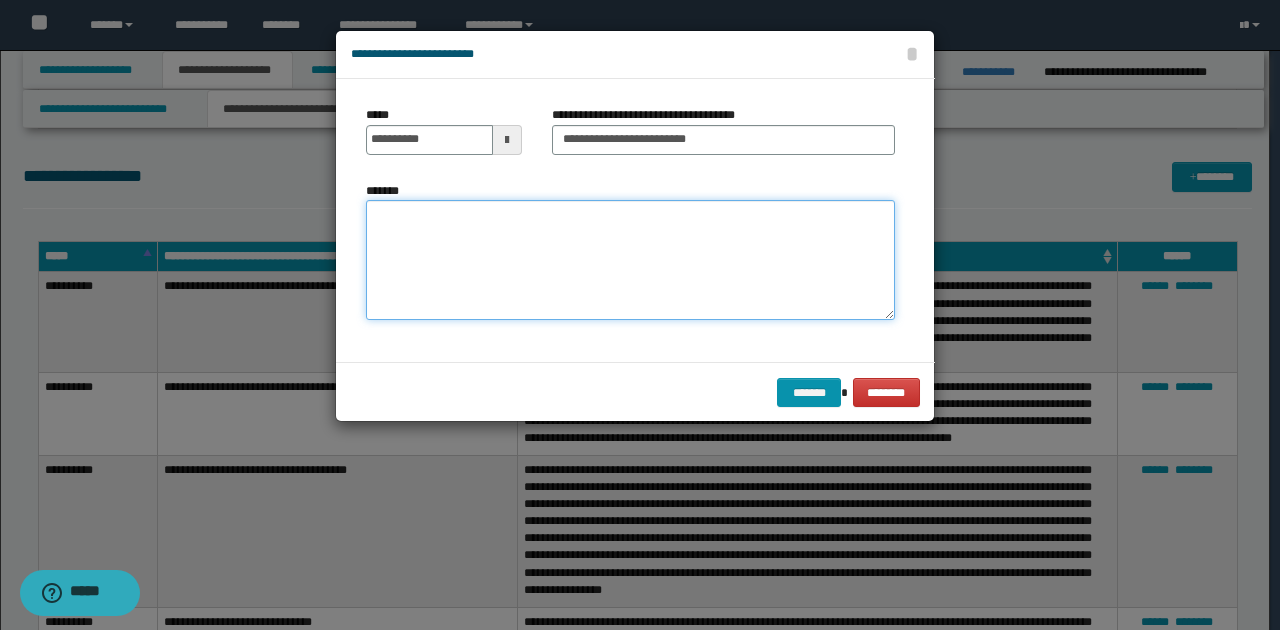 click on "*******" at bounding box center [630, 259] 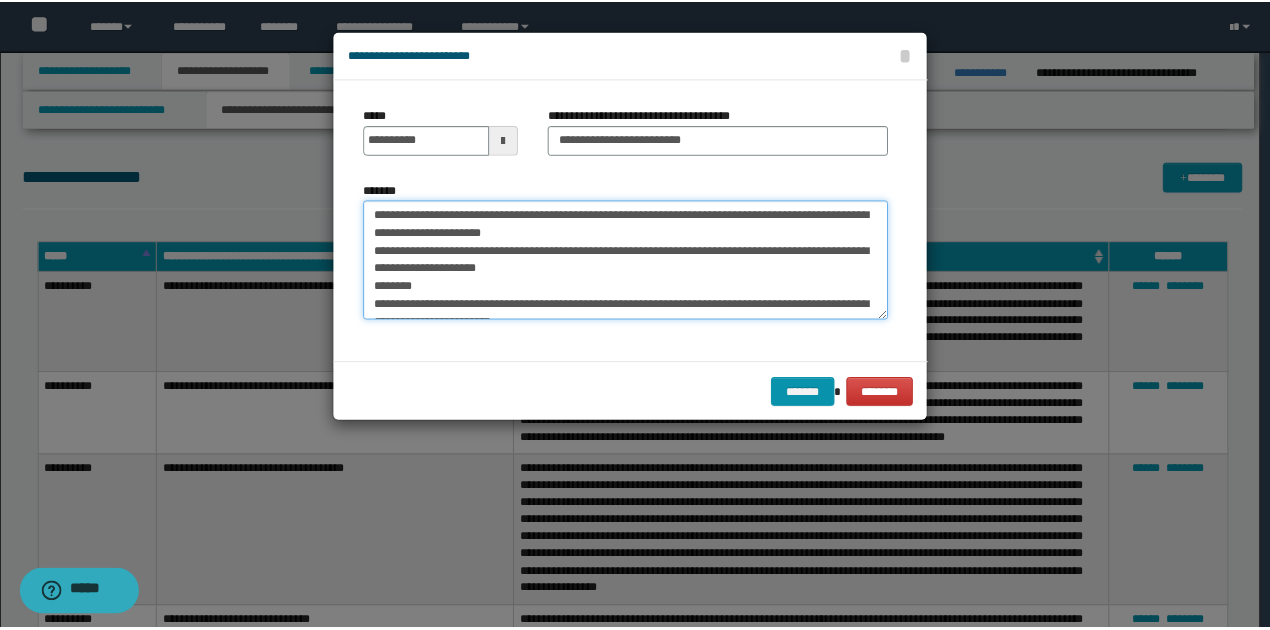 scroll, scrollTop: 156, scrollLeft: 0, axis: vertical 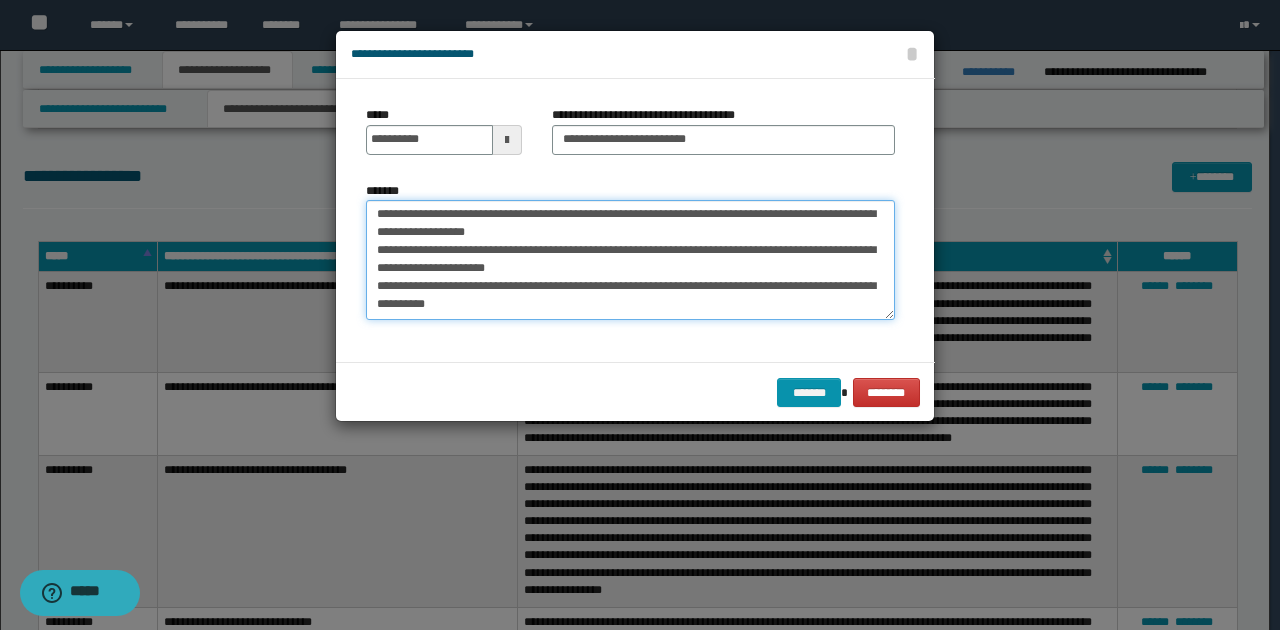 click on "**********" at bounding box center (630, 259) 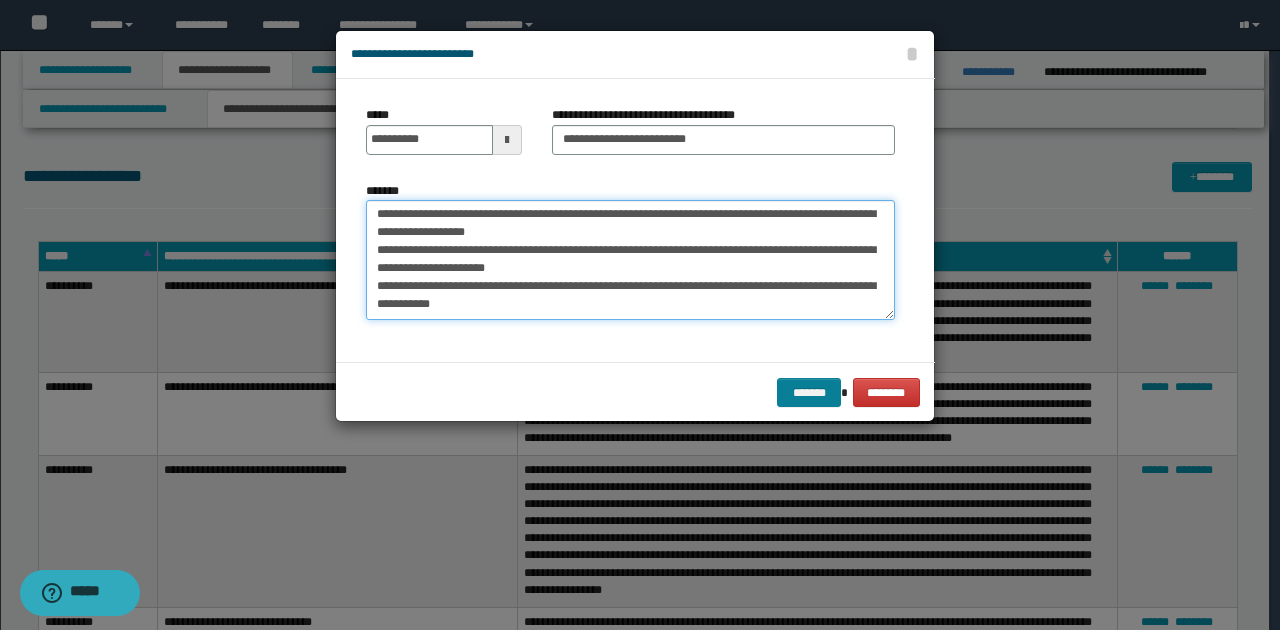 type on "**********" 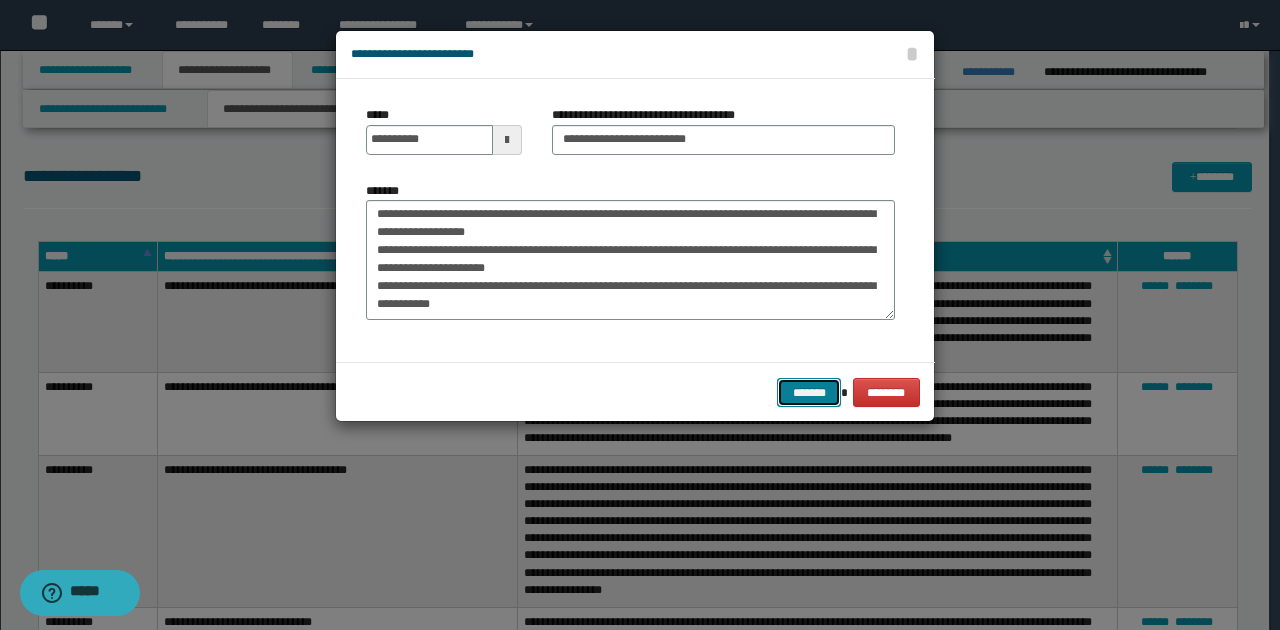 click on "*******" at bounding box center (809, 392) 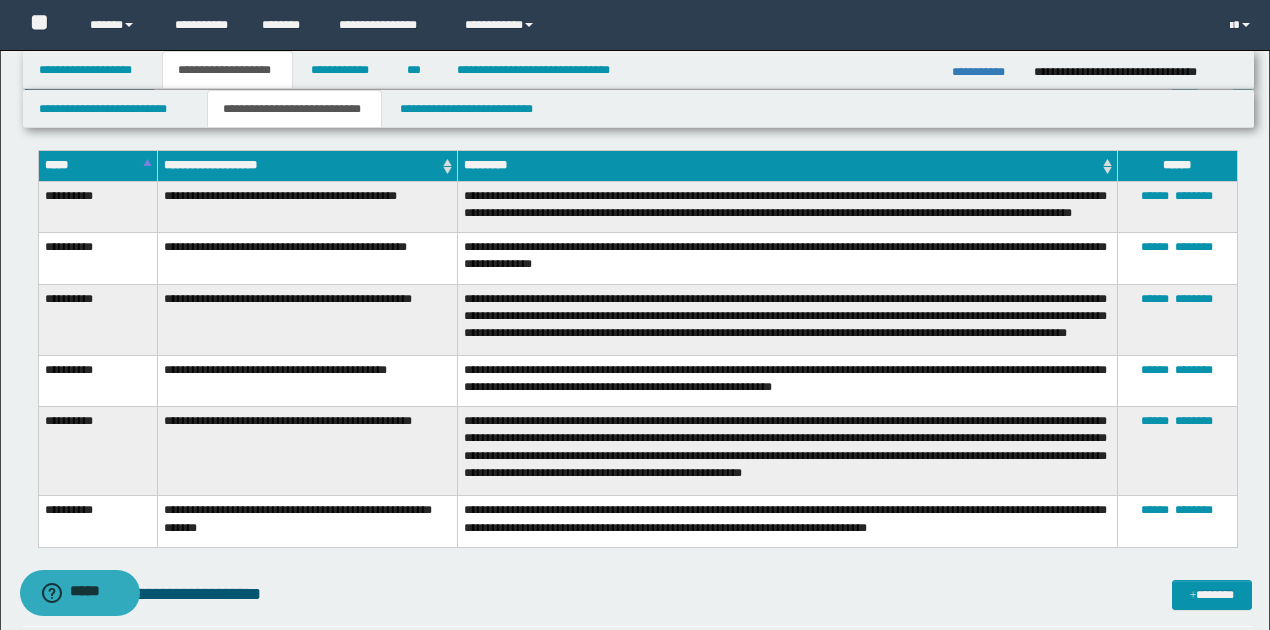 scroll, scrollTop: 2600, scrollLeft: 0, axis: vertical 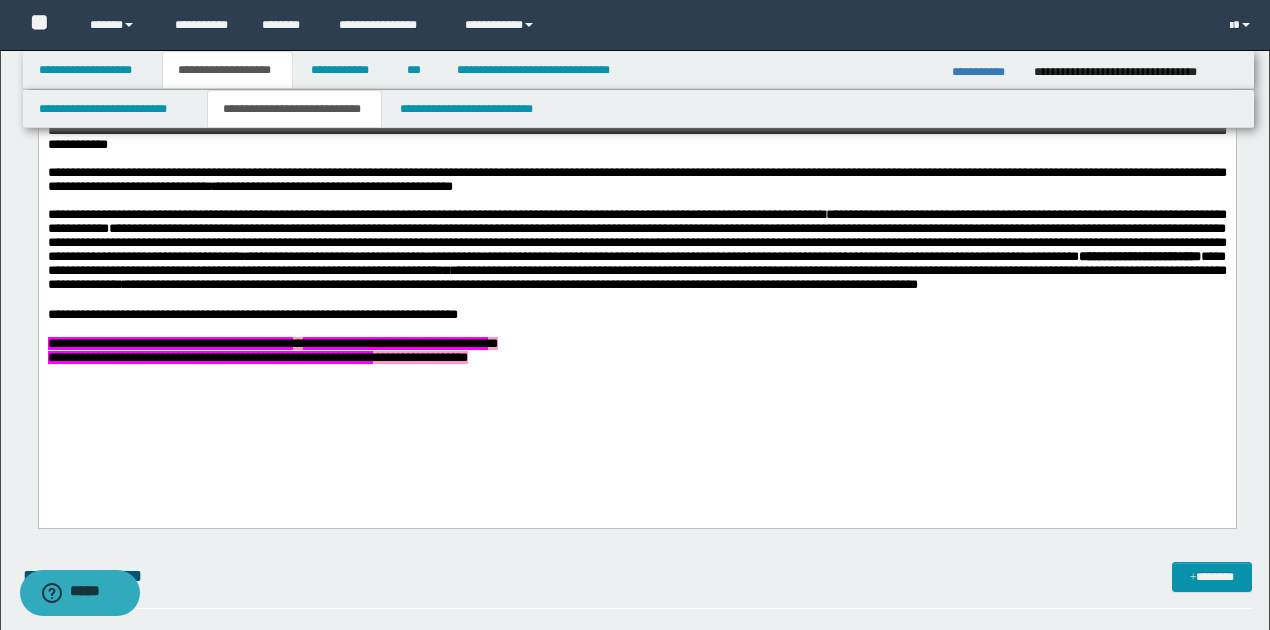 click on "**********" at bounding box center [636, 358] 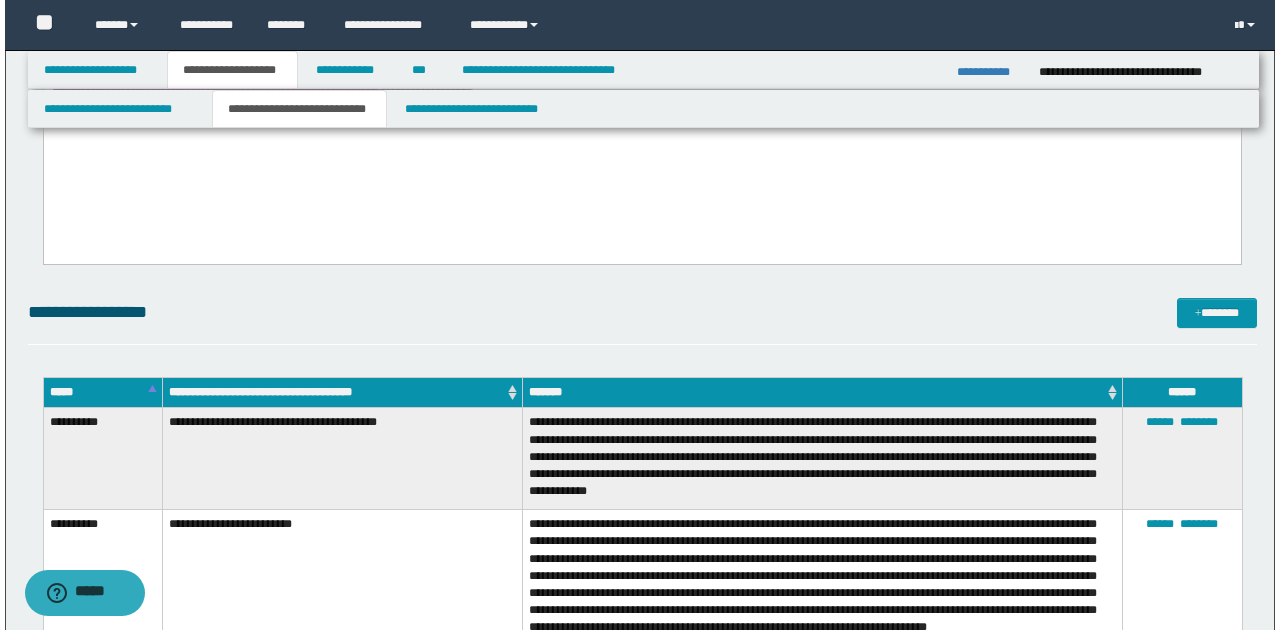 scroll, scrollTop: 1000, scrollLeft: 0, axis: vertical 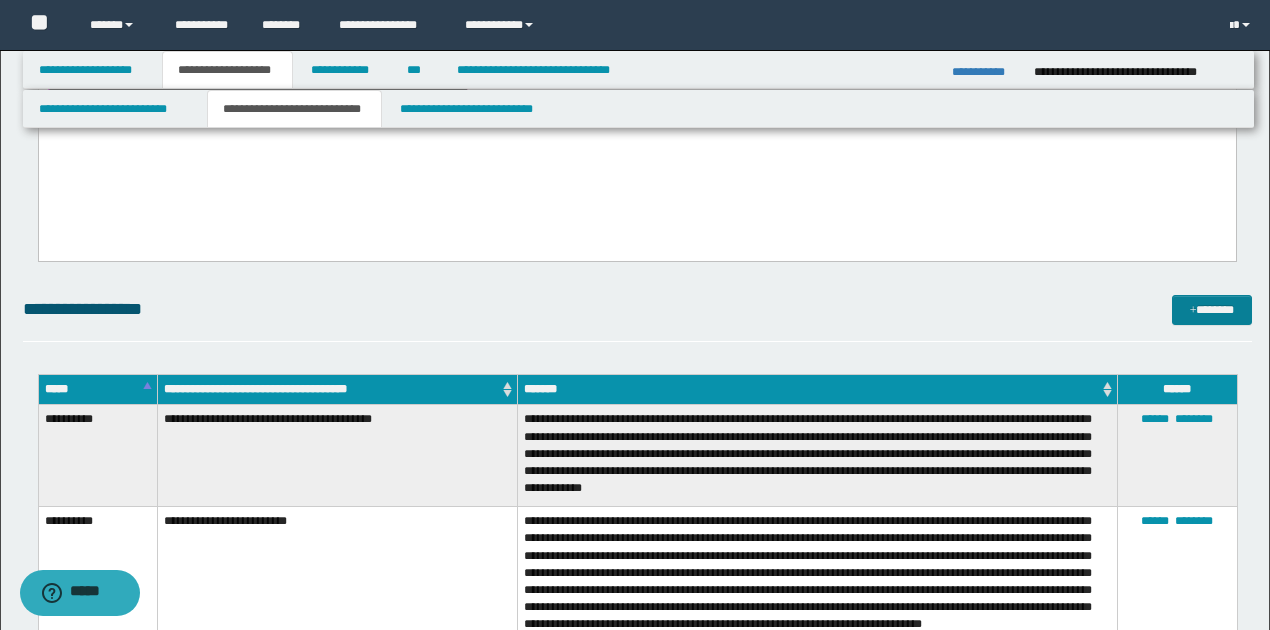 click on "*******" at bounding box center (1211, 309) 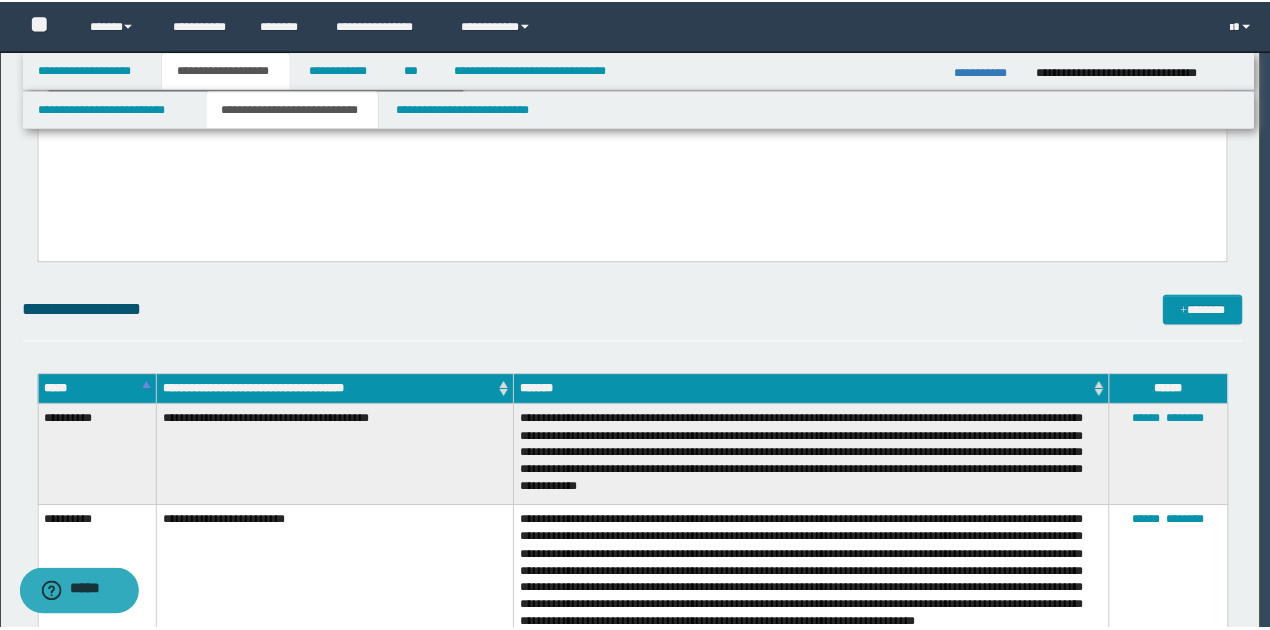 scroll, scrollTop: 0, scrollLeft: 0, axis: both 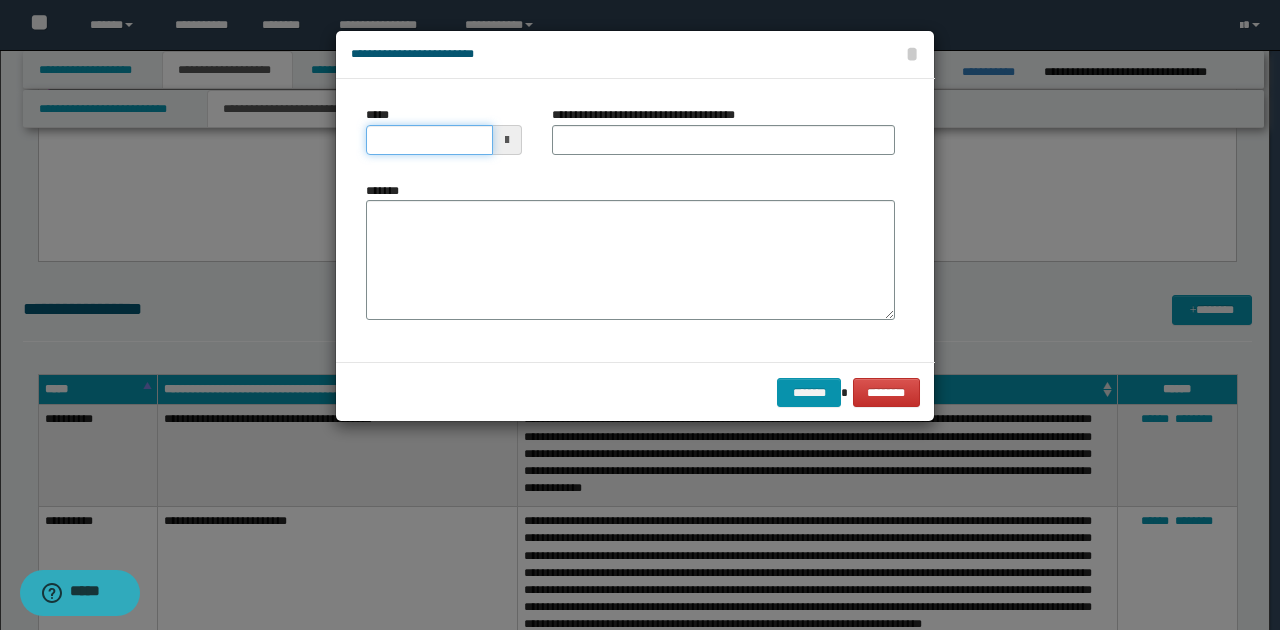 click on "*****" at bounding box center [429, 140] 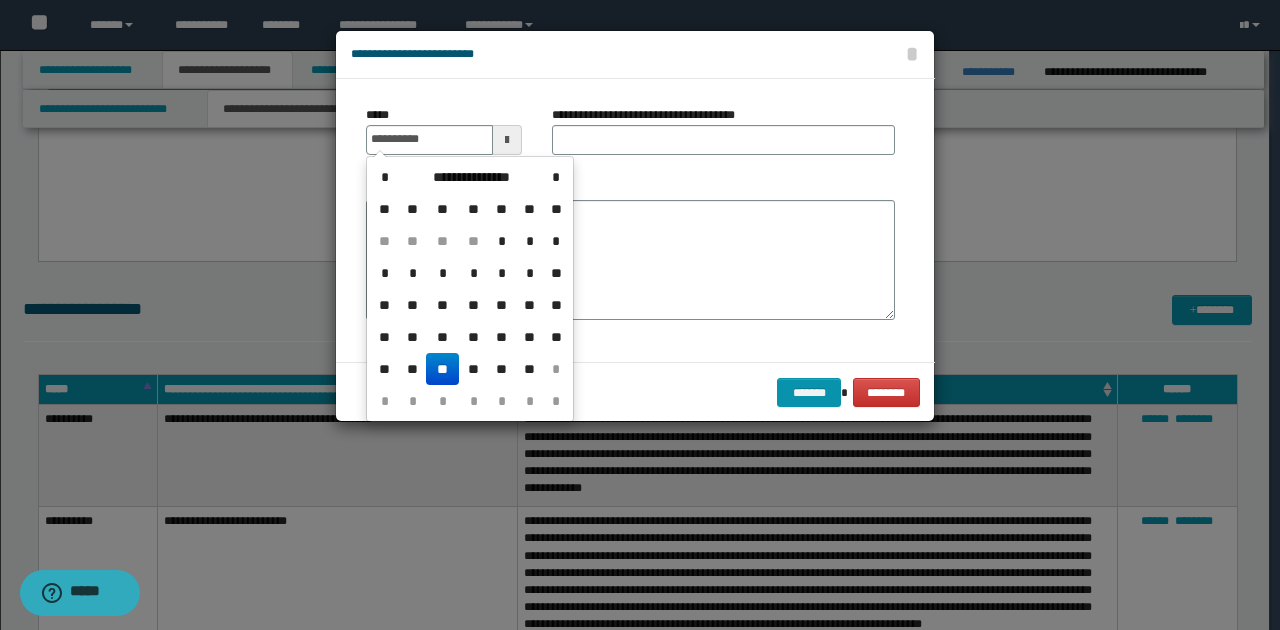 click on "**" at bounding box center [442, 369] 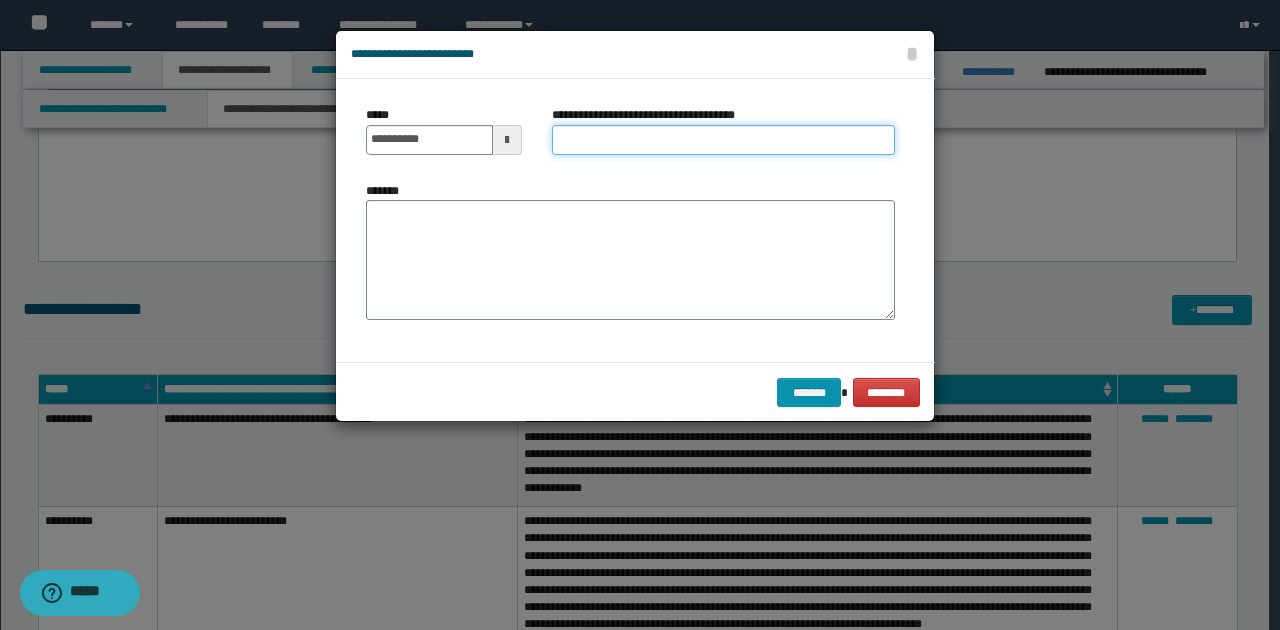 click on "**********" at bounding box center (723, 140) 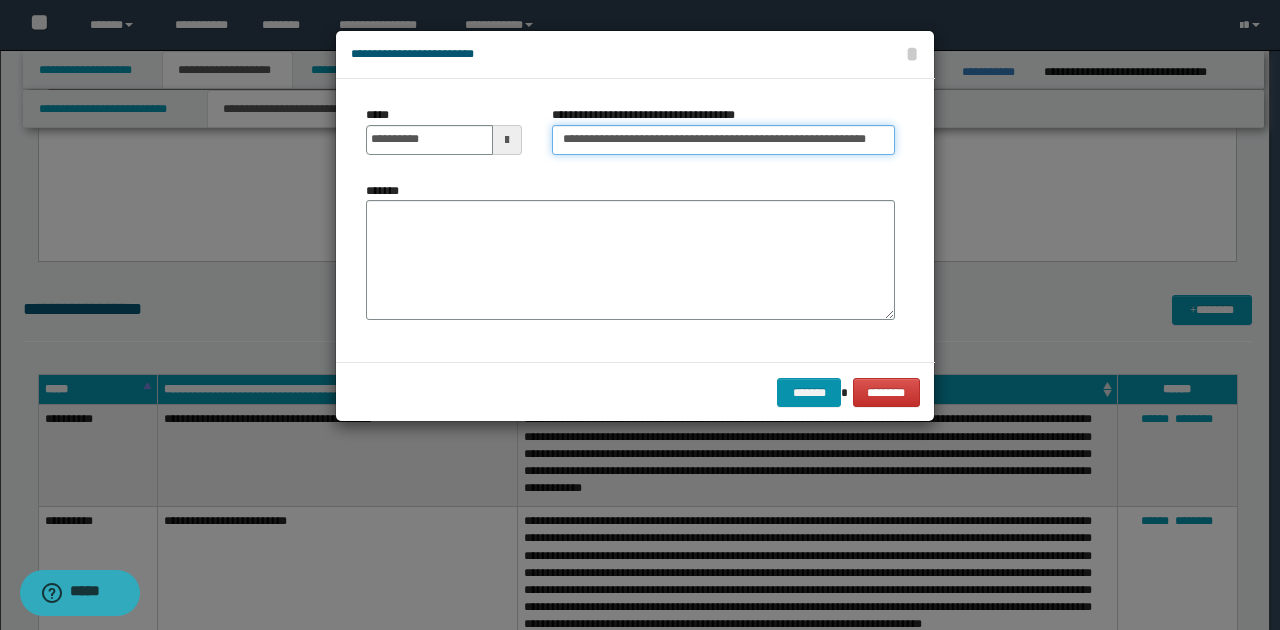 drag, startPoint x: 672, startPoint y: 137, endPoint x: 890, endPoint y: 164, distance: 219.66565 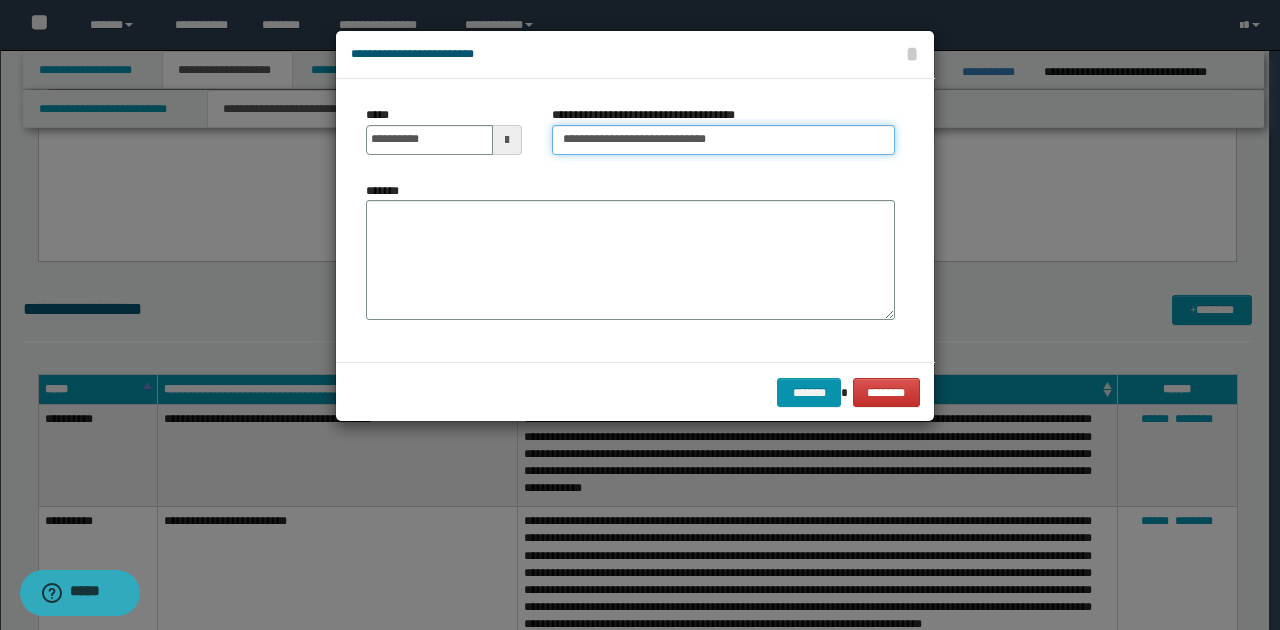 type on "**********" 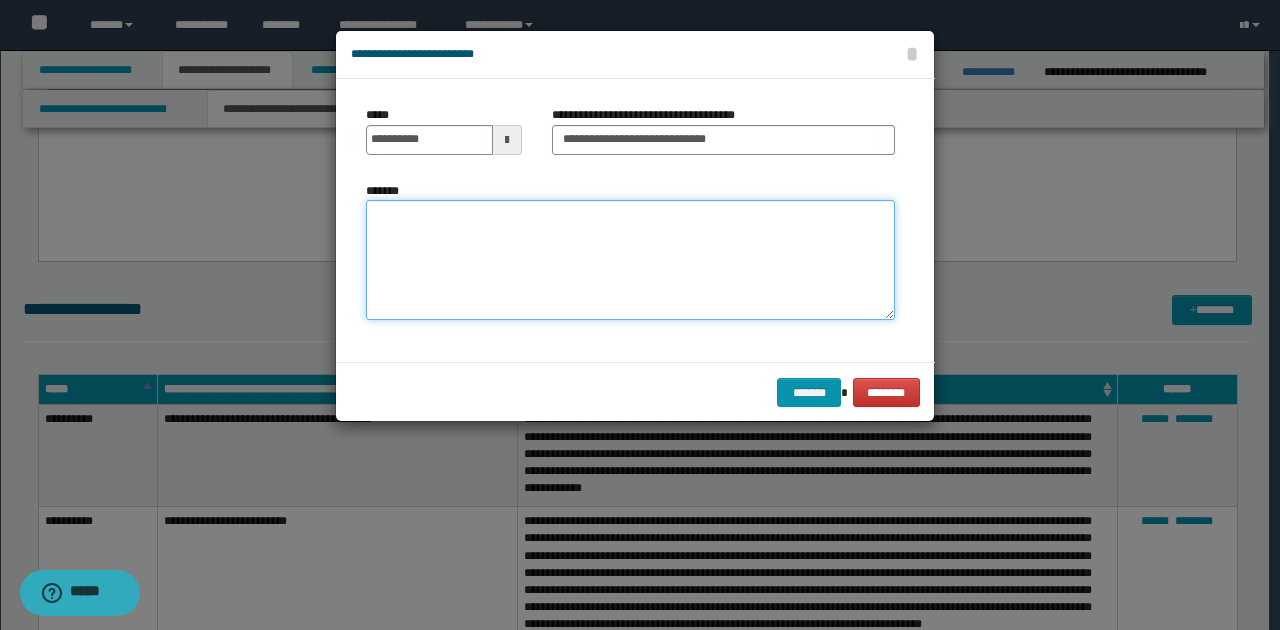 paste on "**********" 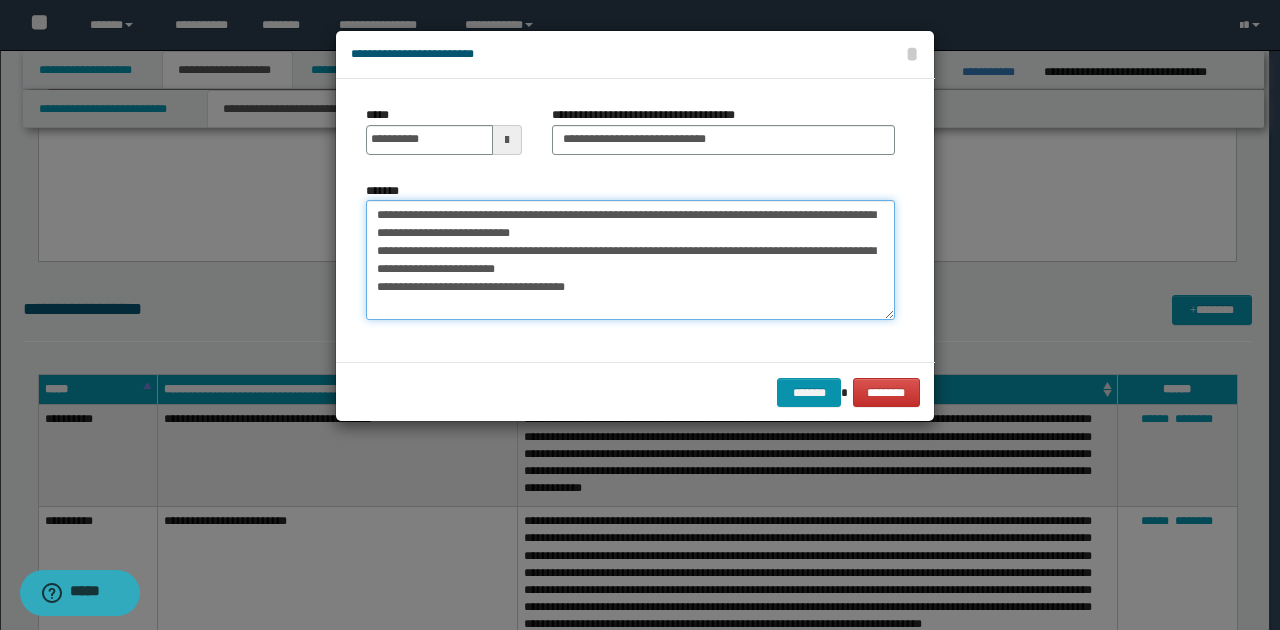 click on "**********" at bounding box center [630, 259] 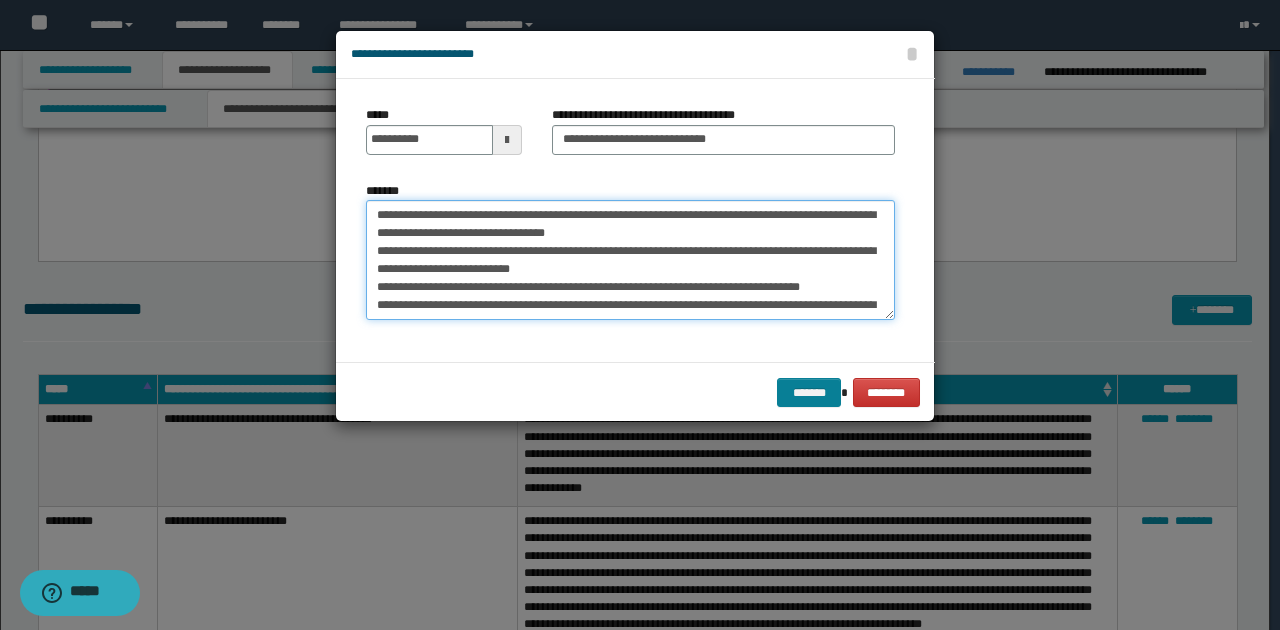 type on "**********" 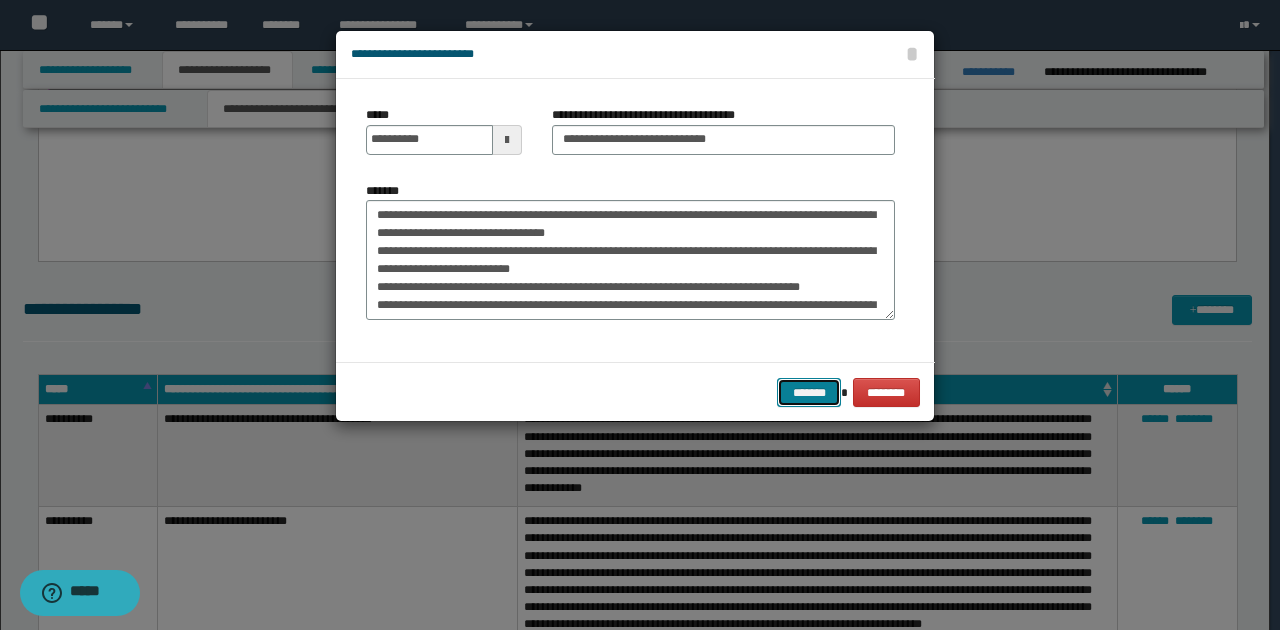 click on "*******" at bounding box center [809, 392] 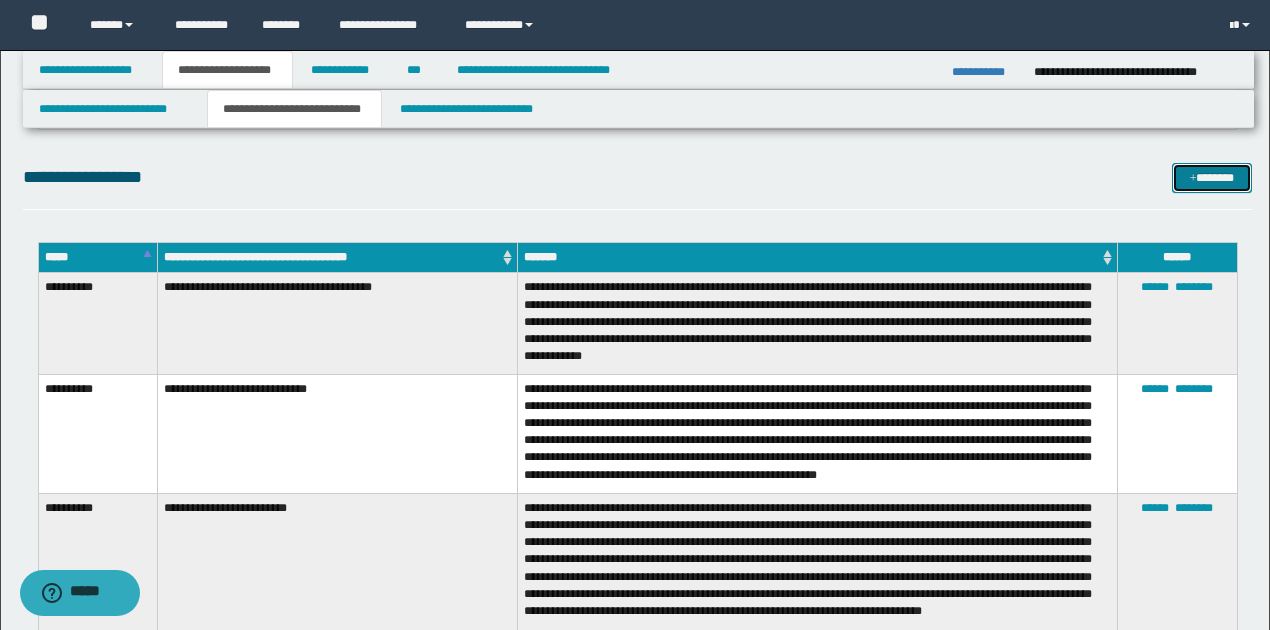 scroll, scrollTop: 1133, scrollLeft: 0, axis: vertical 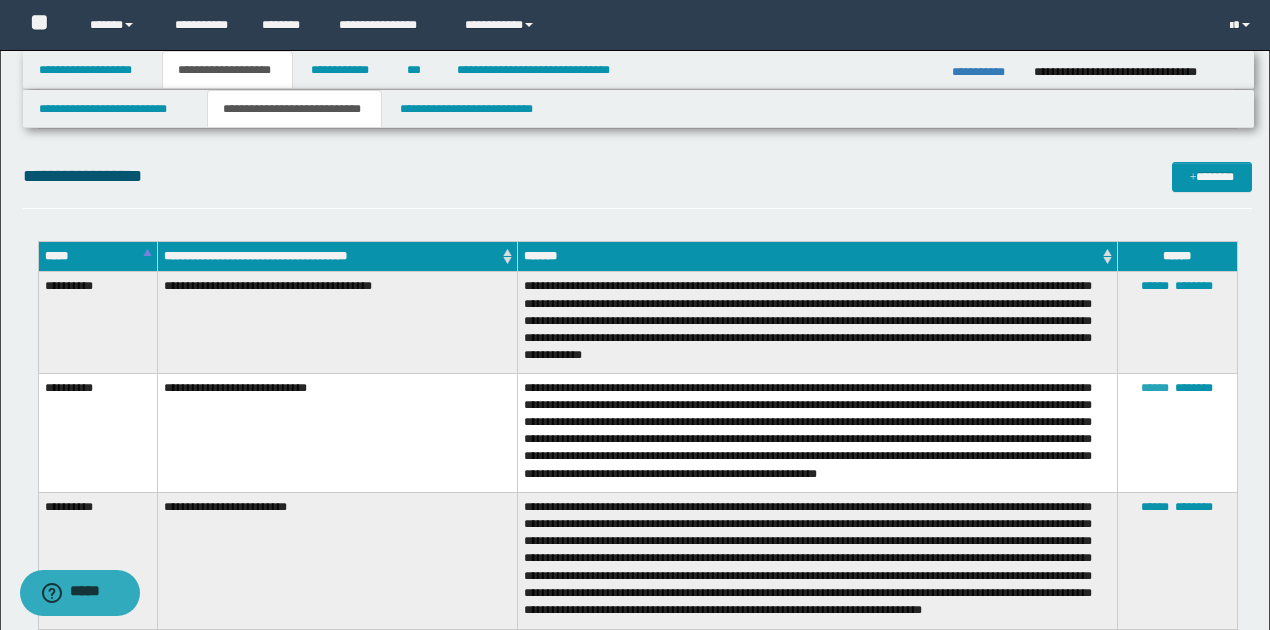 click on "******" at bounding box center (1155, 388) 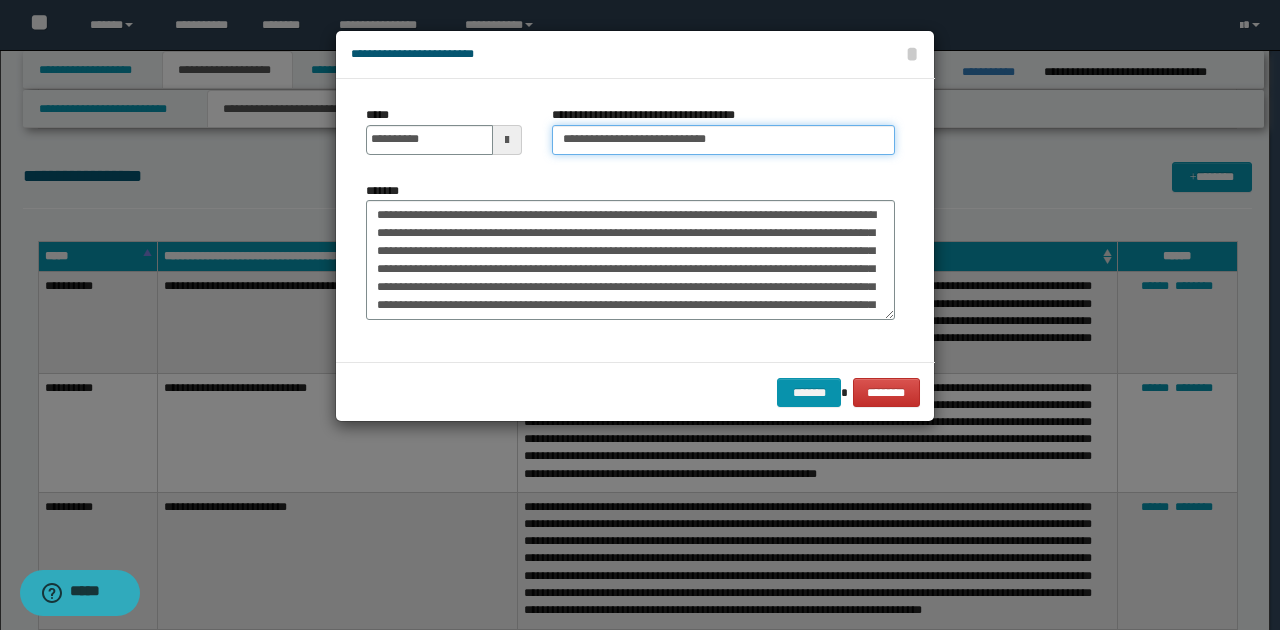 click on "**********" at bounding box center (723, 140) 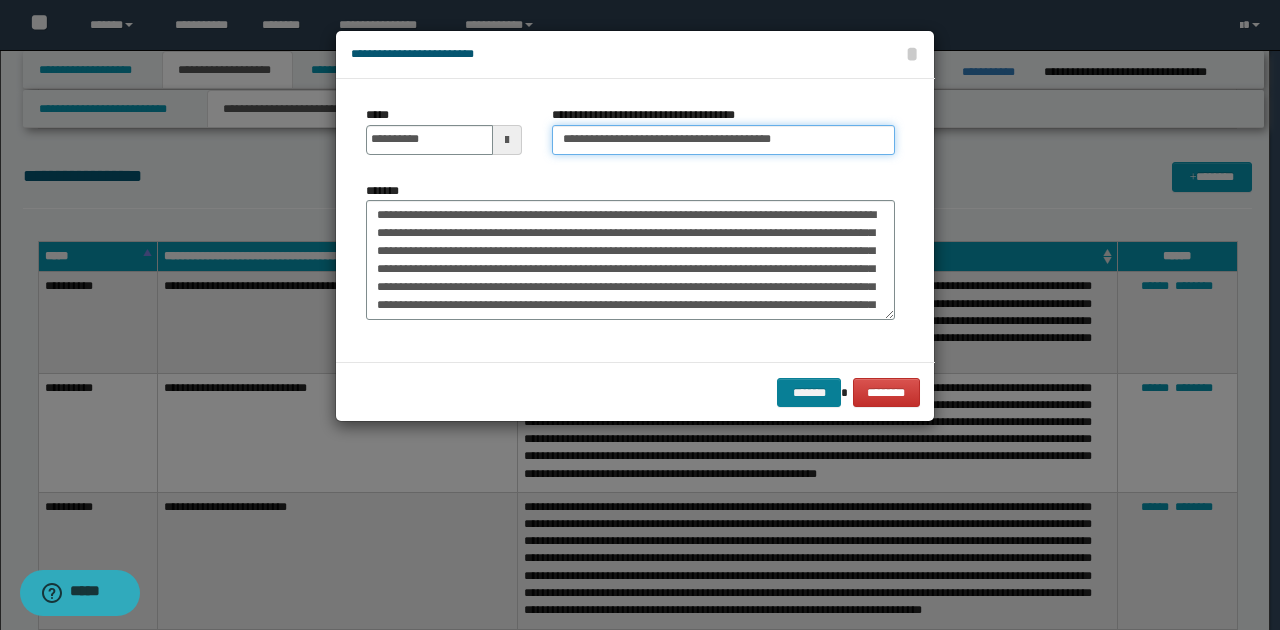 type on "**********" 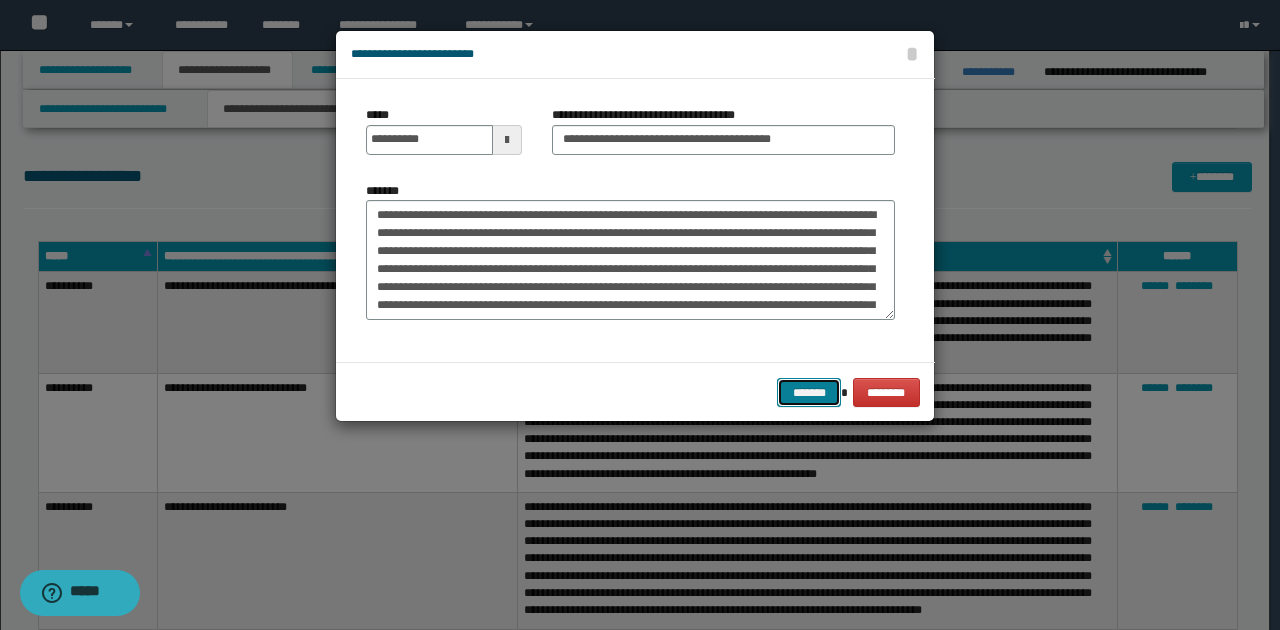 click on "*******" at bounding box center [809, 392] 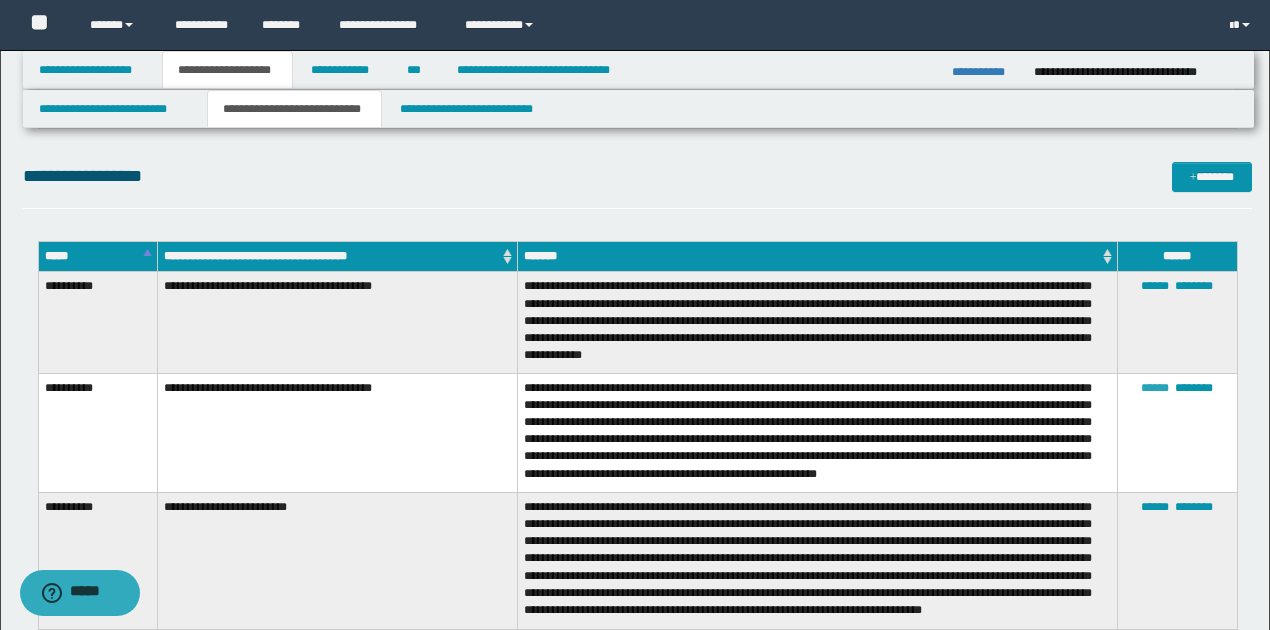 click on "******" at bounding box center [1155, 388] 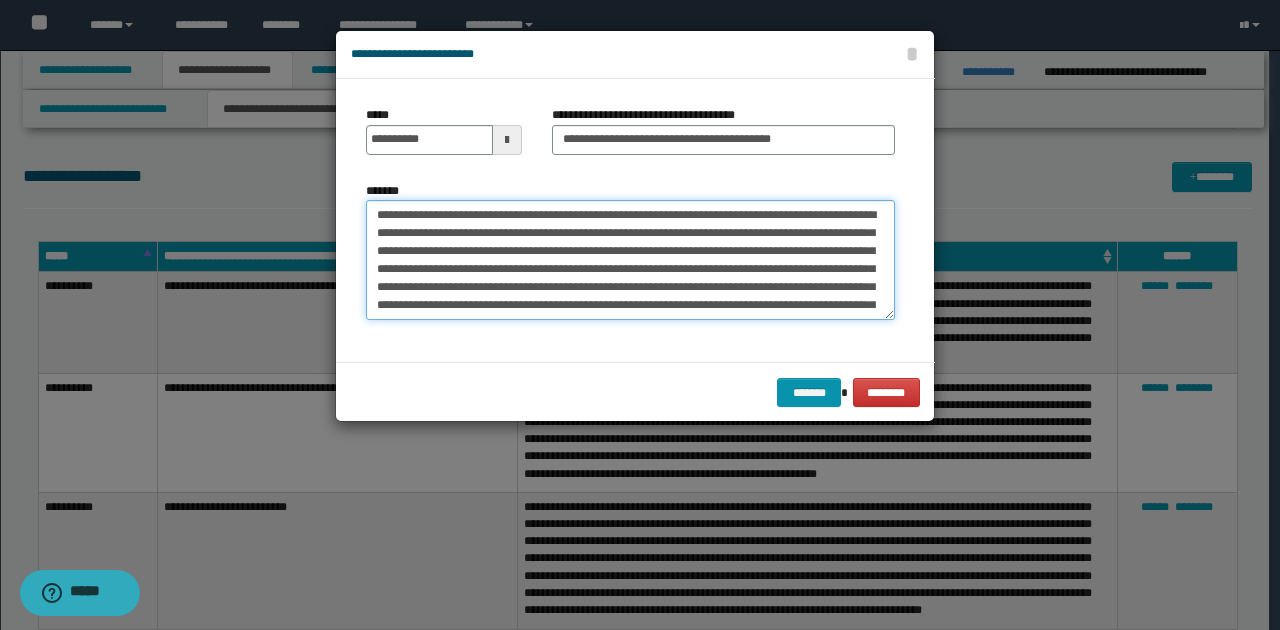 click on "**********" at bounding box center [630, 259] 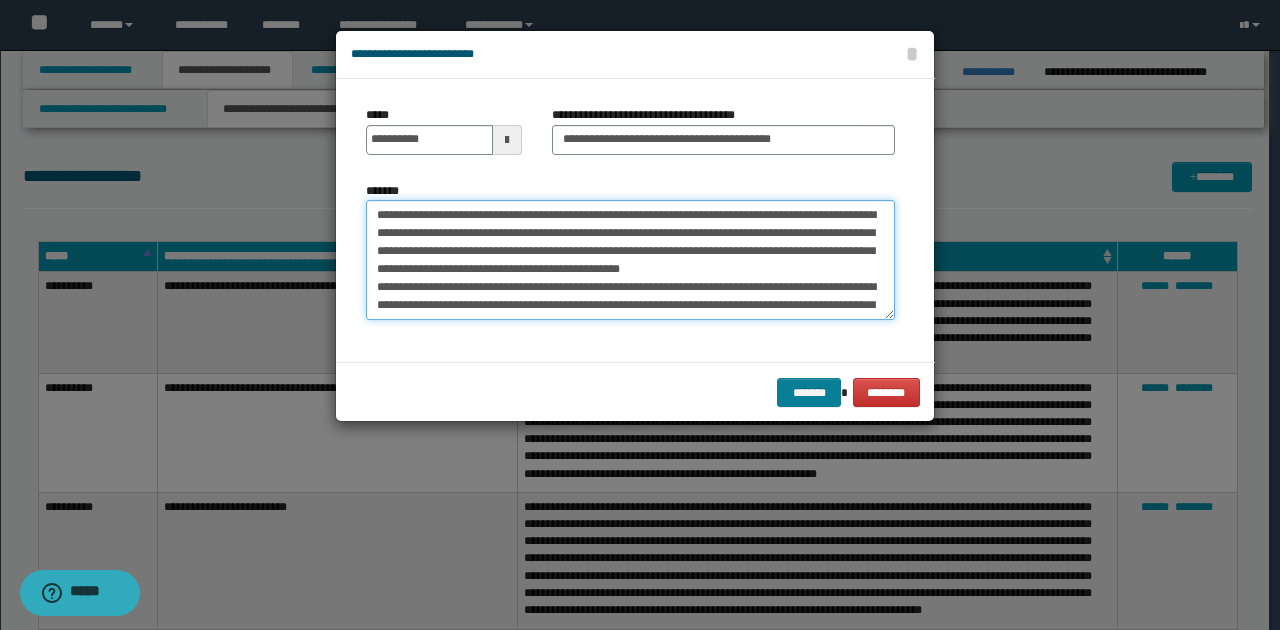 type on "**********" 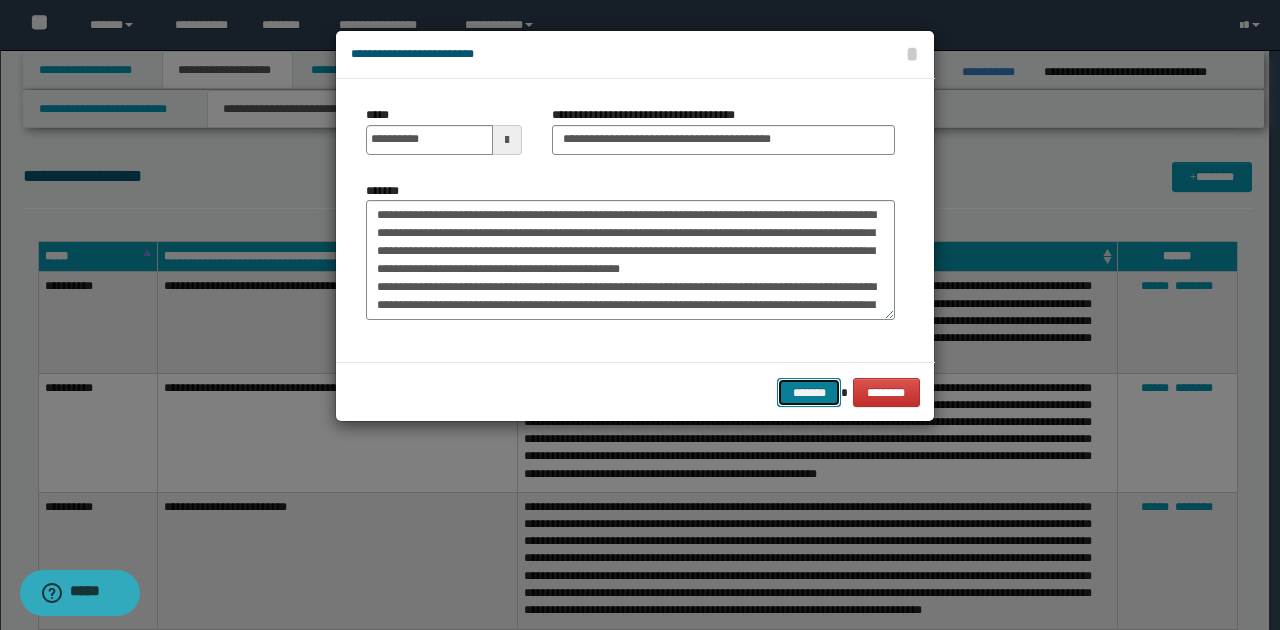 click on "*******" at bounding box center [809, 392] 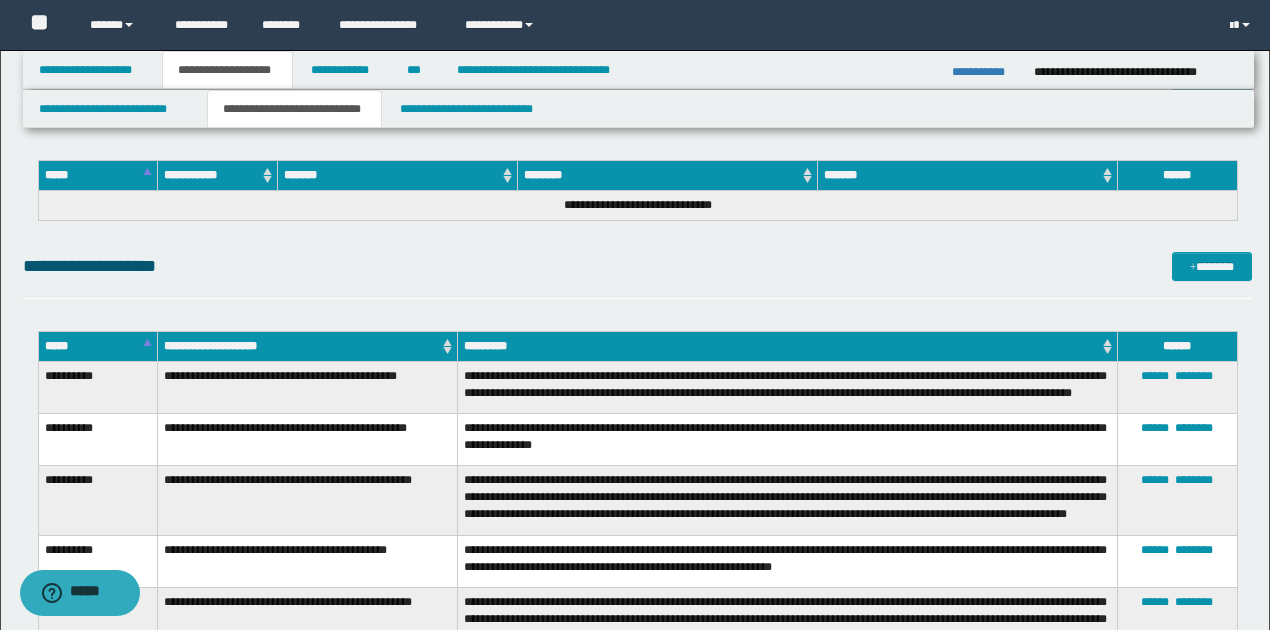 scroll, scrollTop: 2466, scrollLeft: 0, axis: vertical 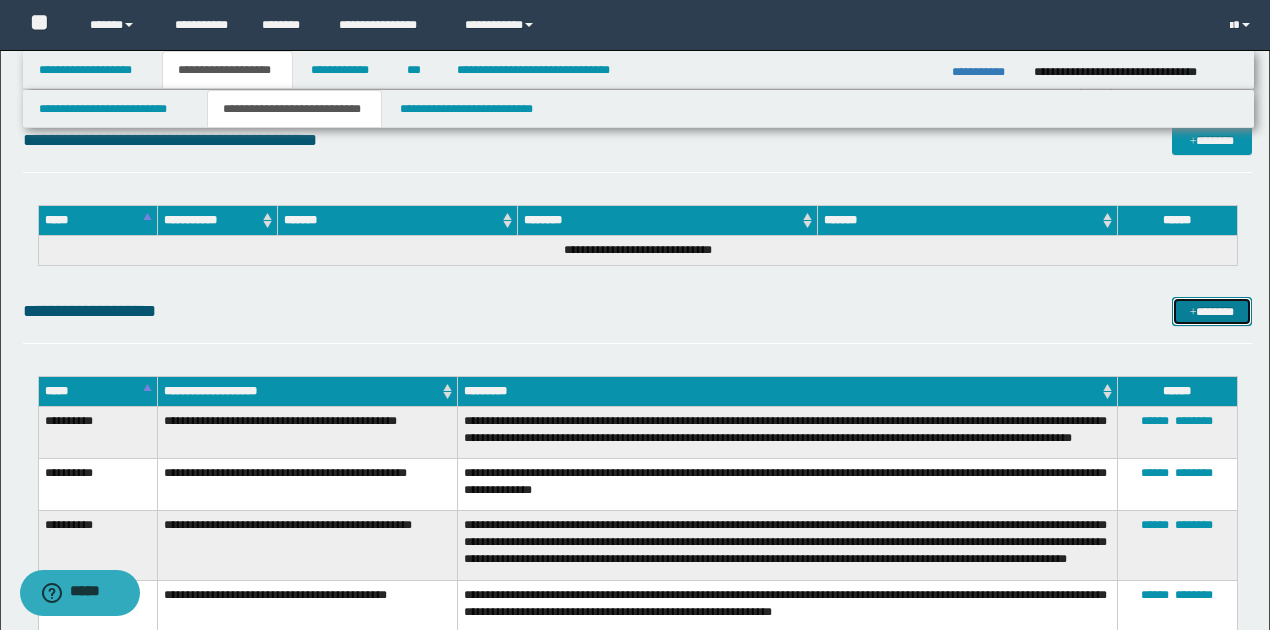 click on "*******" at bounding box center (1211, 311) 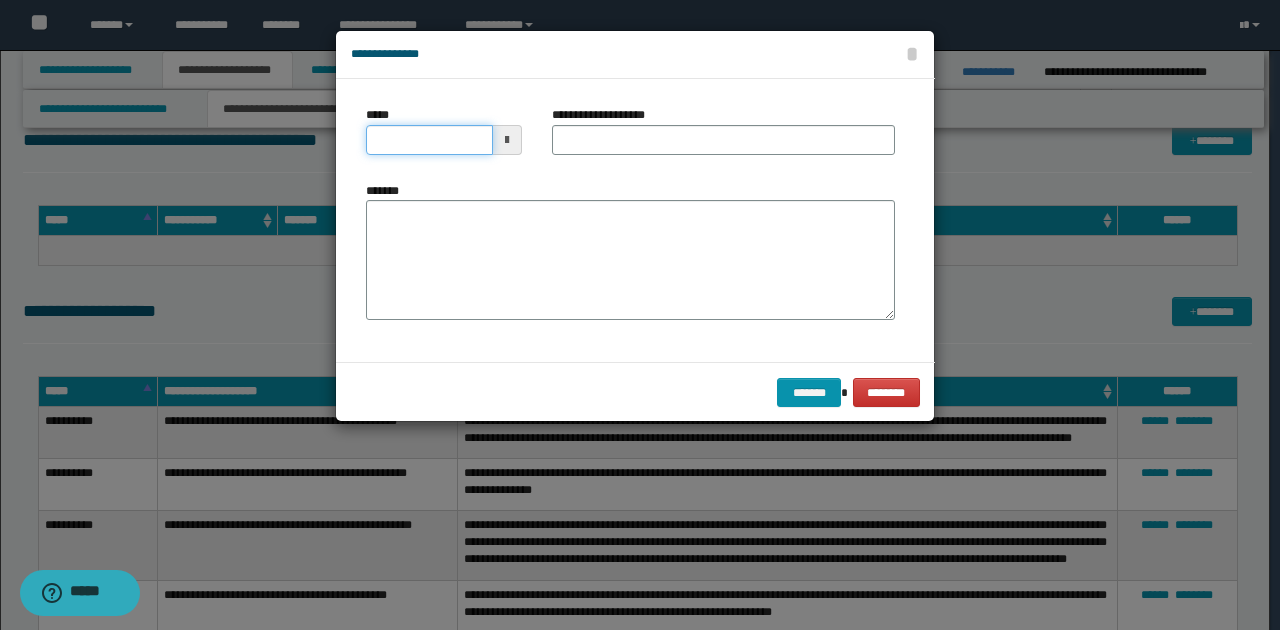 click on "*****" at bounding box center [429, 140] 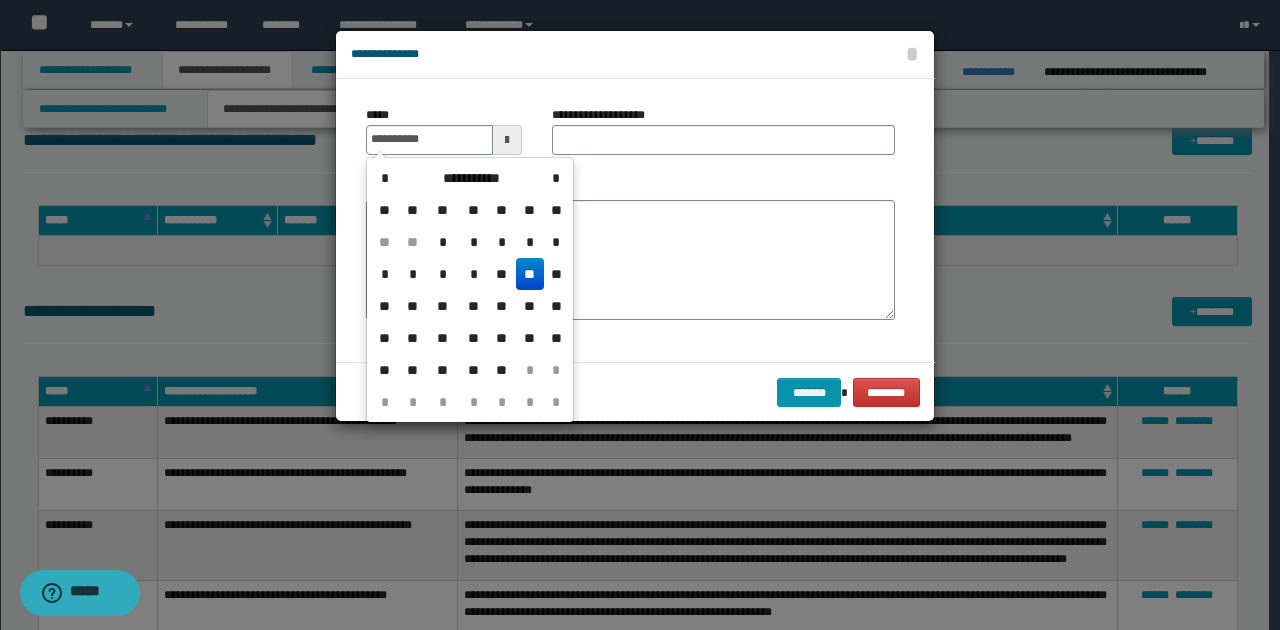 click on "**" at bounding box center [530, 274] 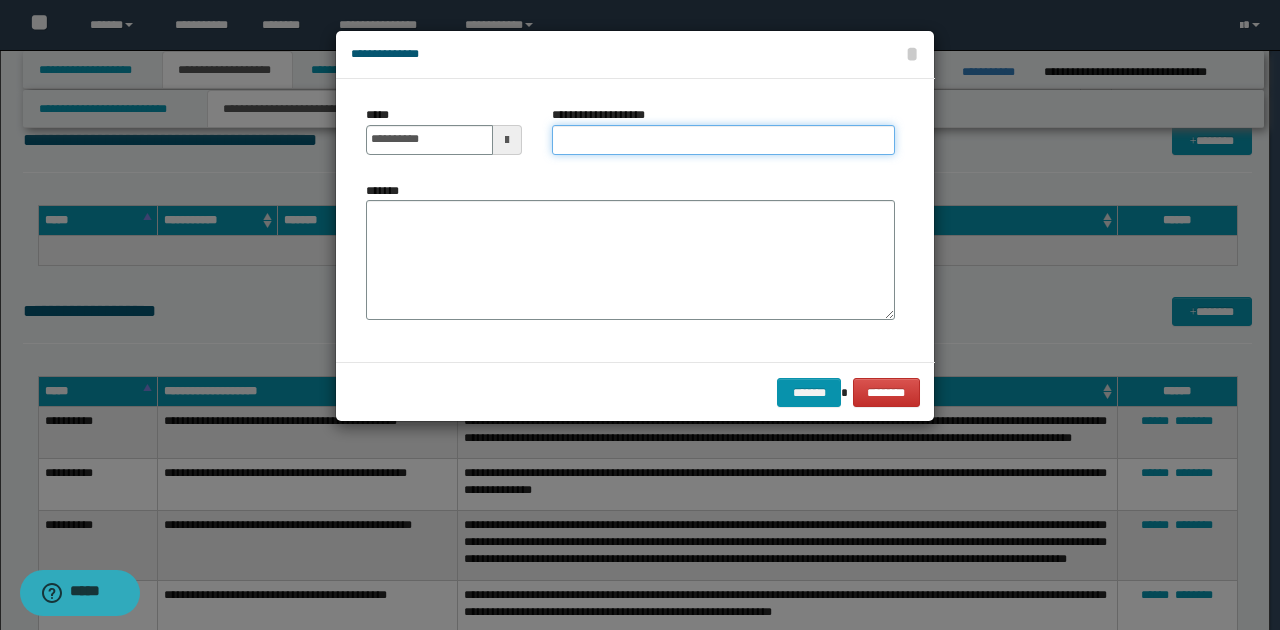 click on "**********" at bounding box center (723, 140) 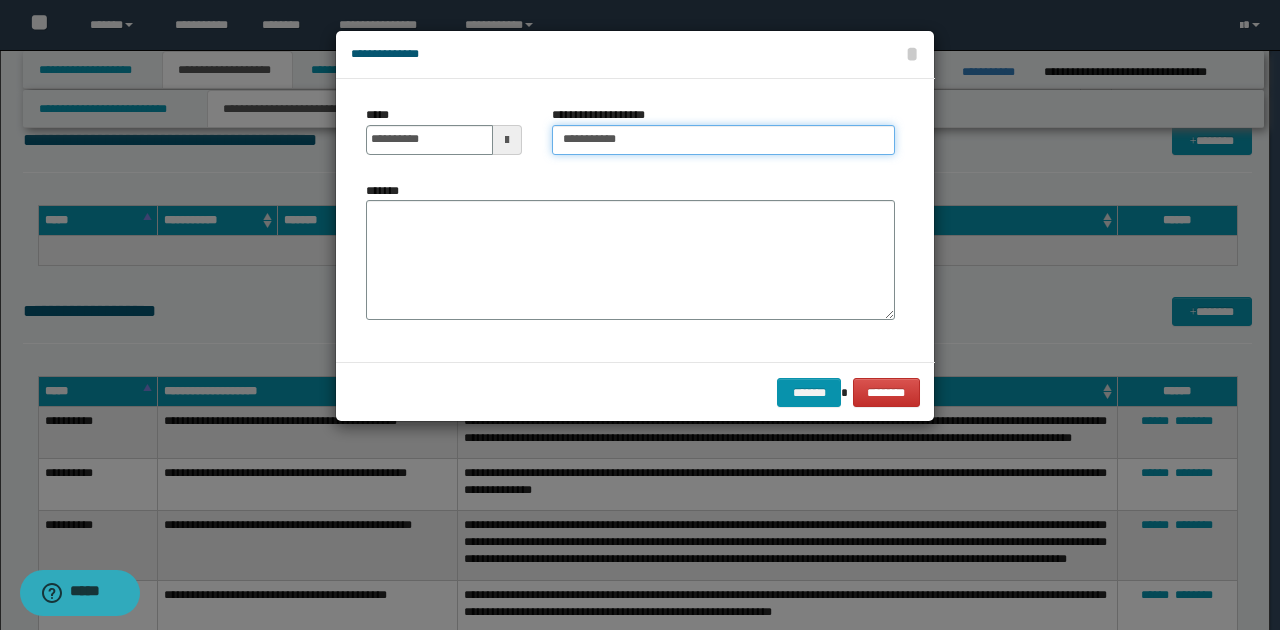 click on "**********" at bounding box center (723, 140) 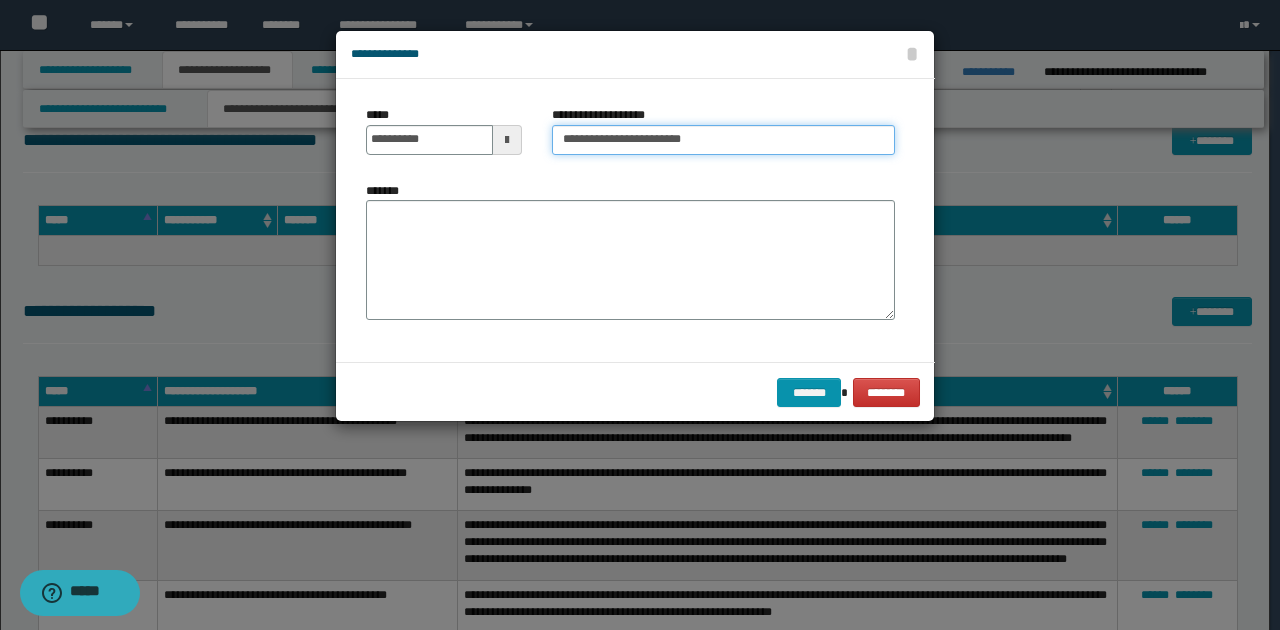 type on "**********" 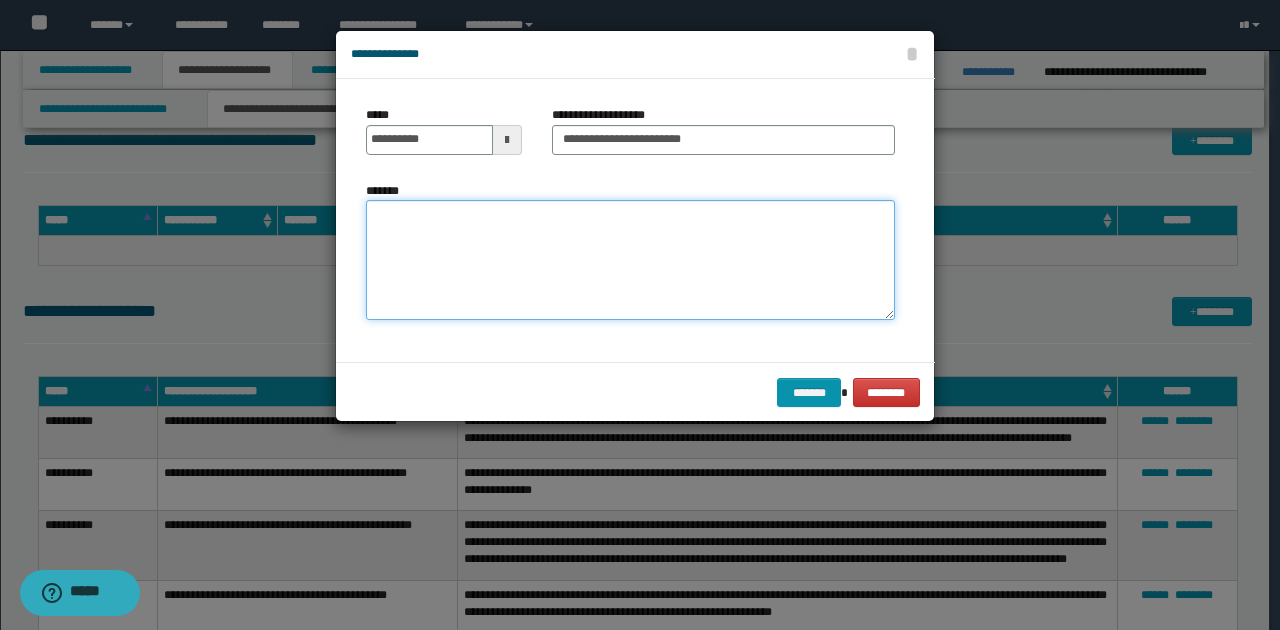 paste on "**********" 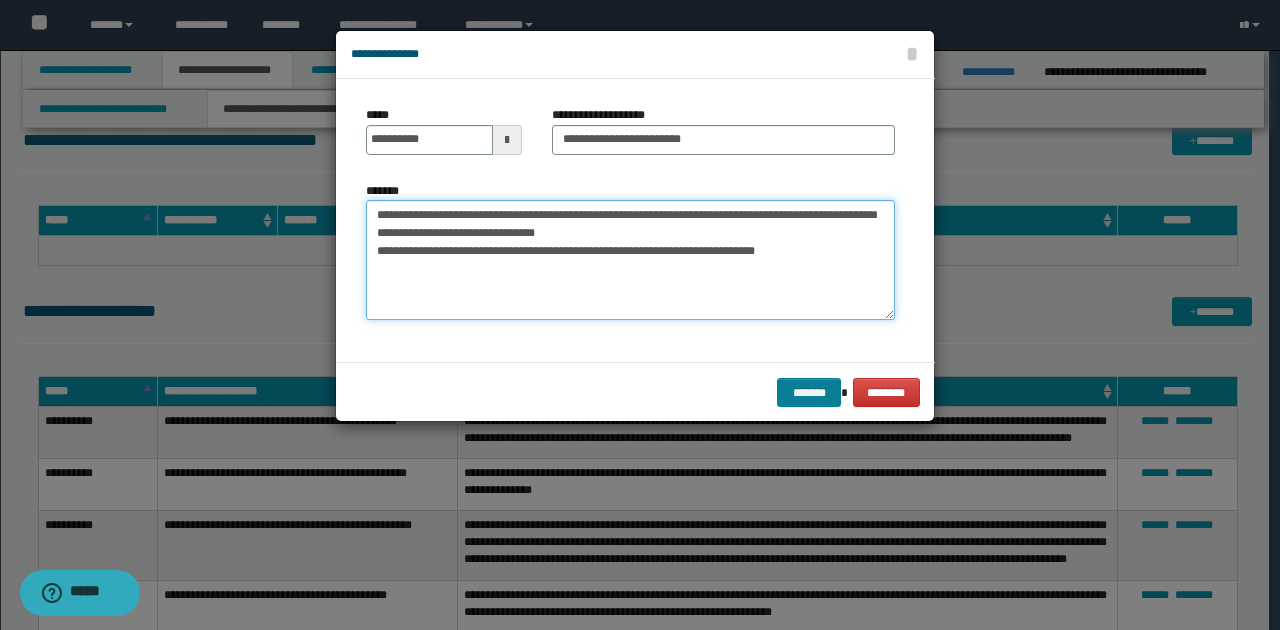 type on "**********" 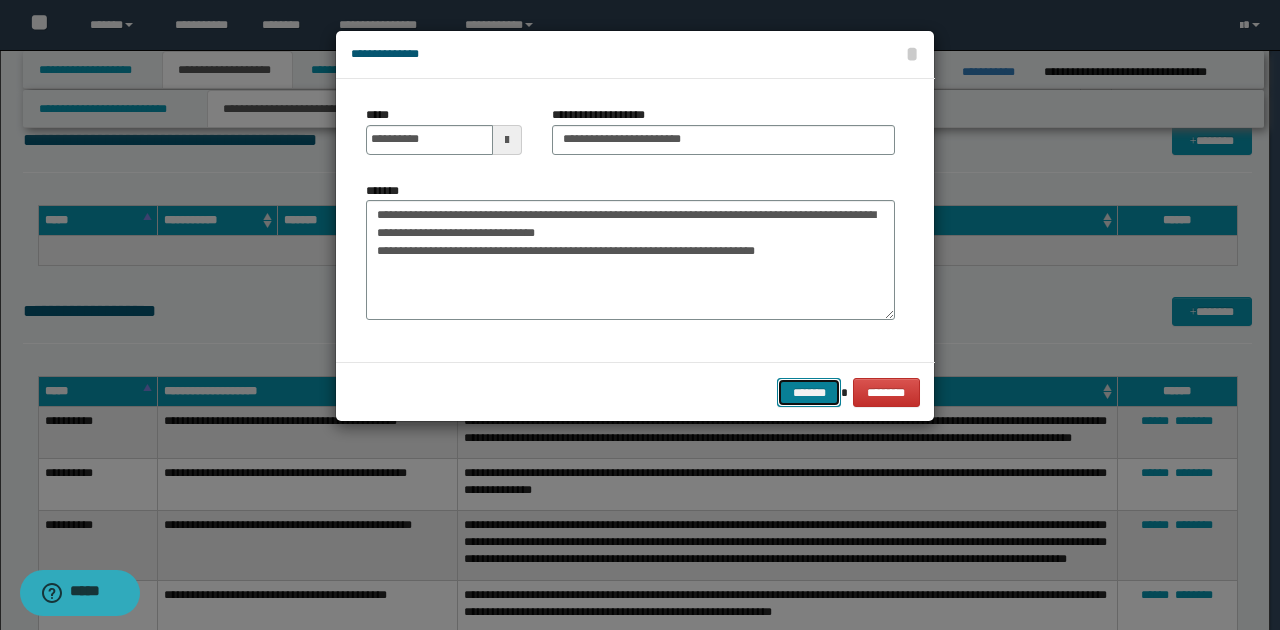 click on "*******" at bounding box center [809, 392] 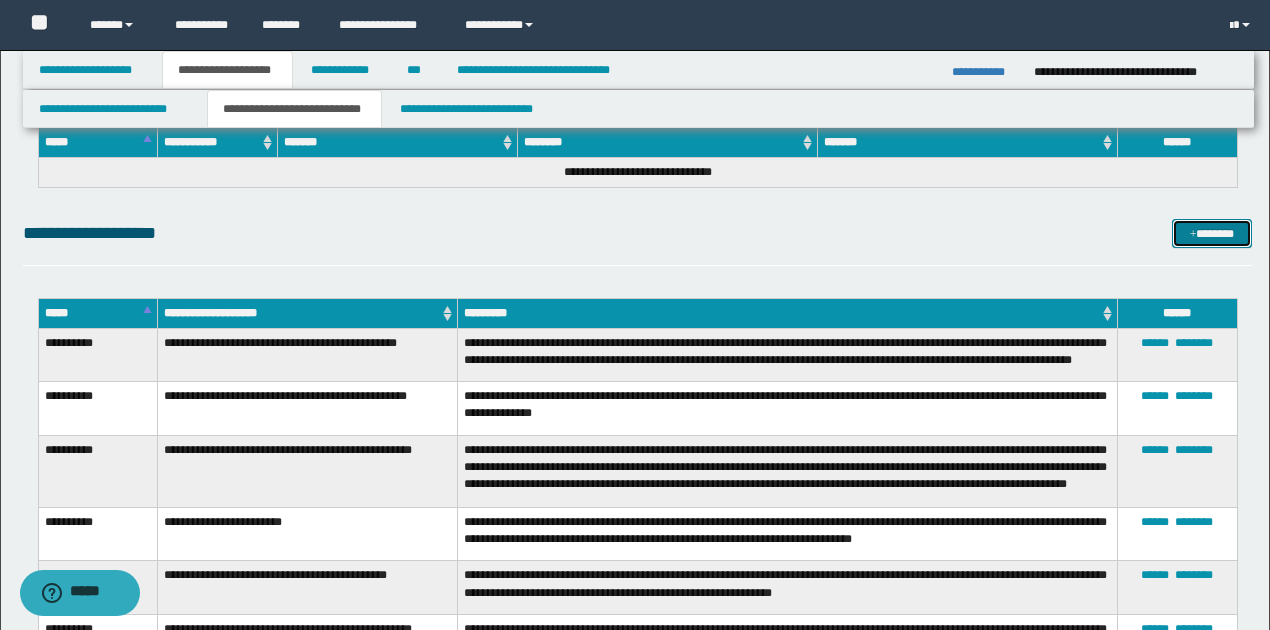 scroll, scrollTop: 2533, scrollLeft: 0, axis: vertical 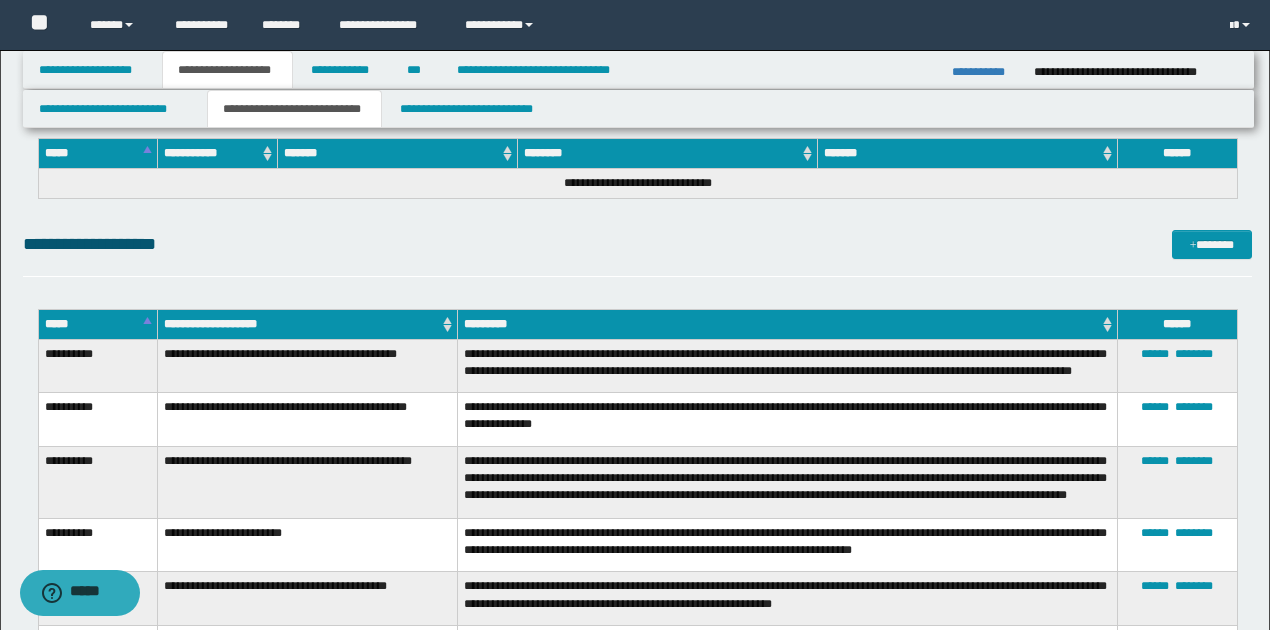 click on "**********" at bounding box center (985, 72) 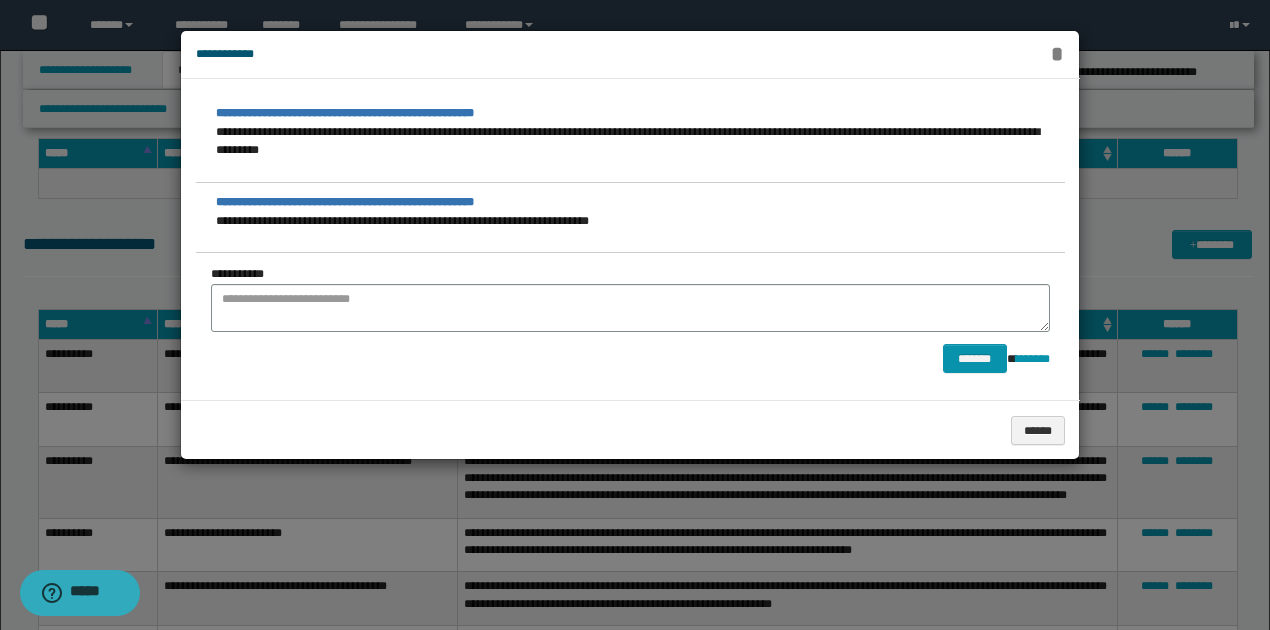 click on "*" at bounding box center (1057, 54) 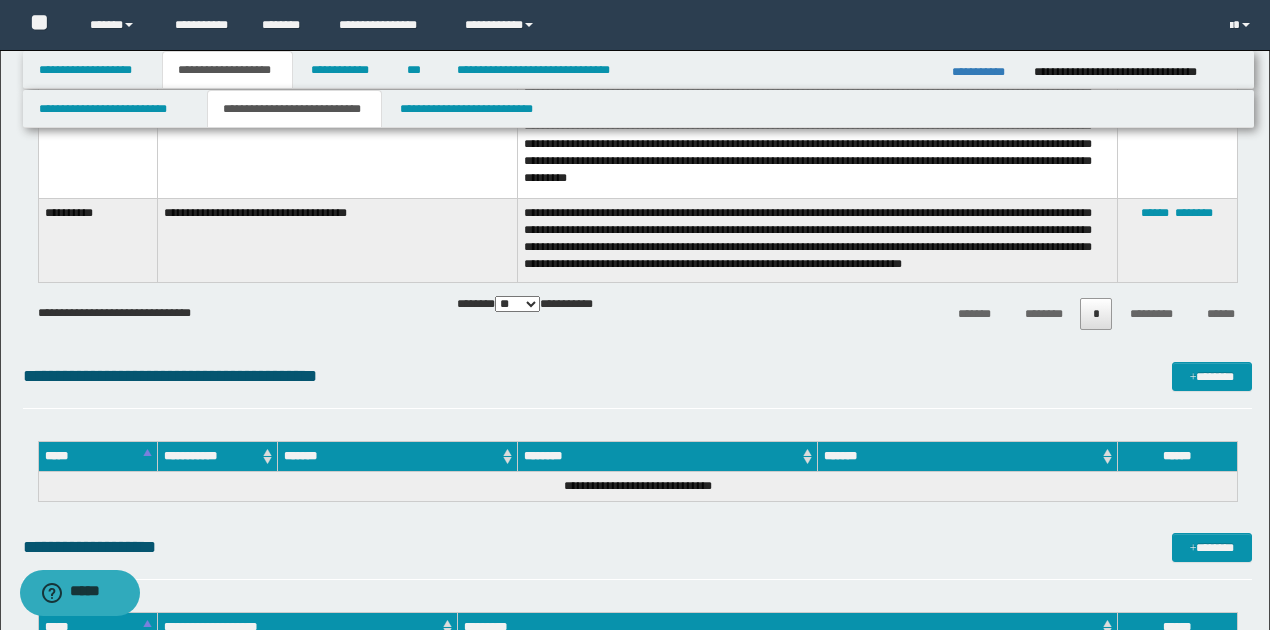 scroll, scrollTop: 2400, scrollLeft: 0, axis: vertical 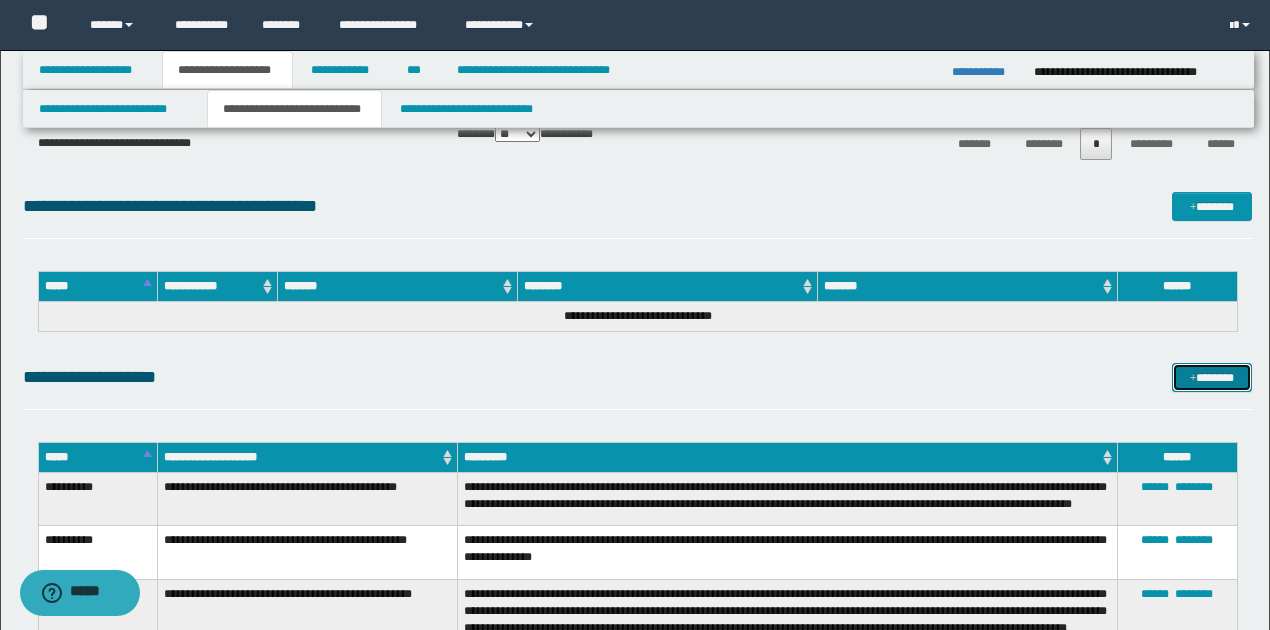 click on "*******" at bounding box center [1211, 377] 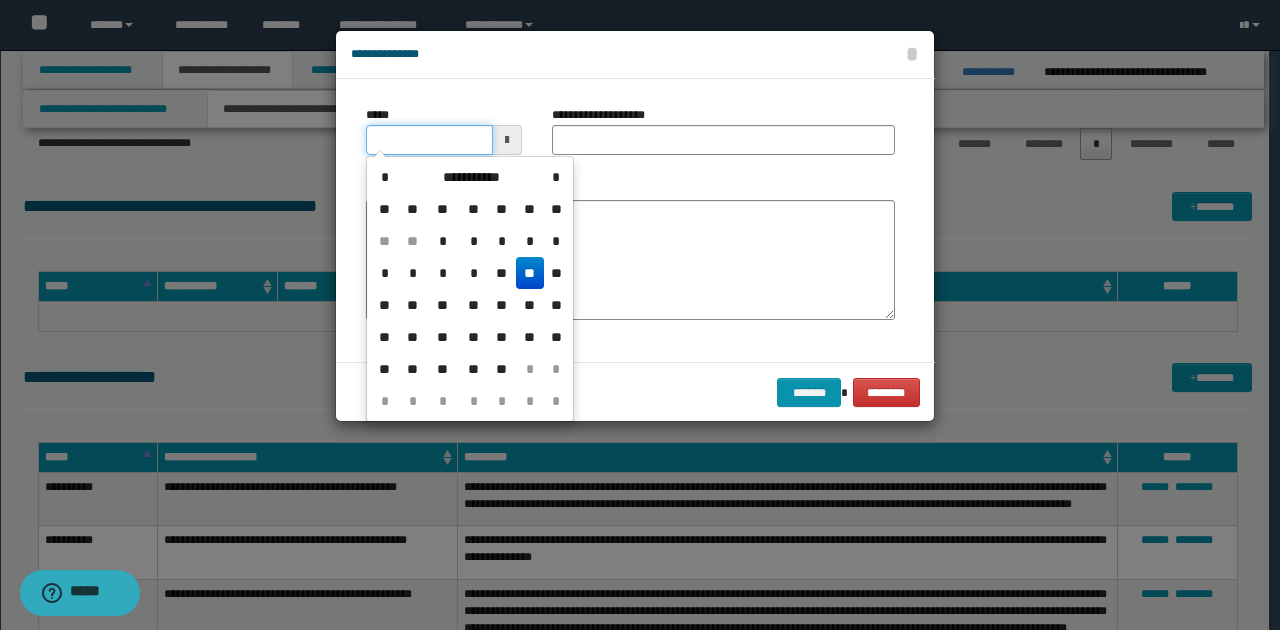 click on "*****" at bounding box center [429, 140] 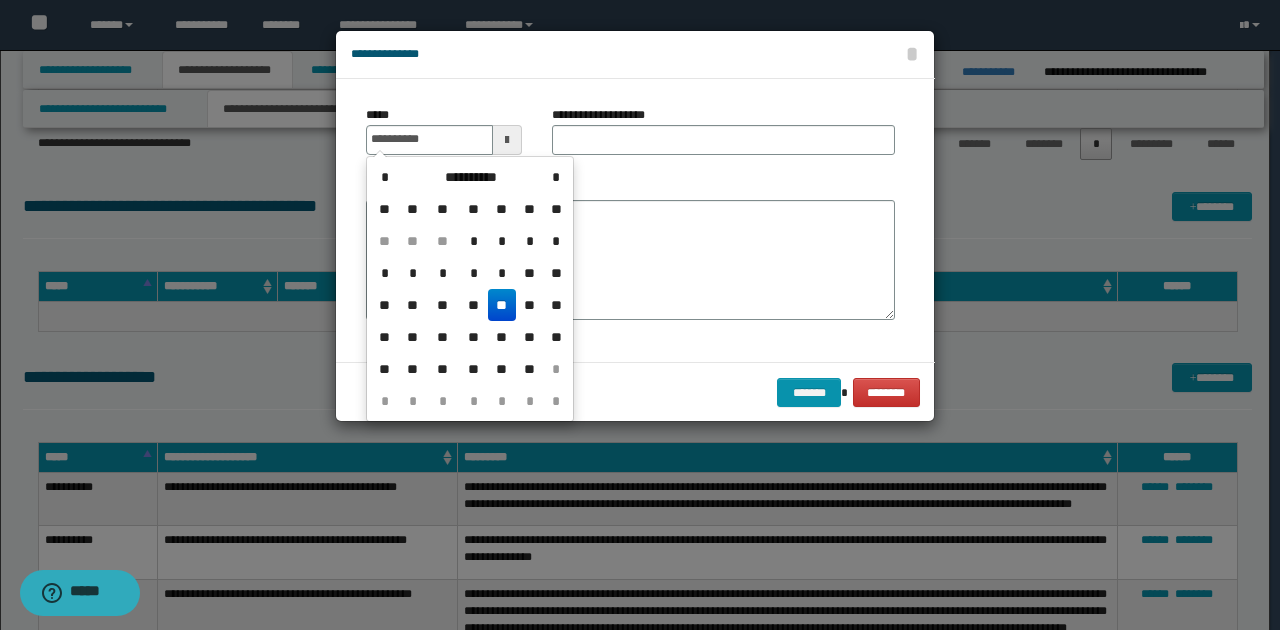 click on "**" at bounding box center [502, 305] 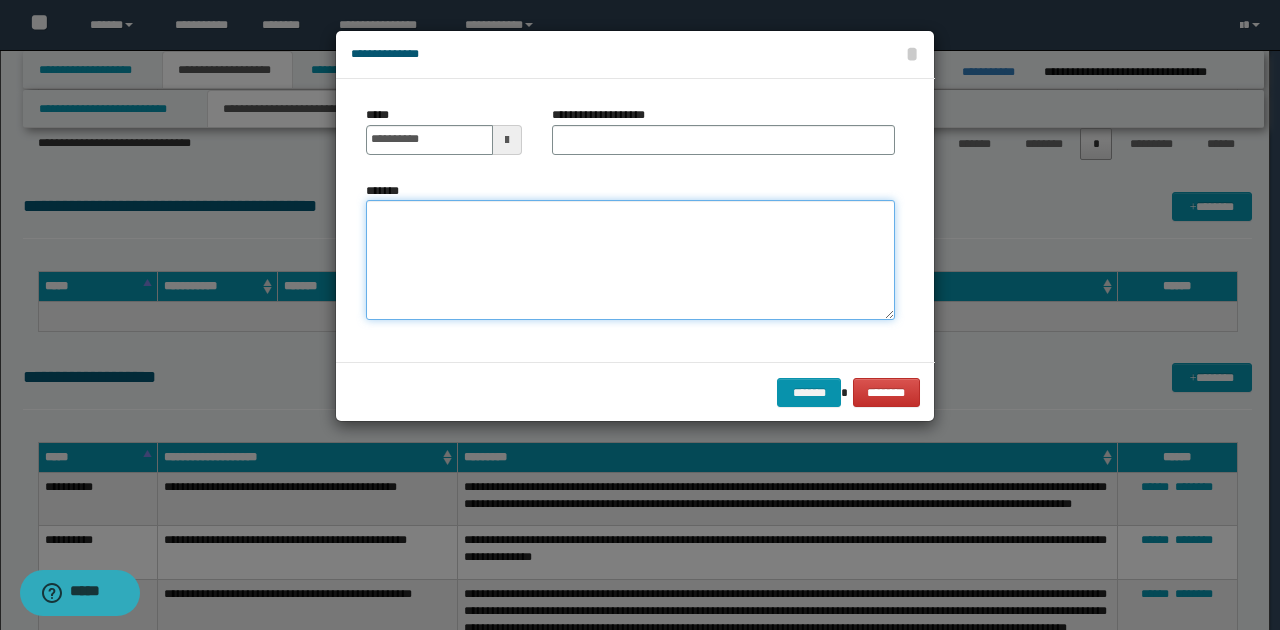 paste on "**********" 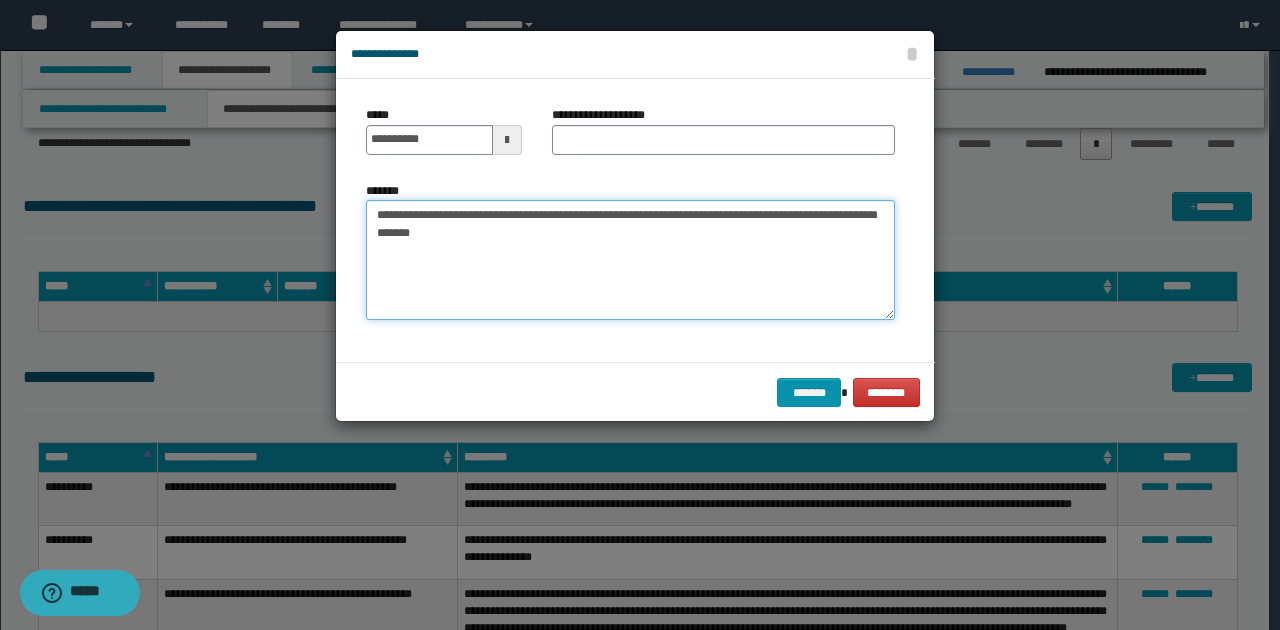 type on "**********" 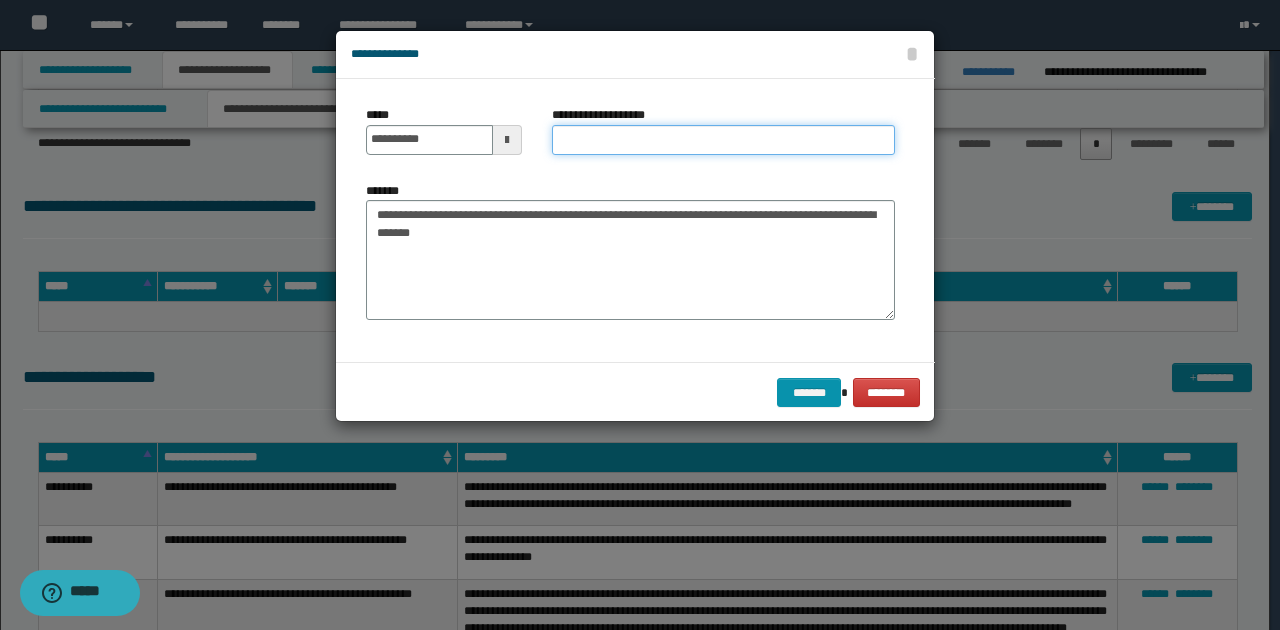 click on "**********" at bounding box center [723, 140] 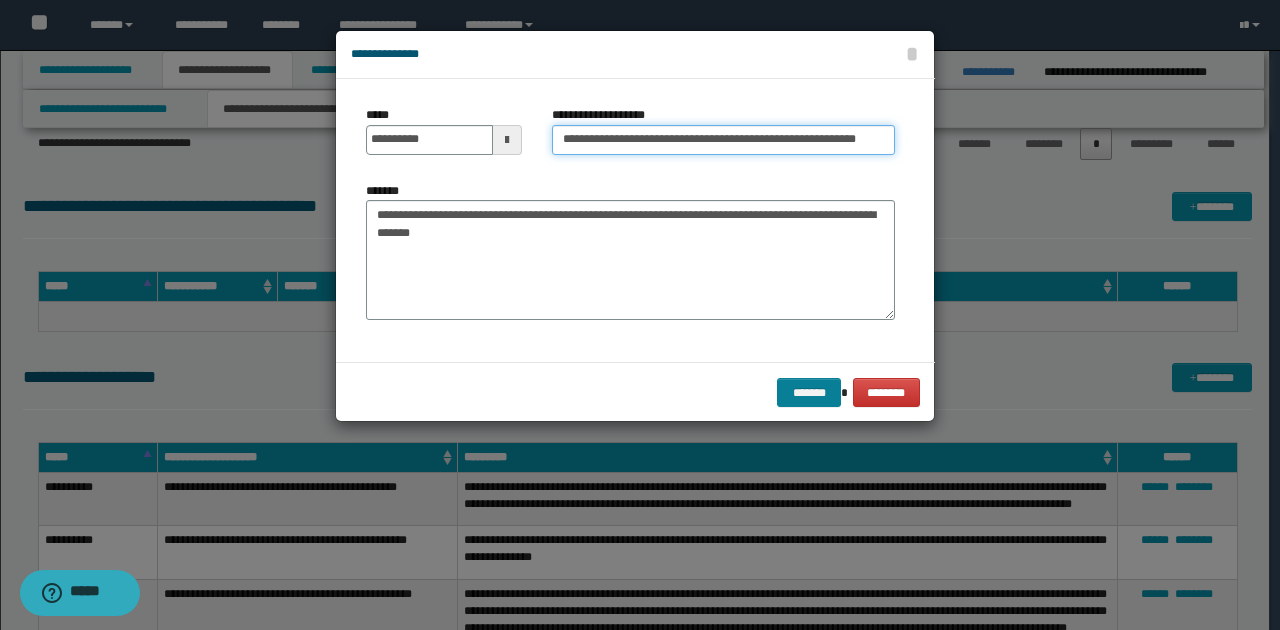 type on "**********" 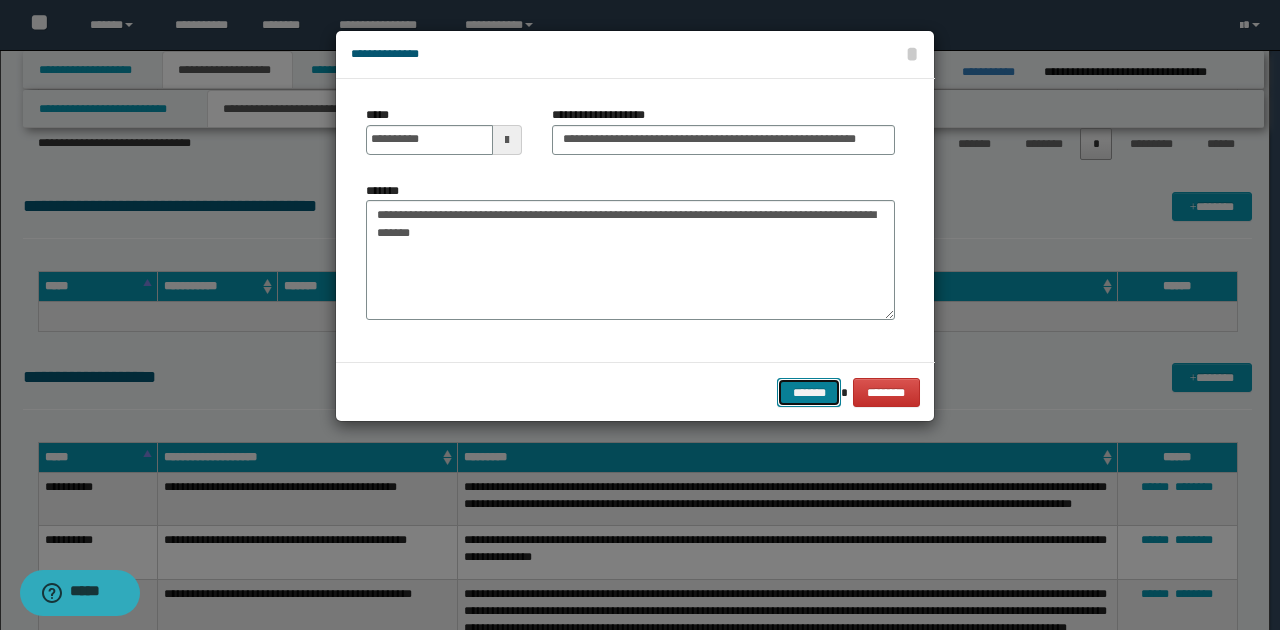 click on "*******" at bounding box center [809, 392] 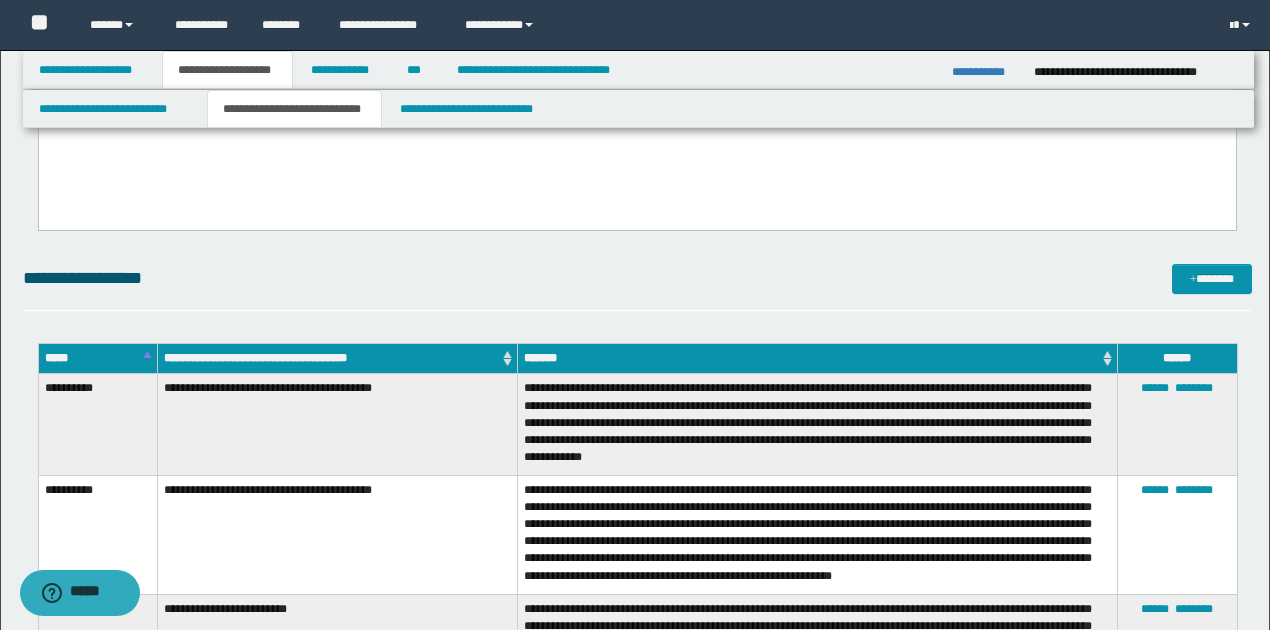 scroll, scrollTop: 1000, scrollLeft: 0, axis: vertical 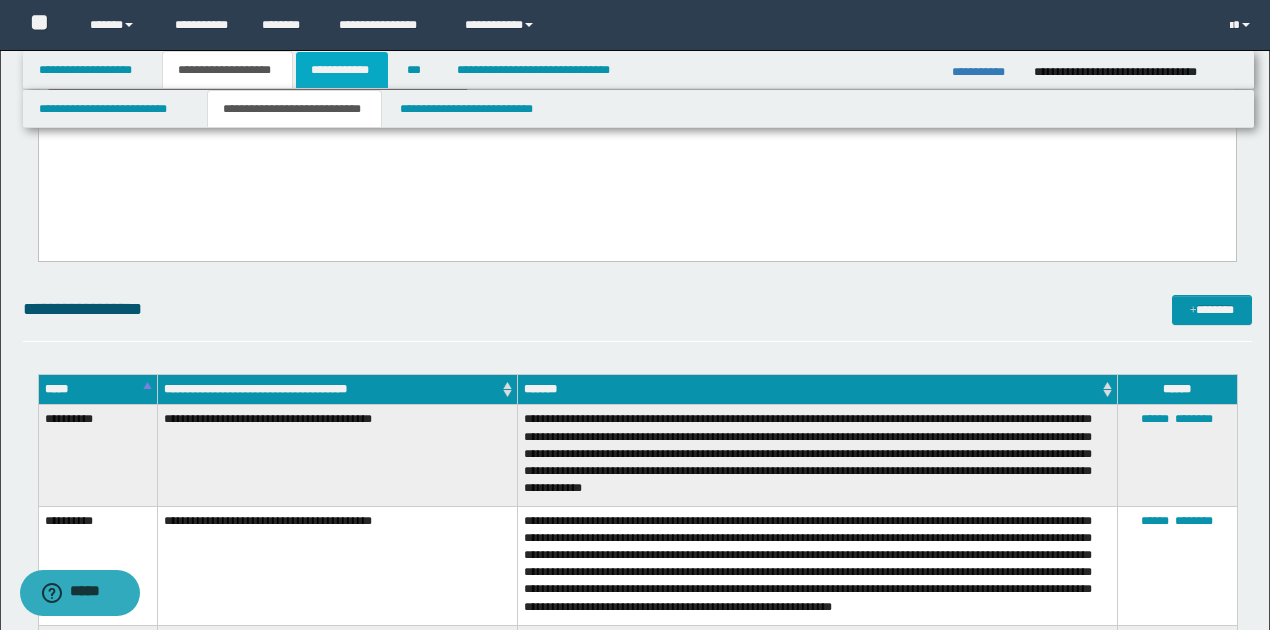 click on "**********" at bounding box center (342, 70) 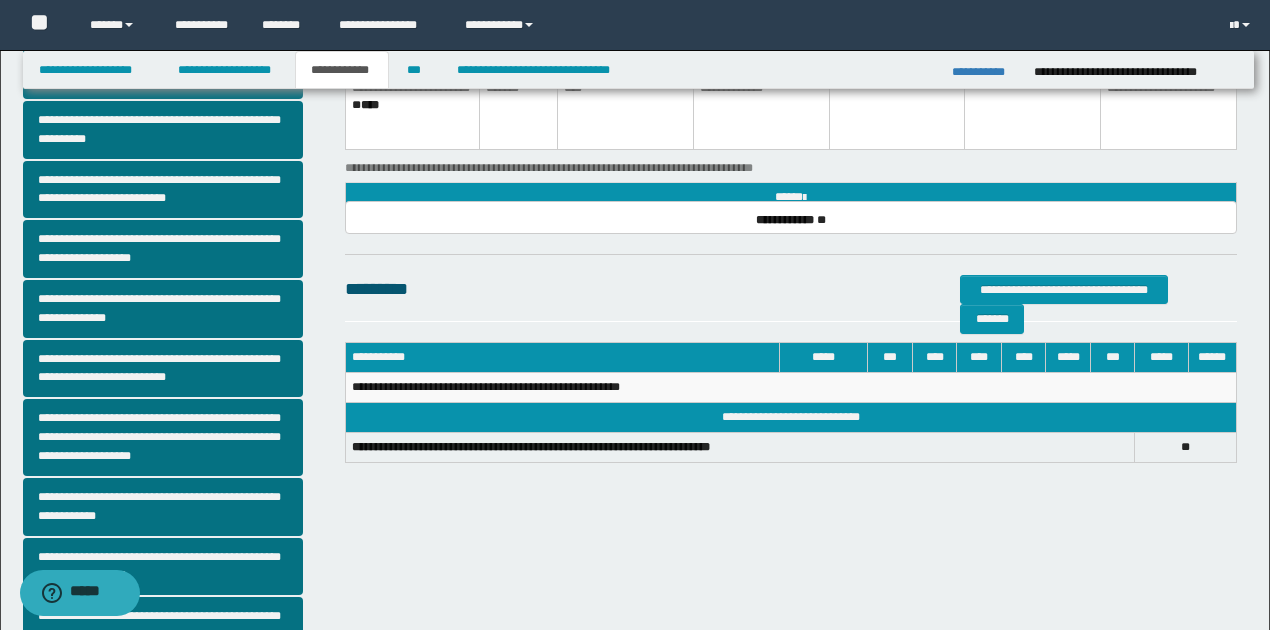 scroll, scrollTop: 466, scrollLeft: 0, axis: vertical 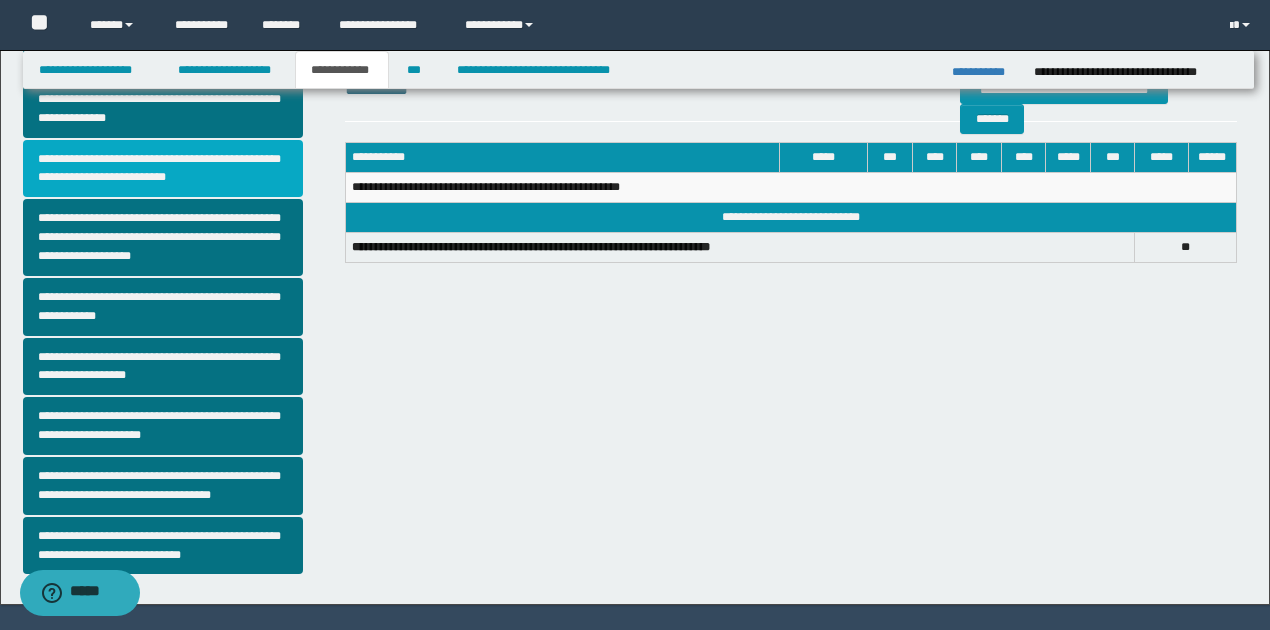 click on "**********" at bounding box center [163, 169] 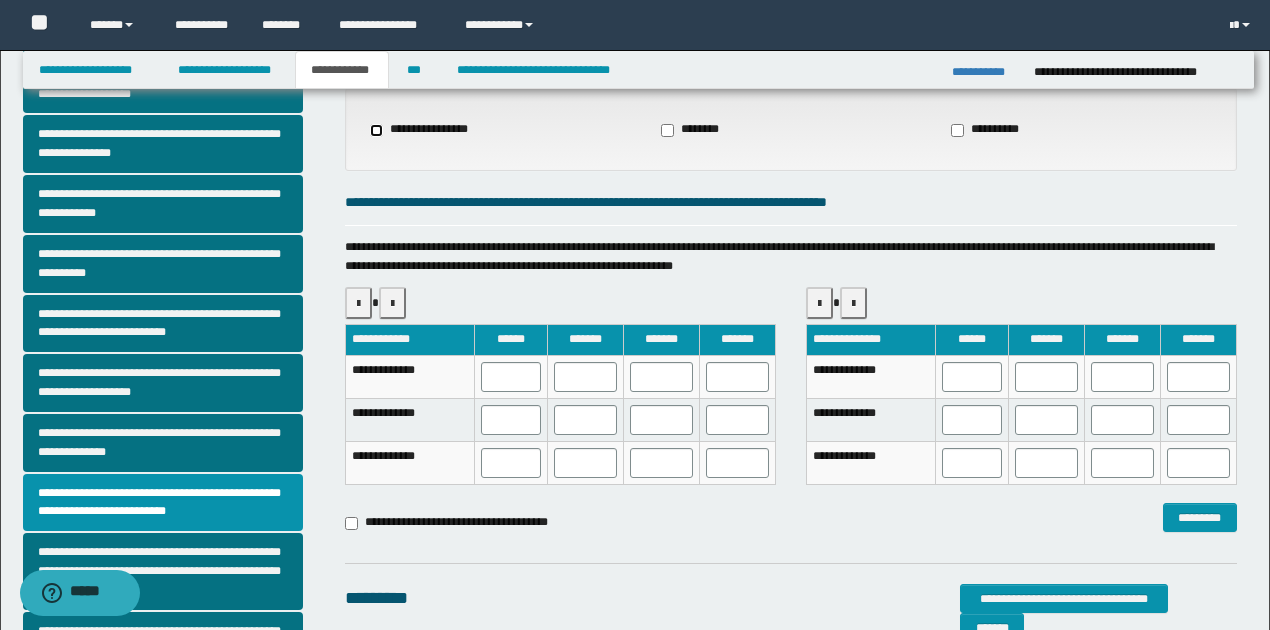 scroll, scrollTop: 133, scrollLeft: 0, axis: vertical 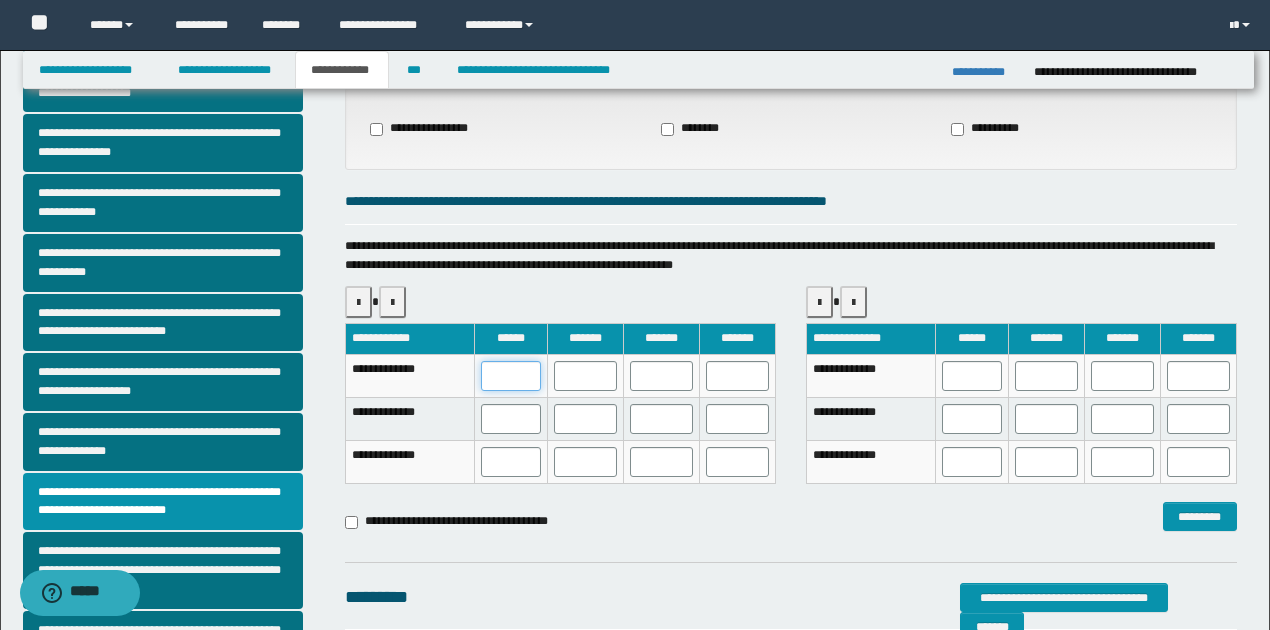 click at bounding box center (511, 376) 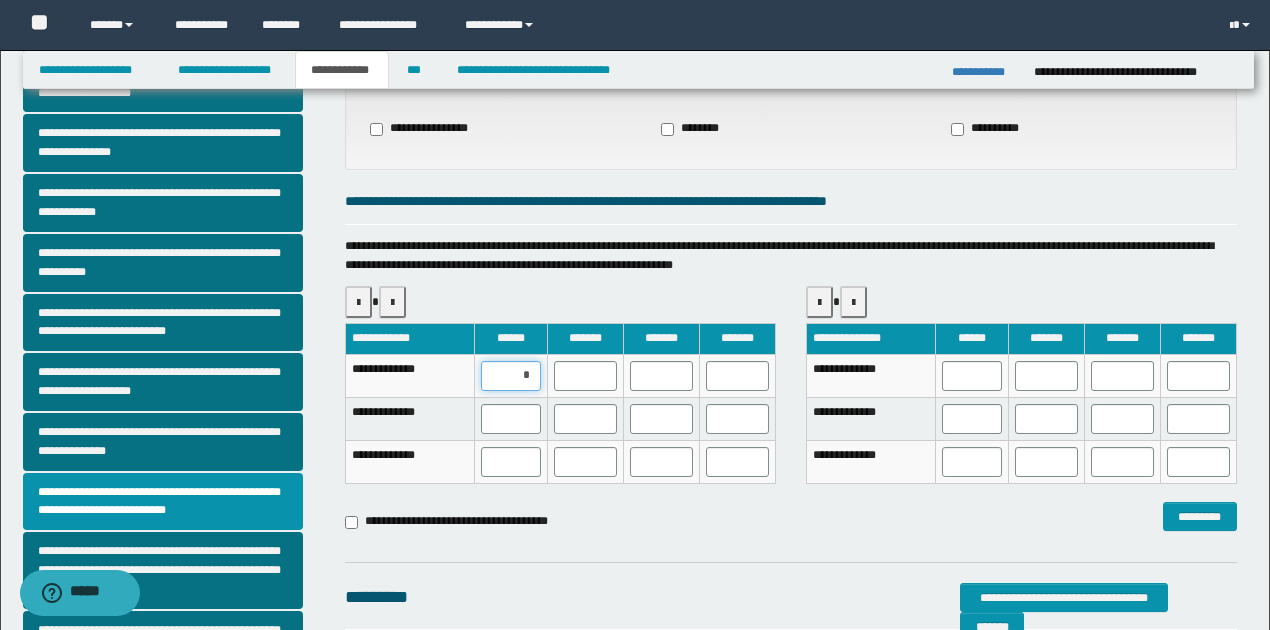 type on "**" 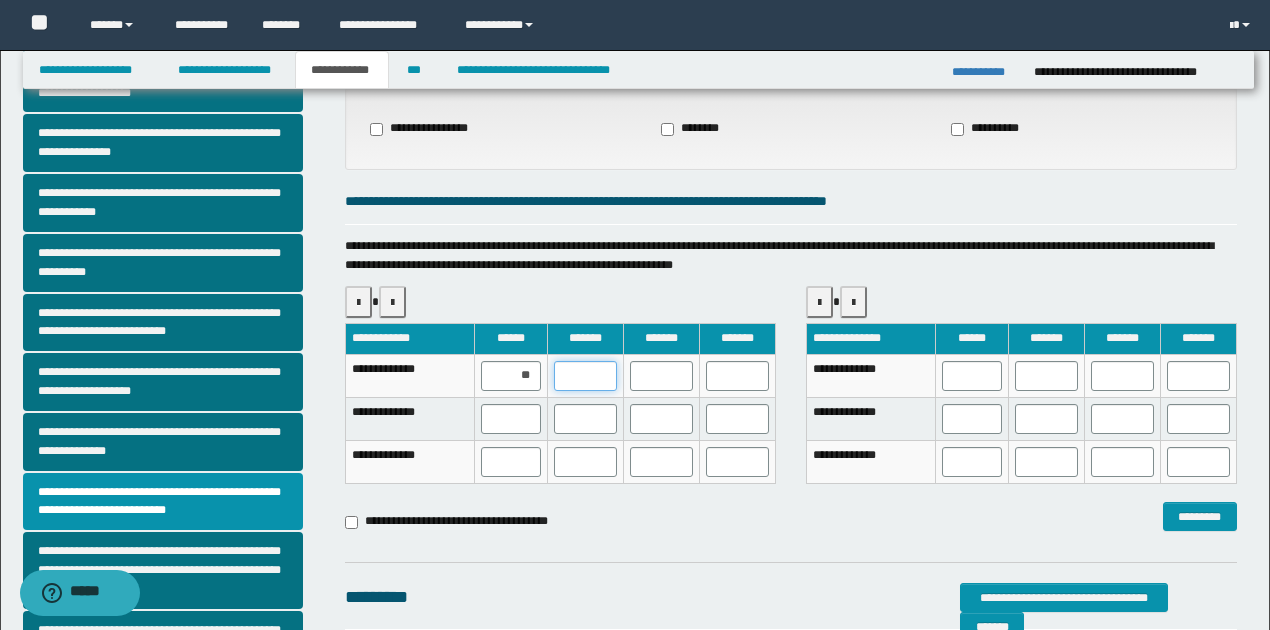 click at bounding box center (585, 376) 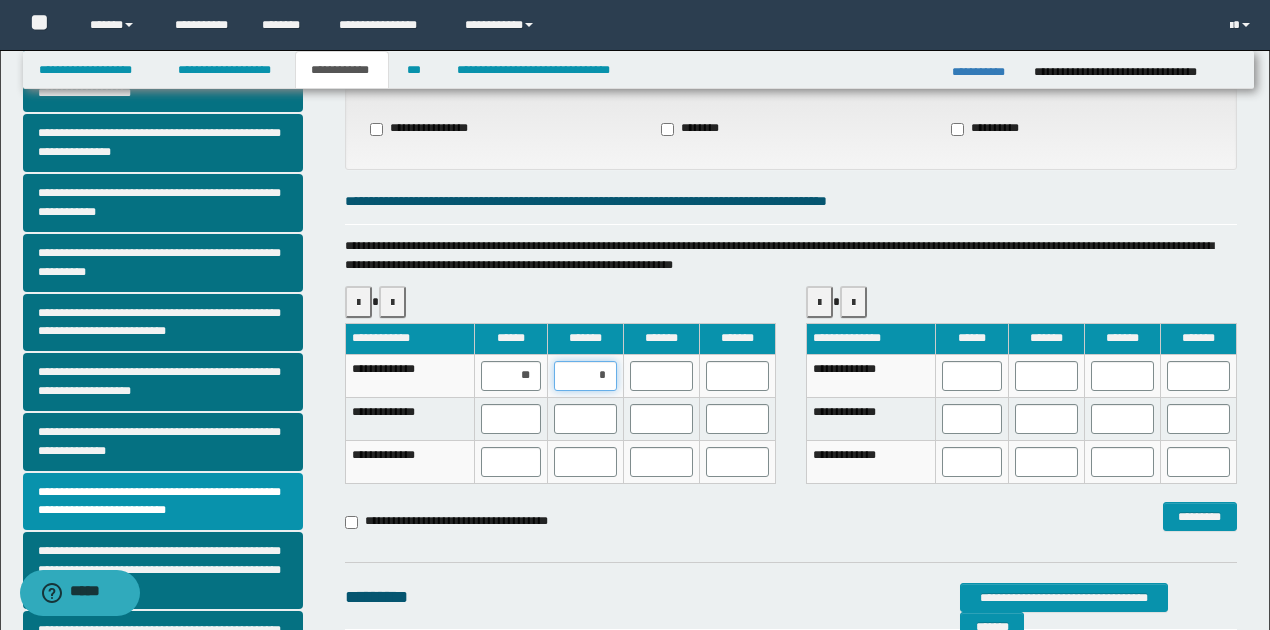 type on "**" 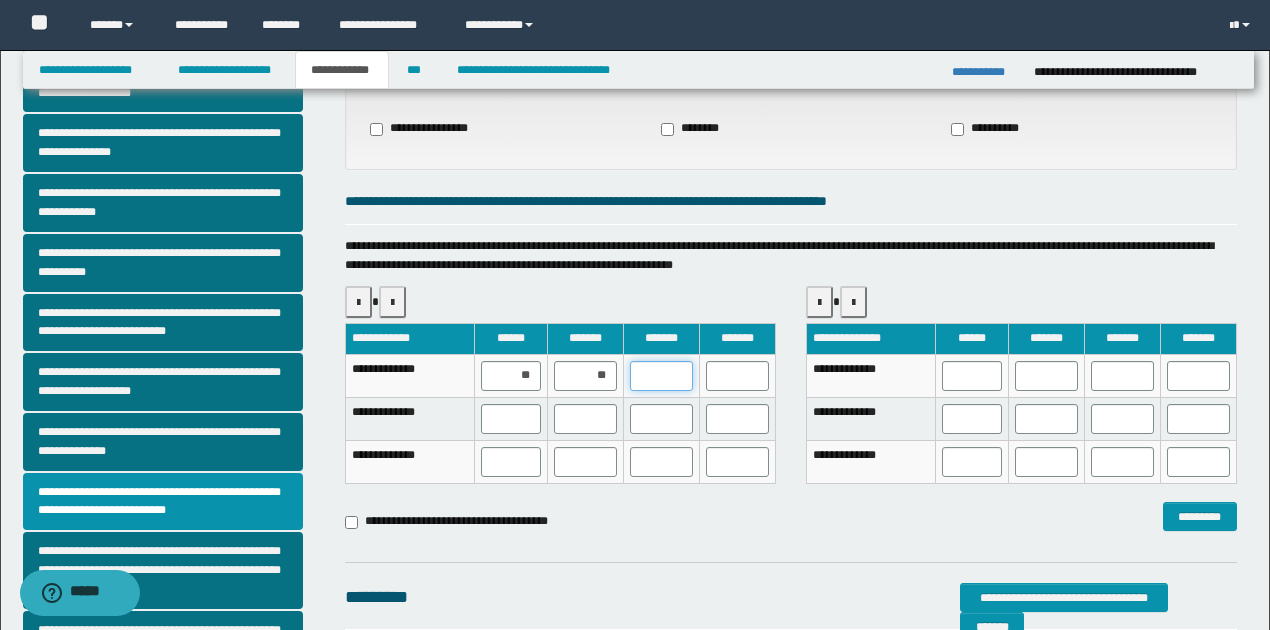 click at bounding box center (661, 376) 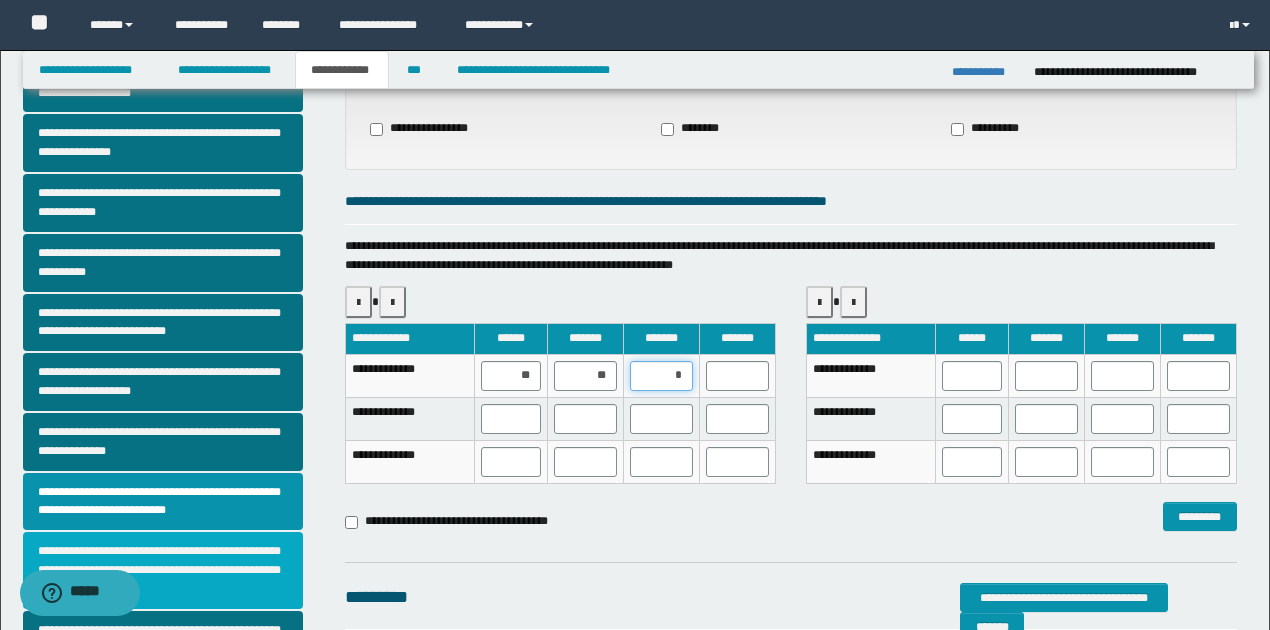 type on "**" 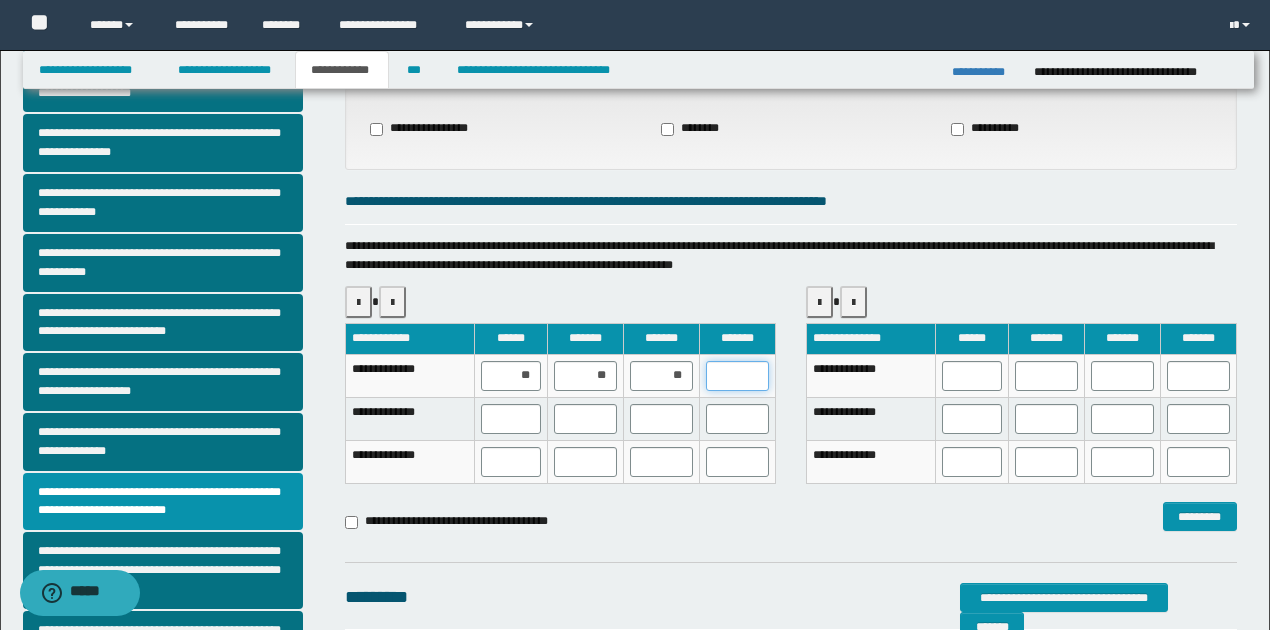 click at bounding box center (737, 376) 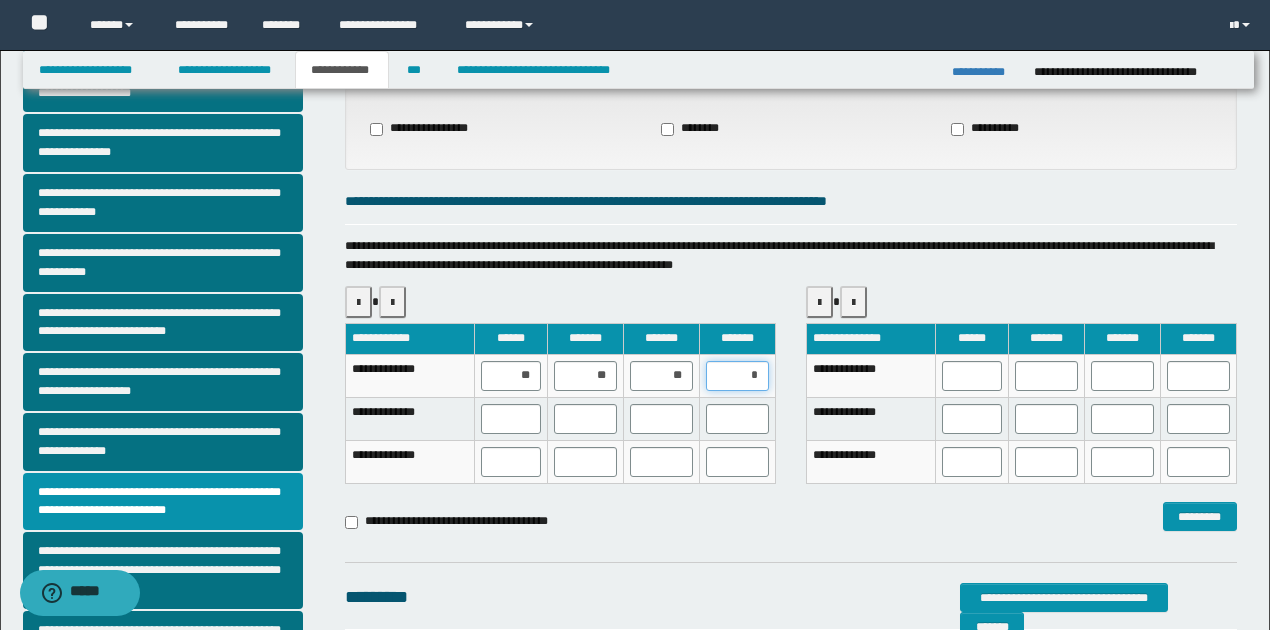type on "**" 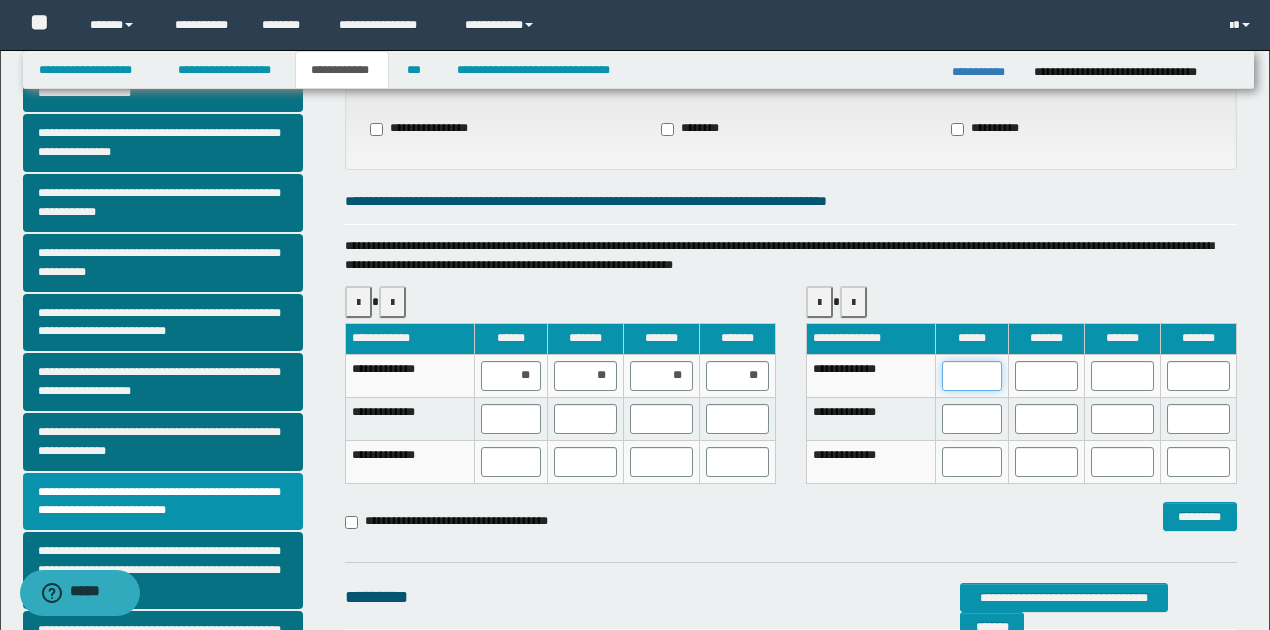 click at bounding box center (972, 376) 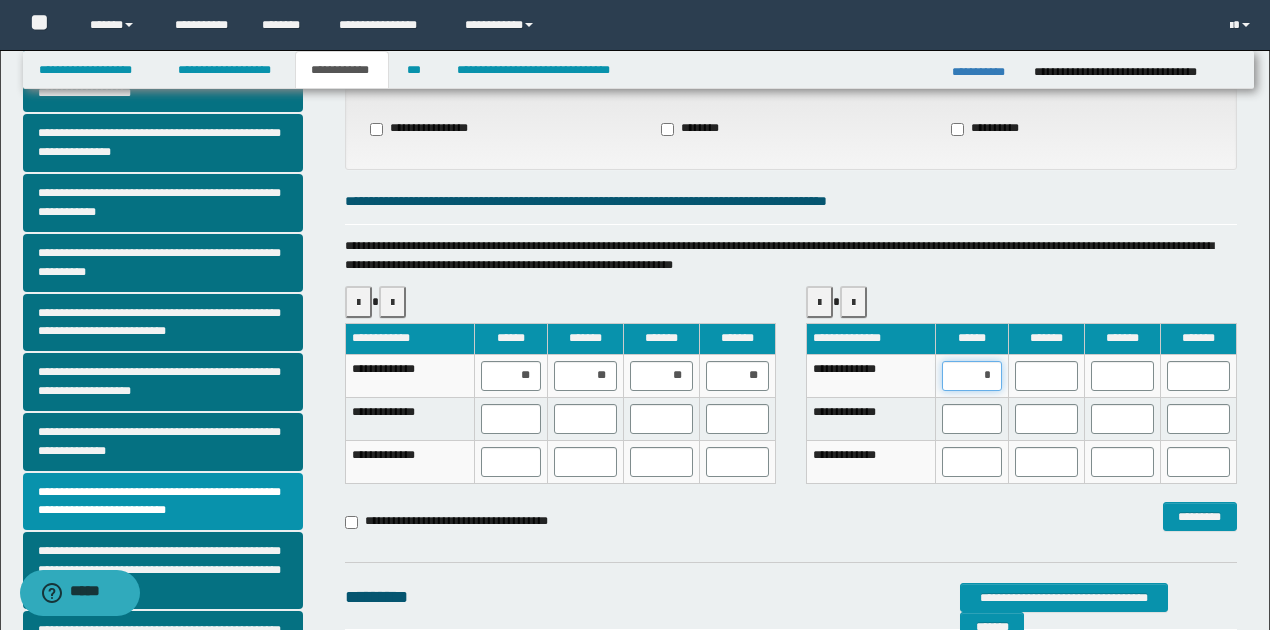 type on "**" 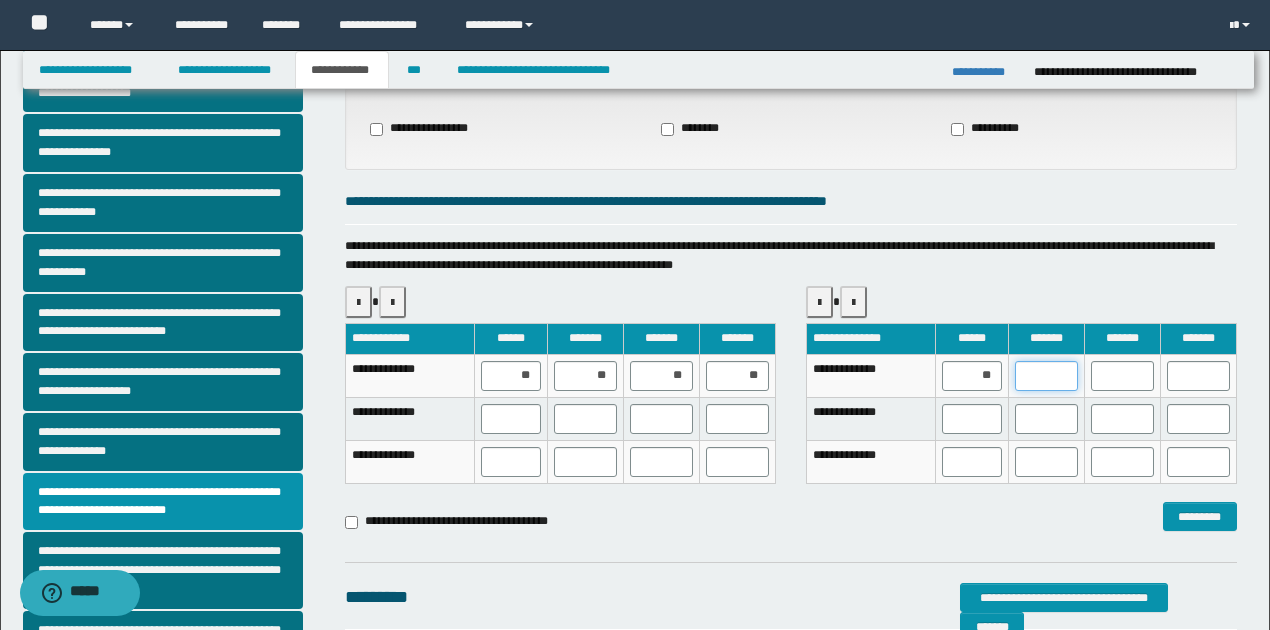 click at bounding box center [1046, 376] 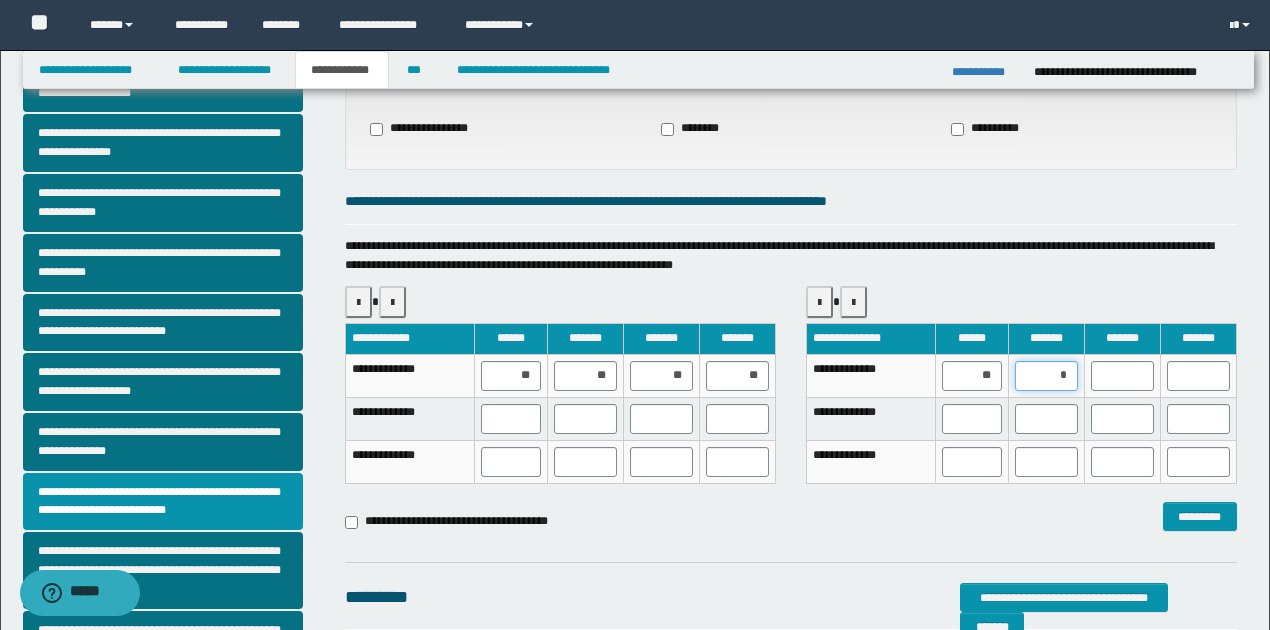 type on "**" 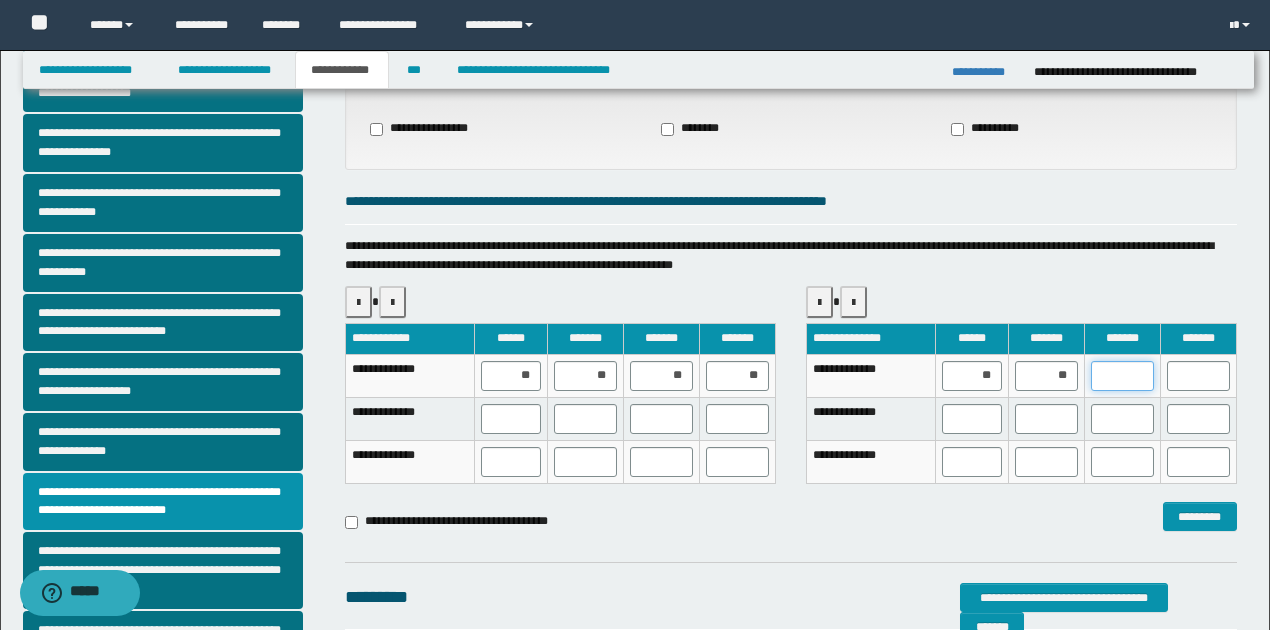 click at bounding box center [1122, 376] 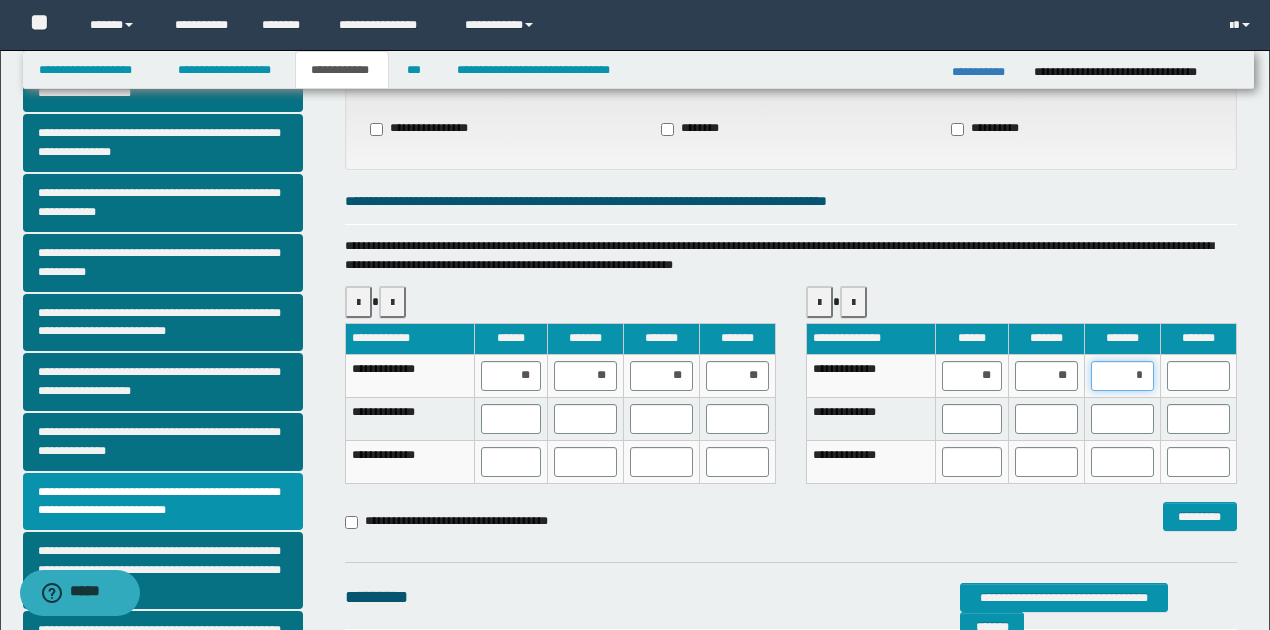 type on "**" 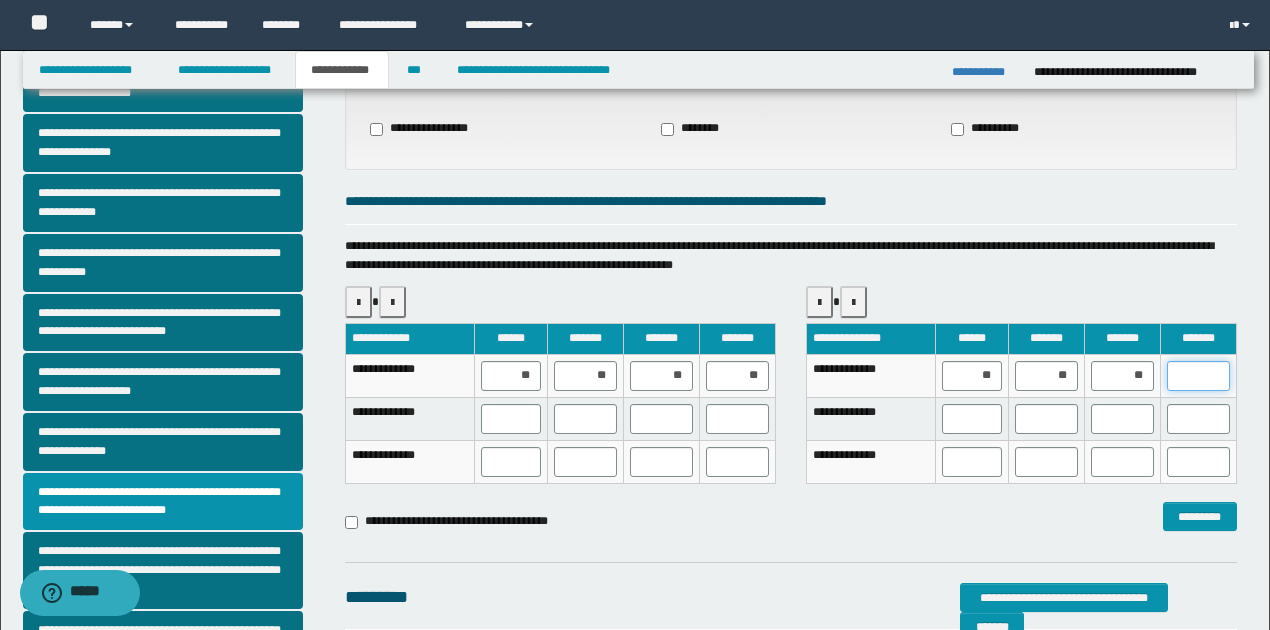 click at bounding box center [1198, 376] 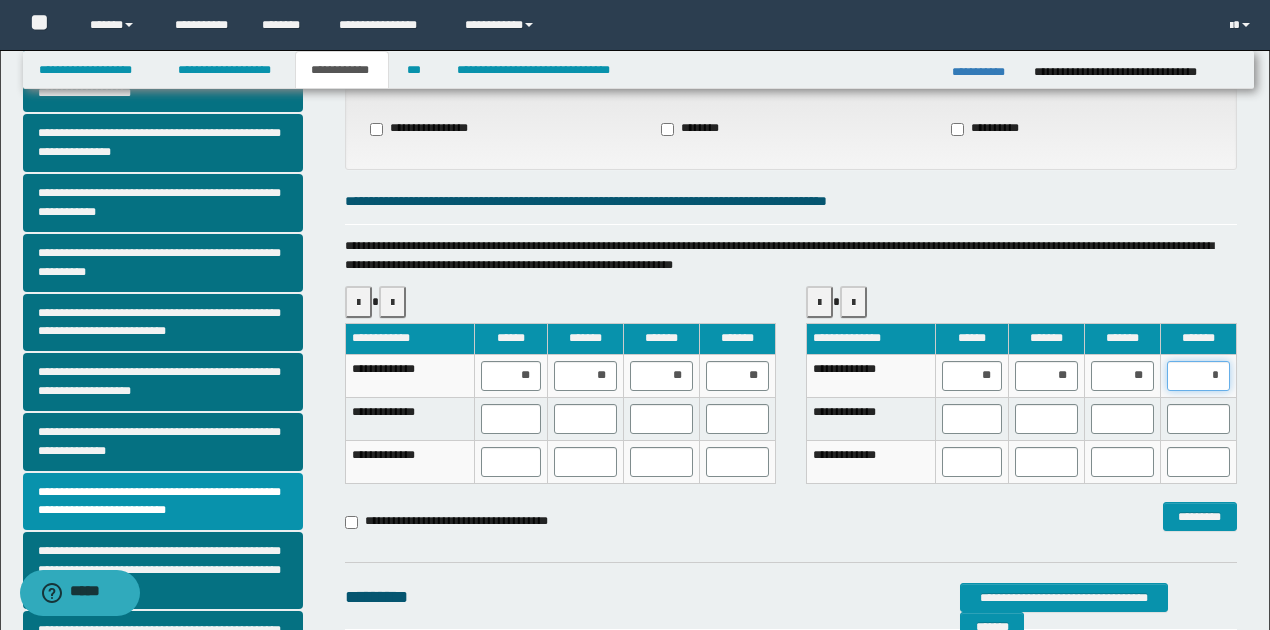 type on "**" 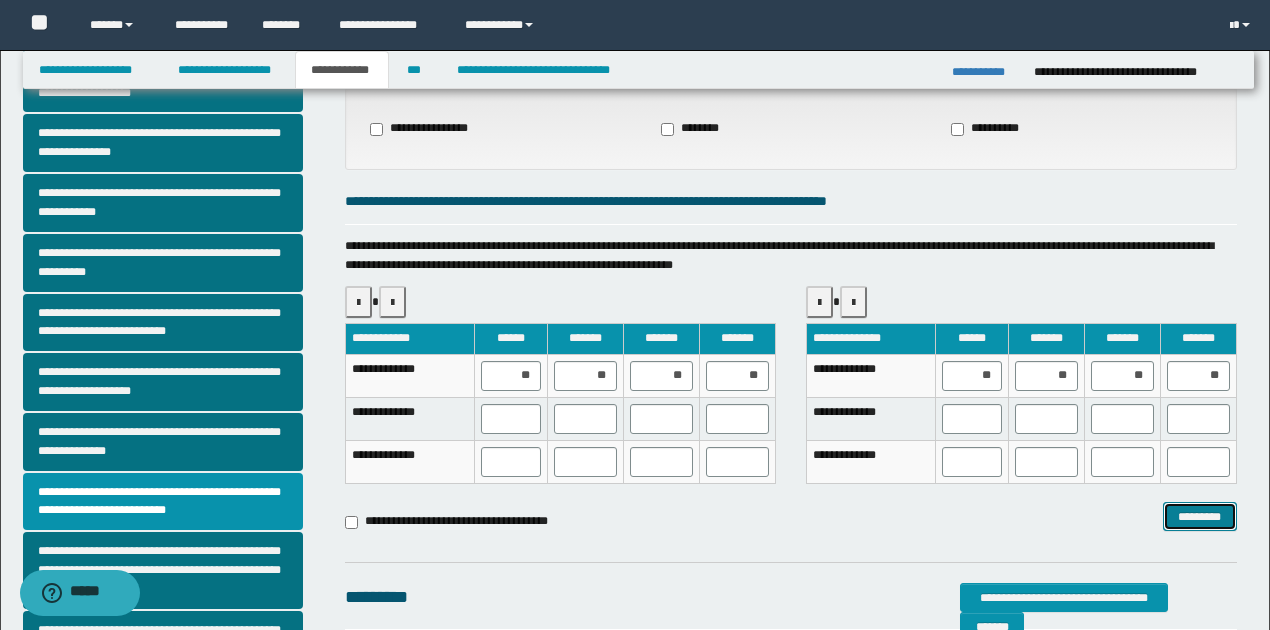 click on "*********" at bounding box center [1199, 516] 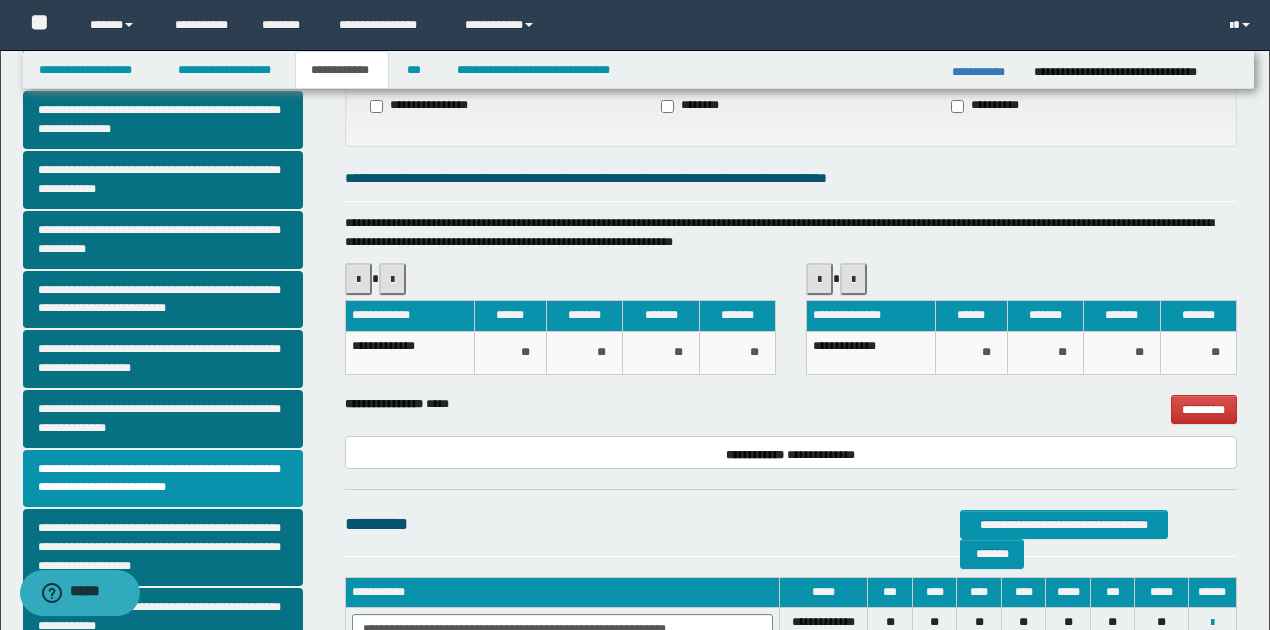 scroll, scrollTop: 133, scrollLeft: 0, axis: vertical 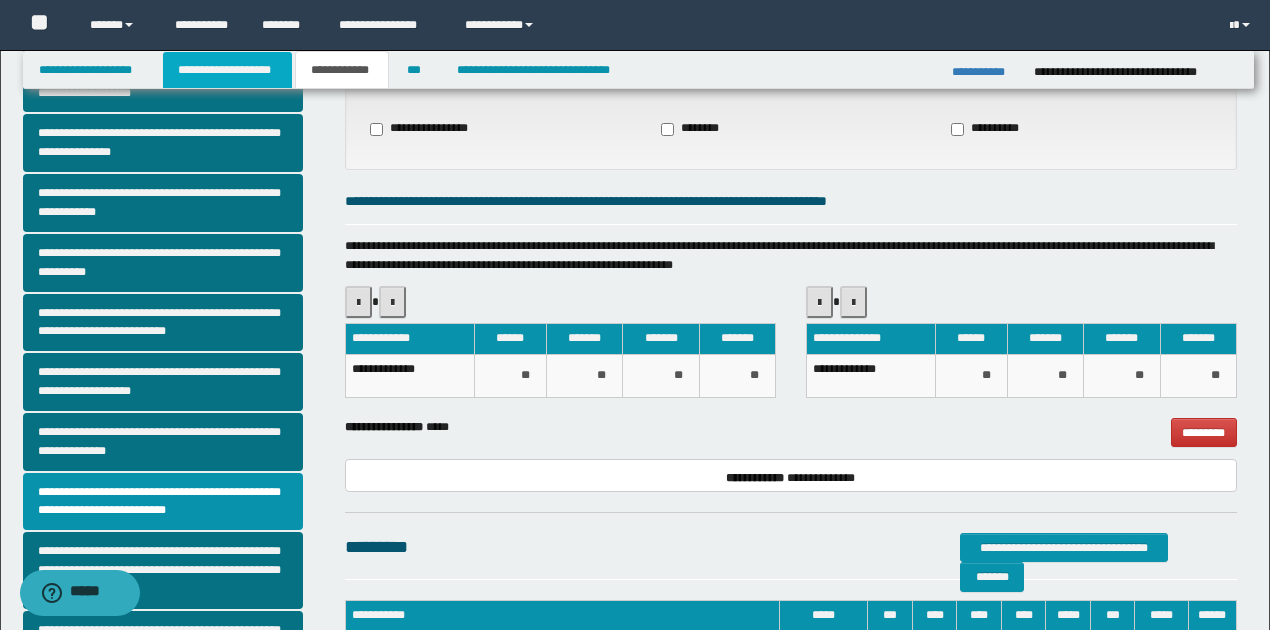 click on "**********" at bounding box center [227, 70] 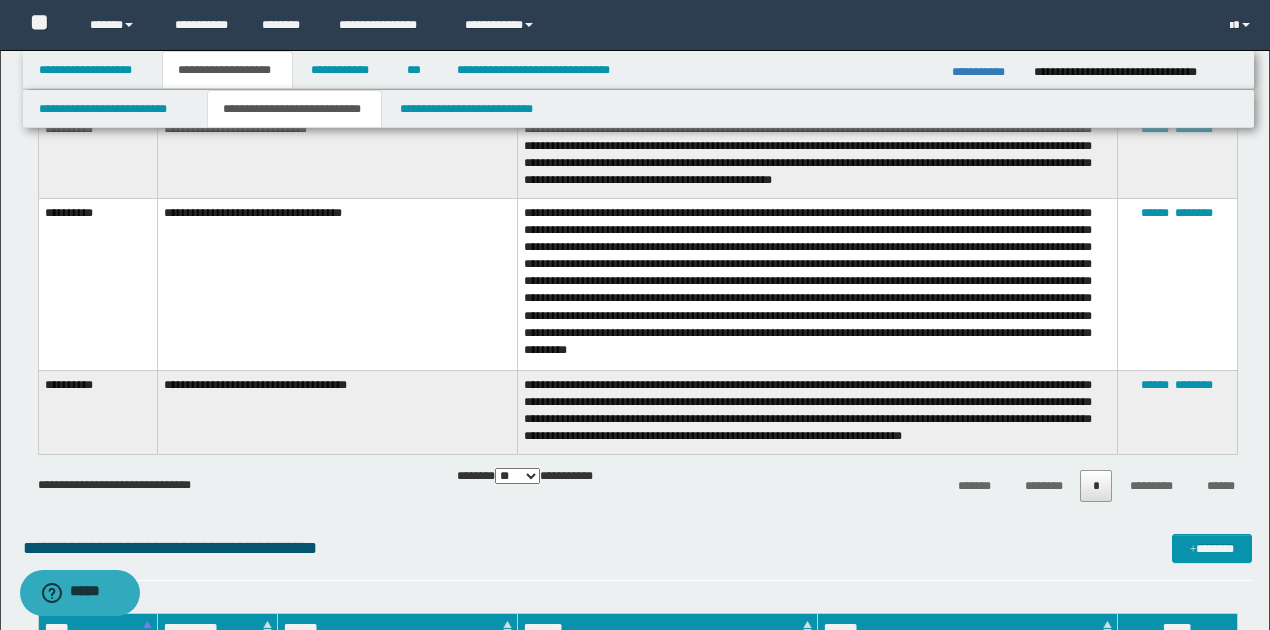scroll, scrollTop: 2030, scrollLeft: 0, axis: vertical 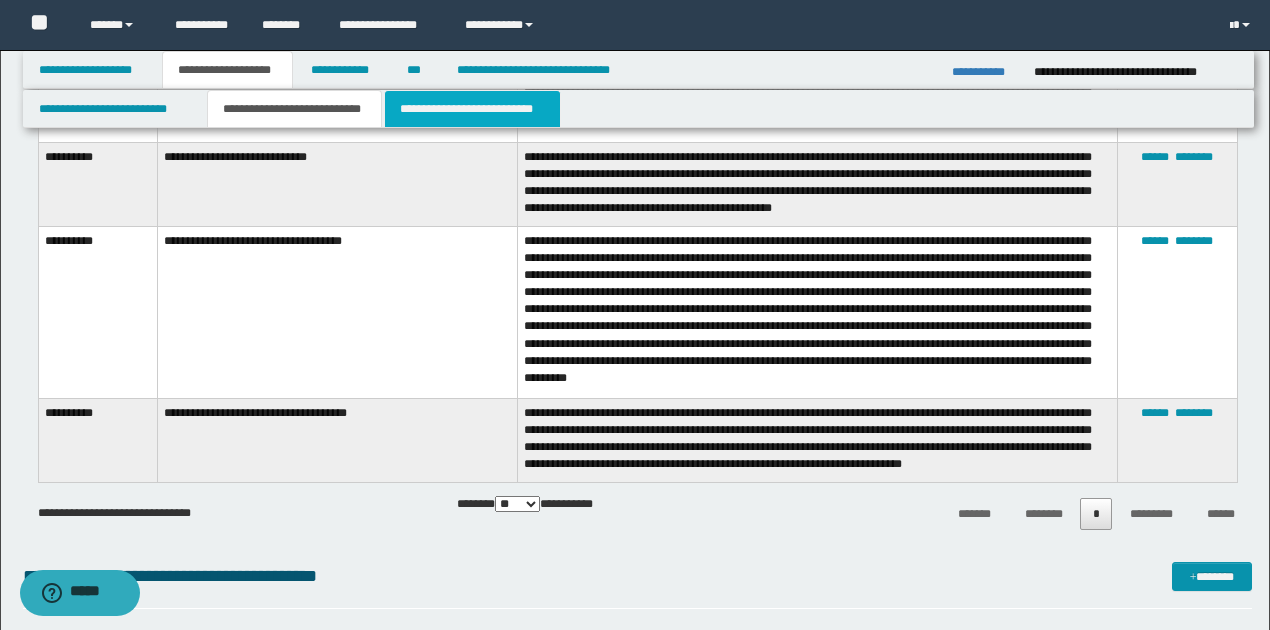 click on "**********" at bounding box center [472, 109] 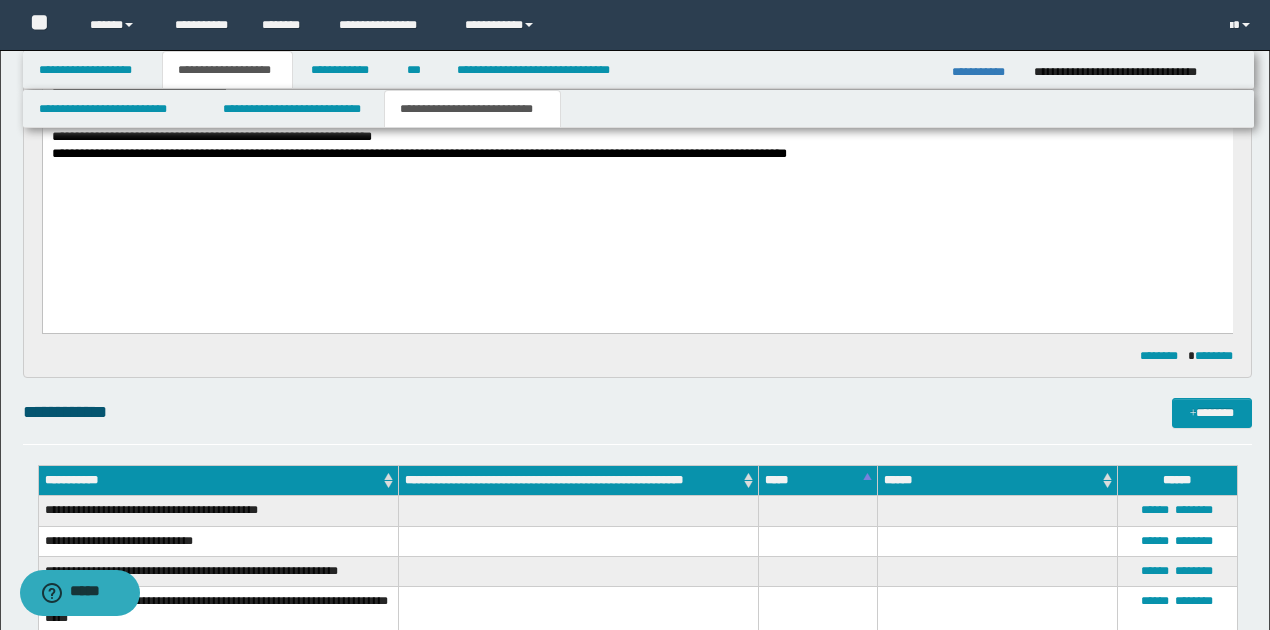 scroll, scrollTop: 112, scrollLeft: 0, axis: vertical 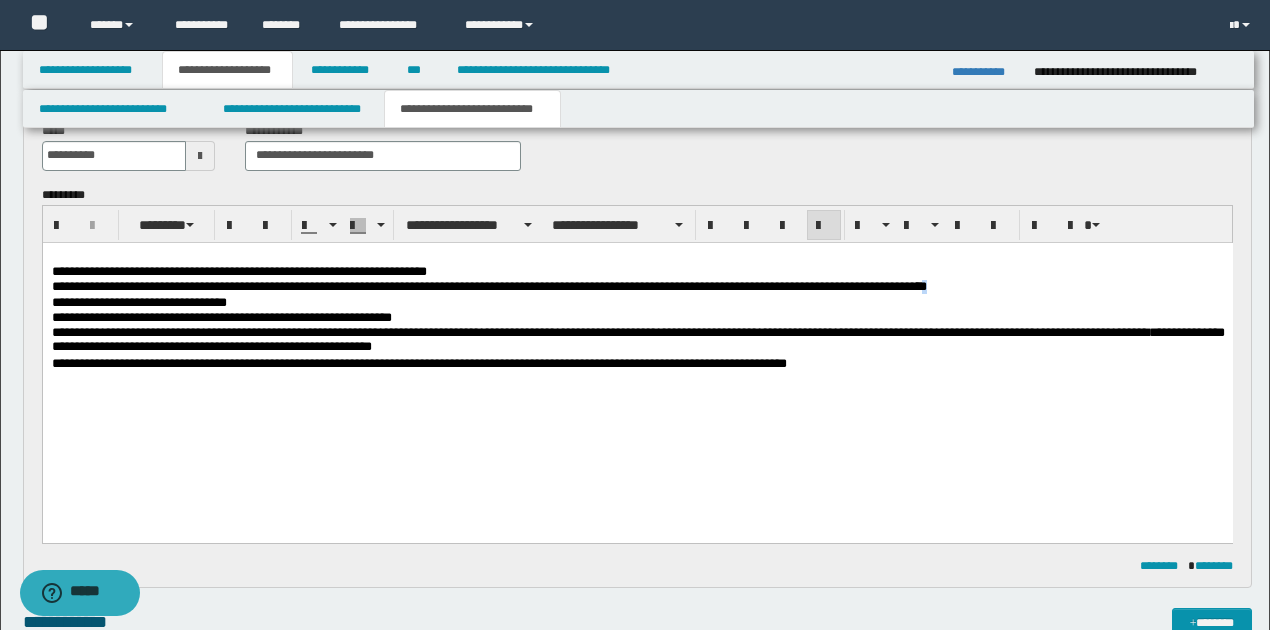 click on "**********" at bounding box center [637, 286] 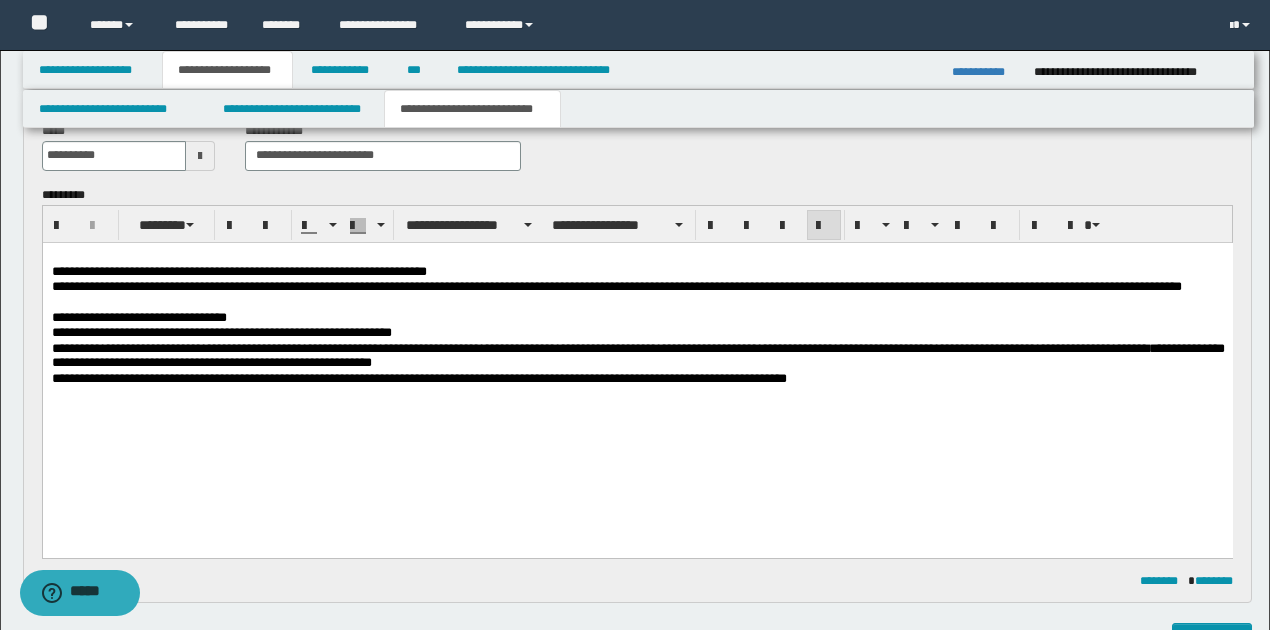 click on "**********" at bounding box center [985, 72] 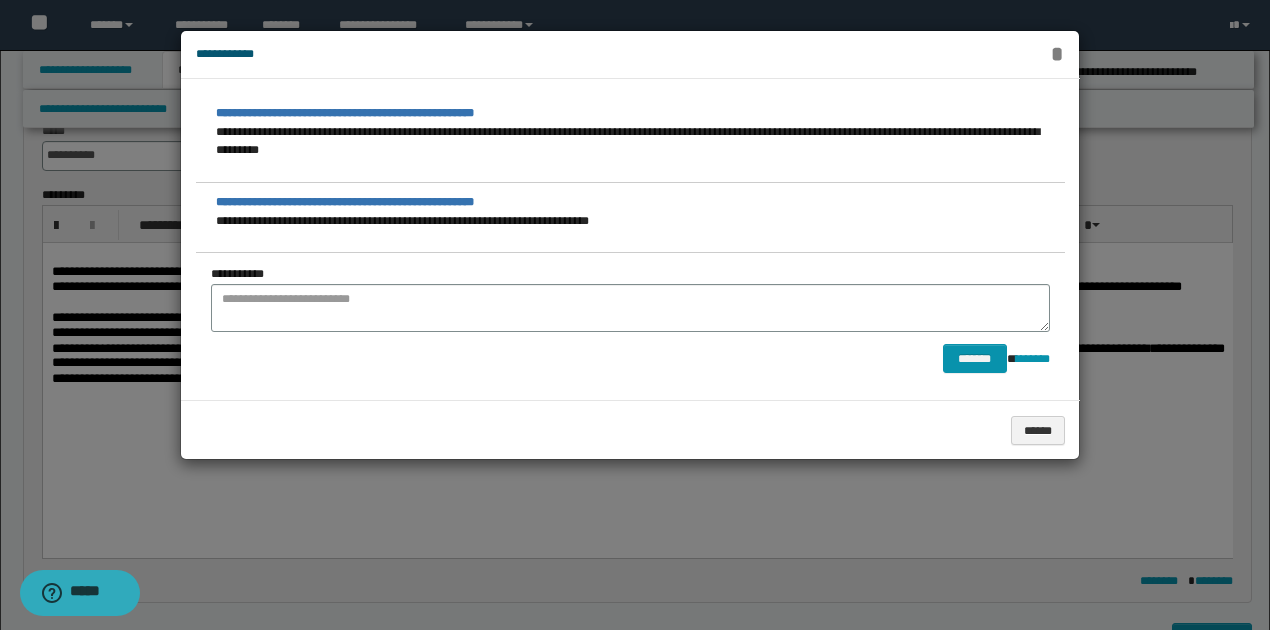 click on "*" at bounding box center [1057, 54] 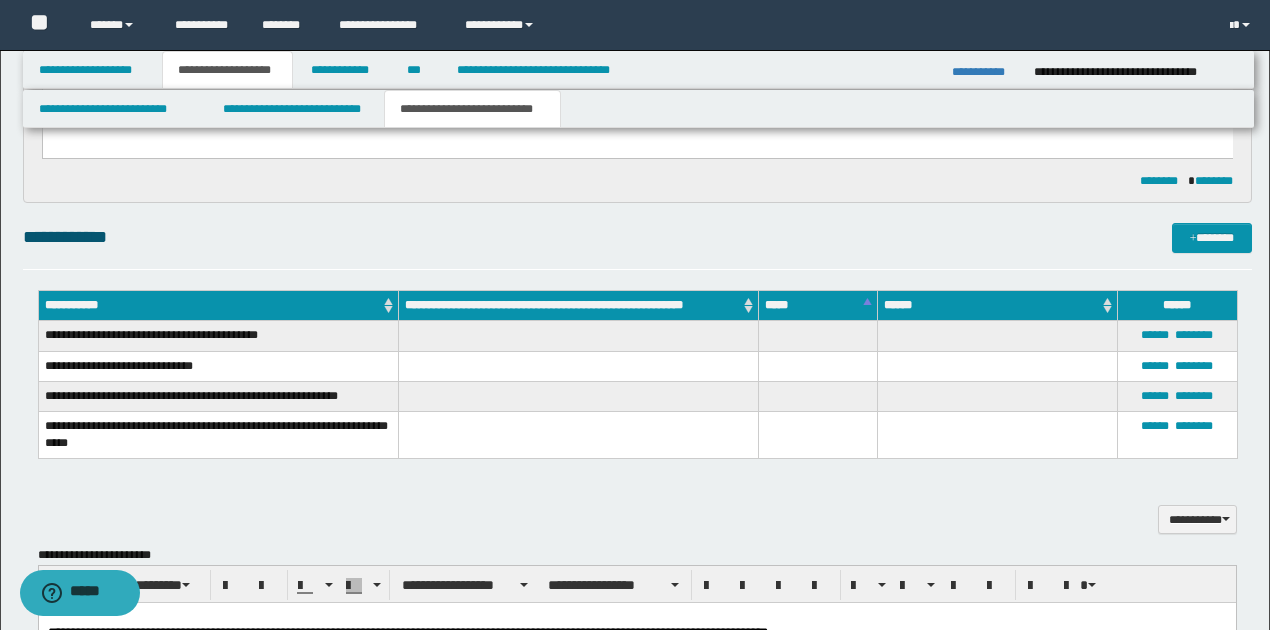 scroll, scrollTop: 312, scrollLeft: 0, axis: vertical 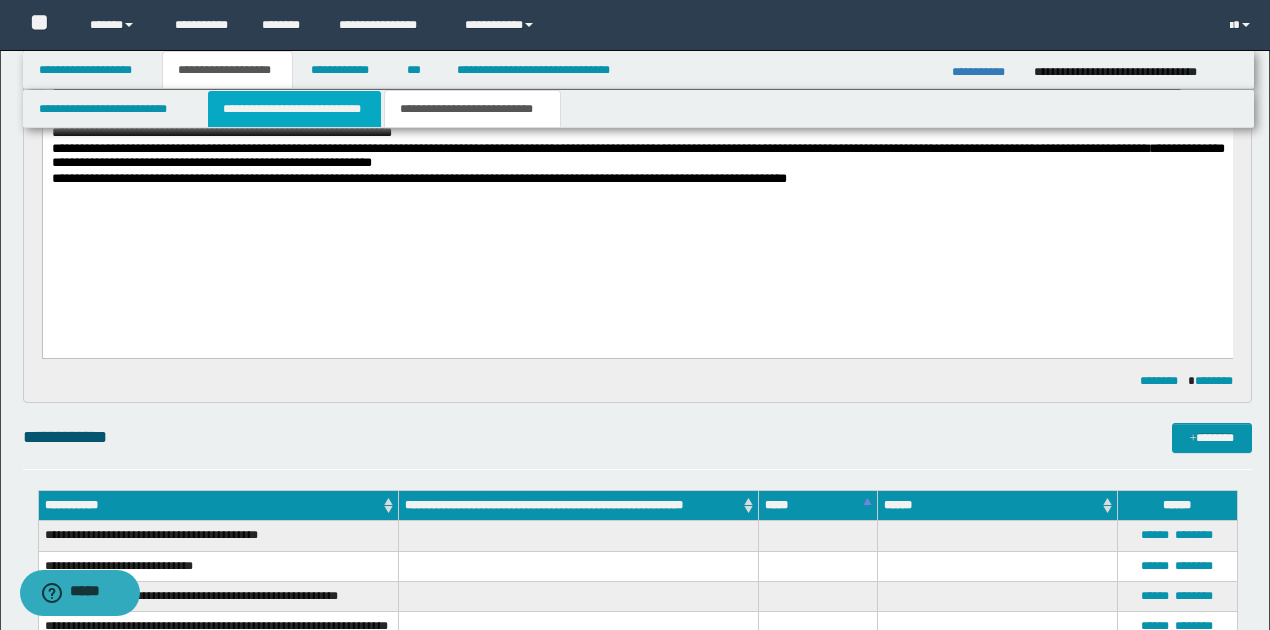 click on "**********" at bounding box center [294, 109] 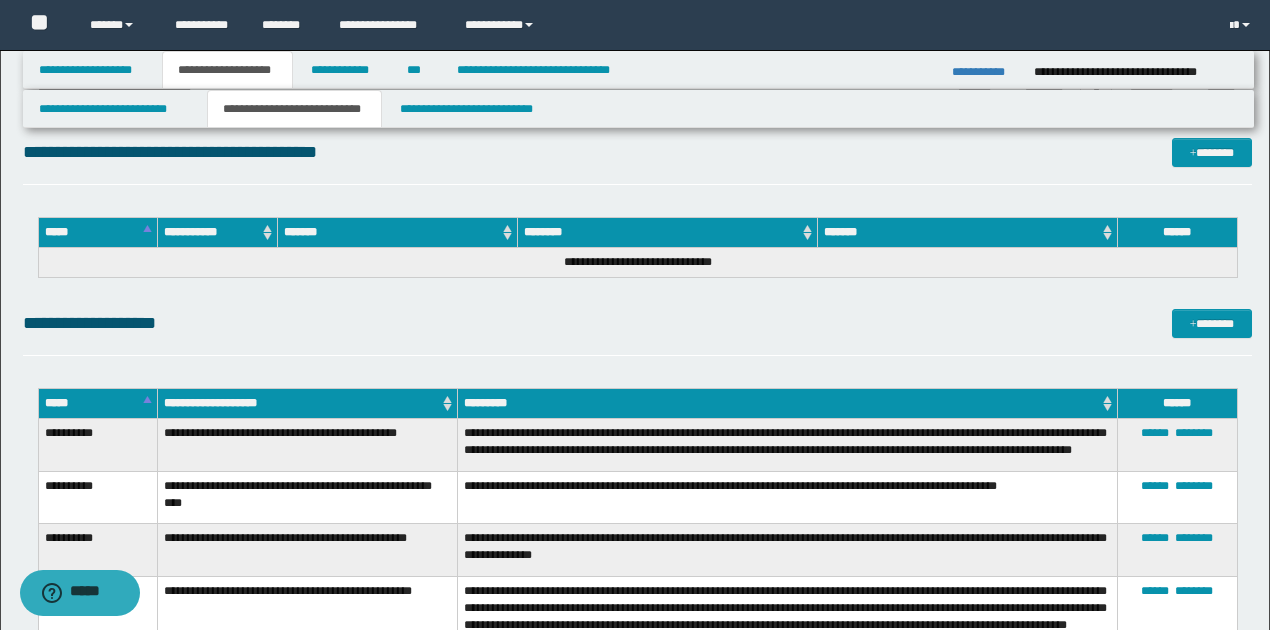 scroll, scrollTop: 2445, scrollLeft: 0, axis: vertical 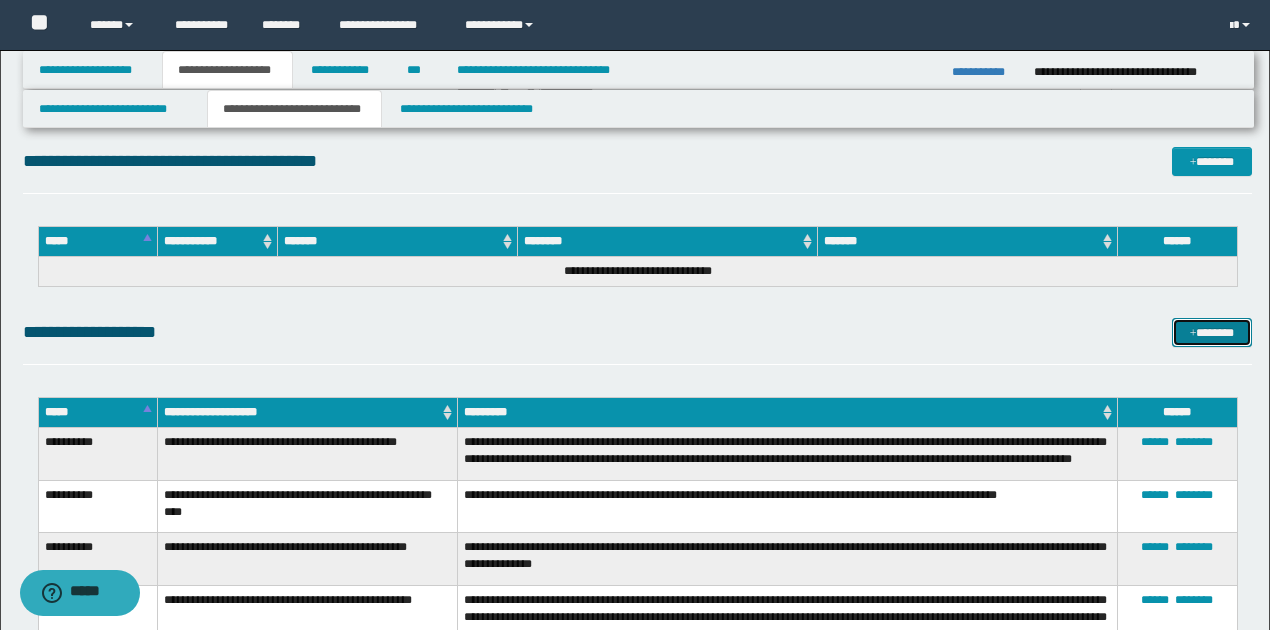 click on "*******" at bounding box center (1211, 332) 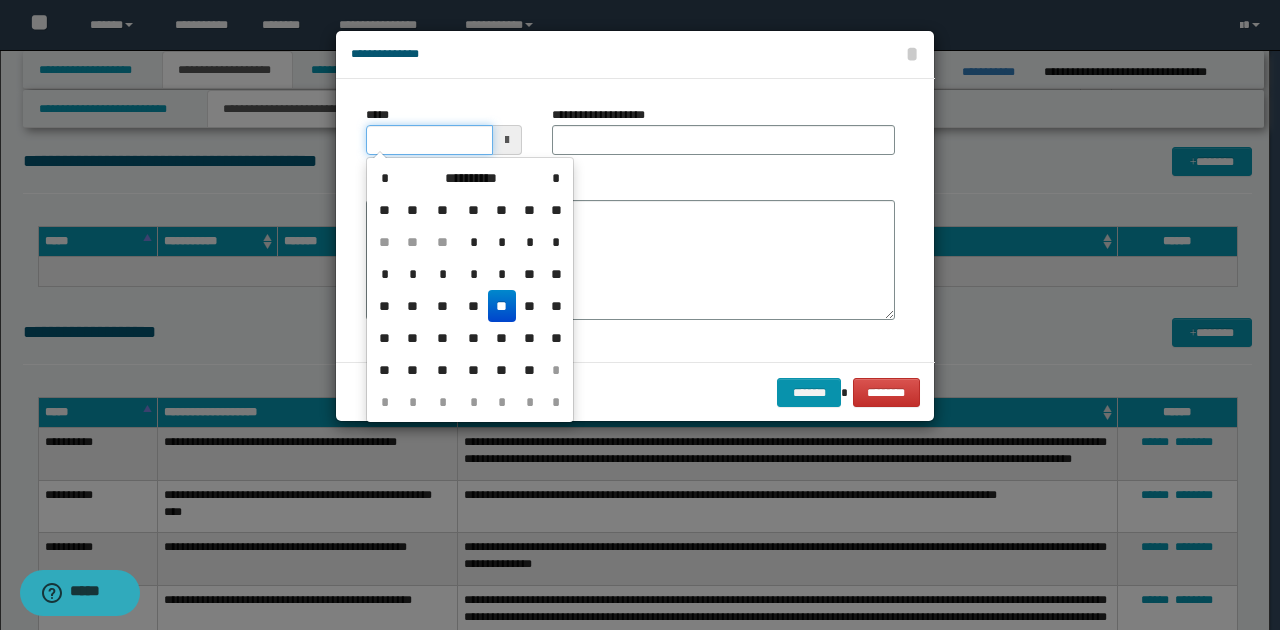 click on "*****" at bounding box center [429, 140] 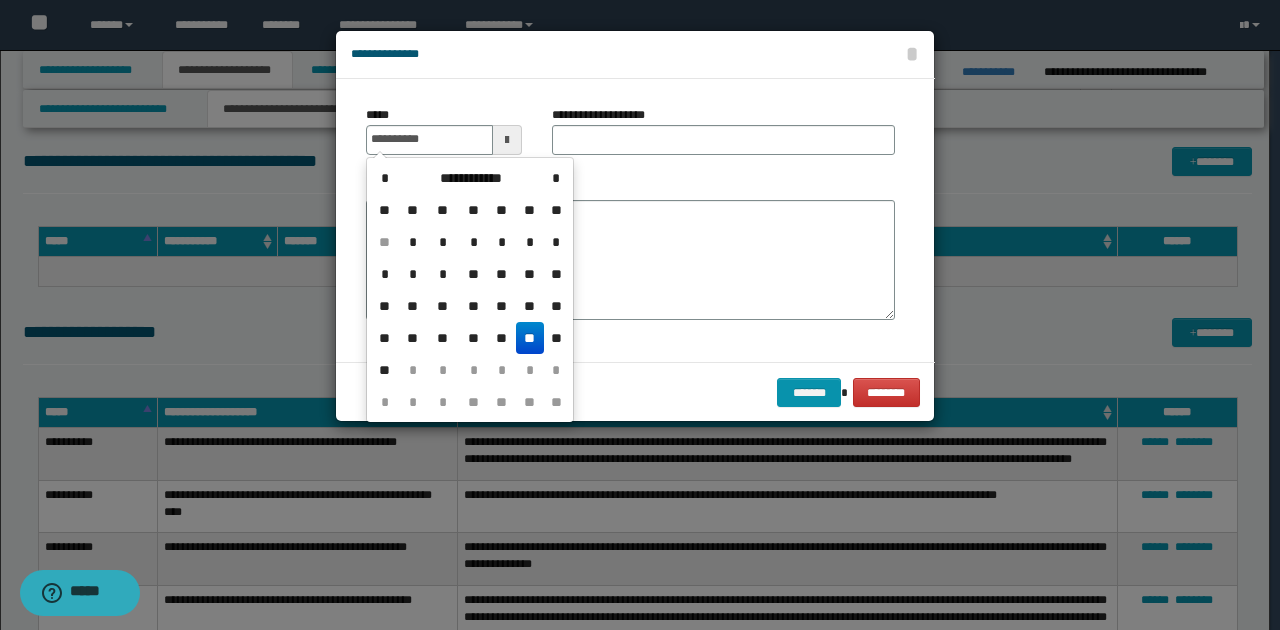 click on "**" at bounding box center (530, 338) 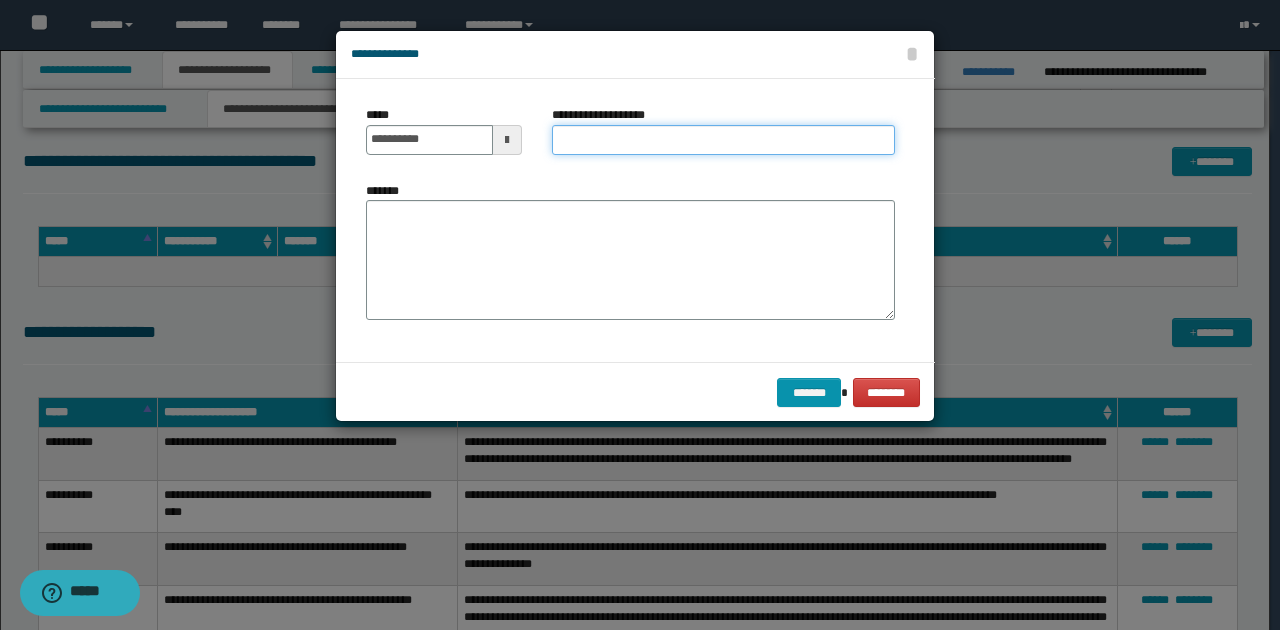 click on "**********" at bounding box center [723, 140] 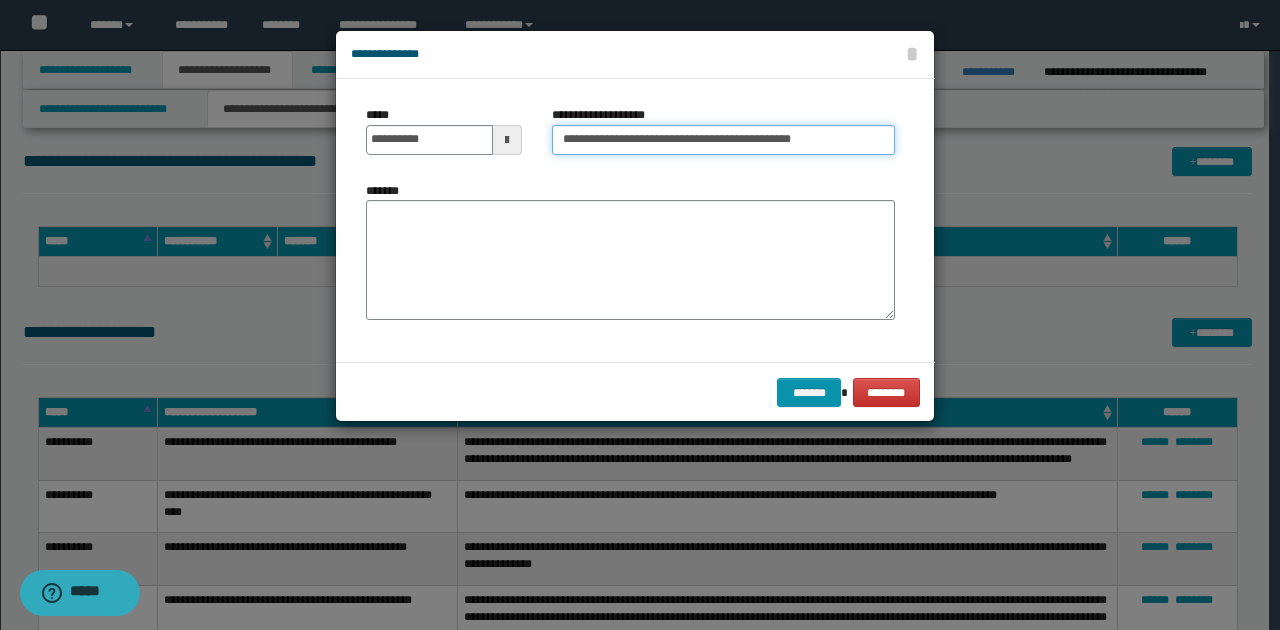 type on "**********" 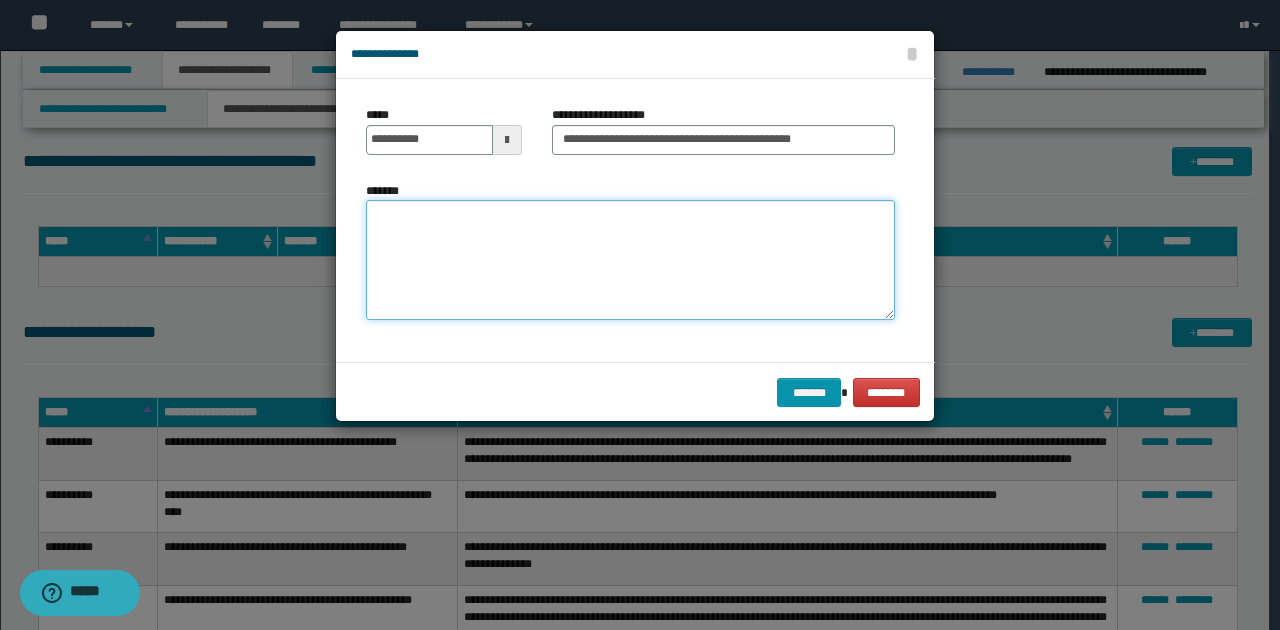 click on "*******" at bounding box center [630, 260] 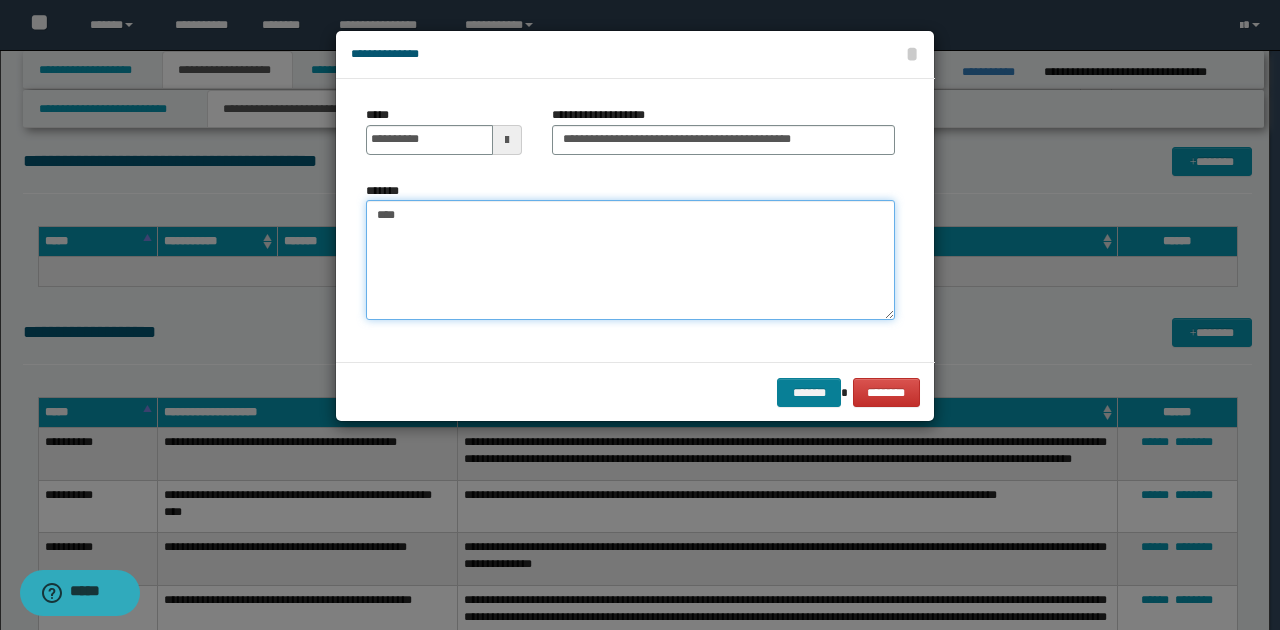 type on "****" 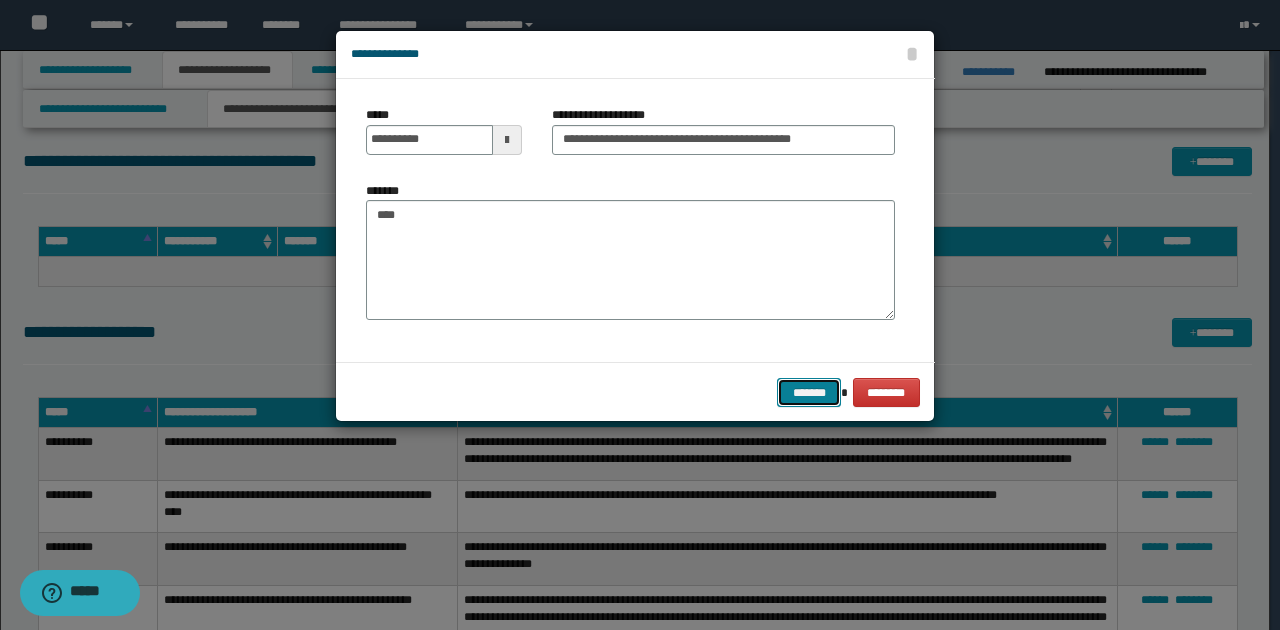 click on "*******" at bounding box center [809, 392] 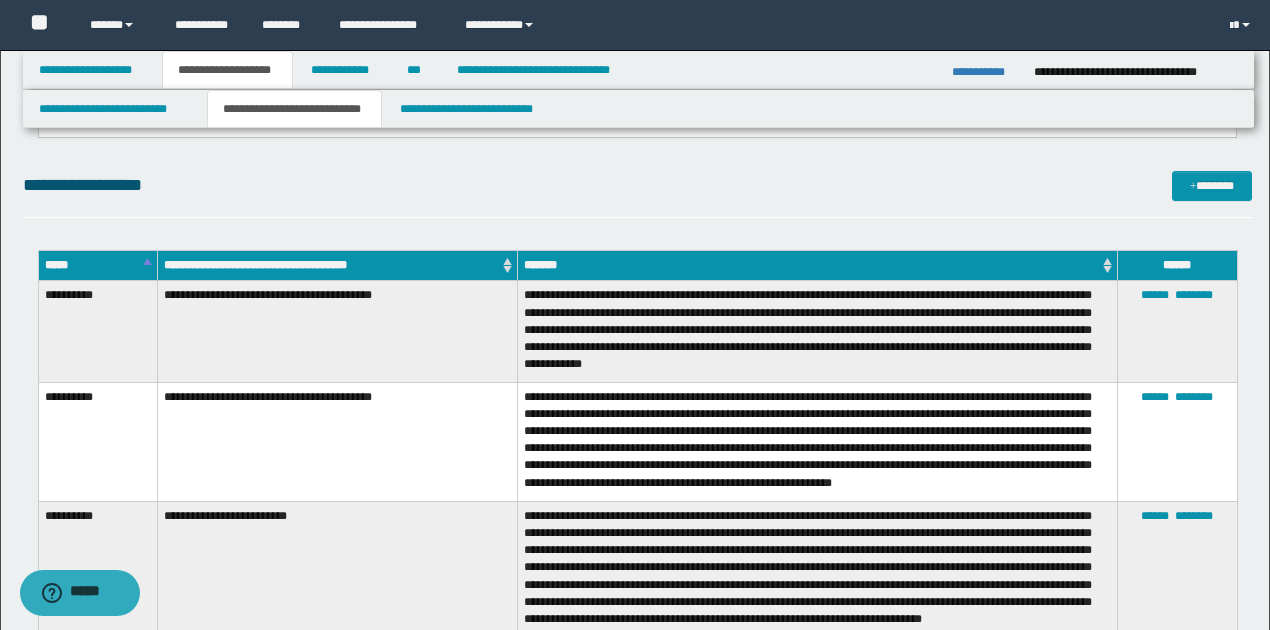 scroll, scrollTop: 1112, scrollLeft: 0, axis: vertical 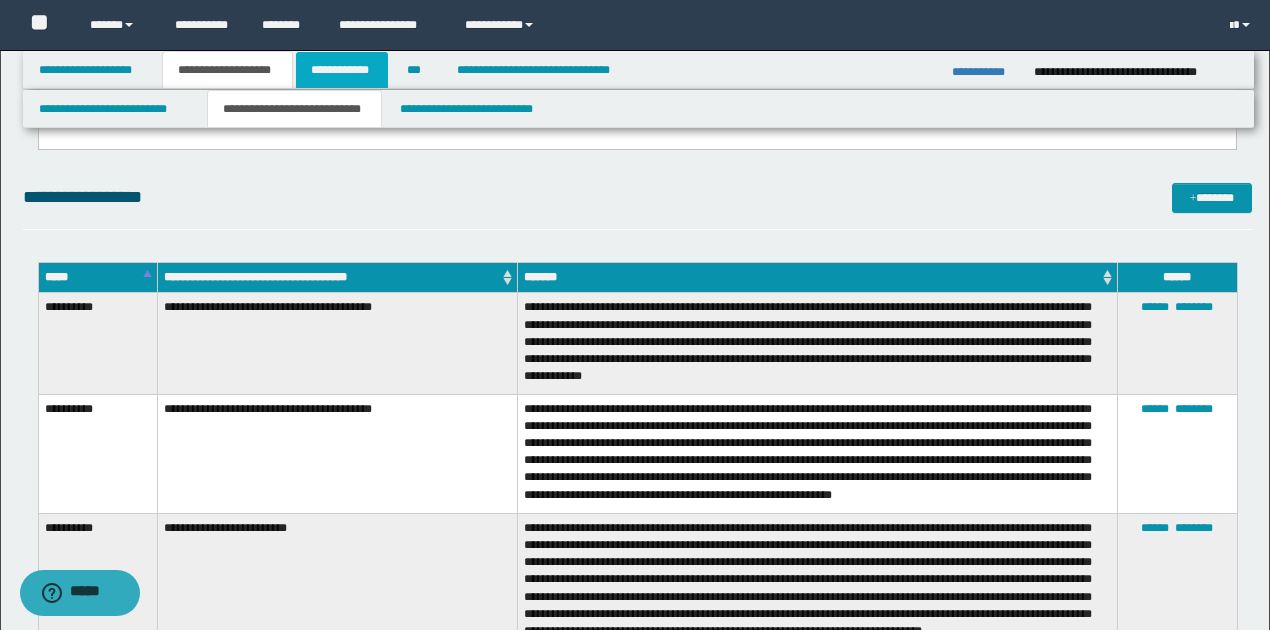 click on "**********" at bounding box center (342, 70) 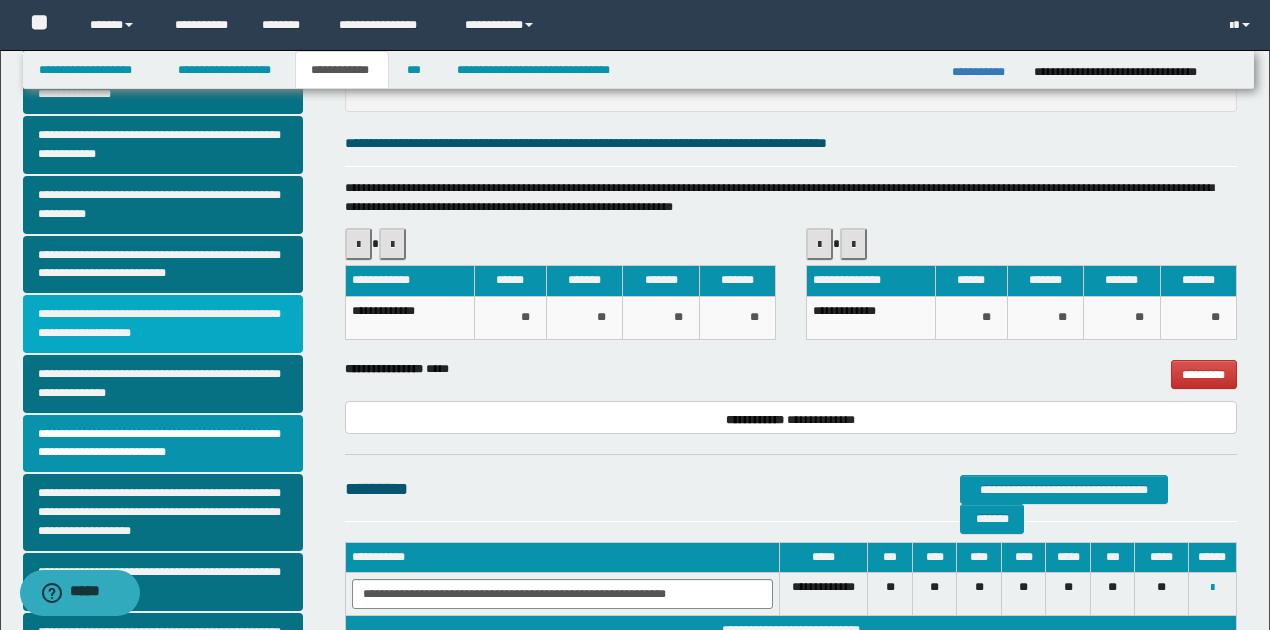 scroll, scrollTop: 266, scrollLeft: 0, axis: vertical 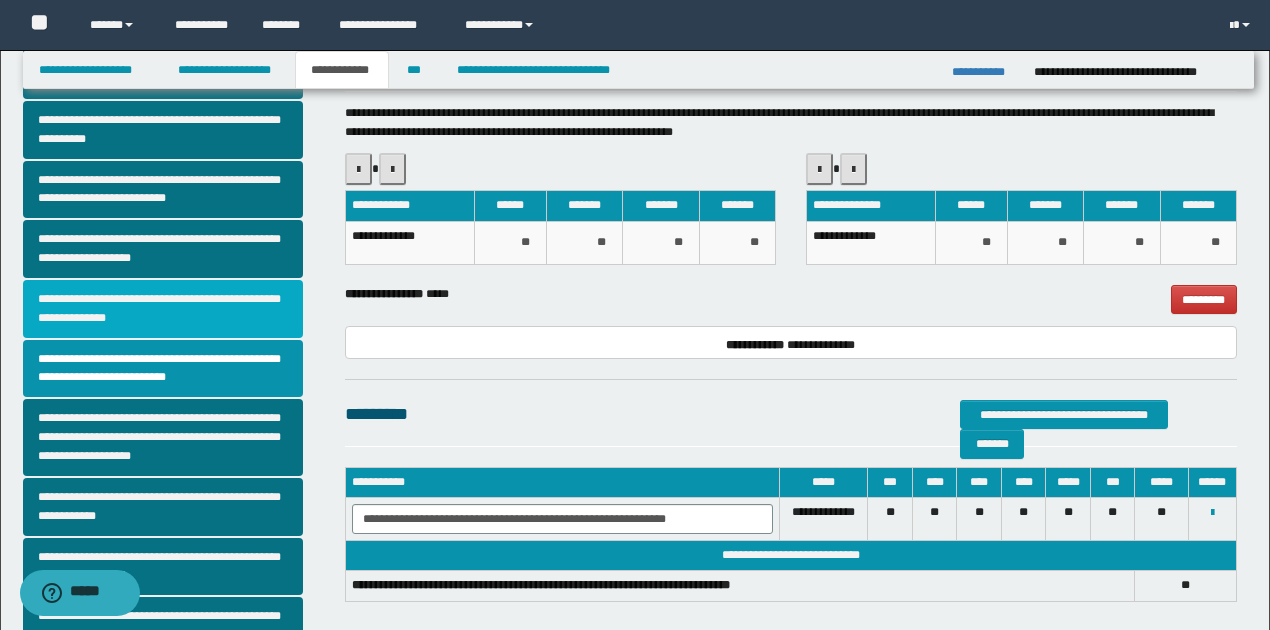 click on "**********" at bounding box center [163, 309] 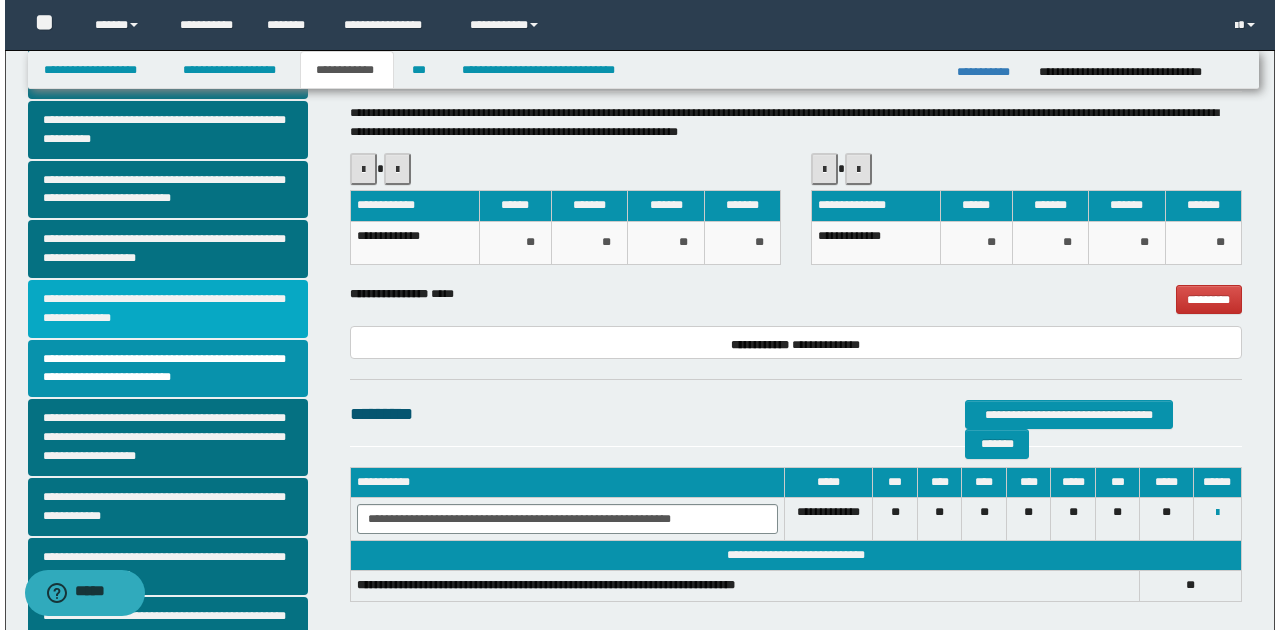 scroll, scrollTop: 0, scrollLeft: 0, axis: both 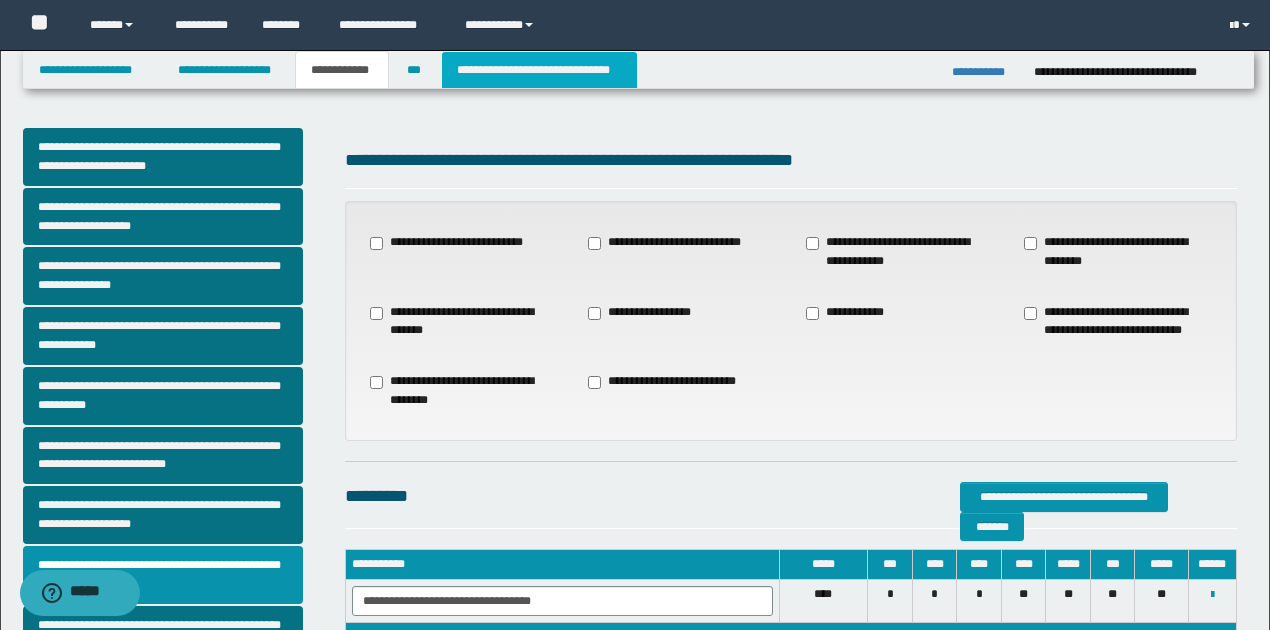 click on "**********" at bounding box center [539, 70] 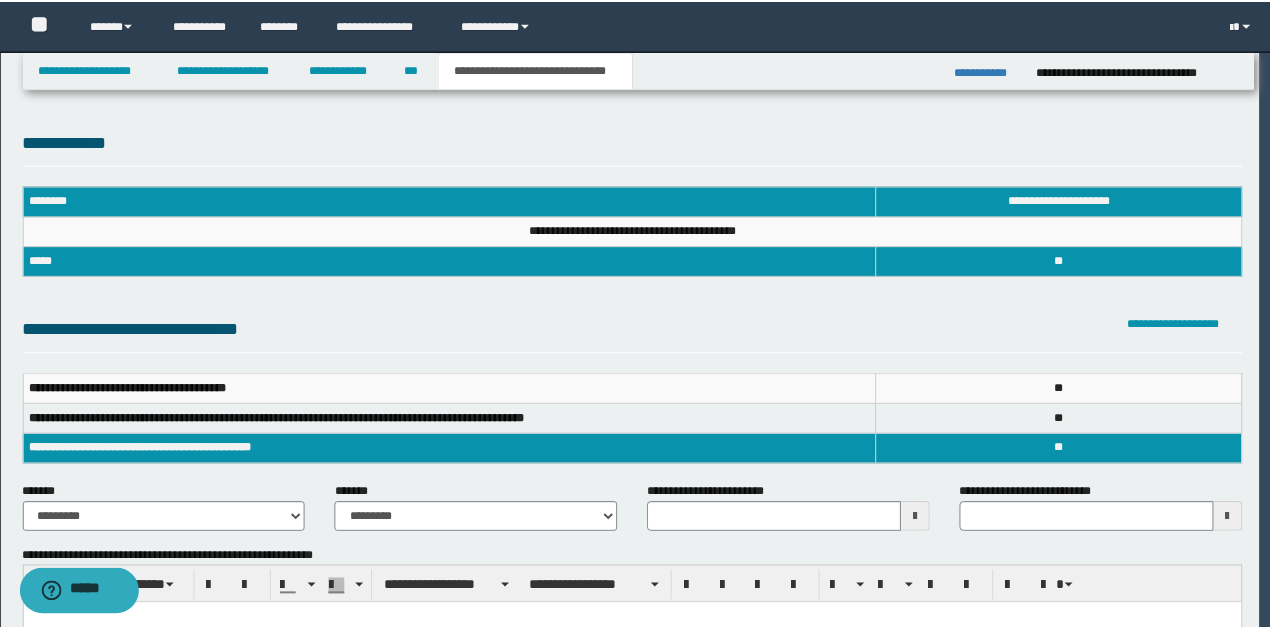 scroll, scrollTop: 0, scrollLeft: 0, axis: both 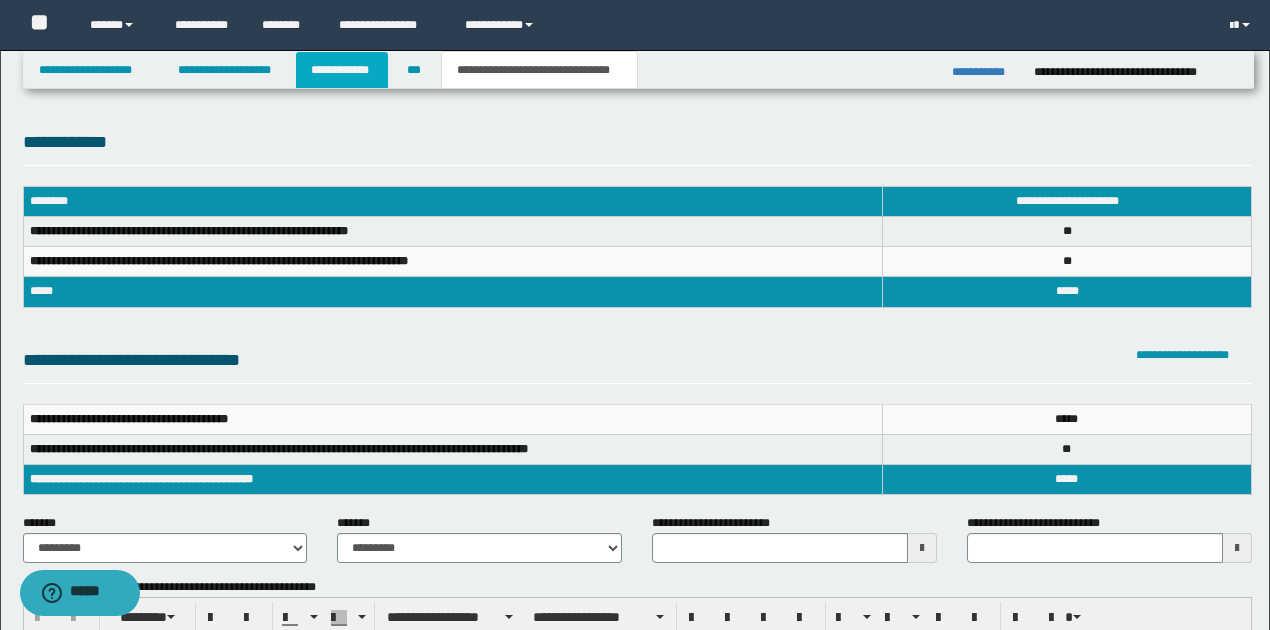 click on "**********" at bounding box center [342, 70] 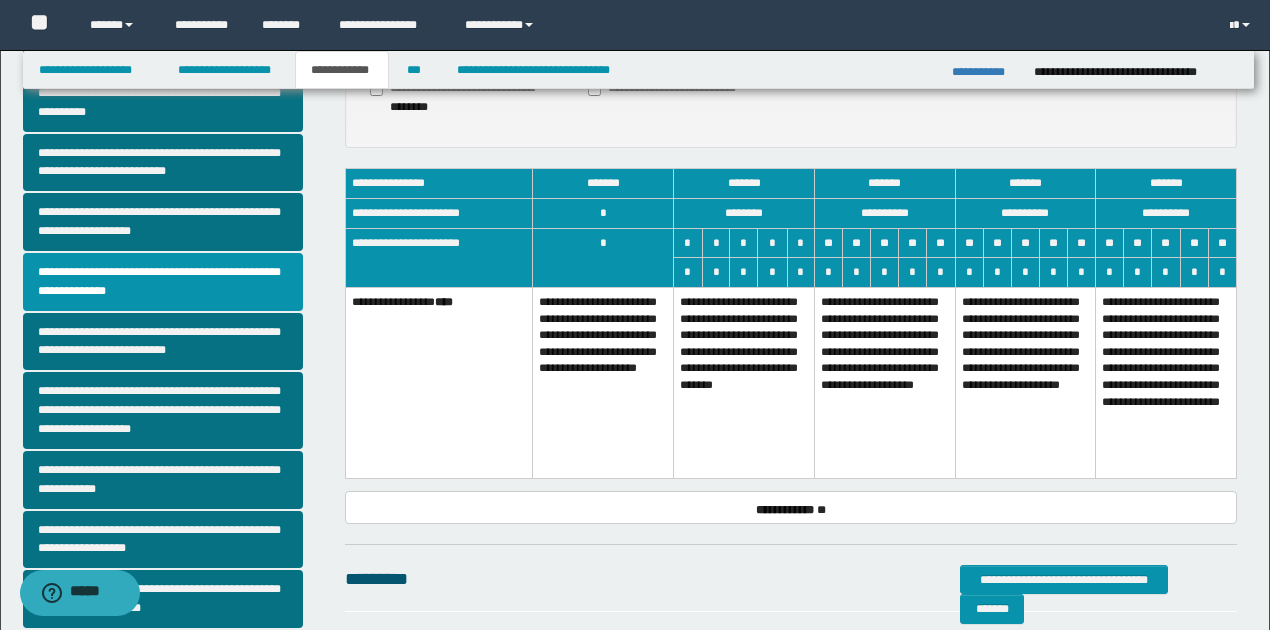 scroll, scrollTop: 288, scrollLeft: 0, axis: vertical 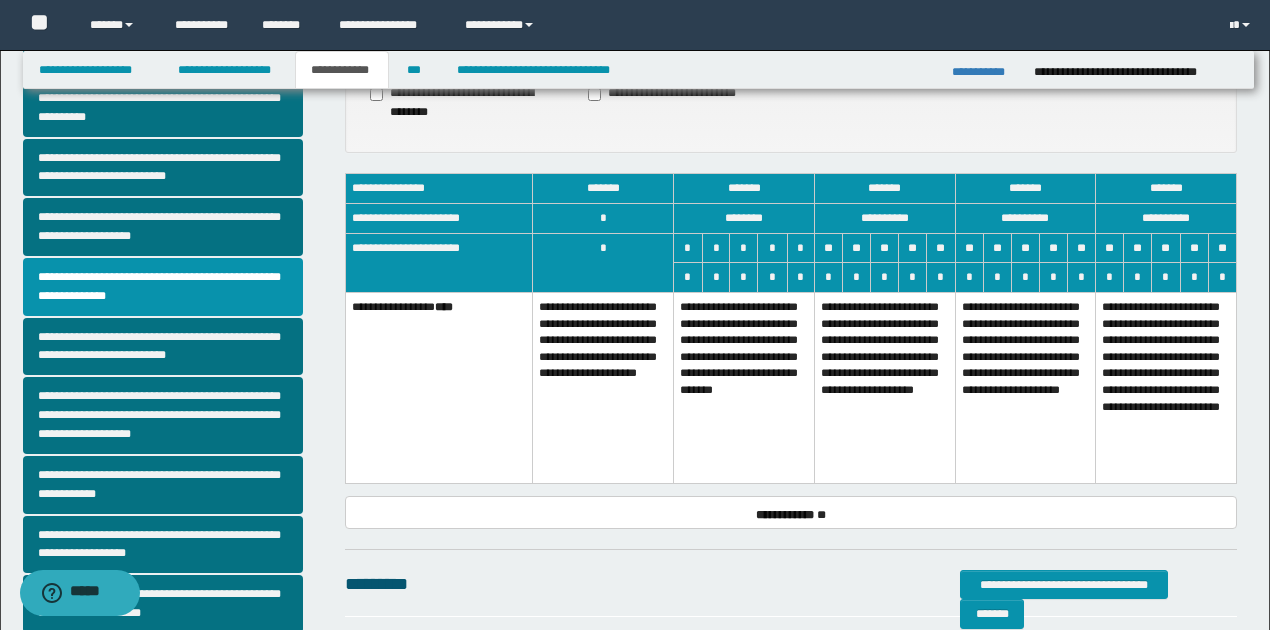 click on "**********" at bounding box center (884, 387) 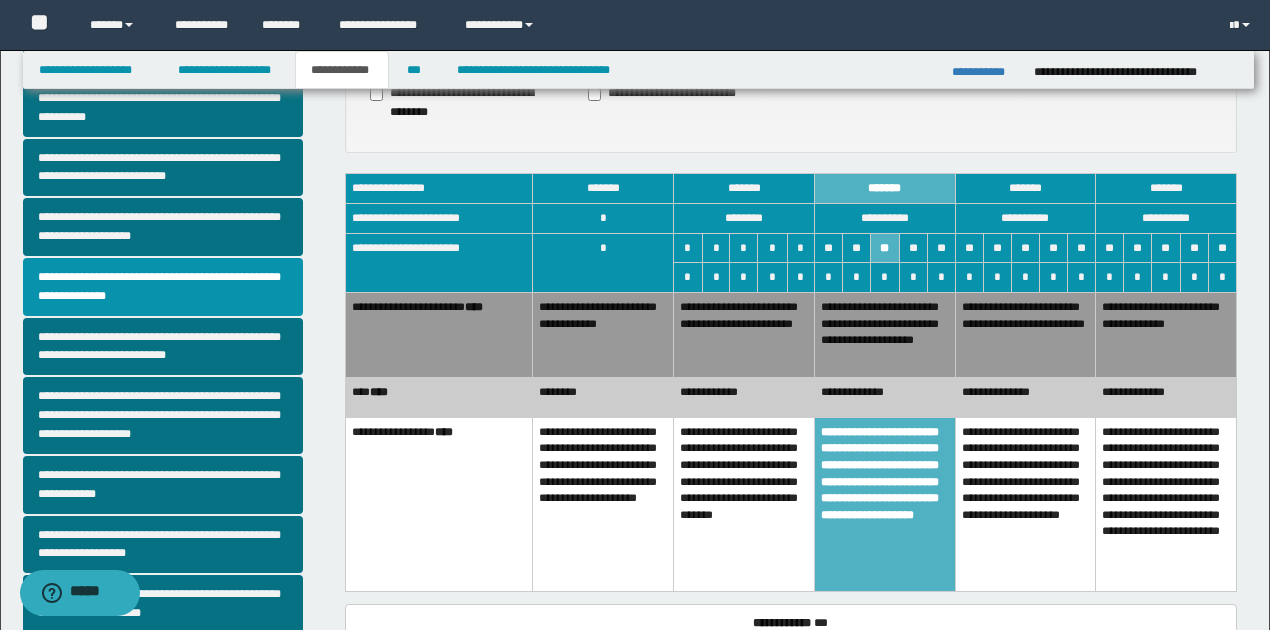 click on "**********" at bounding box center (744, 397) 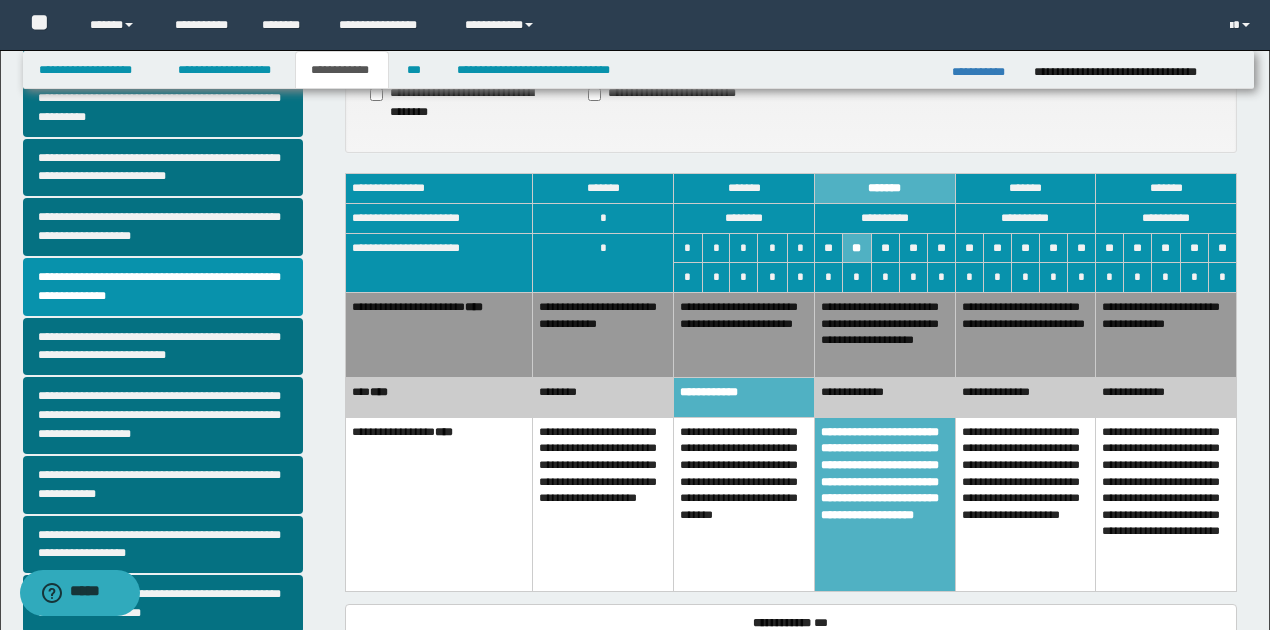 click on "**********" at bounding box center (884, 334) 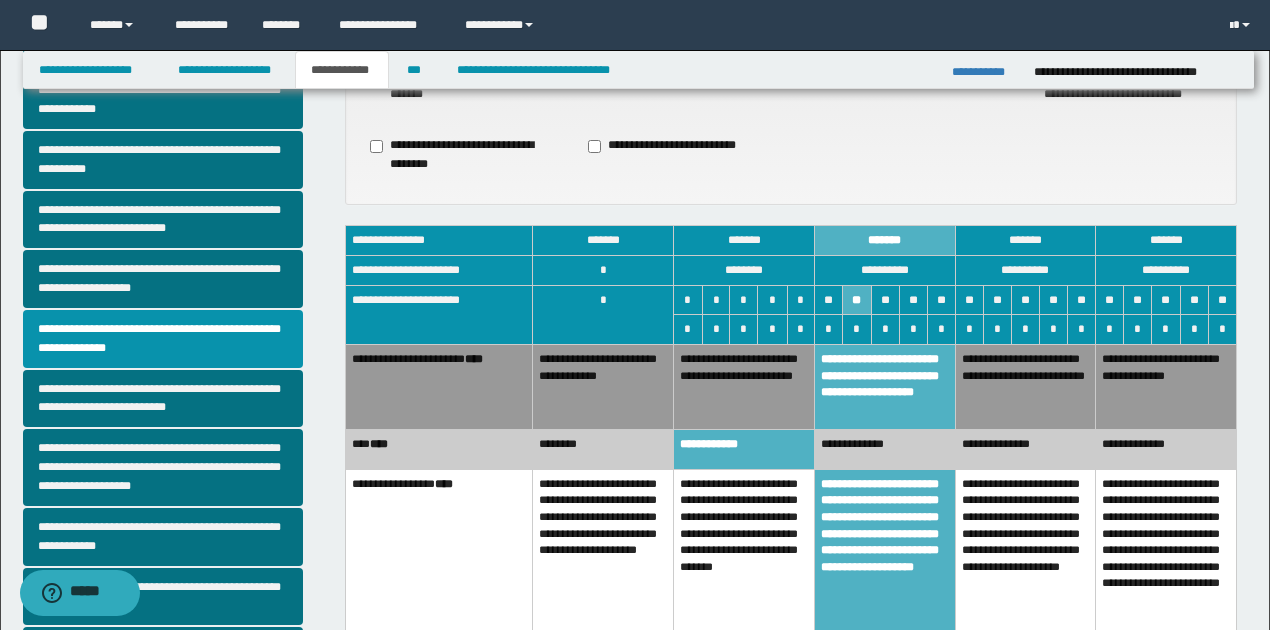 scroll, scrollTop: 222, scrollLeft: 0, axis: vertical 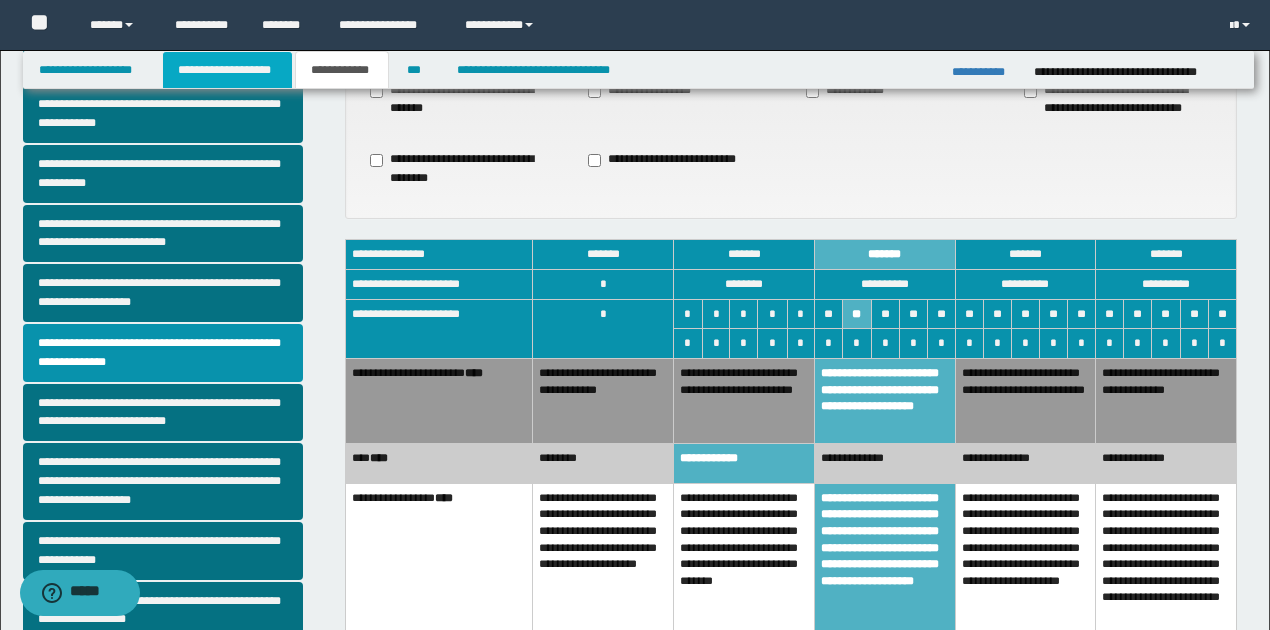 click on "**********" at bounding box center [227, 70] 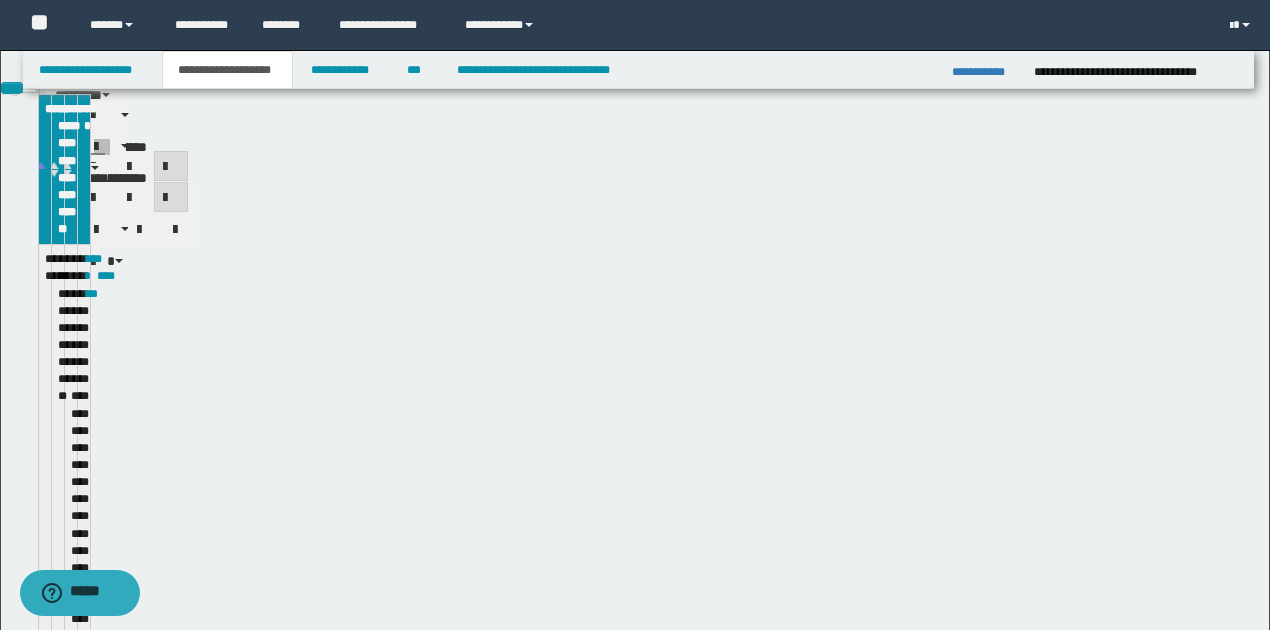 scroll, scrollTop: 252, scrollLeft: 0, axis: vertical 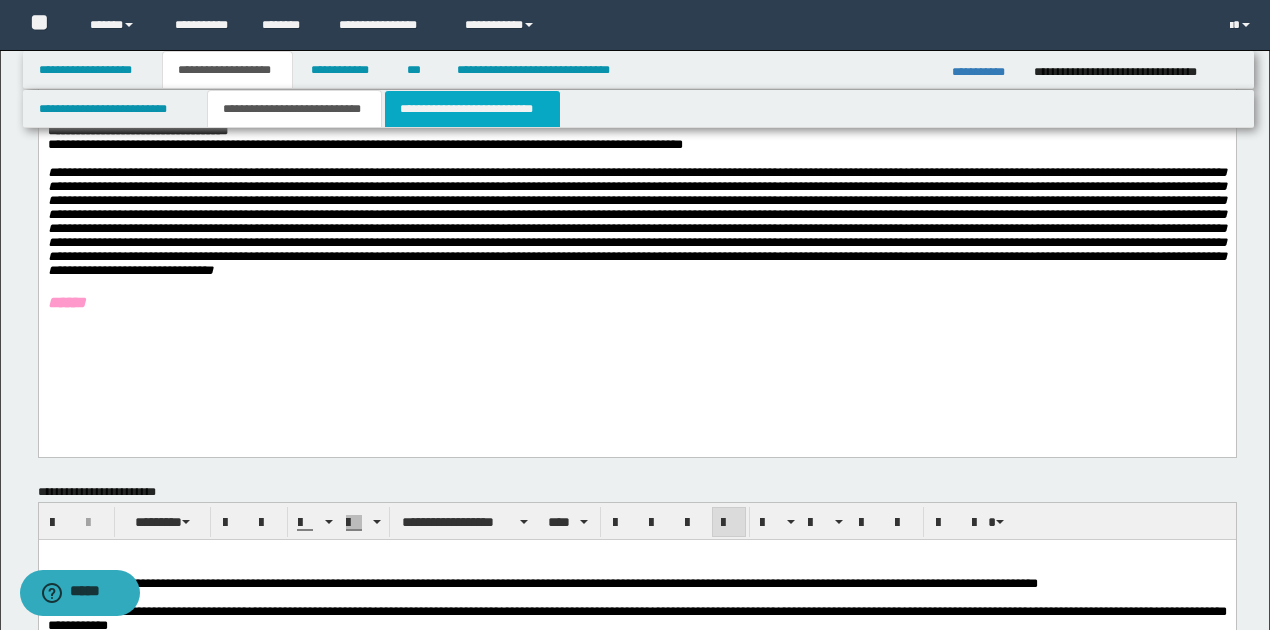 click on "**********" at bounding box center (472, 109) 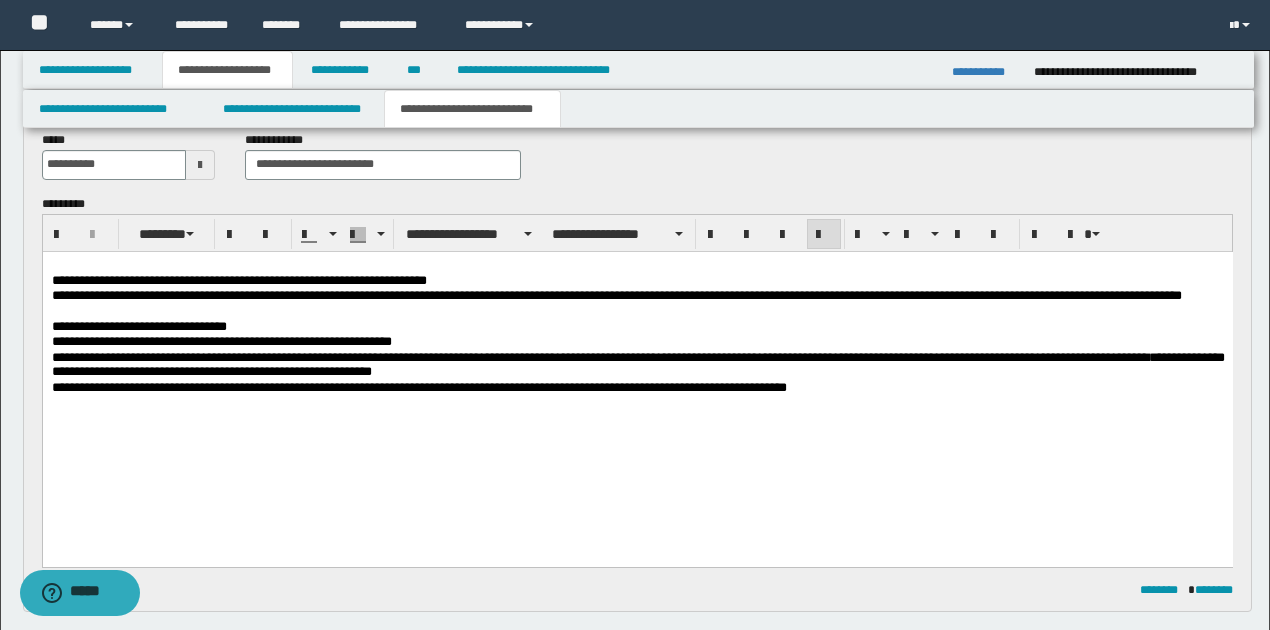 scroll, scrollTop: 52, scrollLeft: 0, axis: vertical 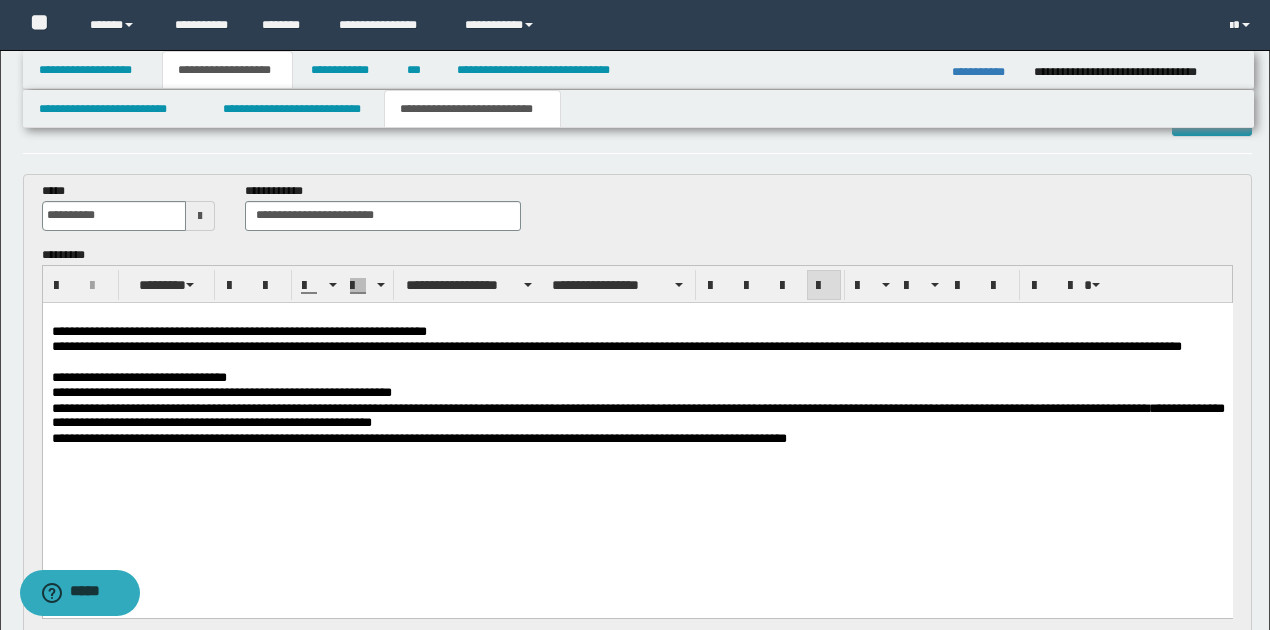 click on "**********" at bounding box center (637, 438) 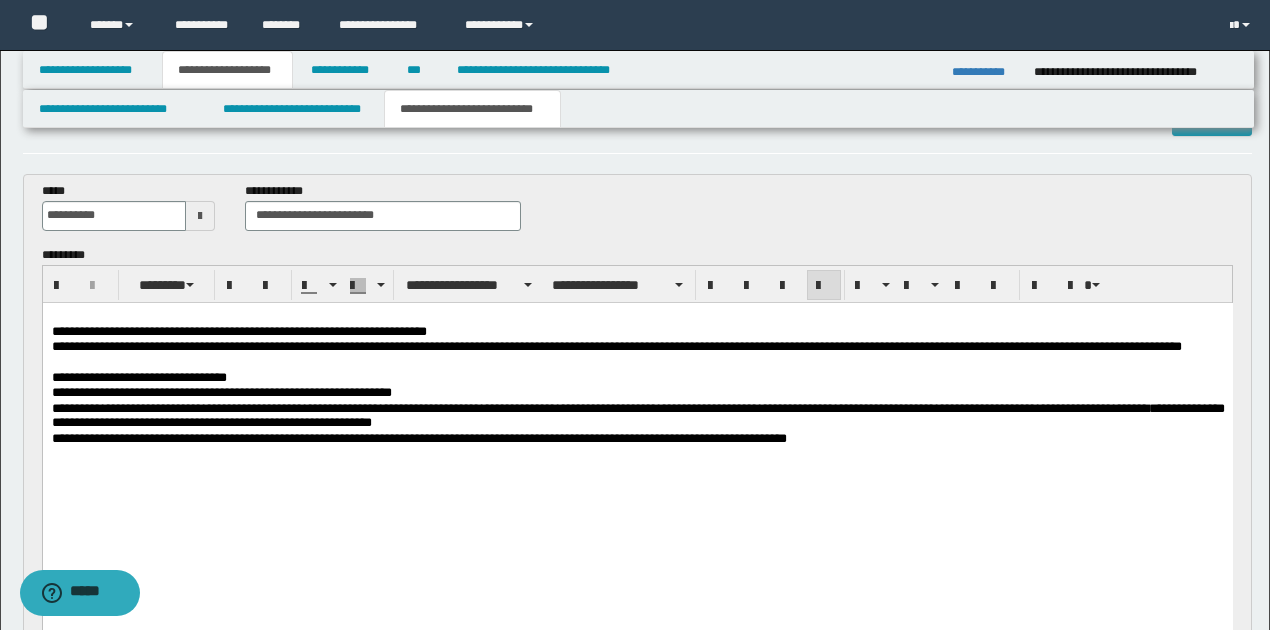 scroll, scrollTop: 0, scrollLeft: 0, axis: both 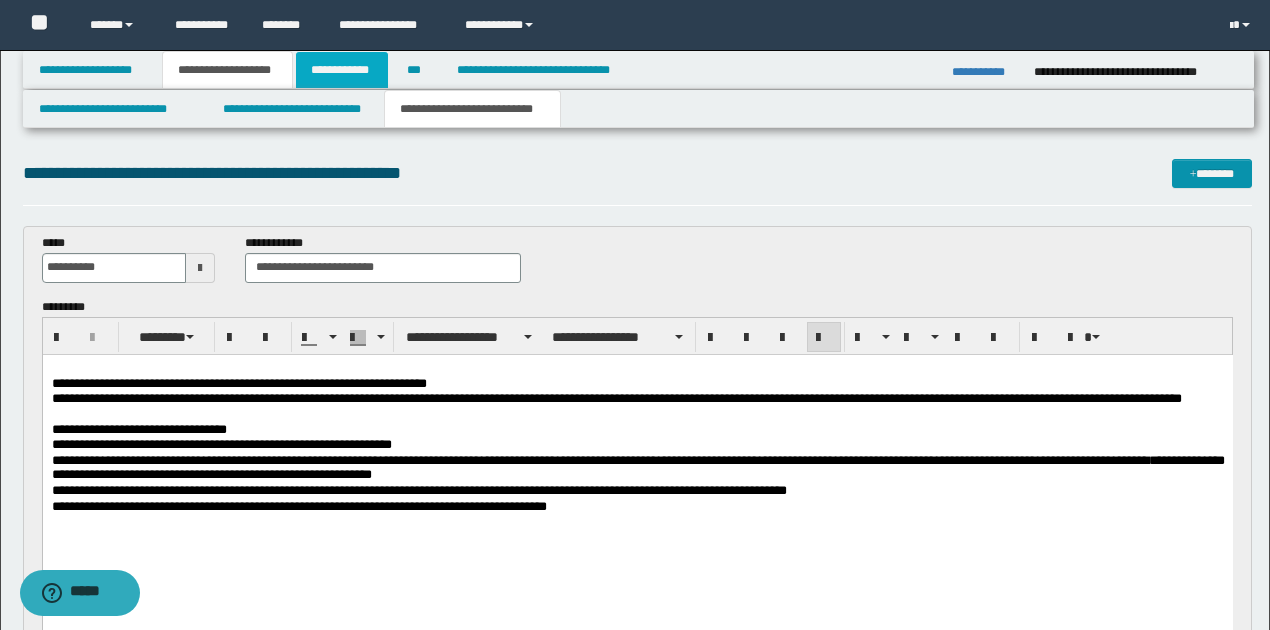click on "**********" at bounding box center (342, 70) 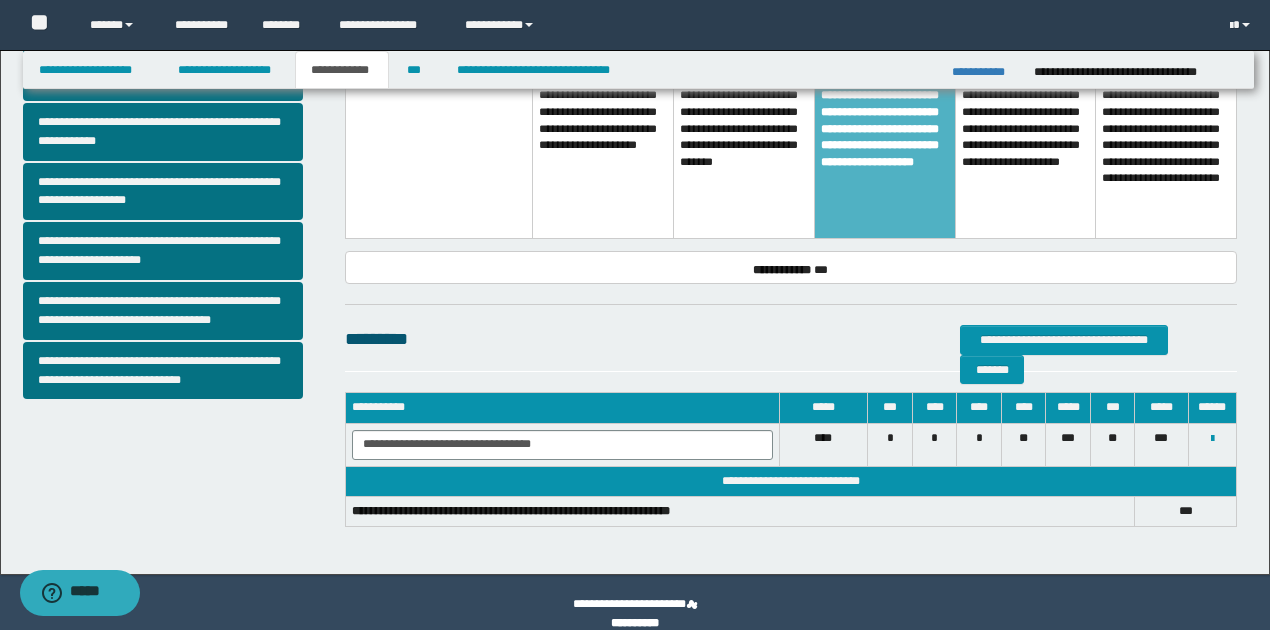 scroll, scrollTop: 664, scrollLeft: 0, axis: vertical 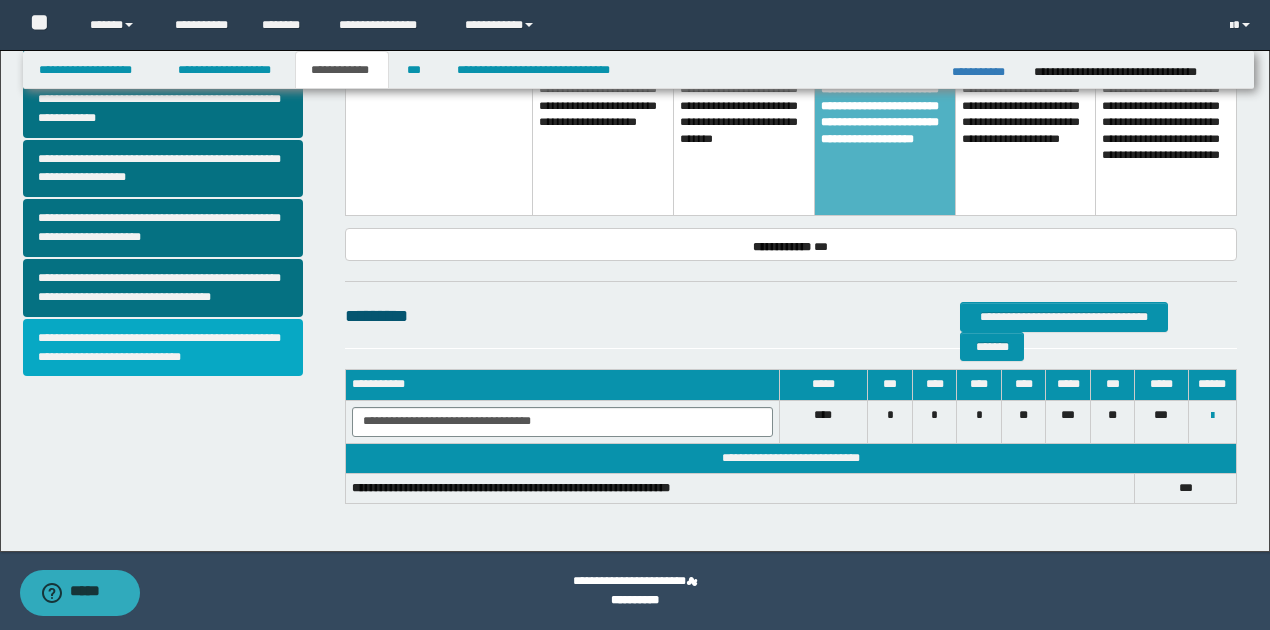 click on "**********" at bounding box center [163, 348] 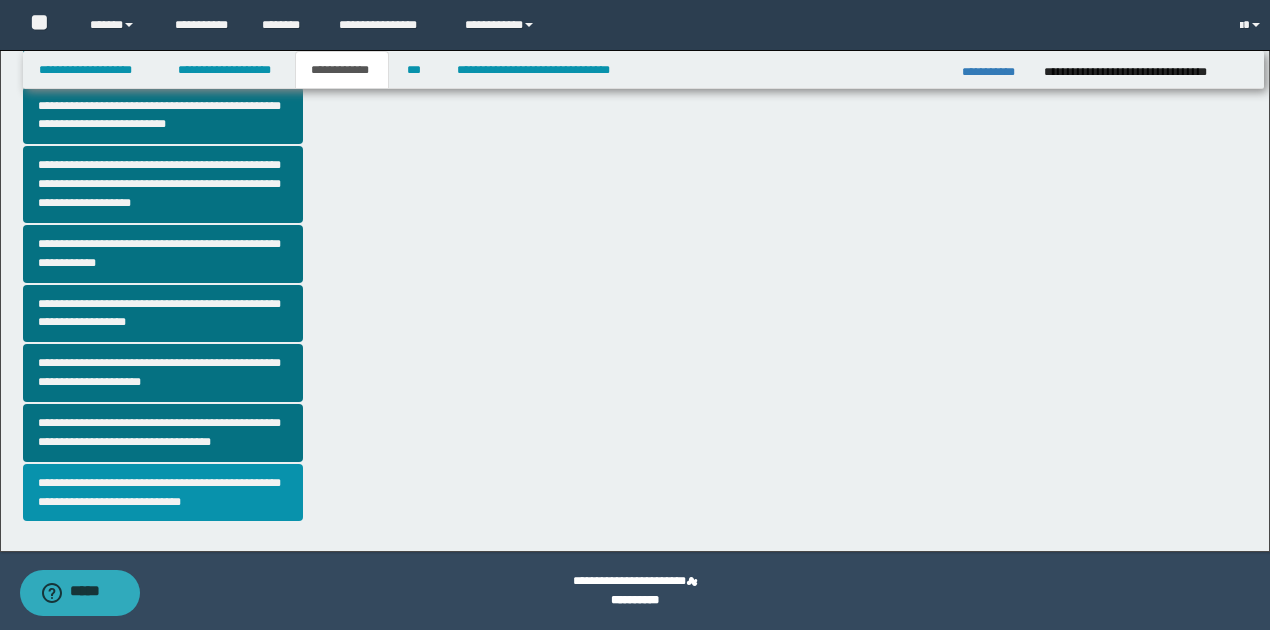 scroll, scrollTop: 0, scrollLeft: 0, axis: both 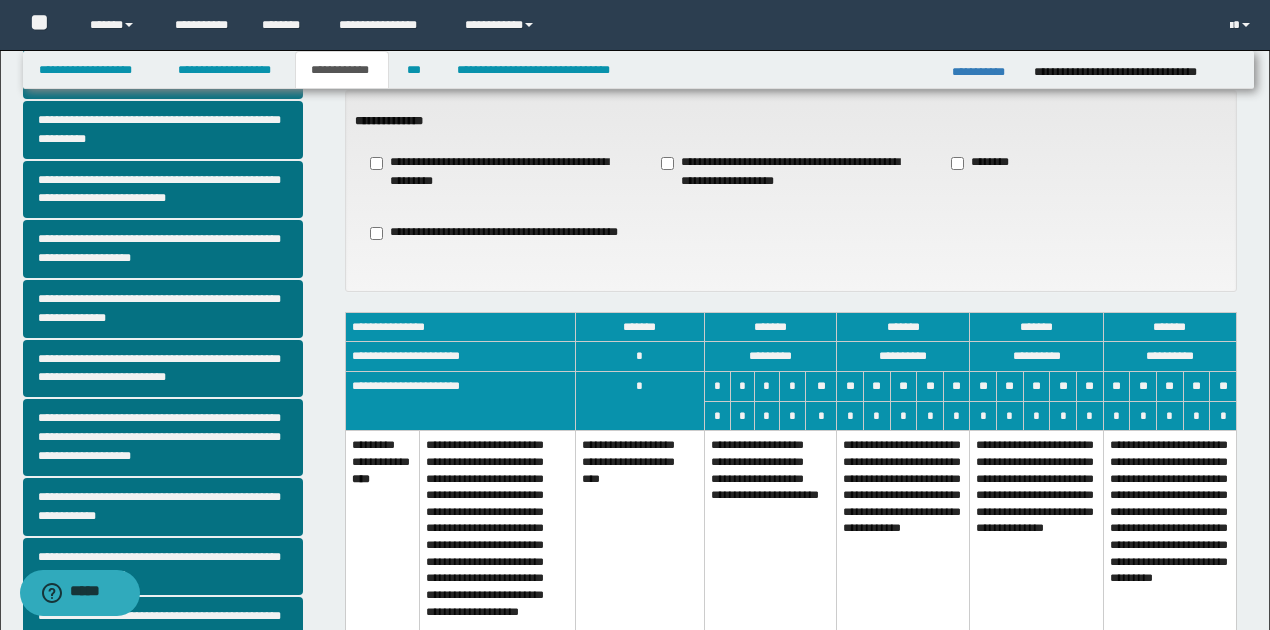 click on "**********" at bounding box center [903, 559] 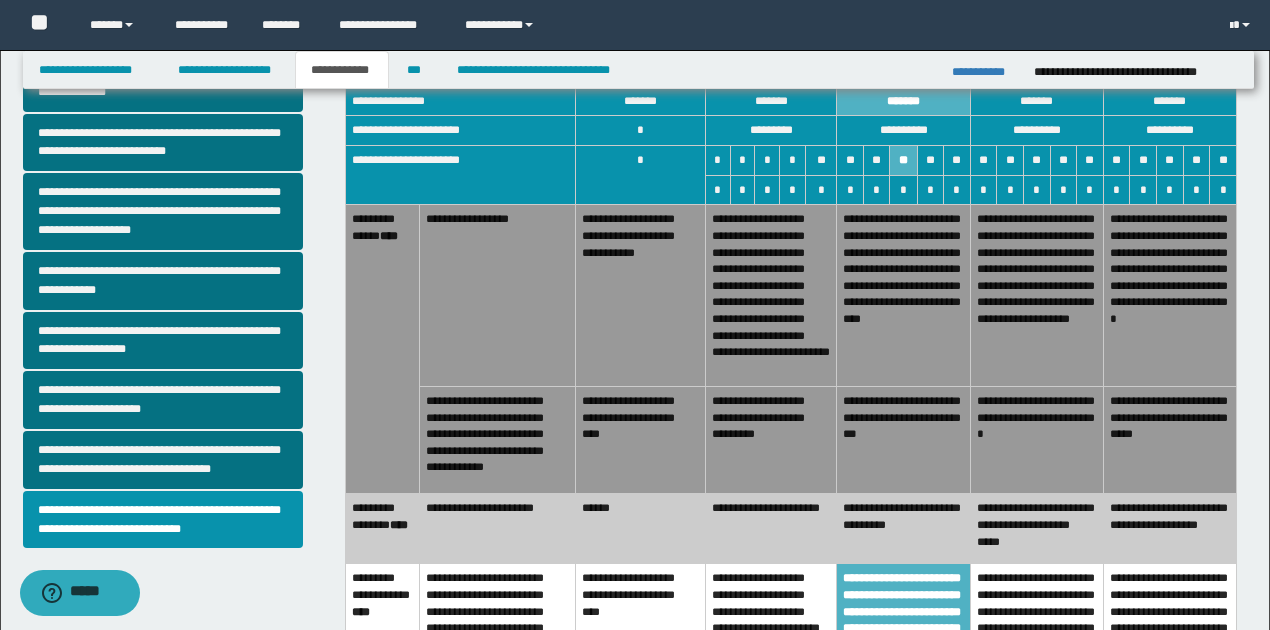 scroll, scrollTop: 533, scrollLeft: 0, axis: vertical 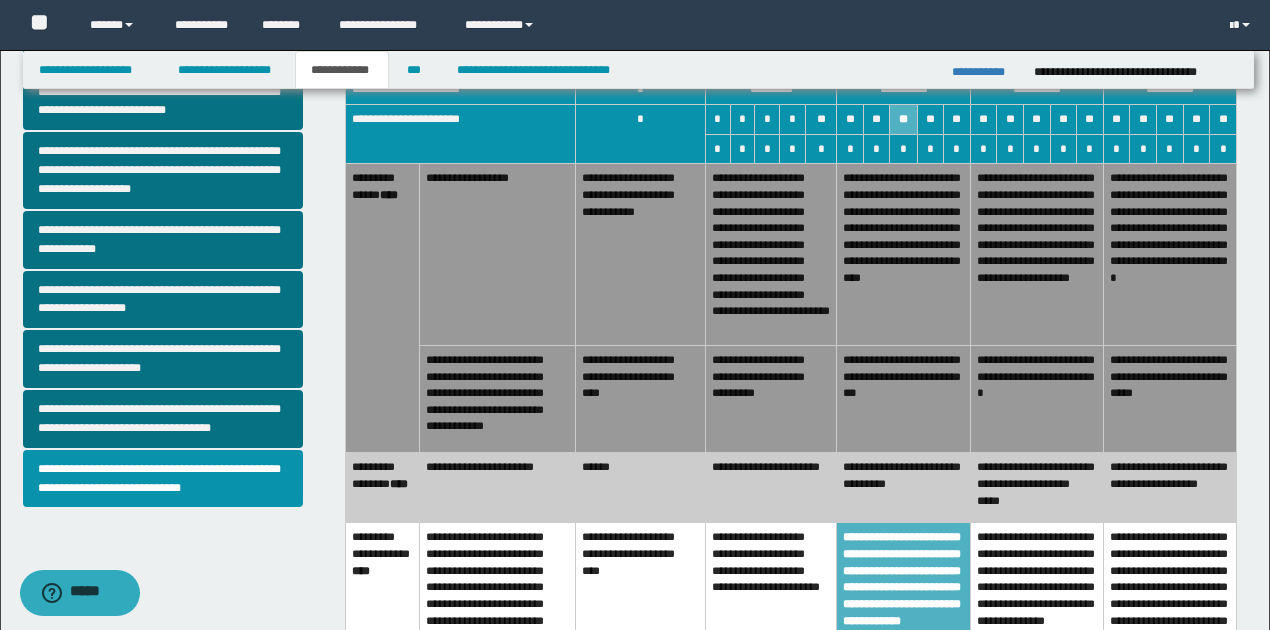 click on "******" at bounding box center [640, 488] 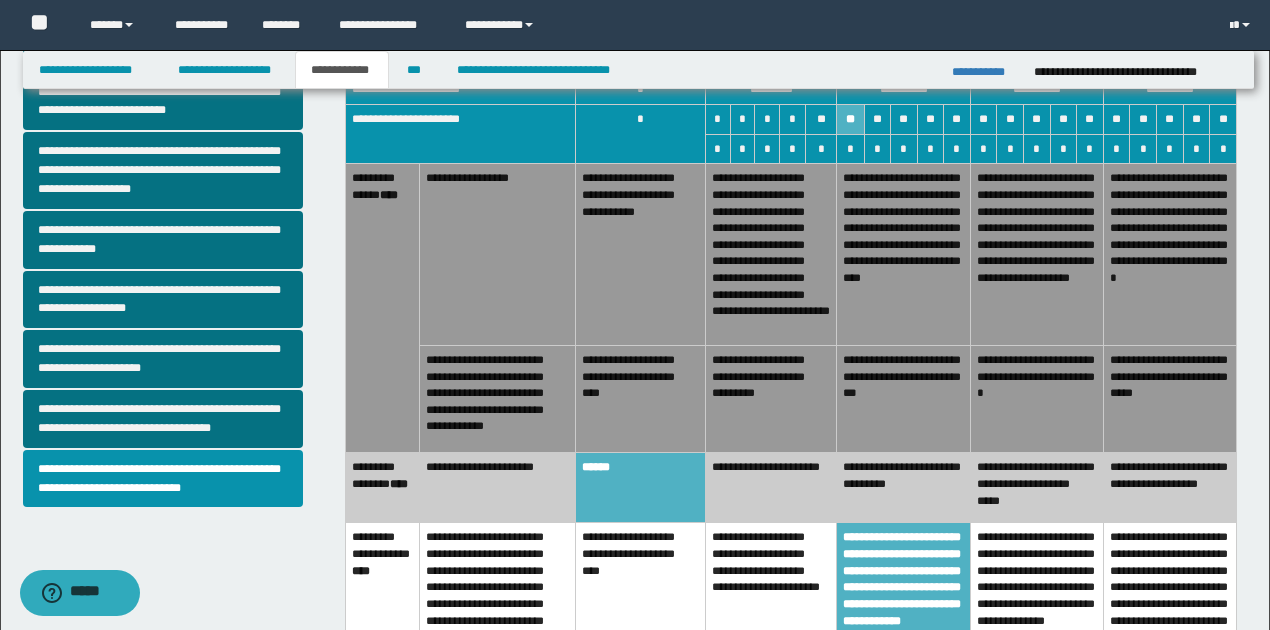 click on "**********" at bounding box center (903, 398) 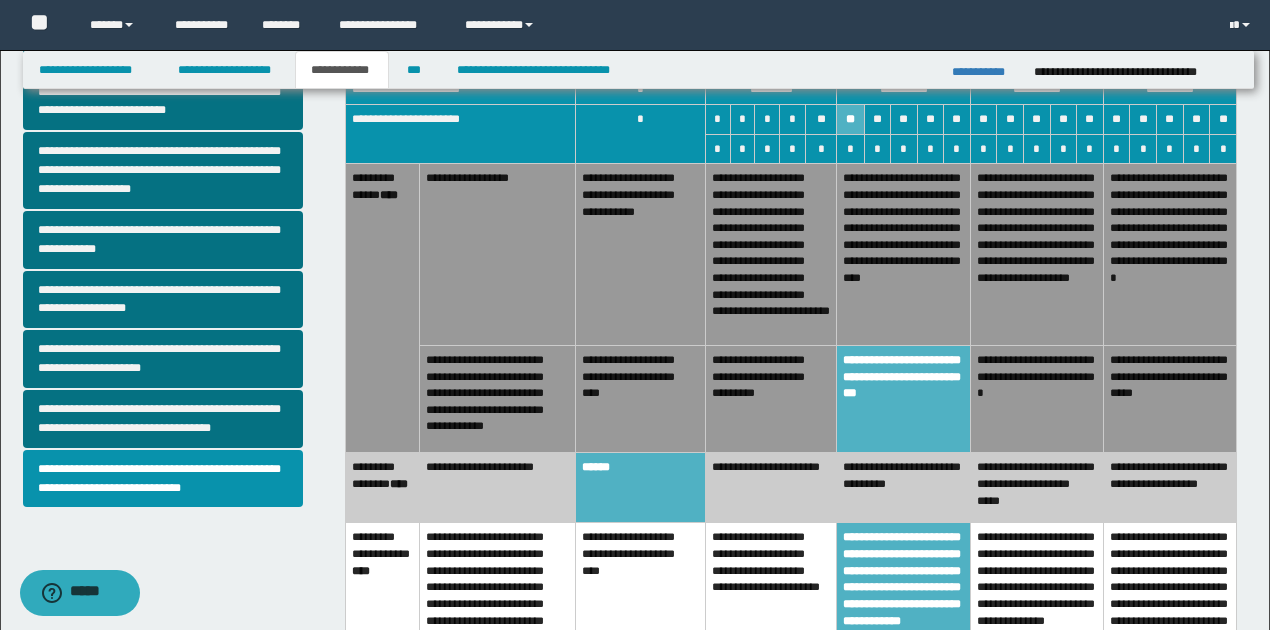 click on "**********" at bounding box center (903, 255) 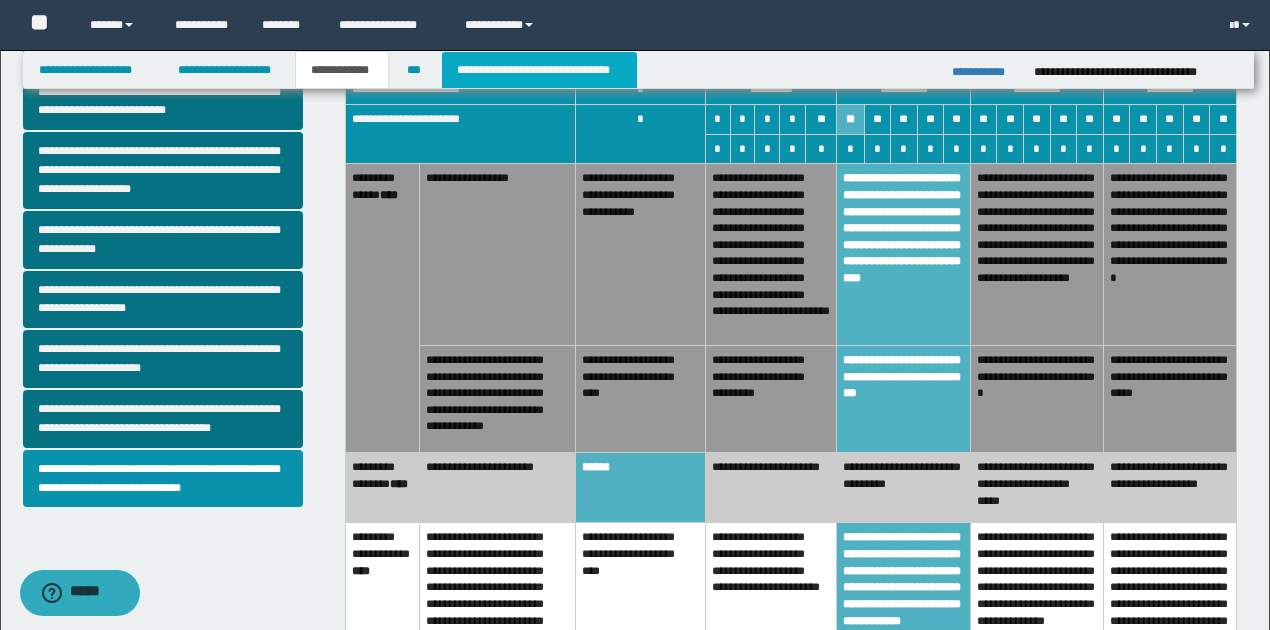 click on "**********" at bounding box center (539, 70) 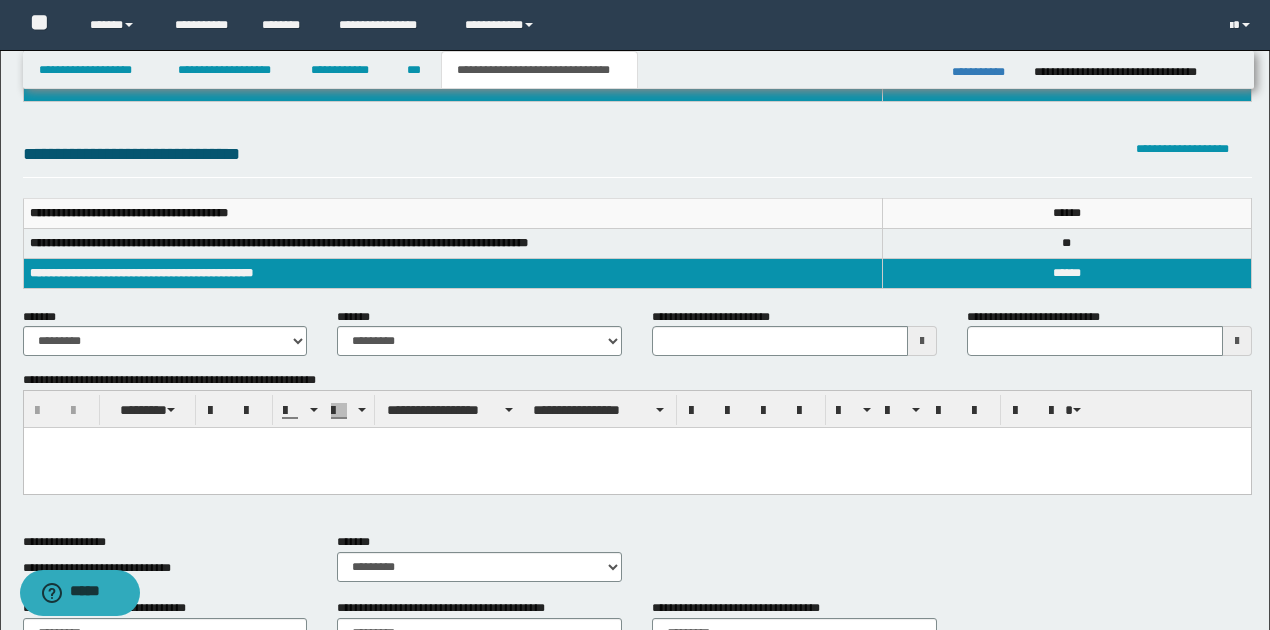 scroll, scrollTop: 200, scrollLeft: 0, axis: vertical 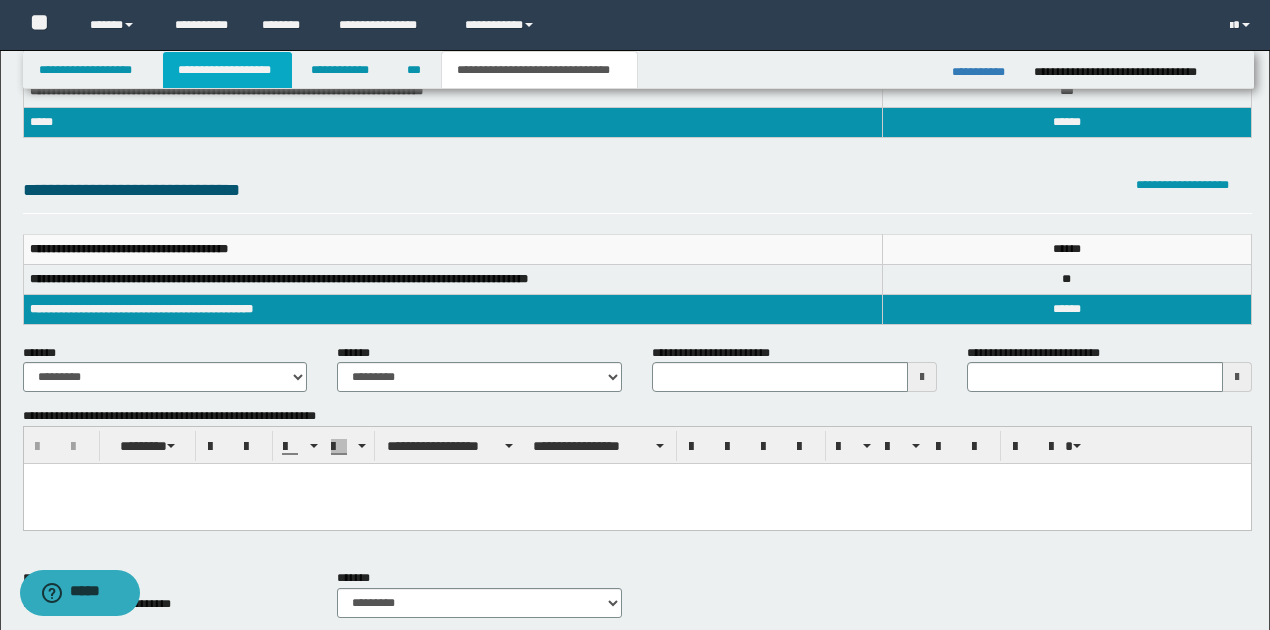 click on "**********" at bounding box center (227, 70) 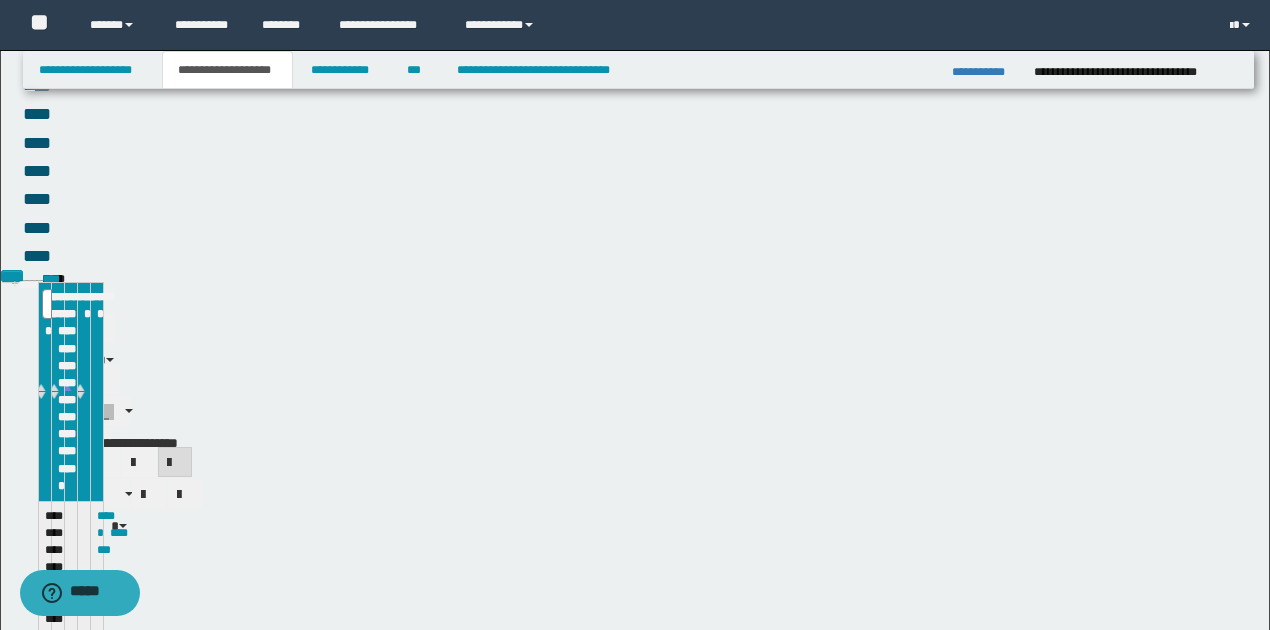 scroll, scrollTop: 230, scrollLeft: 0, axis: vertical 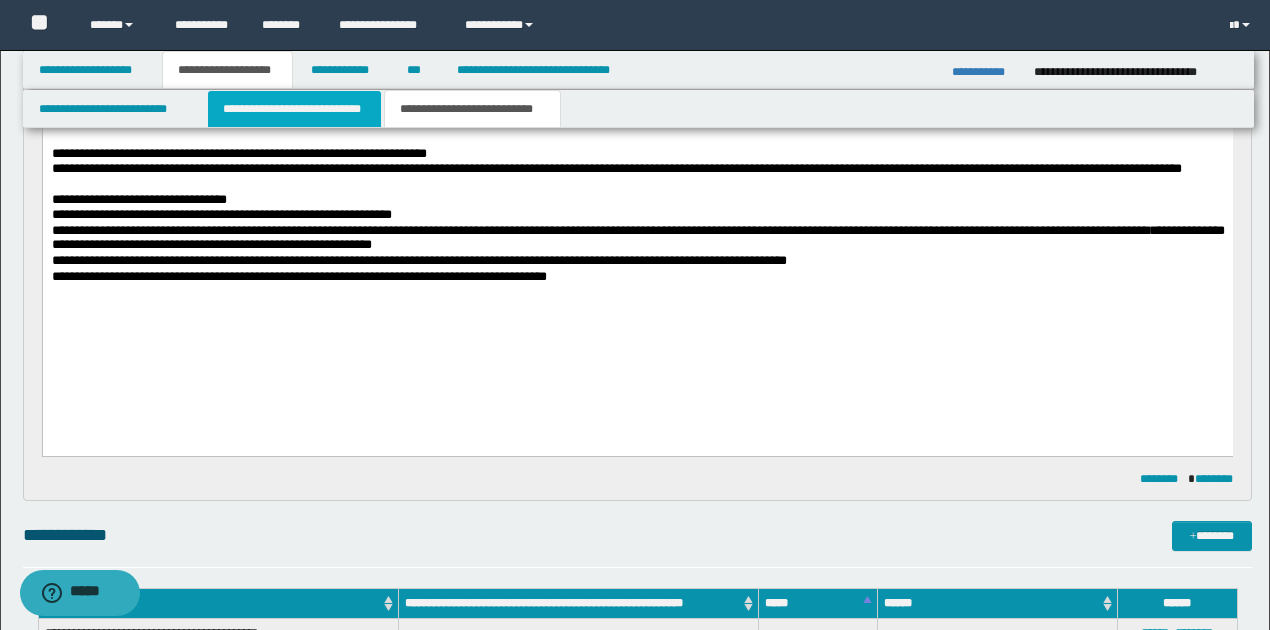 click on "**********" at bounding box center [294, 109] 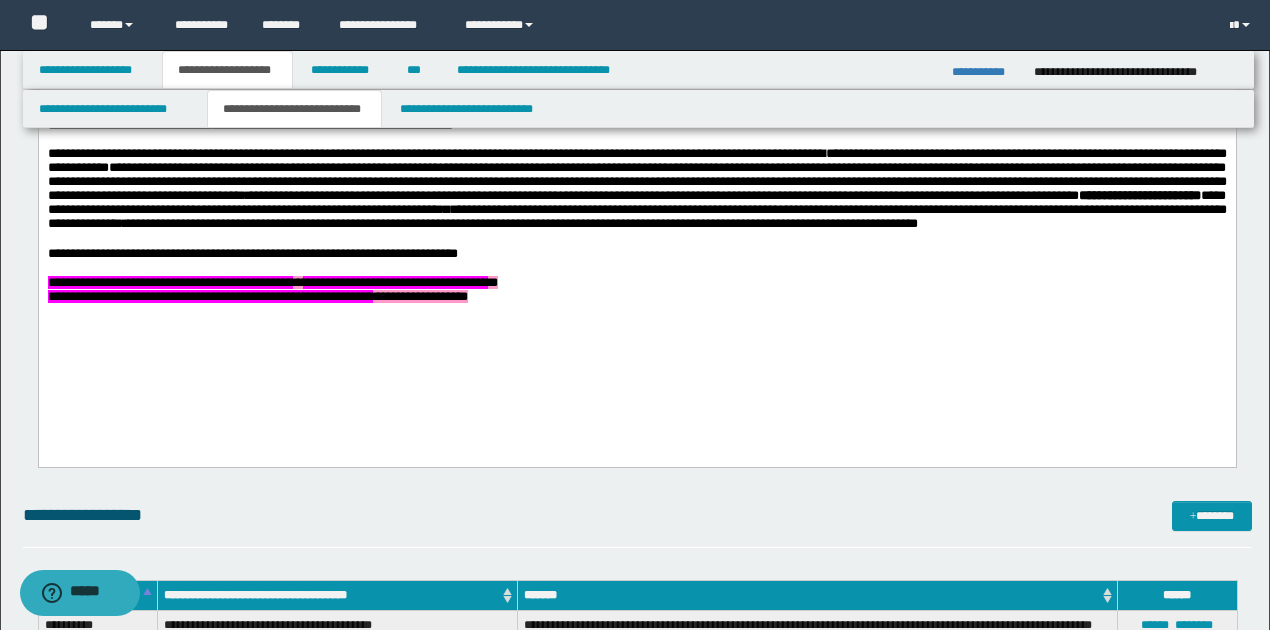 scroll, scrollTop: 764, scrollLeft: 0, axis: vertical 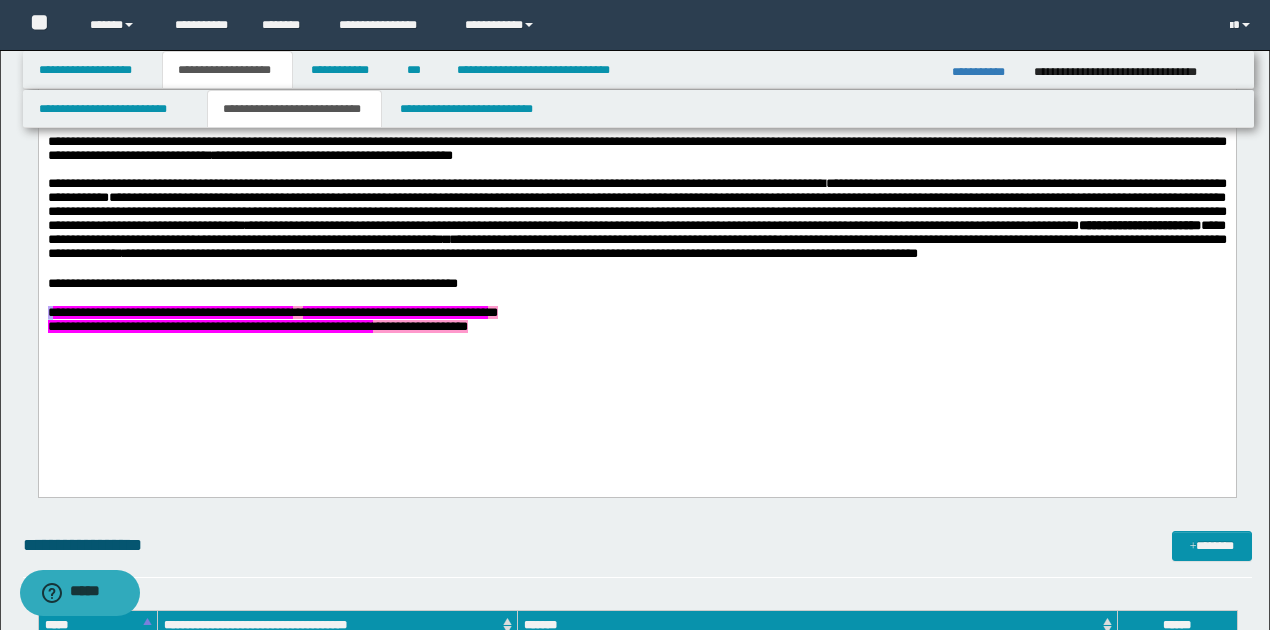 click on "**********" at bounding box center (272, 312) 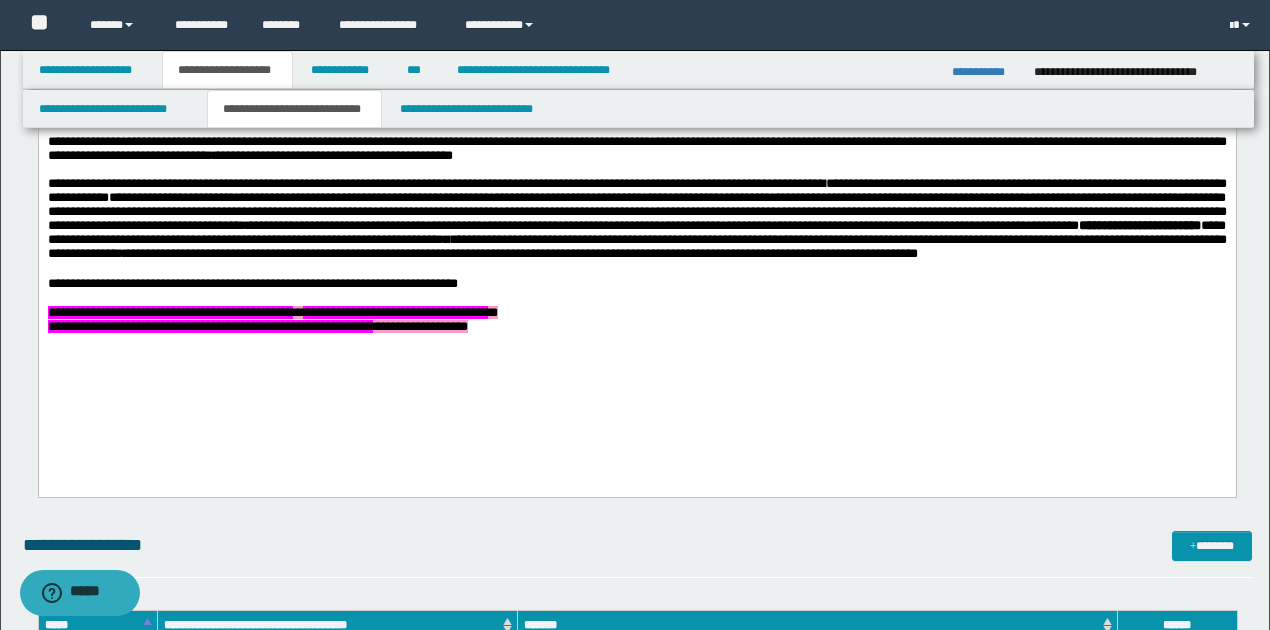 click on "**********" at bounding box center (636, 217) 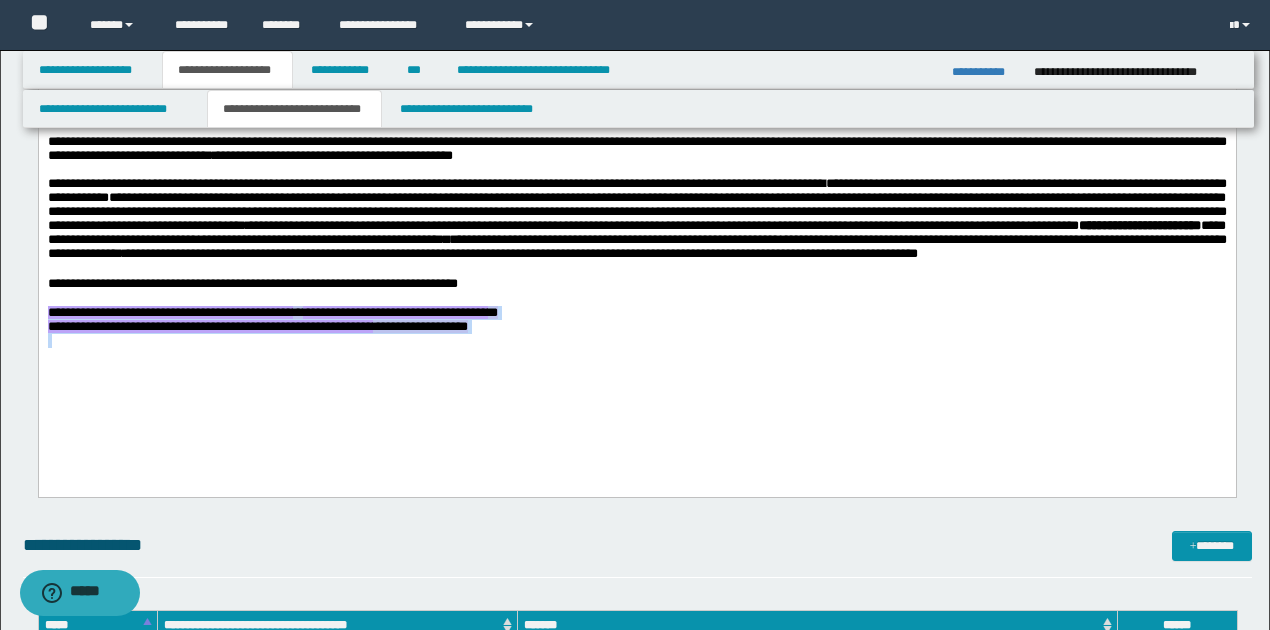 drag, startPoint x: 46, startPoint y: 351, endPoint x: 660, endPoint y: 376, distance: 614.5087 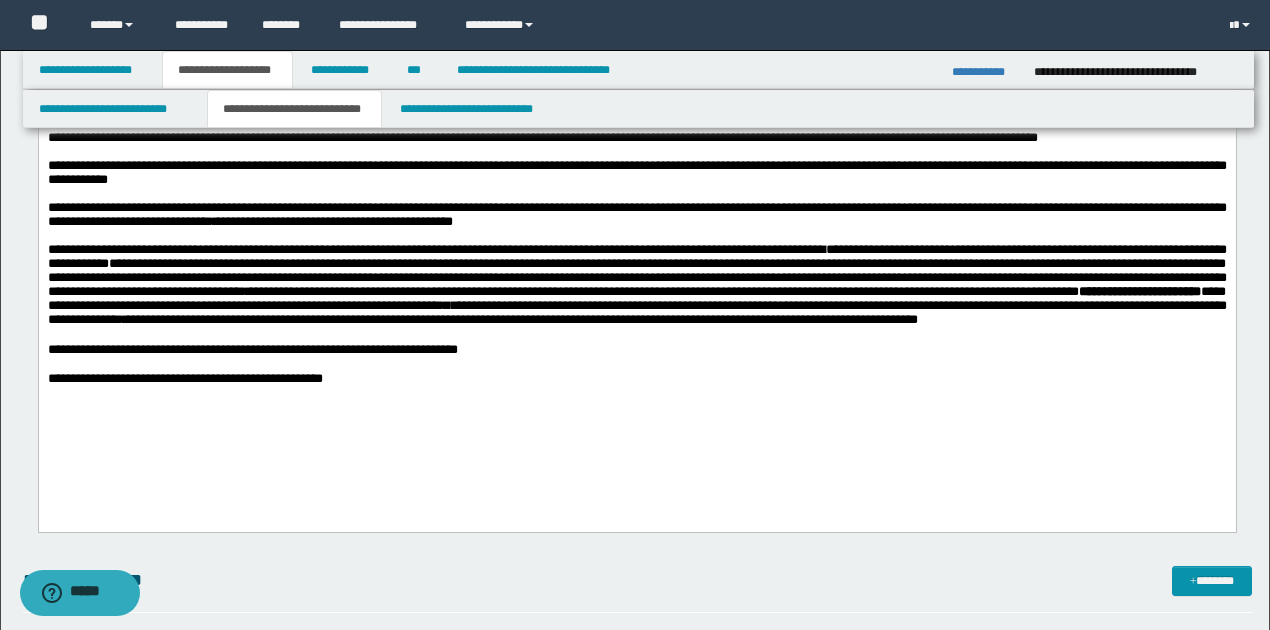 scroll, scrollTop: 697, scrollLeft: 0, axis: vertical 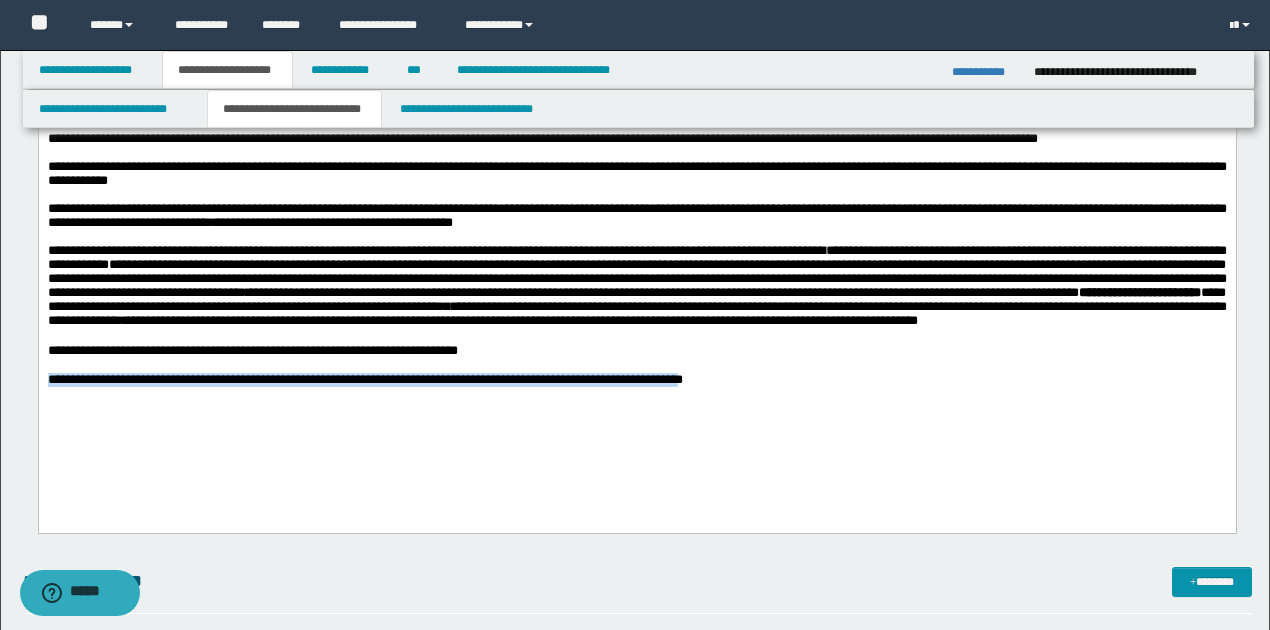 drag, startPoint x: 50, startPoint y: 419, endPoint x: 1024, endPoint y: 425, distance: 974.0185 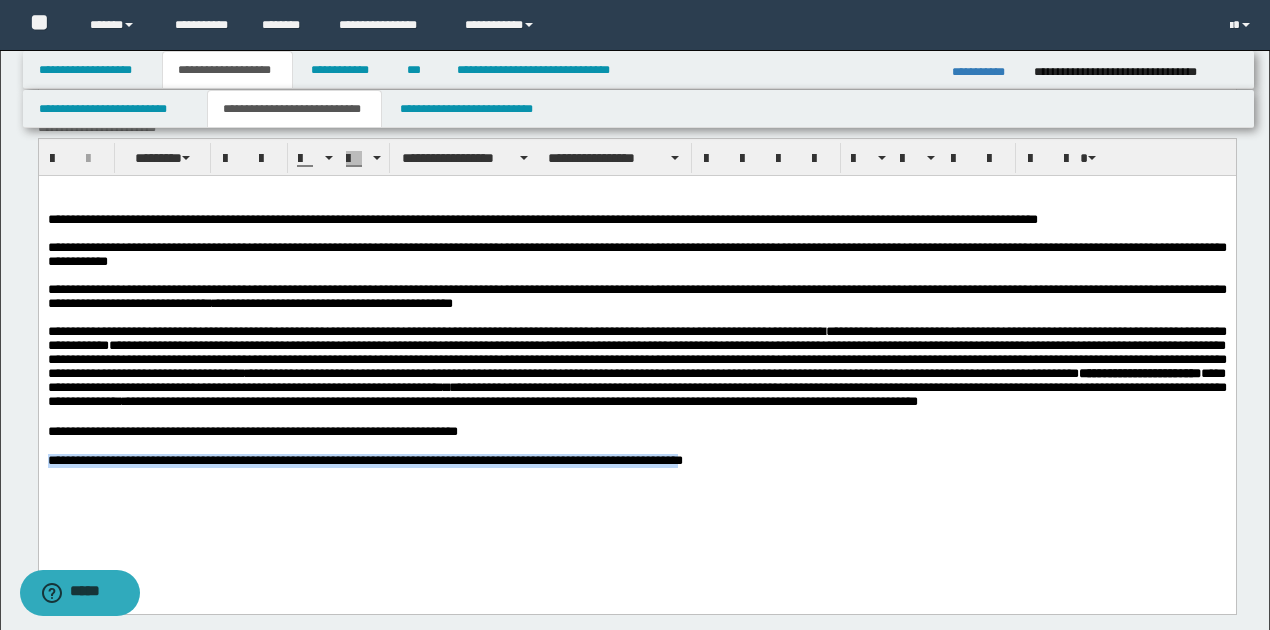 scroll, scrollTop: 564, scrollLeft: 0, axis: vertical 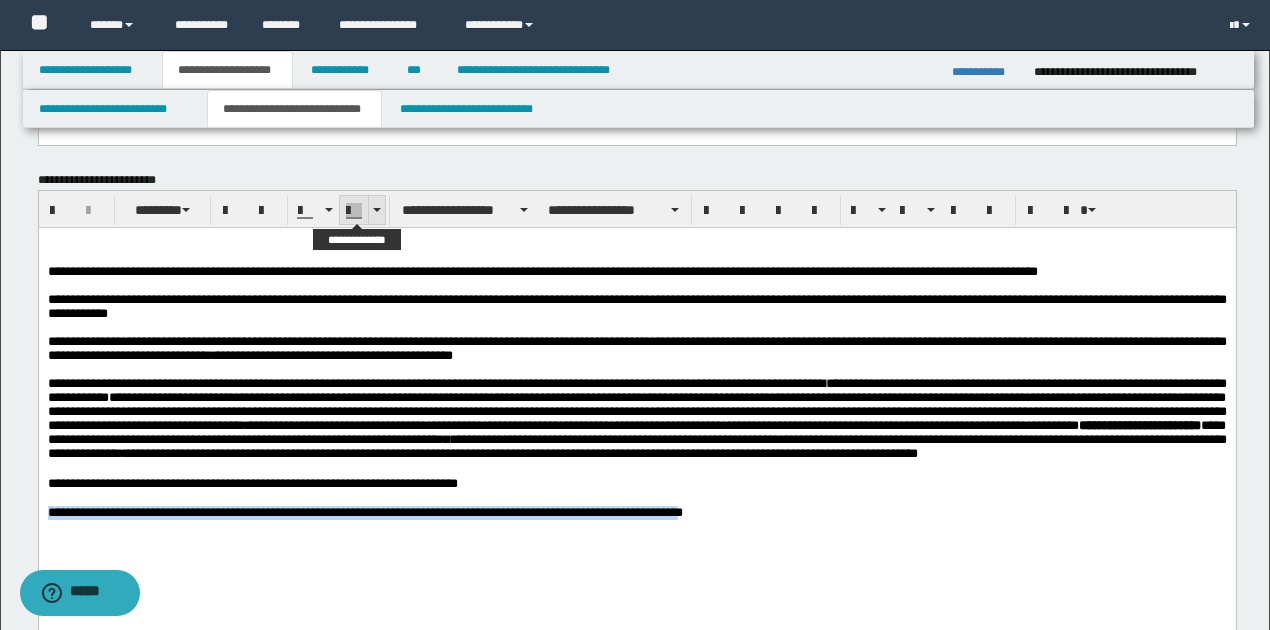 click at bounding box center (376, 210) 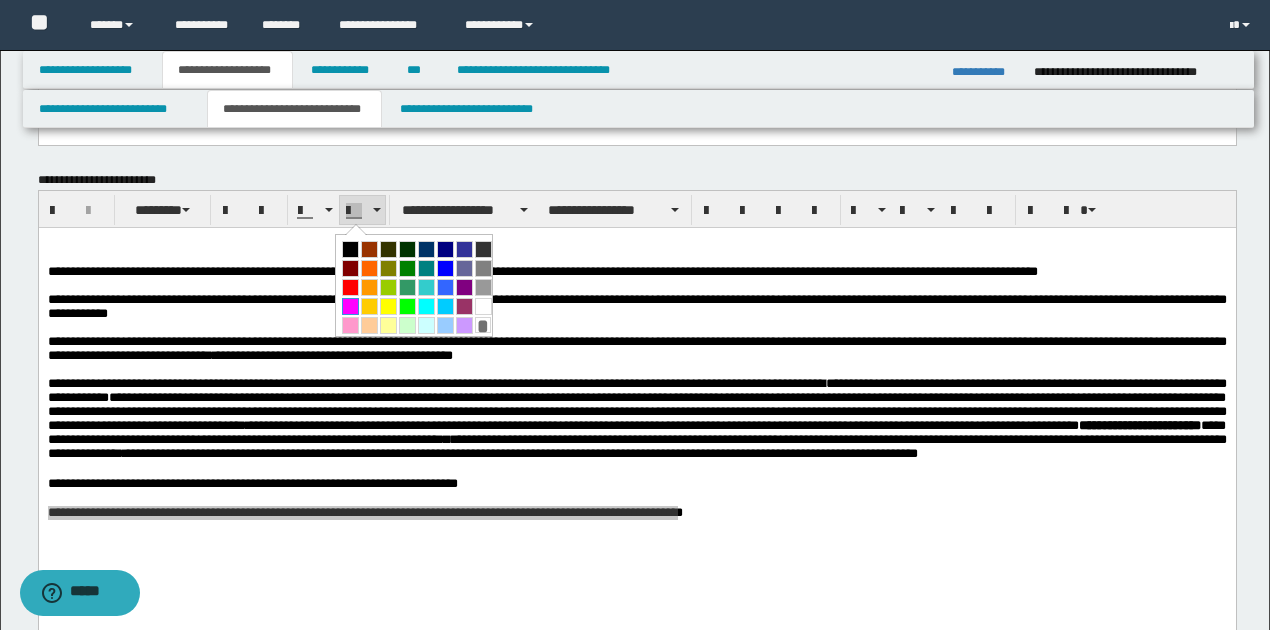 drag, startPoint x: 354, startPoint y: 303, endPoint x: 362, endPoint y: 111, distance: 192.1666 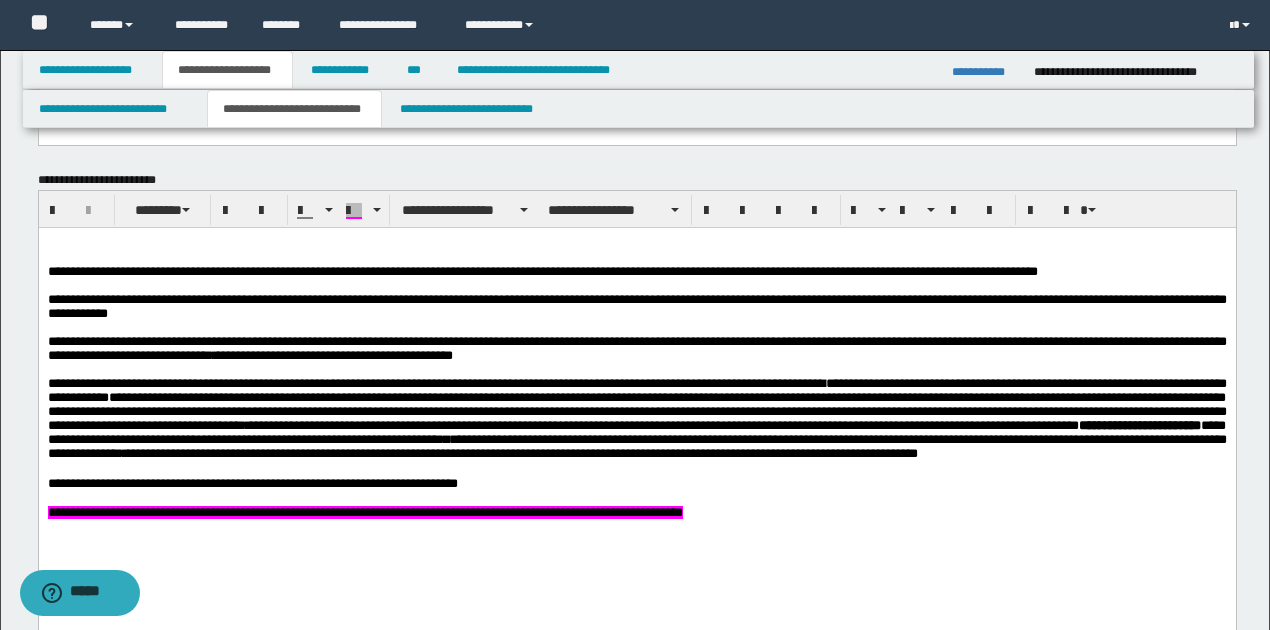 click on "**********" at bounding box center (636, 418) 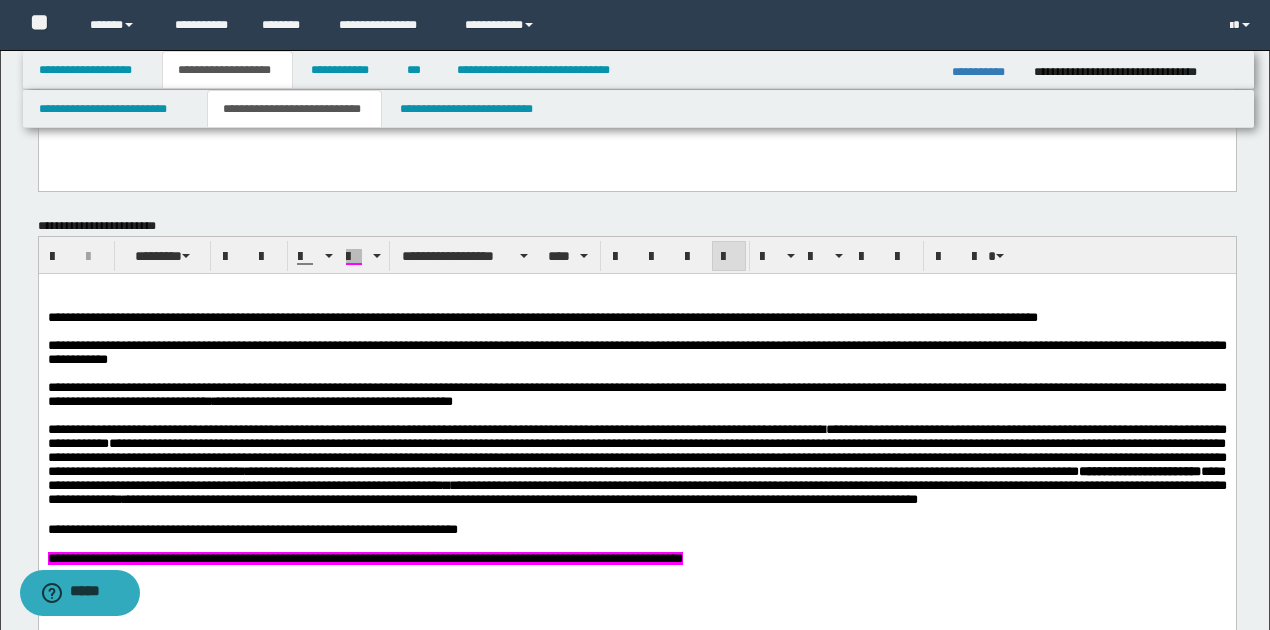 scroll, scrollTop: 764, scrollLeft: 0, axis: vertical 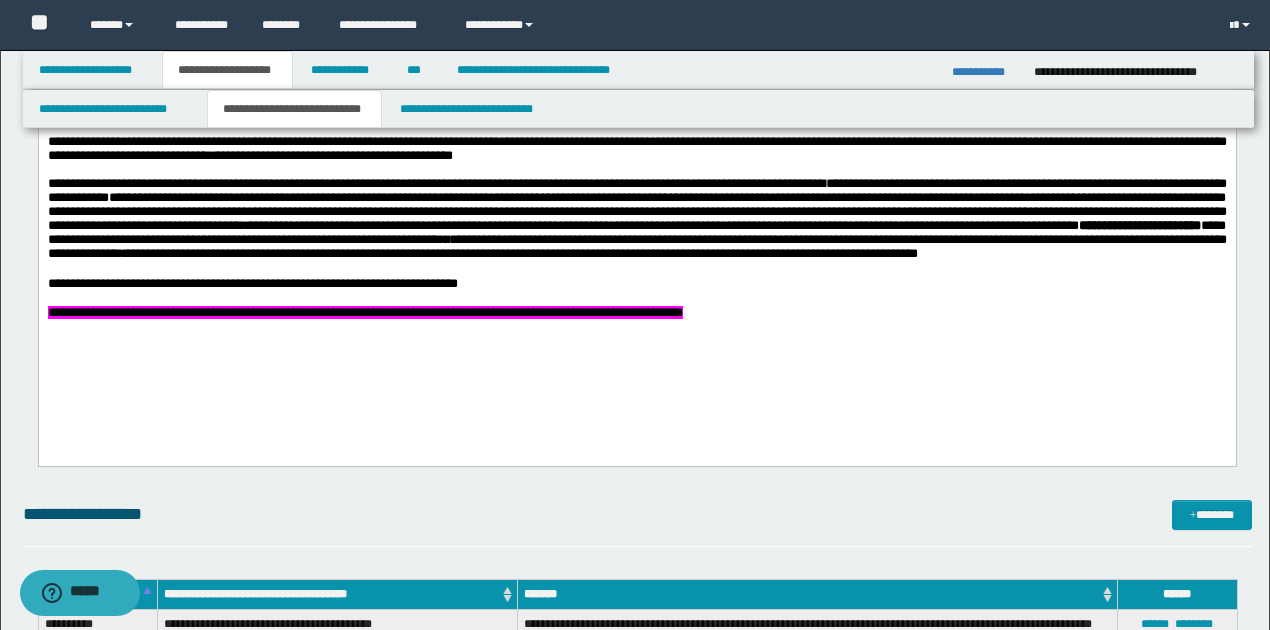 click on "**********" at bounding box center [364, 312] 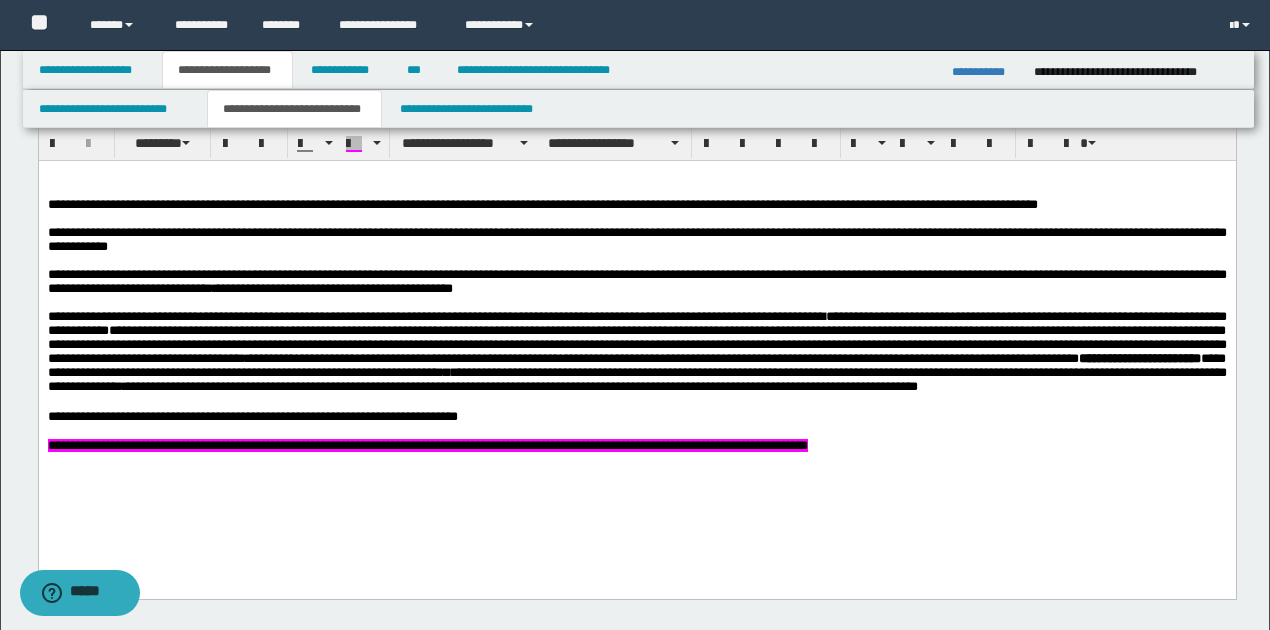 scroll, scrollTop: 630, scrollLeft: 0, axis: vertical 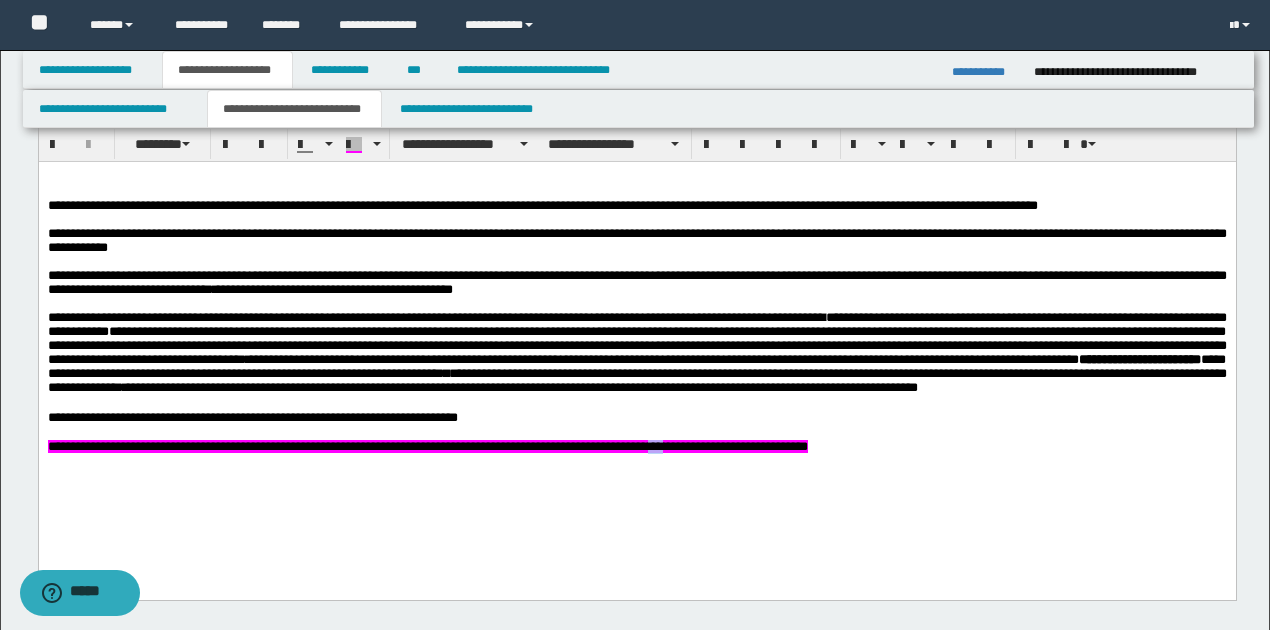 drag, startPoint x: 968, startPoint y: 485, endPoint x: 982, endPoint y: 486, distance: 14.035668 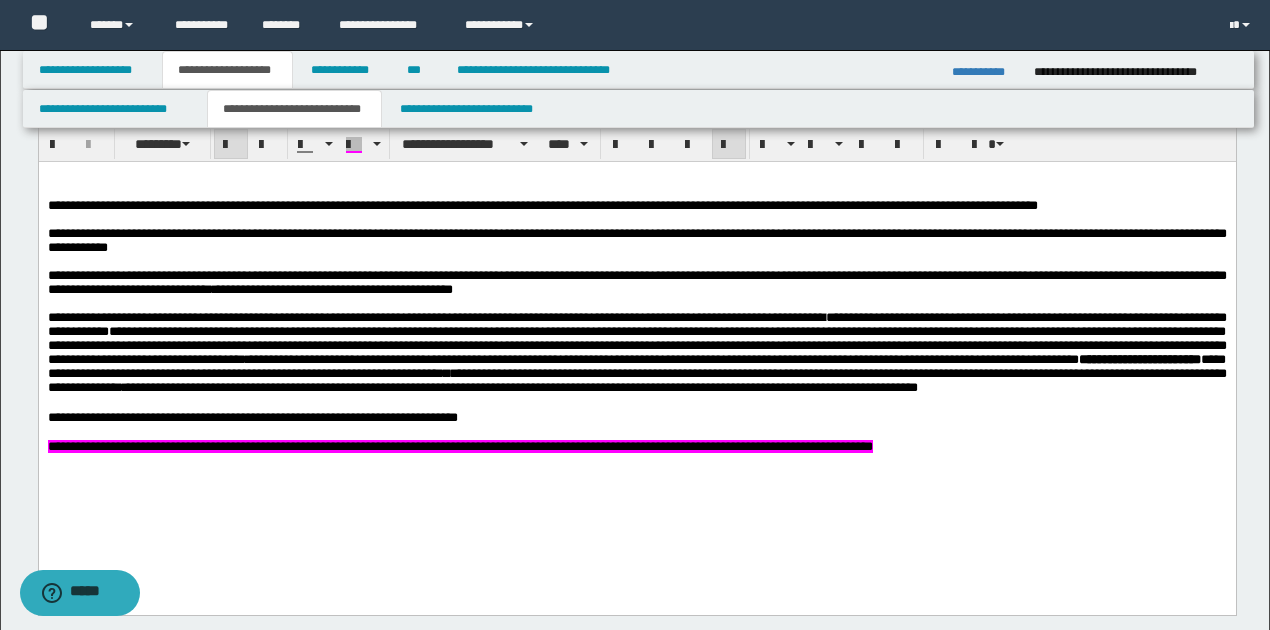 click on "**********" at bounding box center [1139, 359] 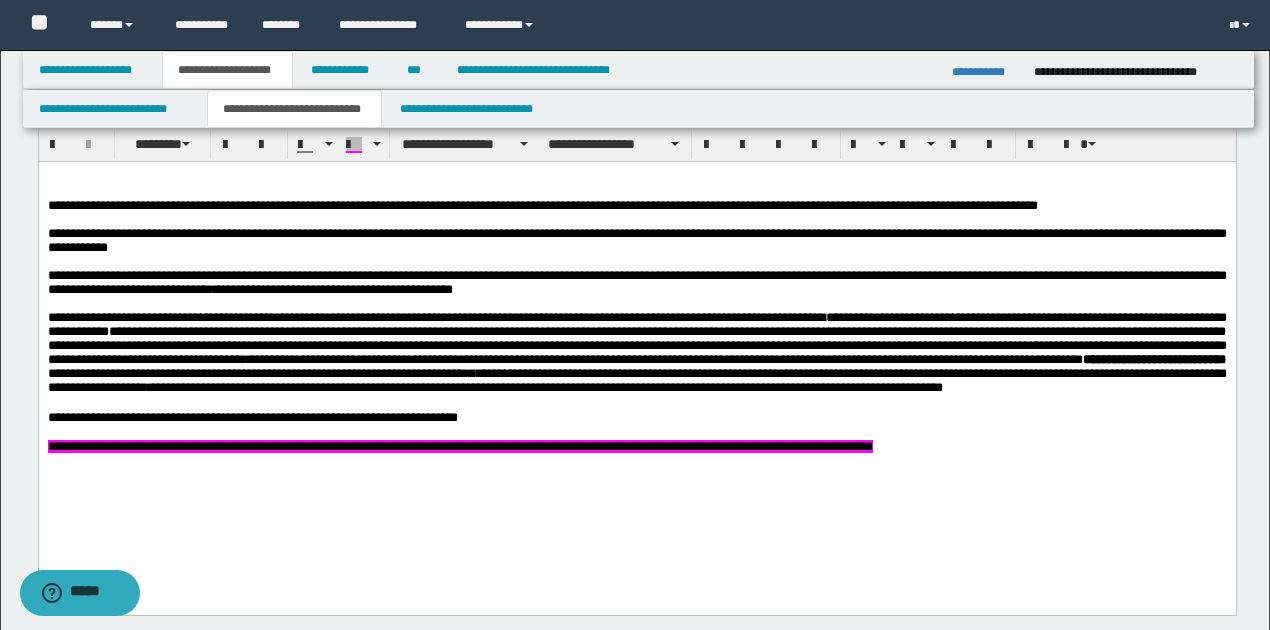 click on "**********" at bounding box center [459, 446] 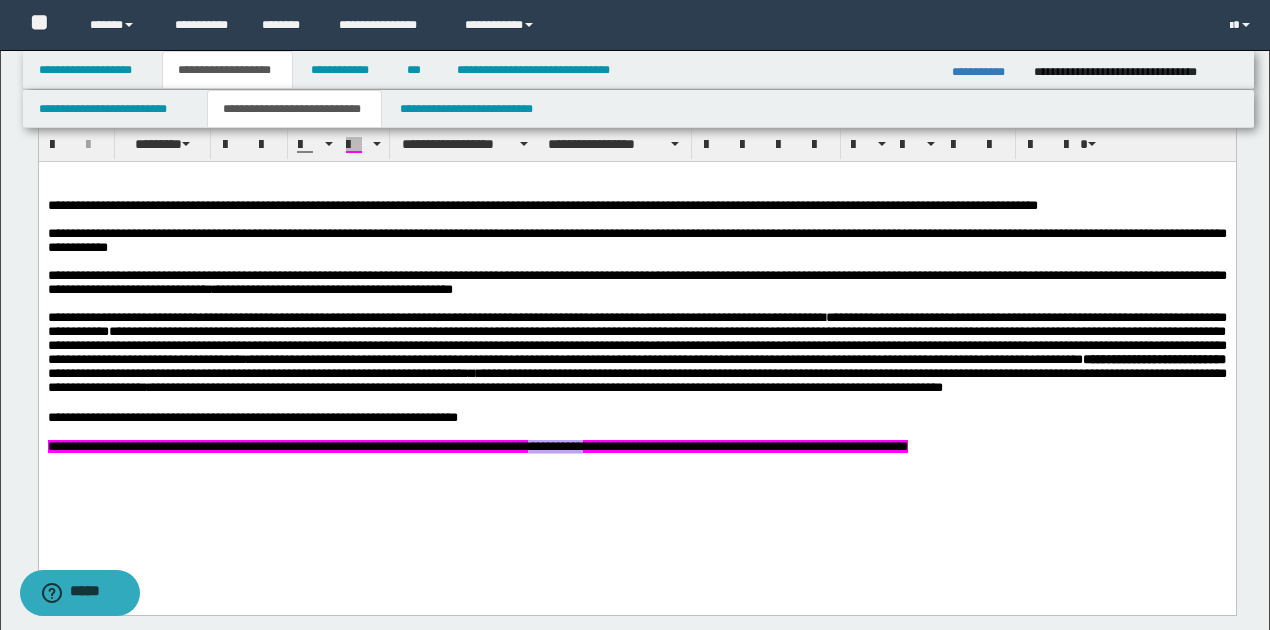 drag, startPoint x: 772, startPoint y: 485, endPoint x: 856, endPoint y: 488, distance: 84.05355 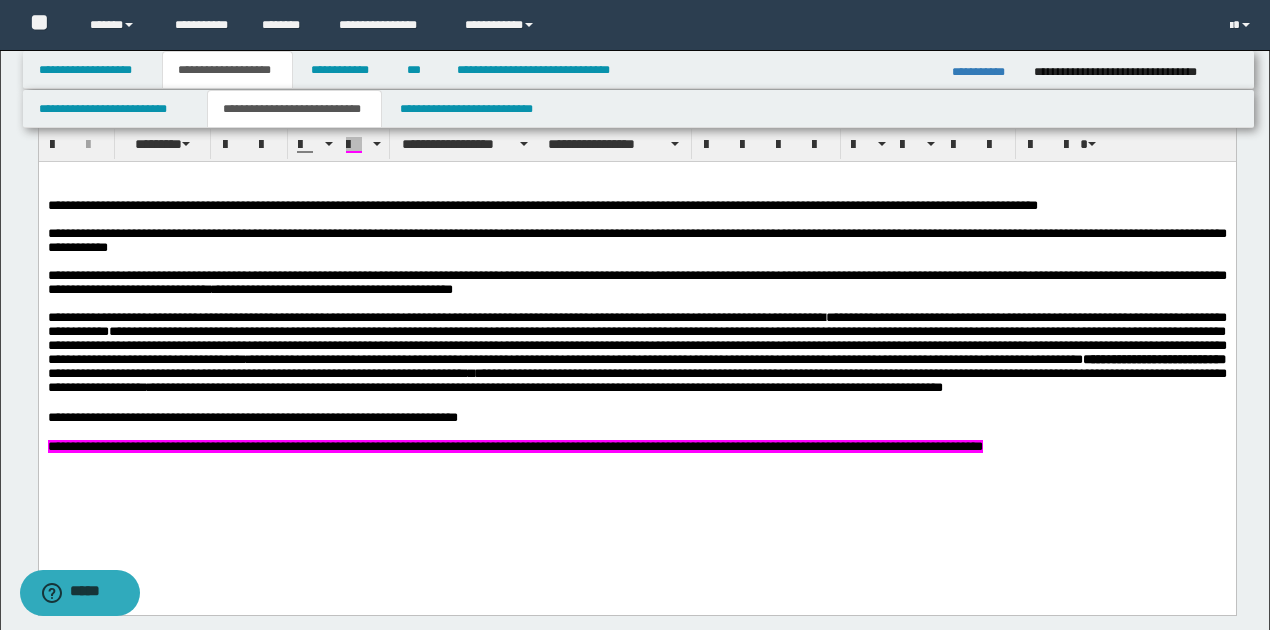 click on "**********" at bounding box center (514, 446) 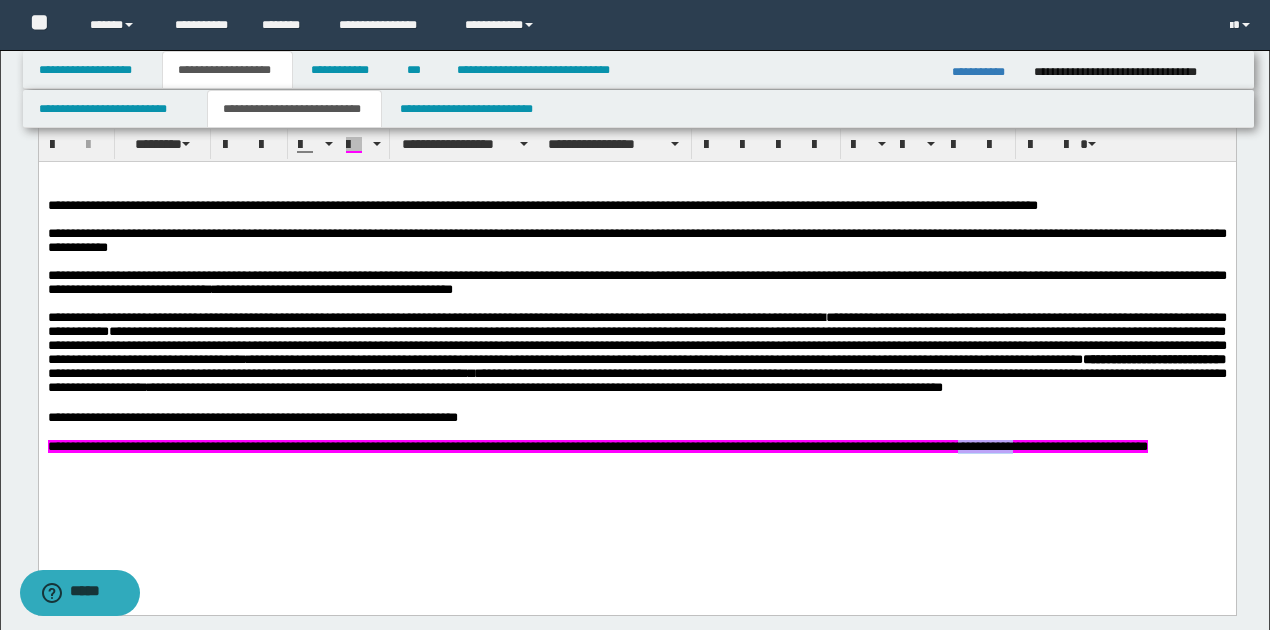 drag, startPoint x: 140, startPoint y: 498, endPoint x: 230, endPoint y: 499, distance: 90.005554 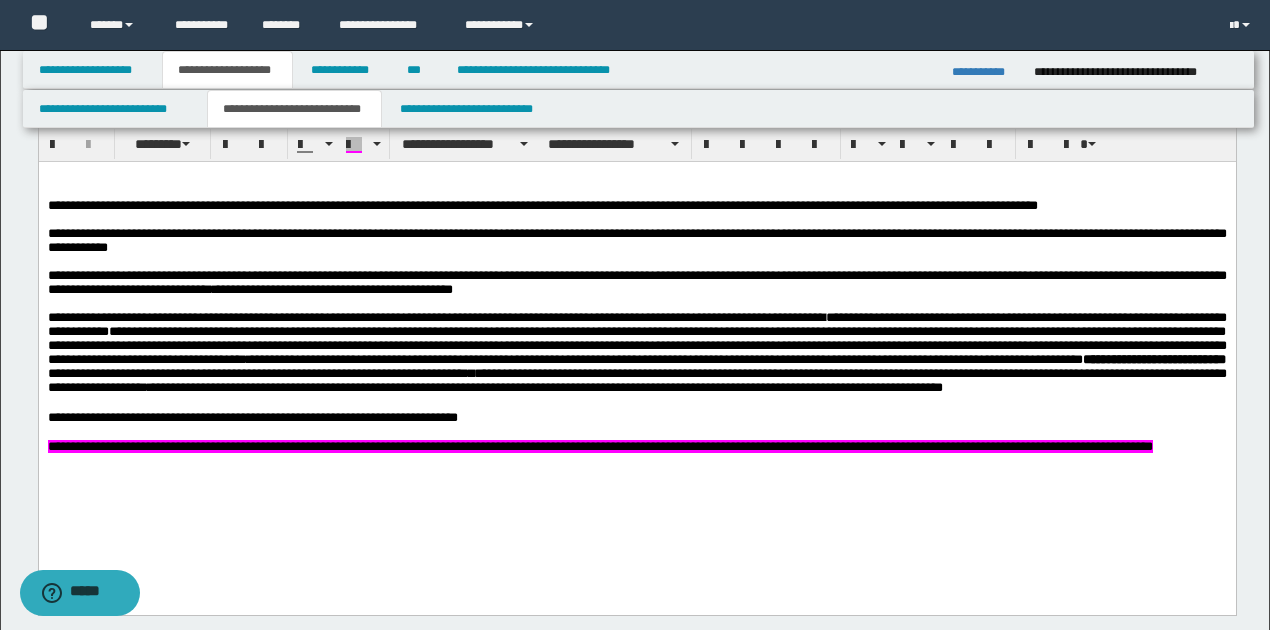 click on "**********" at bounding box center [637, 455] 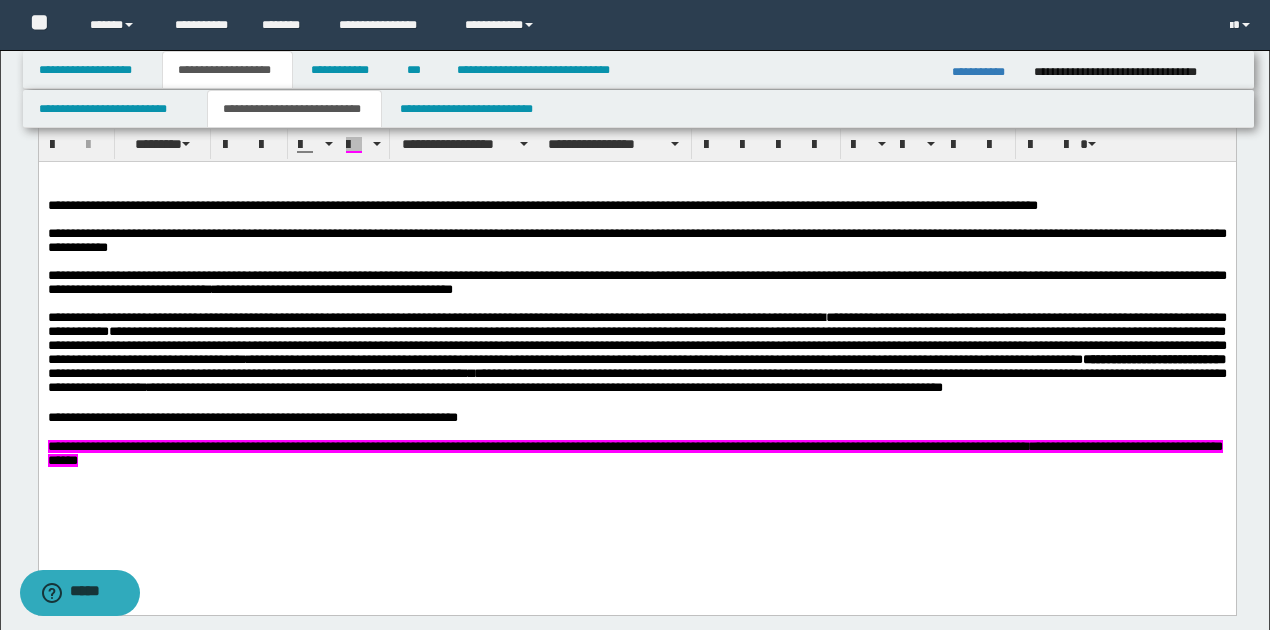 click on "**********" at bounding box center (985, 72) 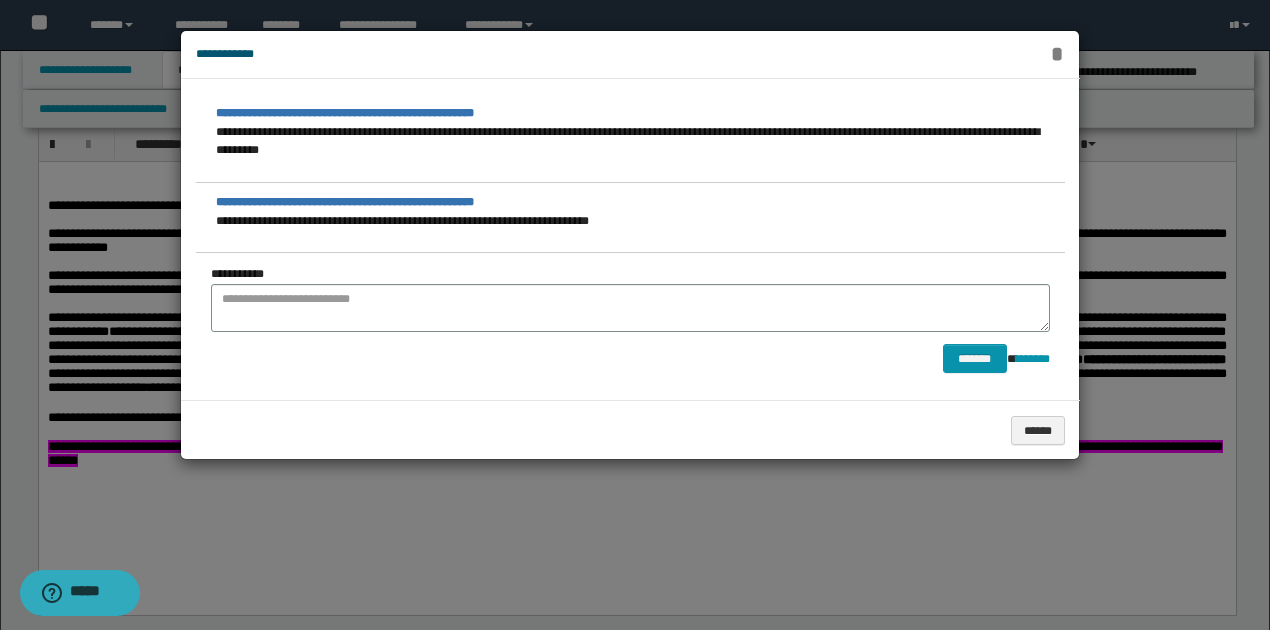click on "*" at bounding box center [1057, 54] 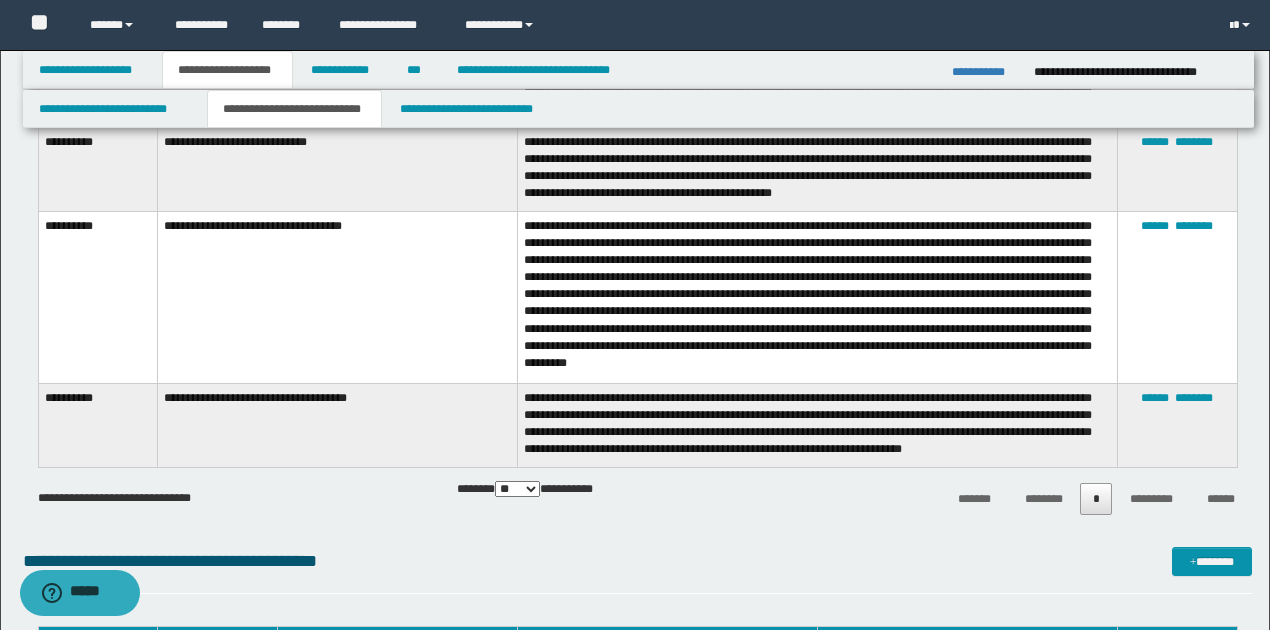 scroll, scrollTop: 2030, scrollLeft: 0, axis: vertical 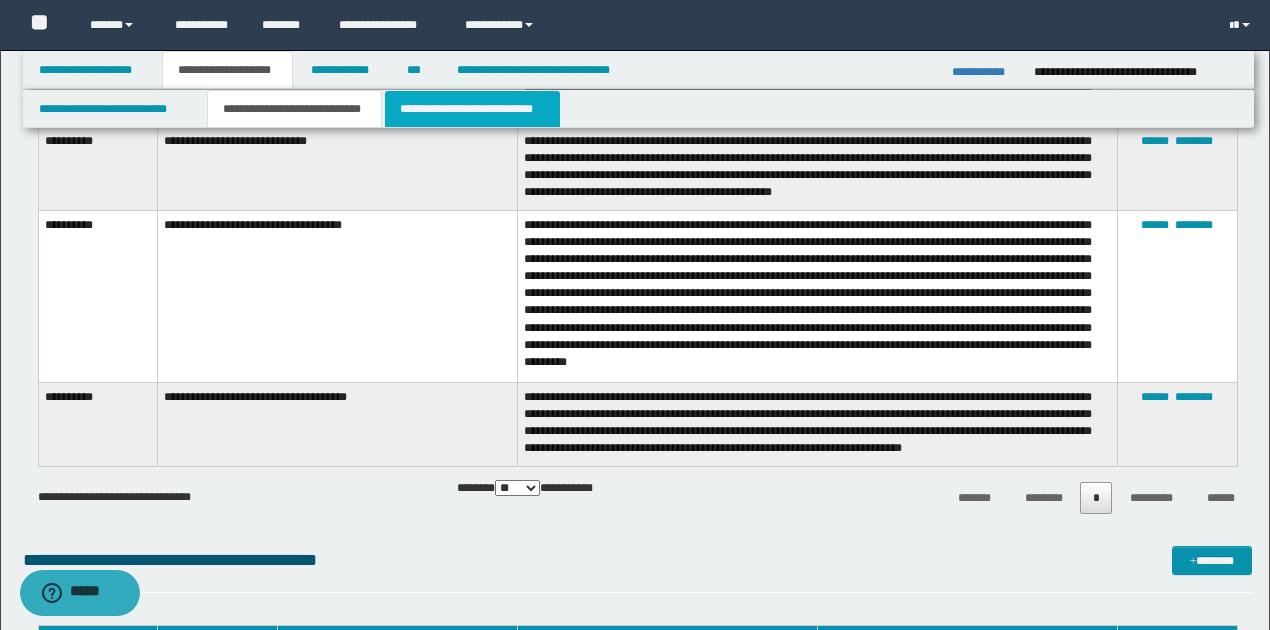 click on "**********" at bounding box center [472, 109] 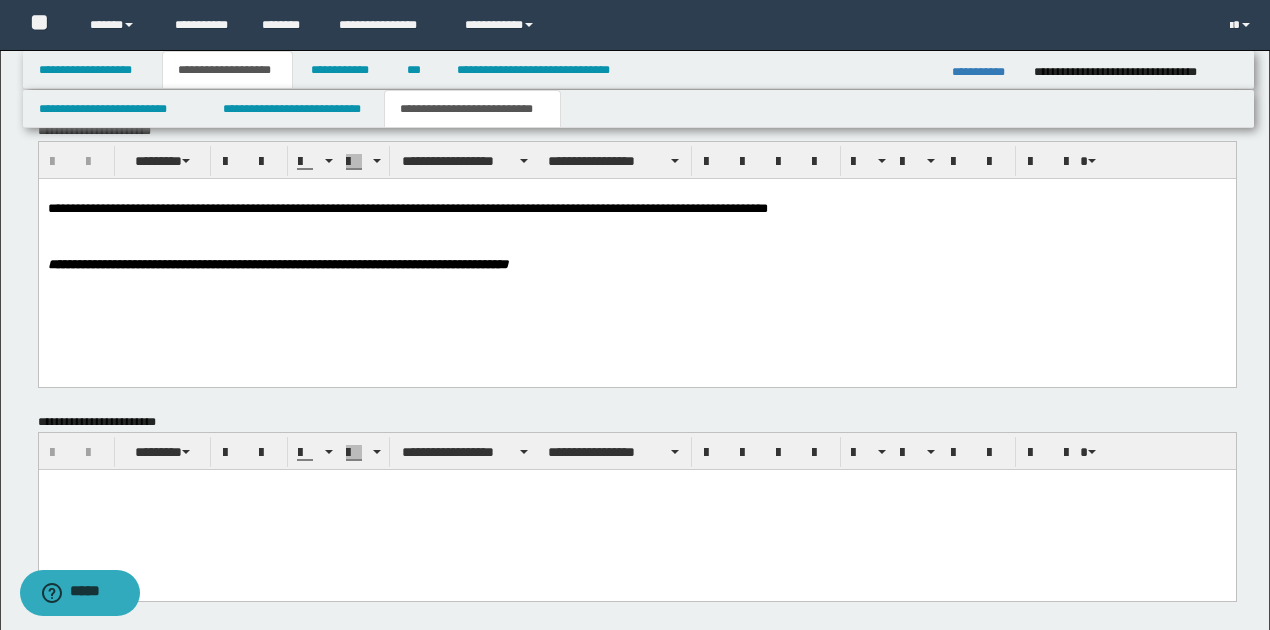 scroll, scrollTop: 943, scrollLeft: 0, axis: vertical 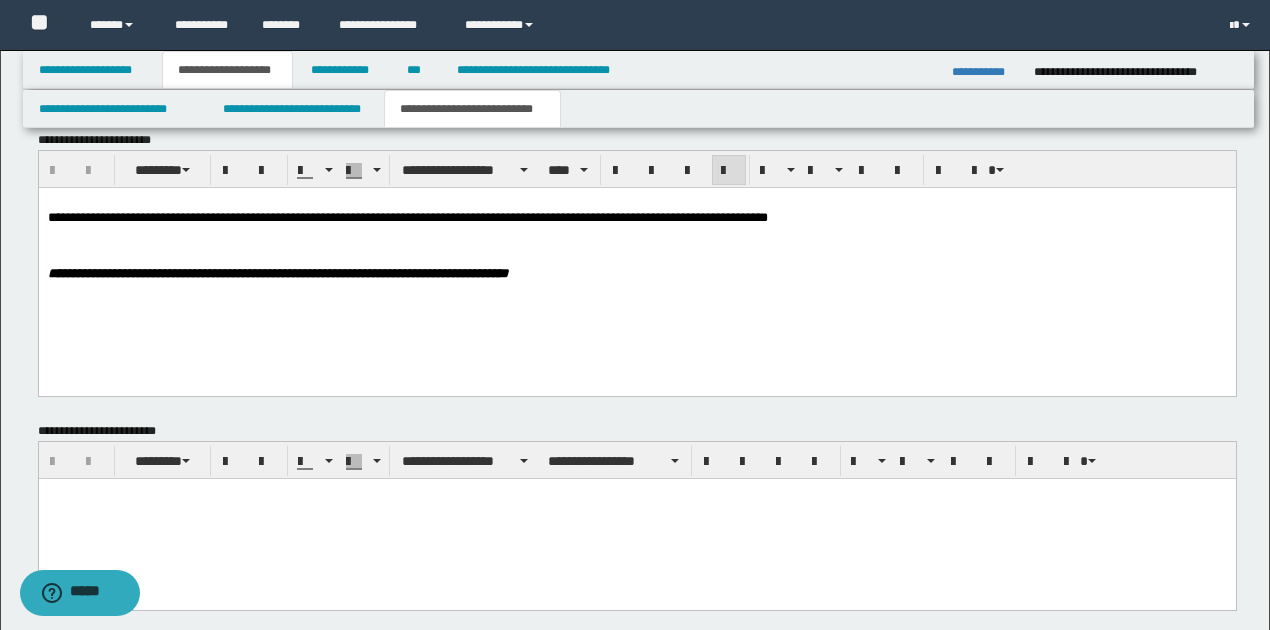click on "**********" at bounding box center [636, 262] 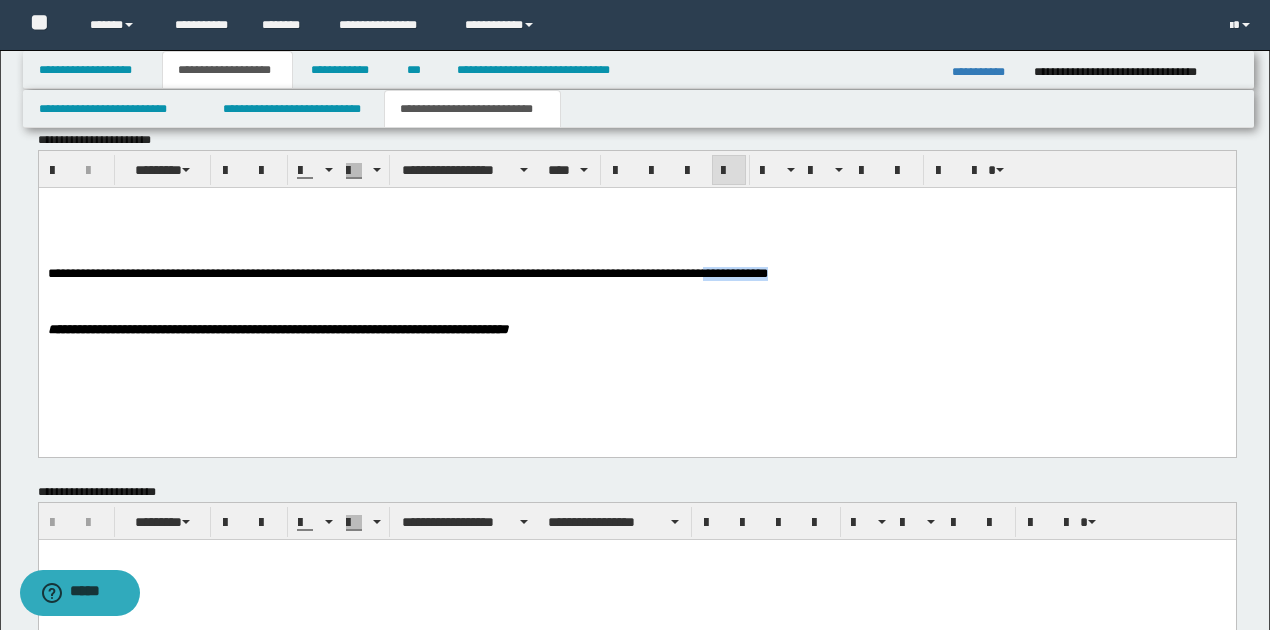 drag, startPoint x: 742, startPoint y: 279, endPoint x: 816, endPoint y: 281, distance: 74.02702 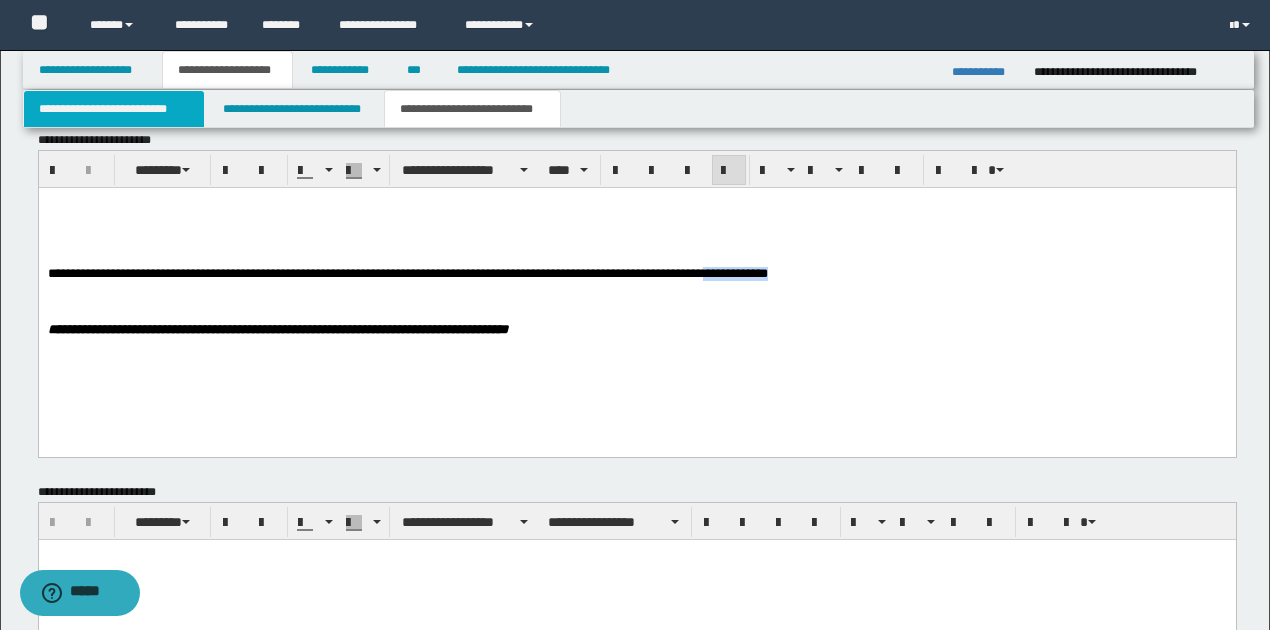 type 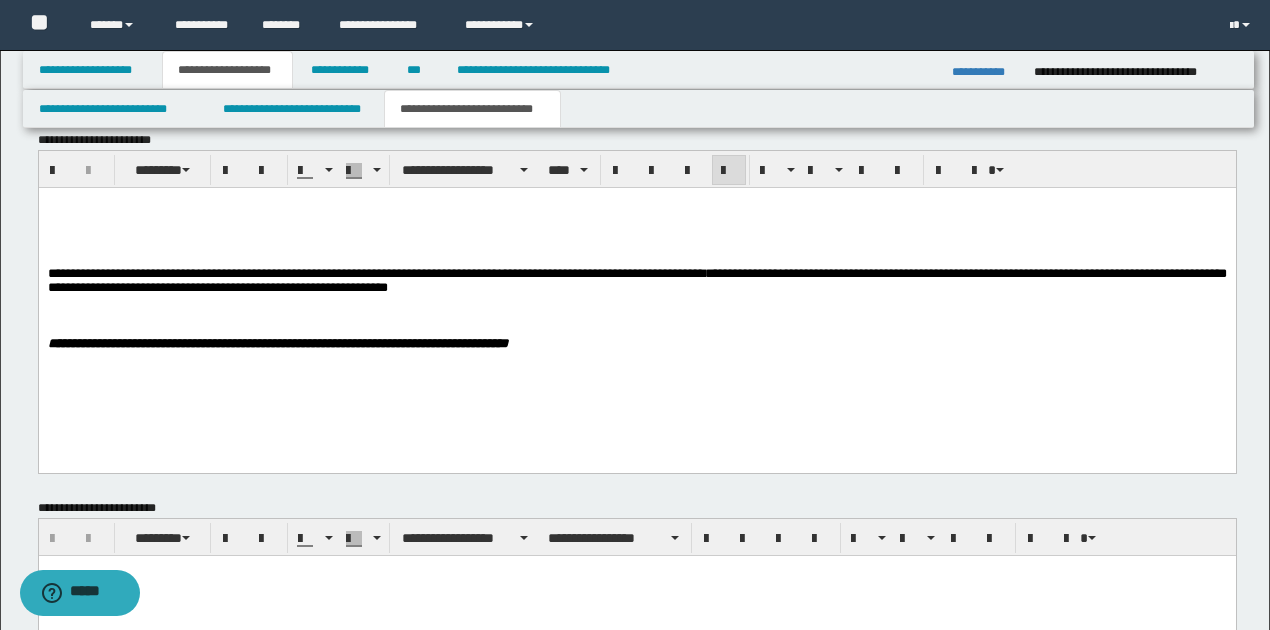 click on "**********" at bounding box center [636, 279] 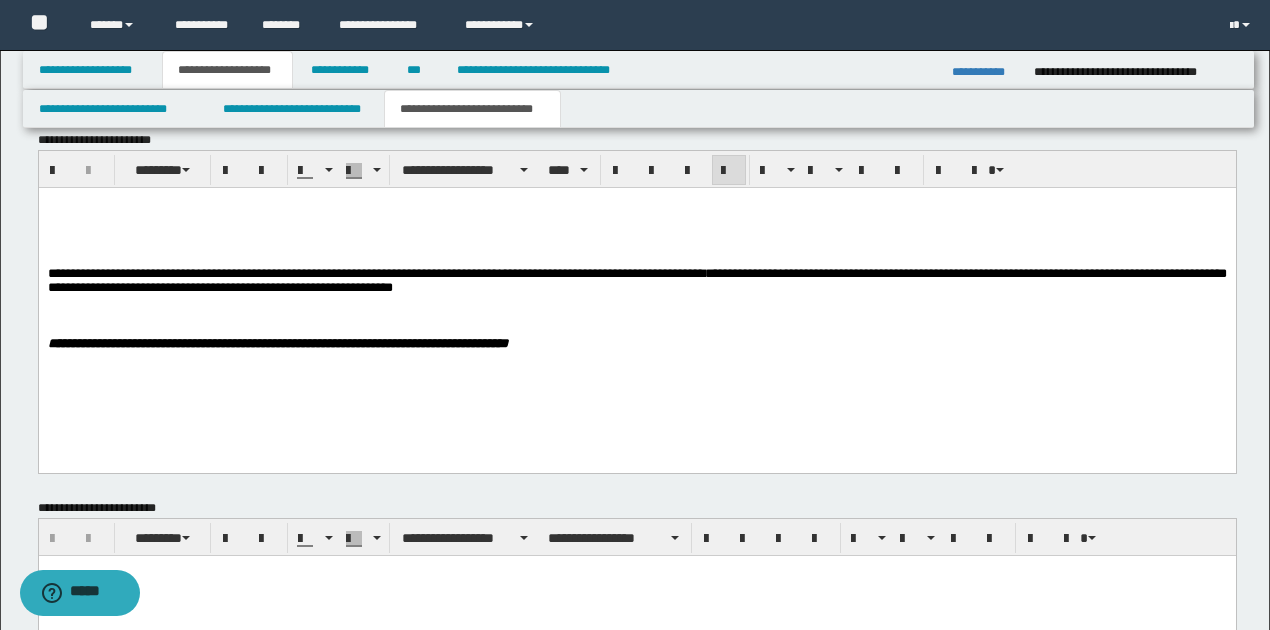 click on "**********" at bounding box center (636, 280) 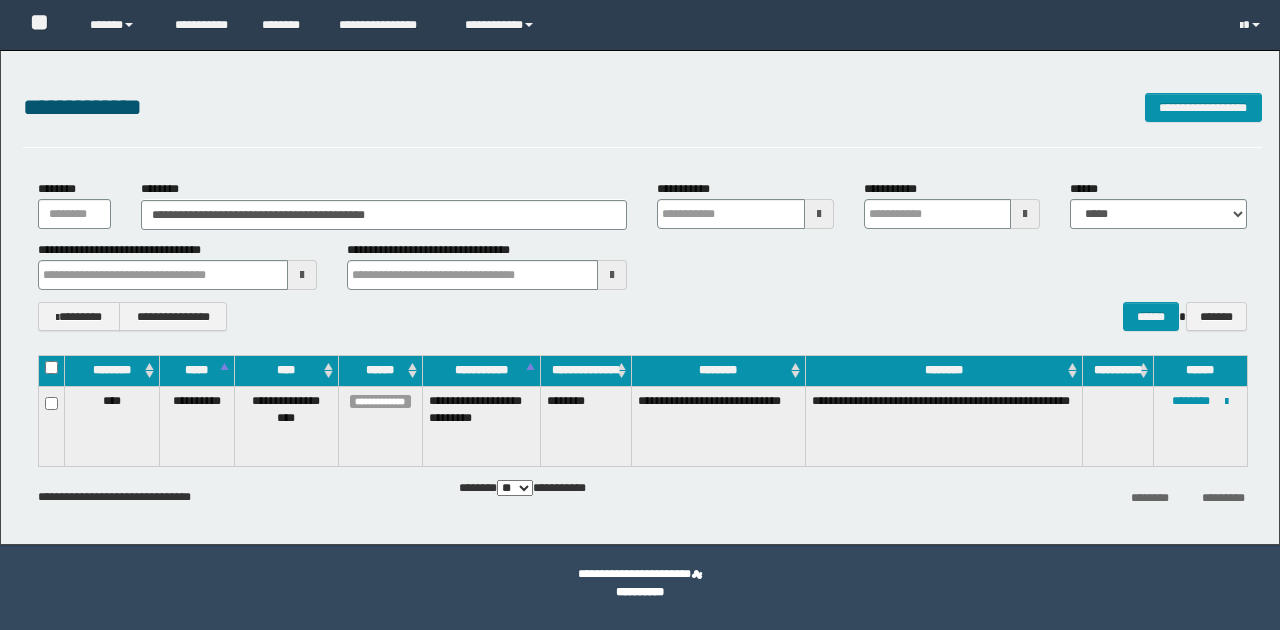 scroll, scrollTop: 0, scrollLeft: 0, axis: both 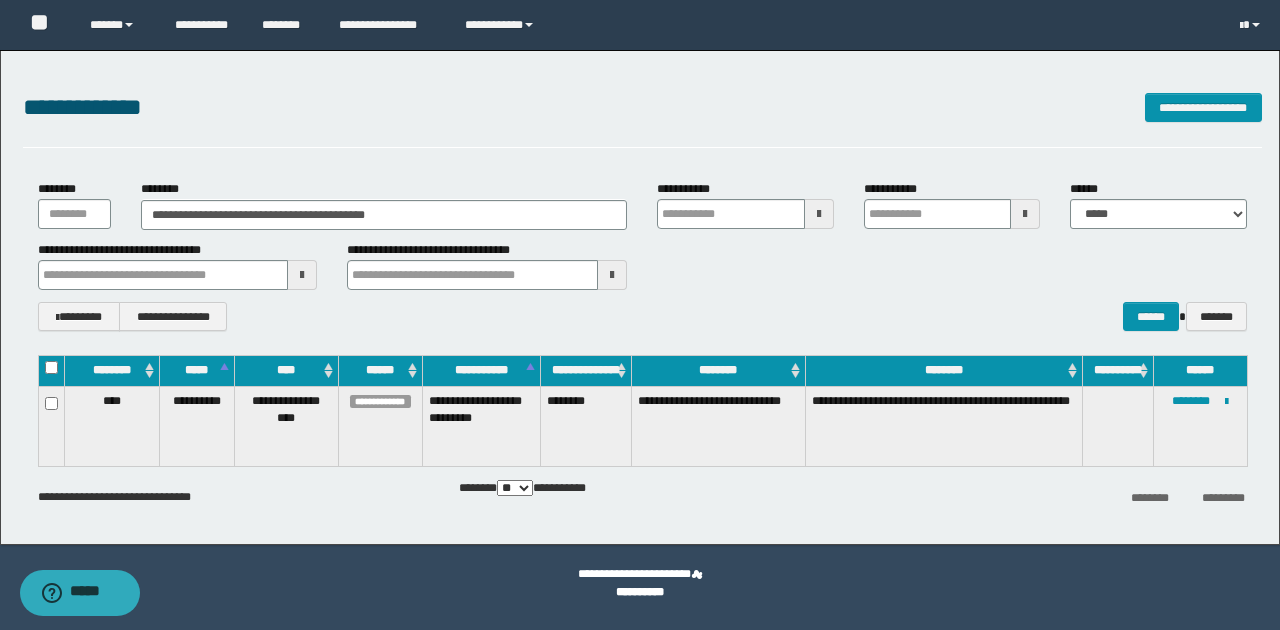 click on "**********" at bounding box center (178, 265) 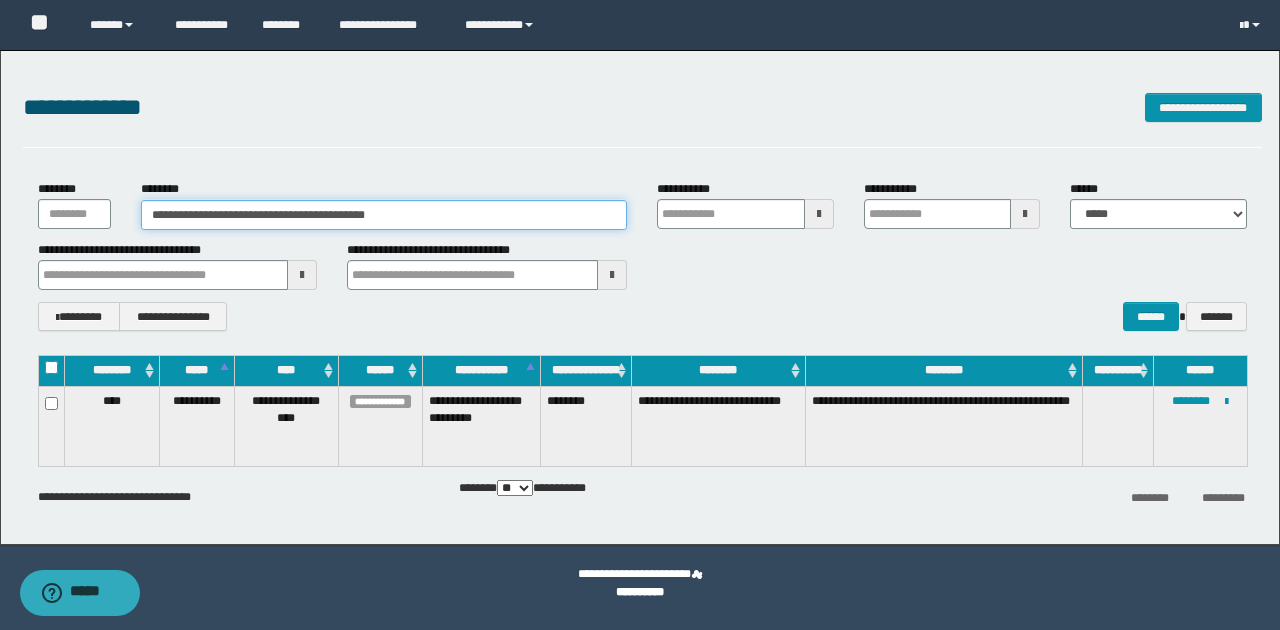 drag, startPoint x: 170, startPoint y: 218, endPoint x: 451, endPoint y: 220, distance: 281.0071 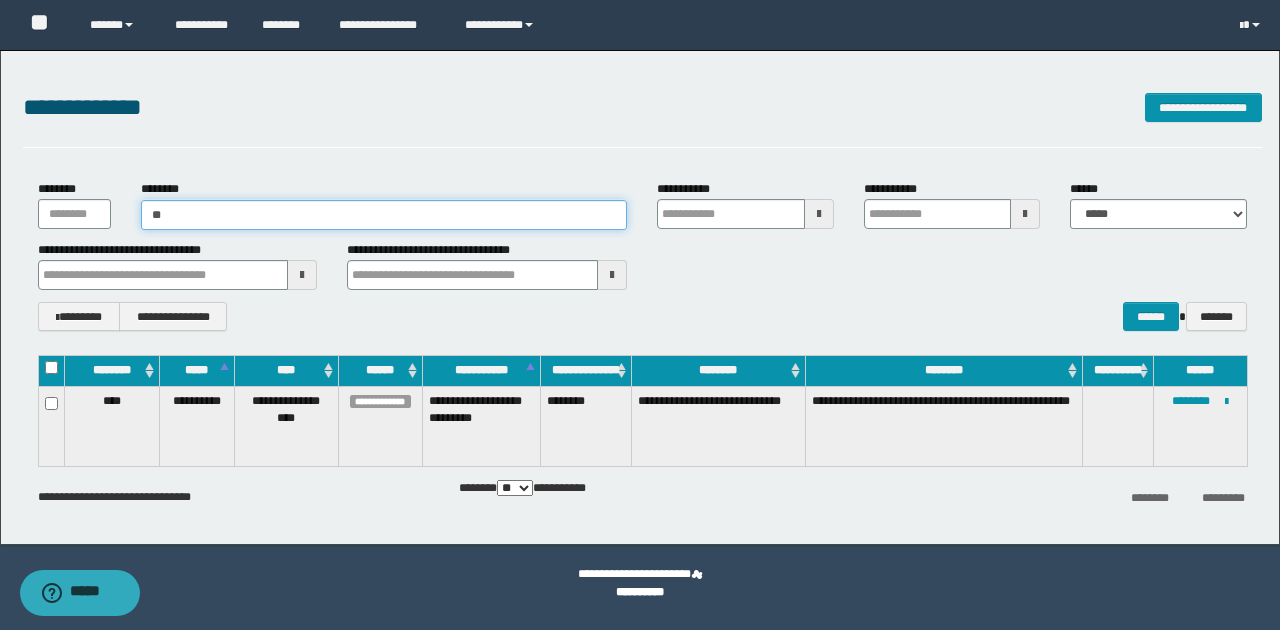type on "*" 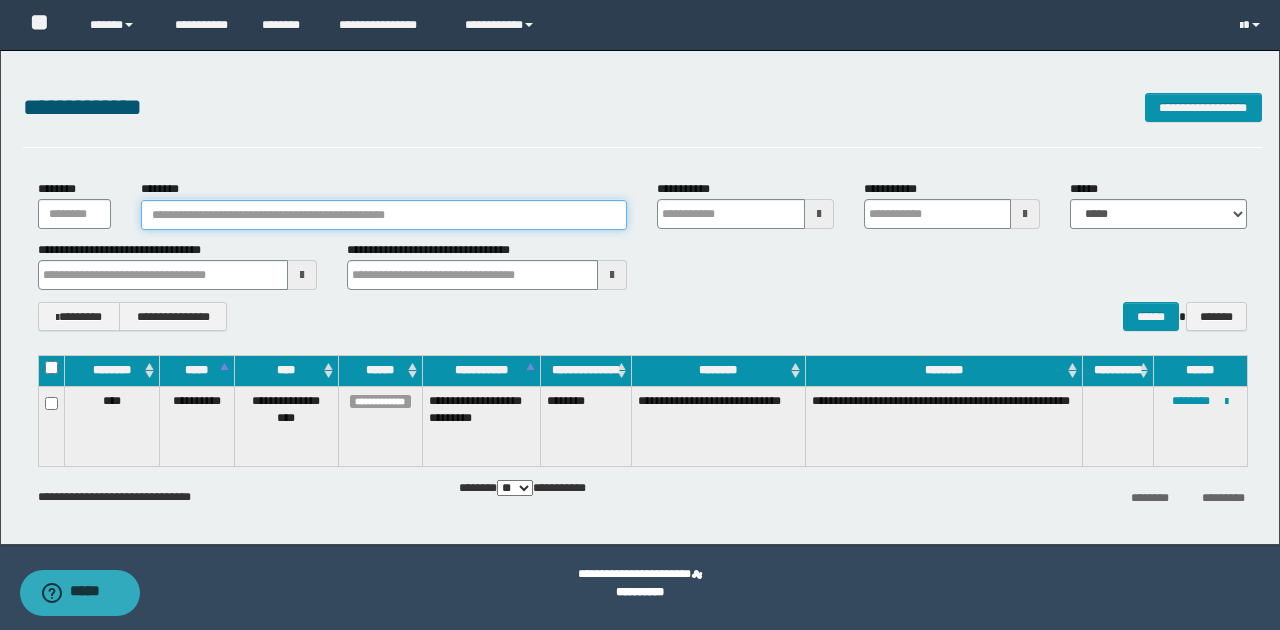 paste on "**********" 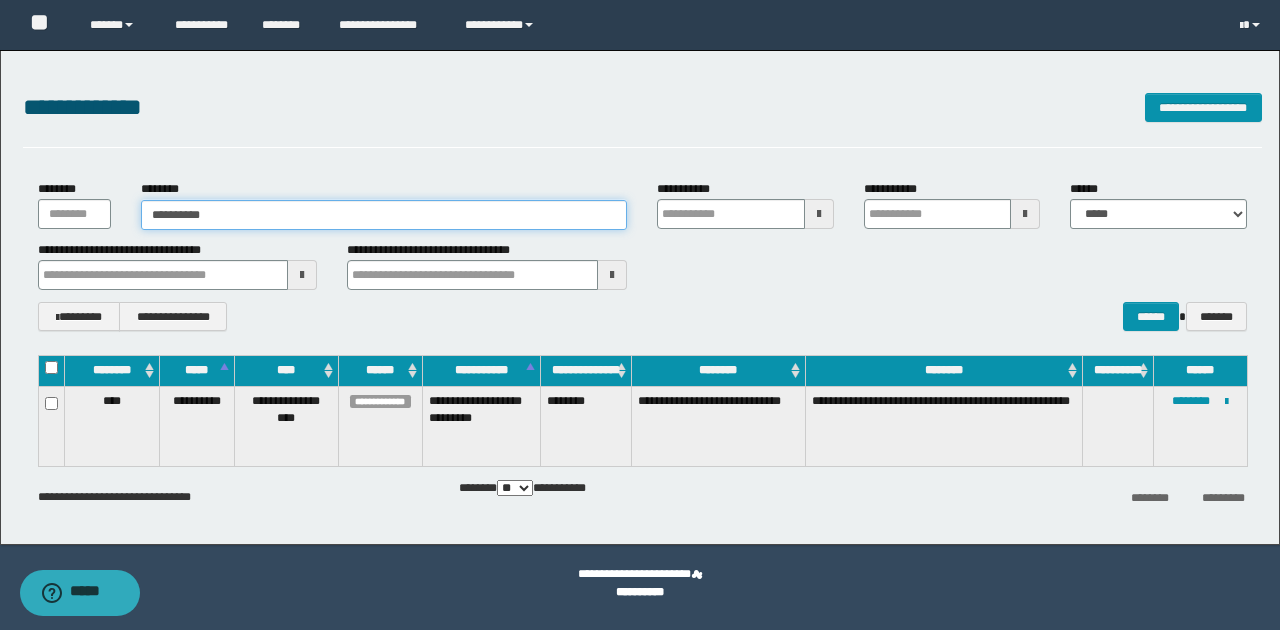 type on "**********" 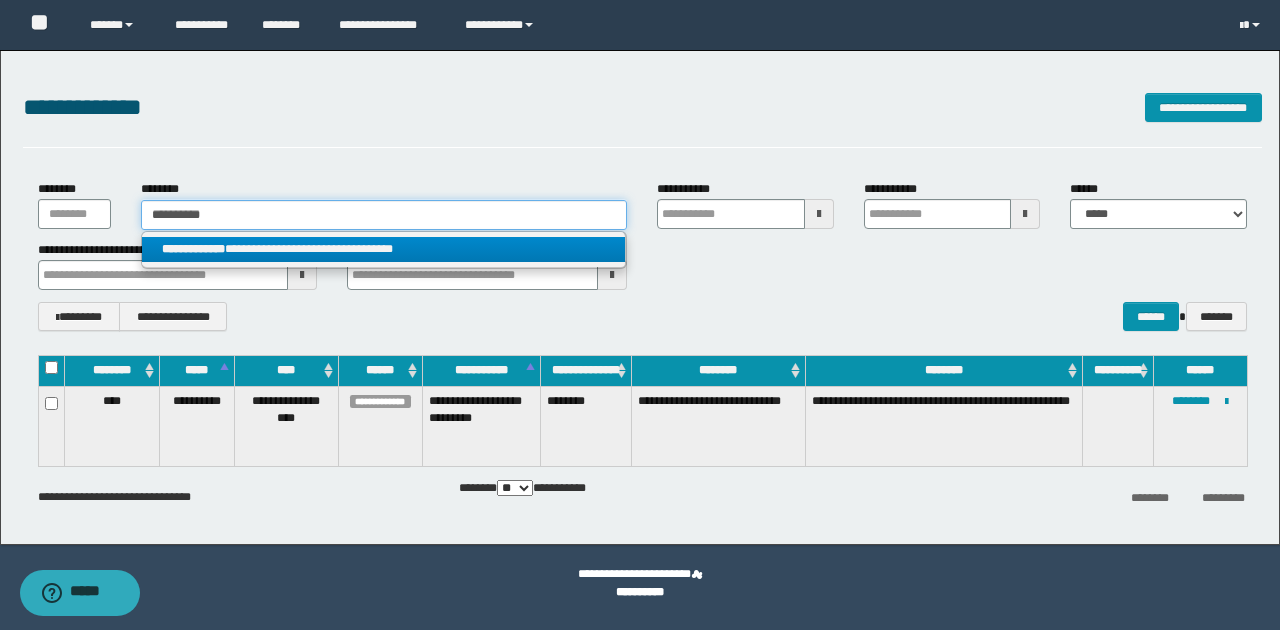 type on "**********" 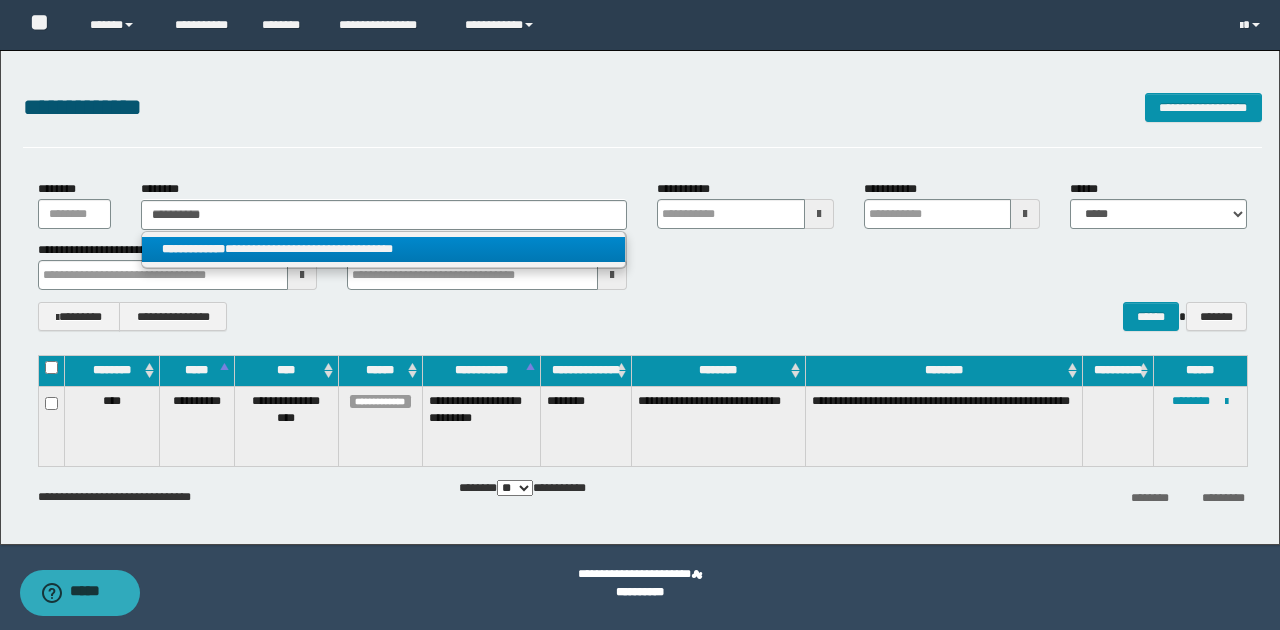click on "**********" at bounding box center (384, 249) 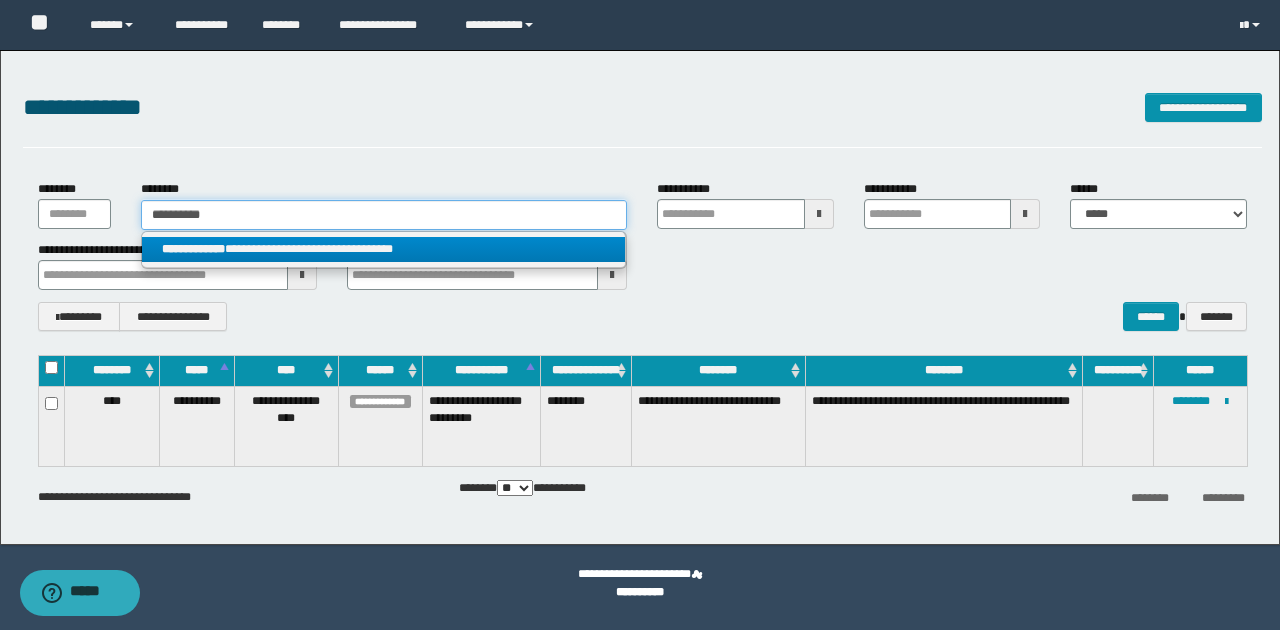 type 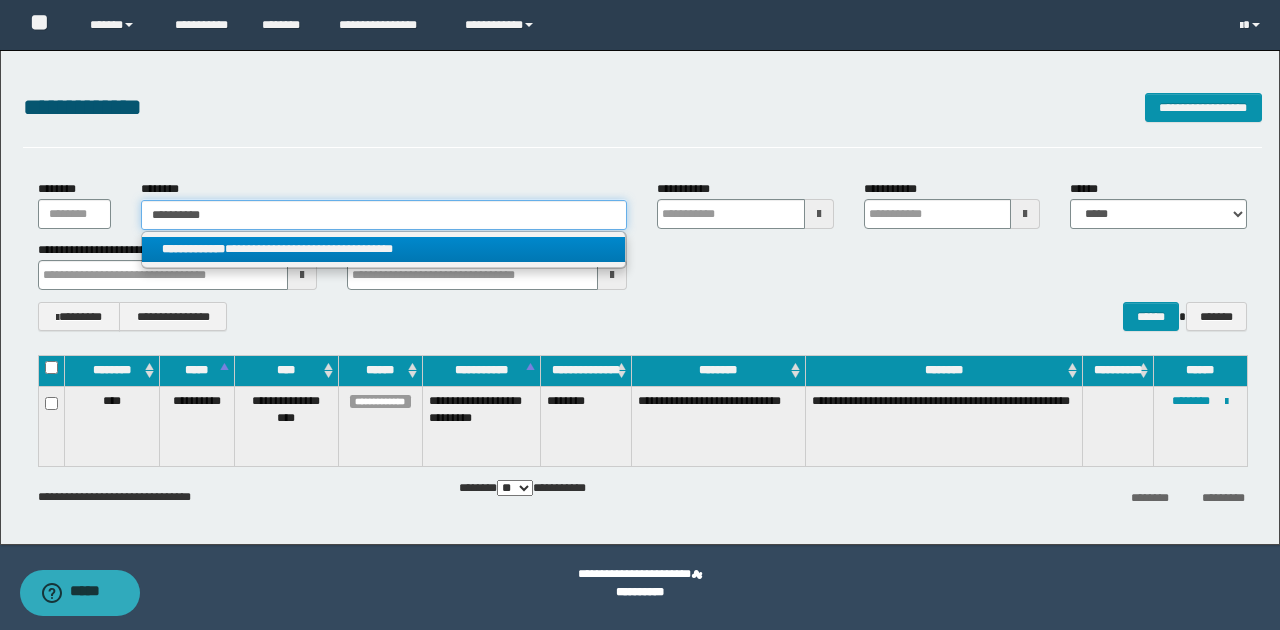 type on "**********" 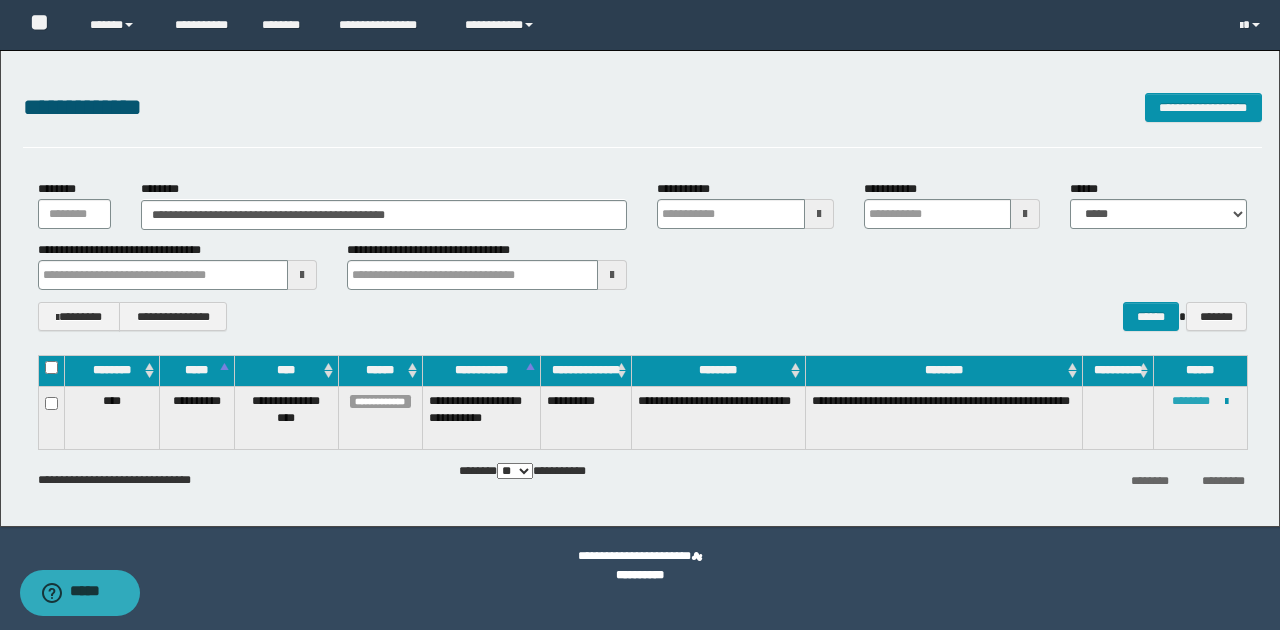 click on "********" at bounding box center (1191, 401) 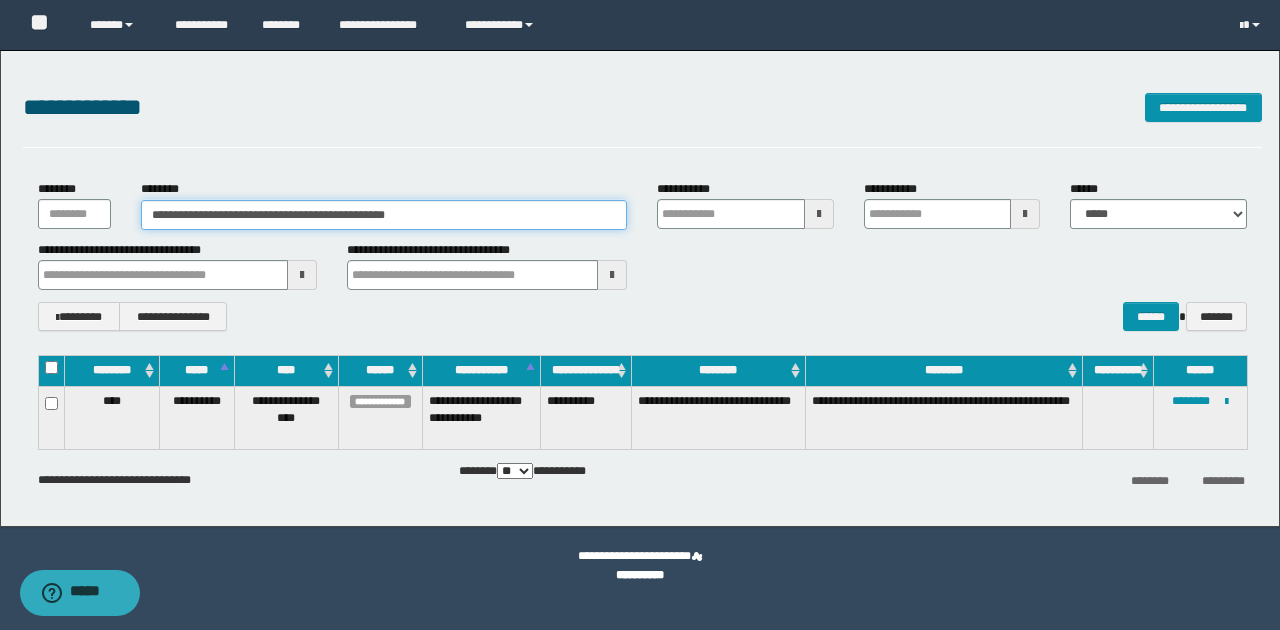 drag, startPoint x: 244, startPoint y: 217, endPoint x: 446, endPoint y: 217, distance: 202 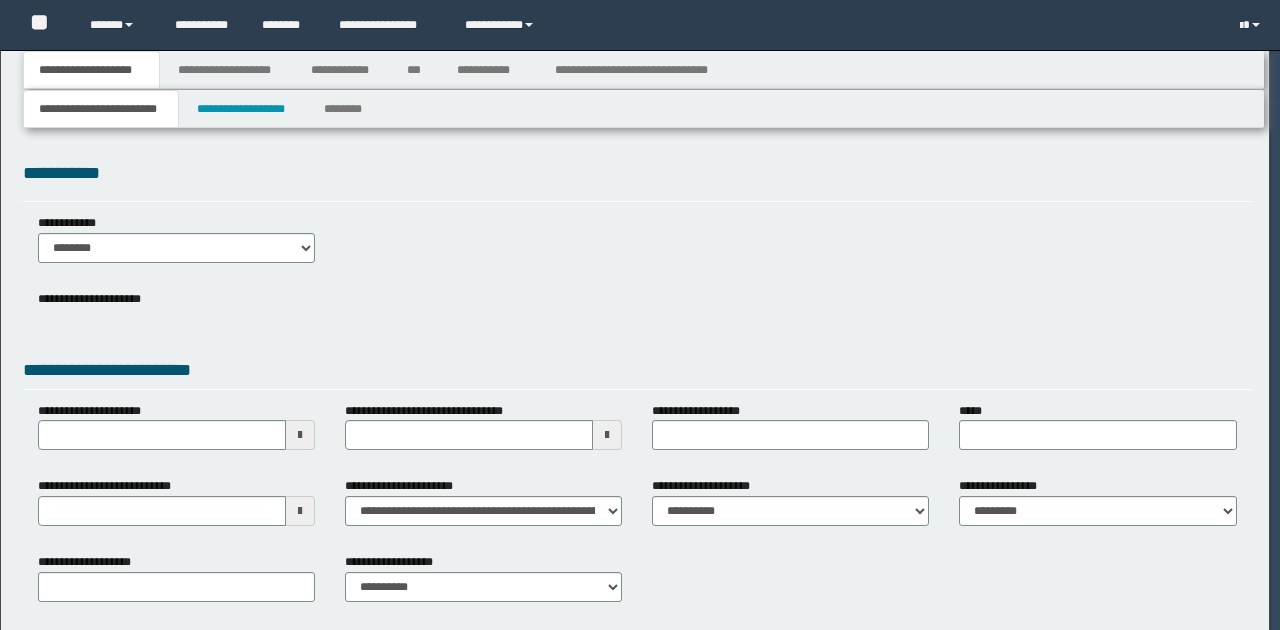 scroll, scrollTop: 0, scrollLeft: 0, axis: both 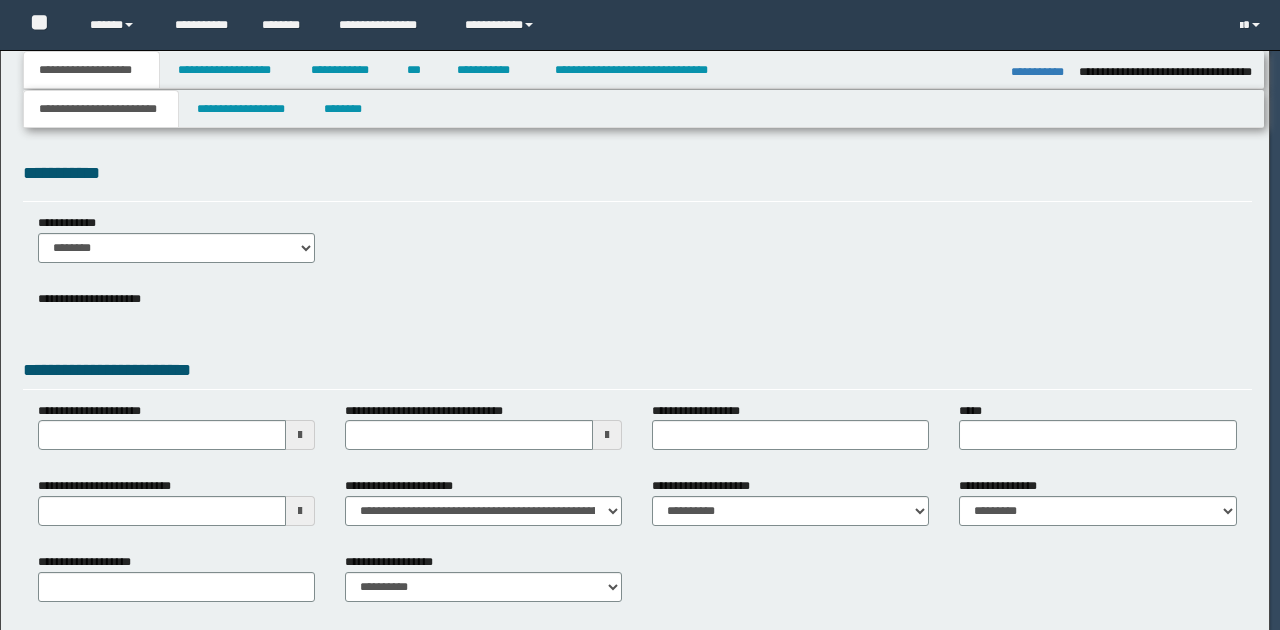 type on "**********" 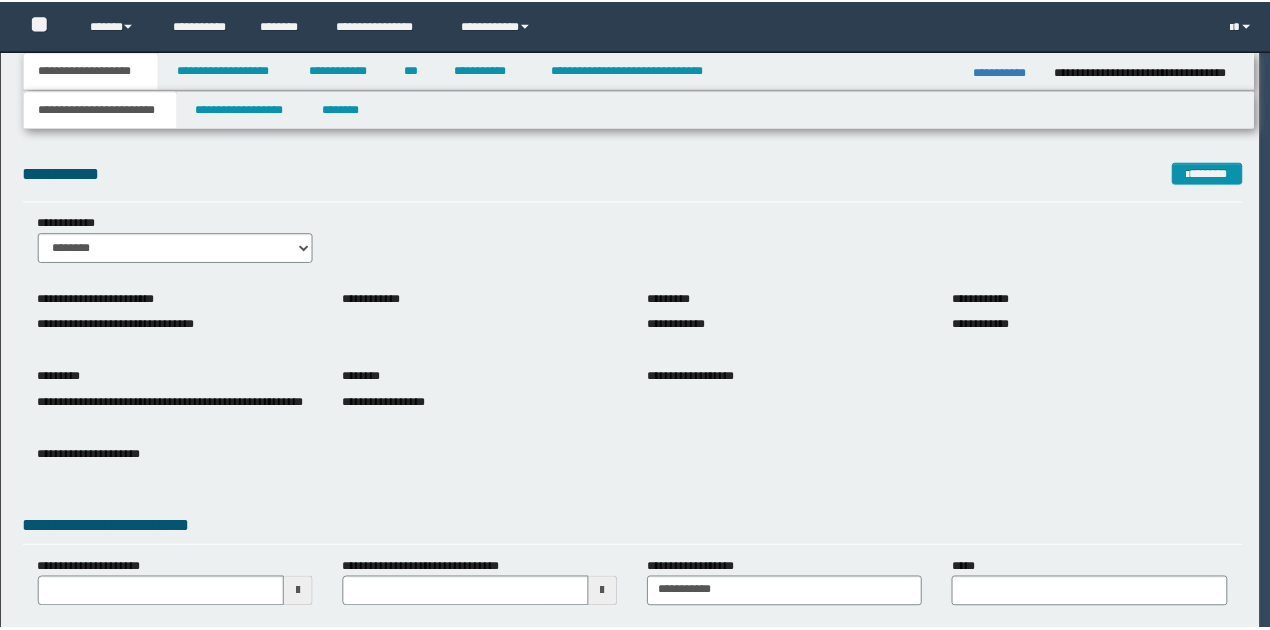 scroll, scrollTop: 0, scrollLeft: 0, axis: both 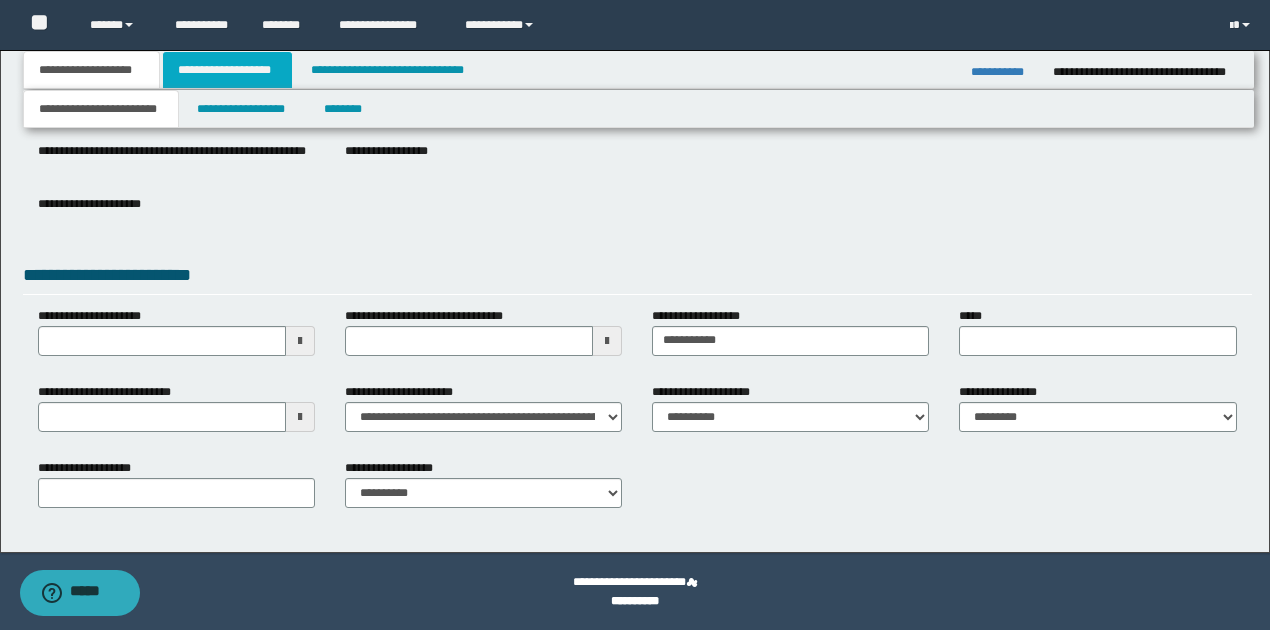 click on "**********" at bounding box center (227, 70) 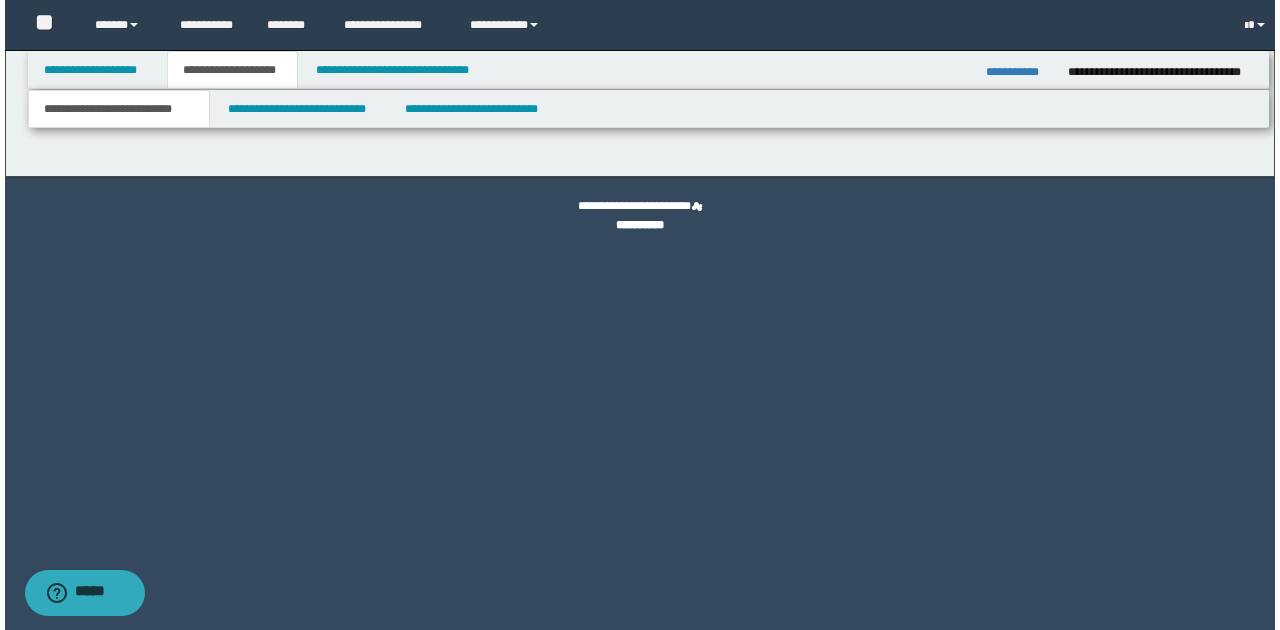 scroll, scrollTop: 0, scrollLeft: 0, axis: both 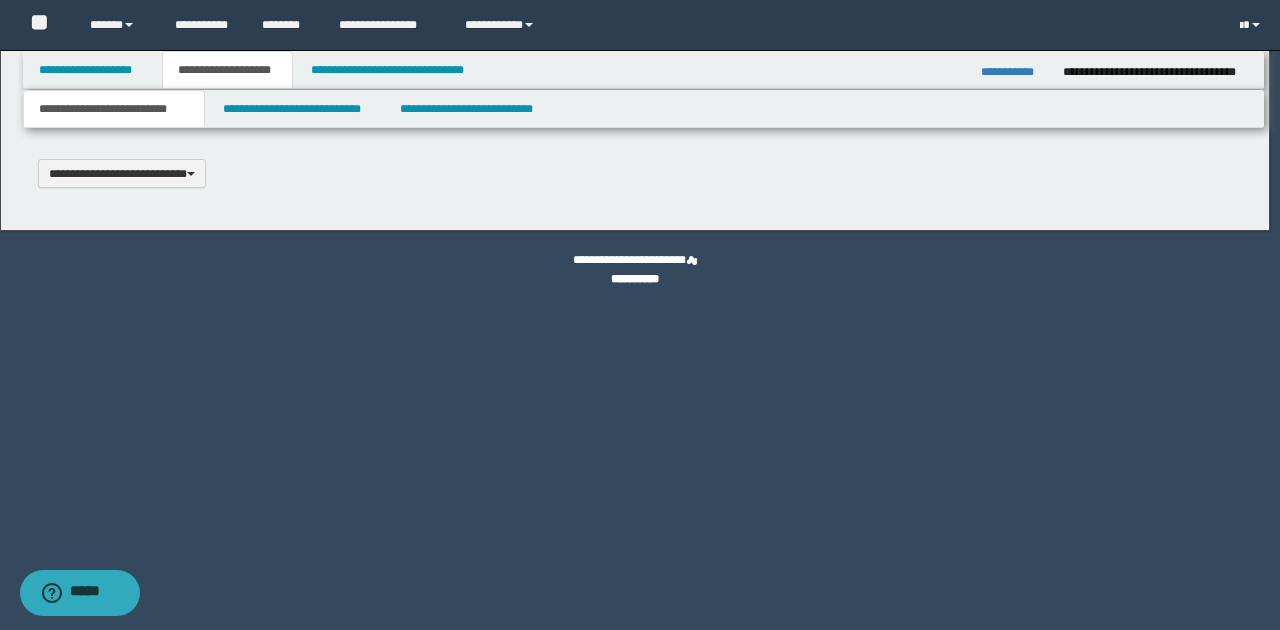 type 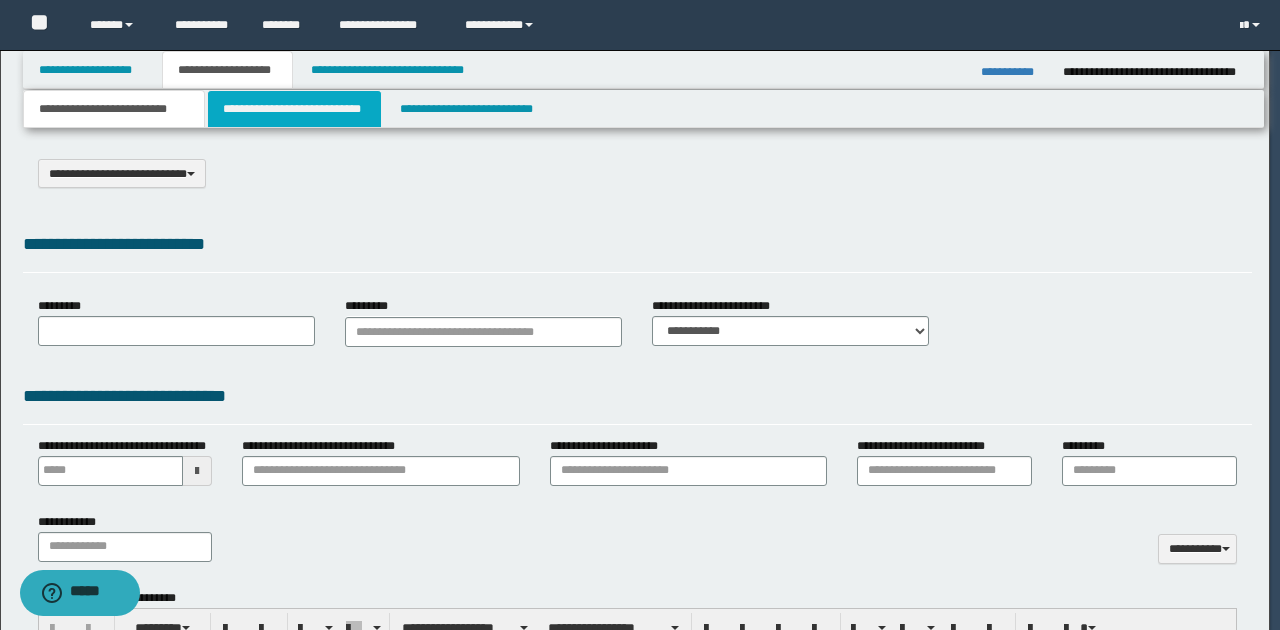 select on "*" 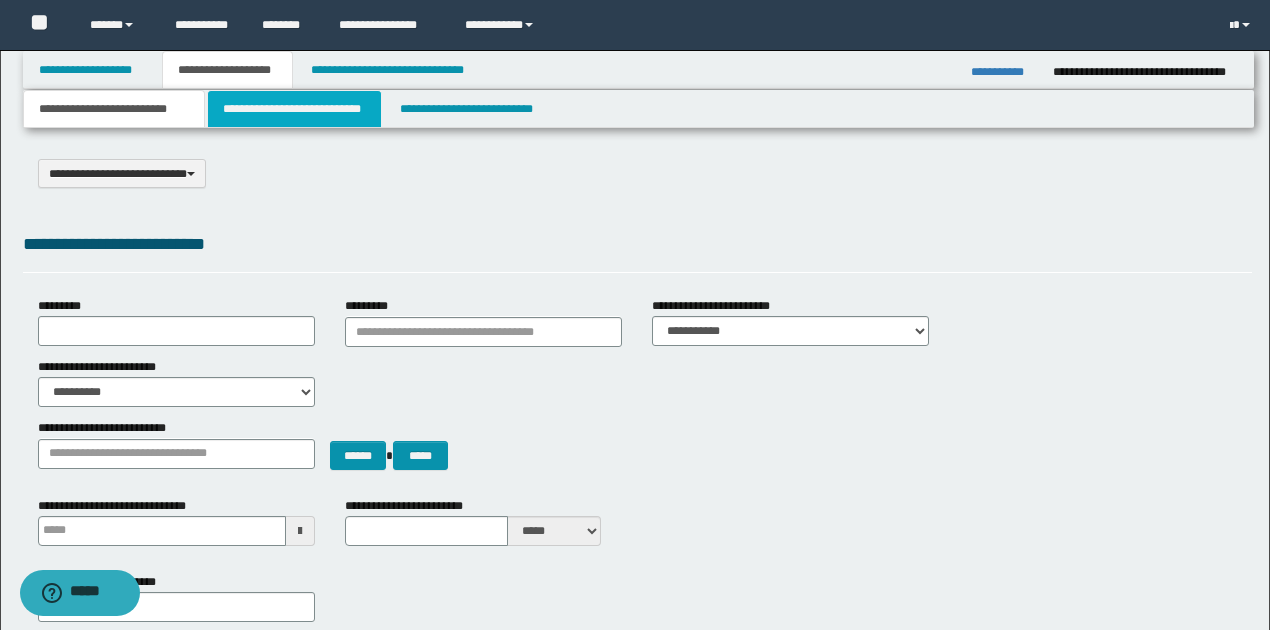 click on "**********" at bounding box center (294, 109) 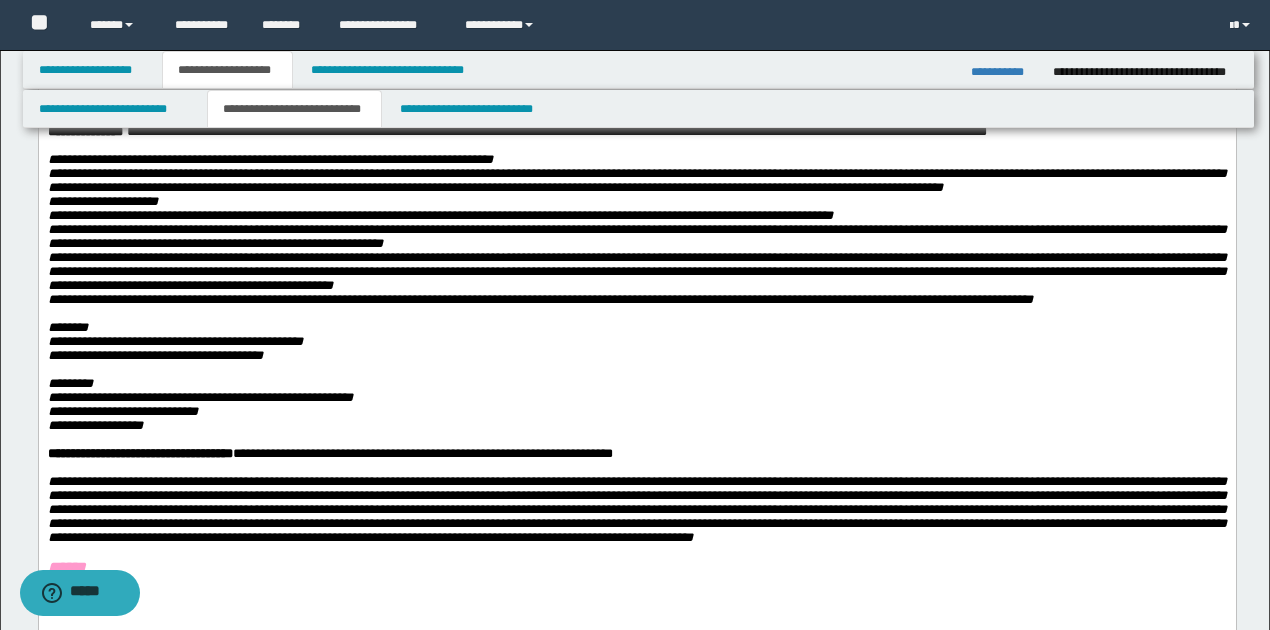 scroll, scrollTop: 200, scrollLeft: 0, axis: vertical 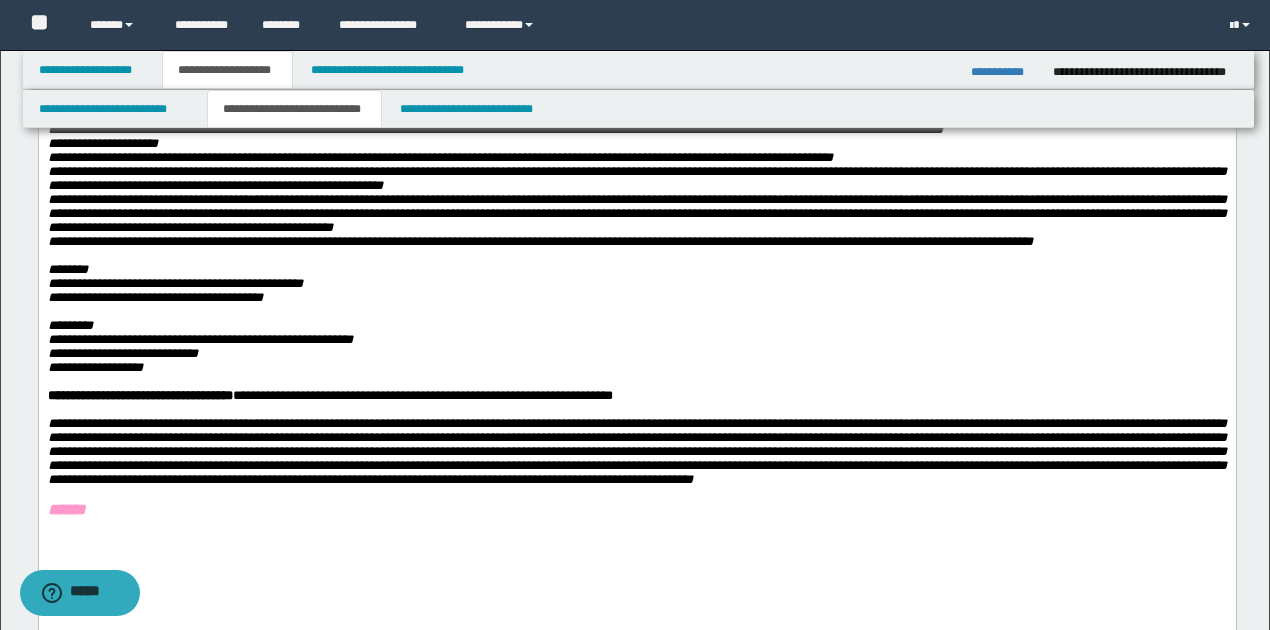 click on "**********" at bounding box center [439, 156] 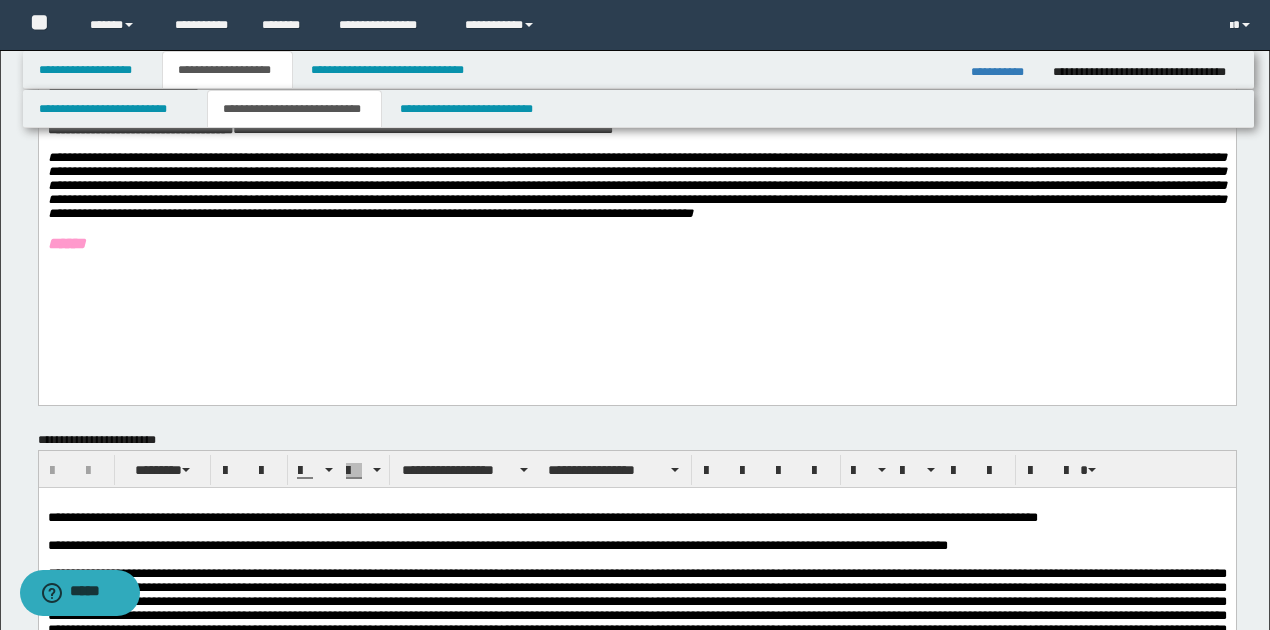 scroll, scrollTop: 800, scrollLeft: 0, axis: vertical 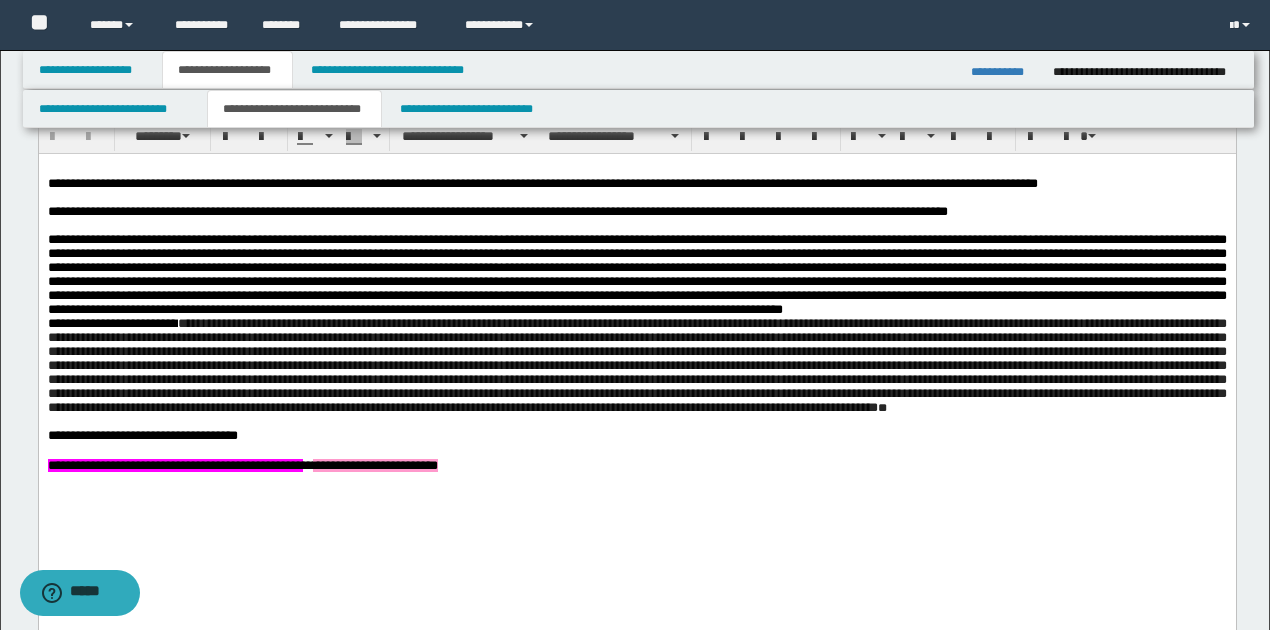 click on "**********" at bounding box center [1004, 72] 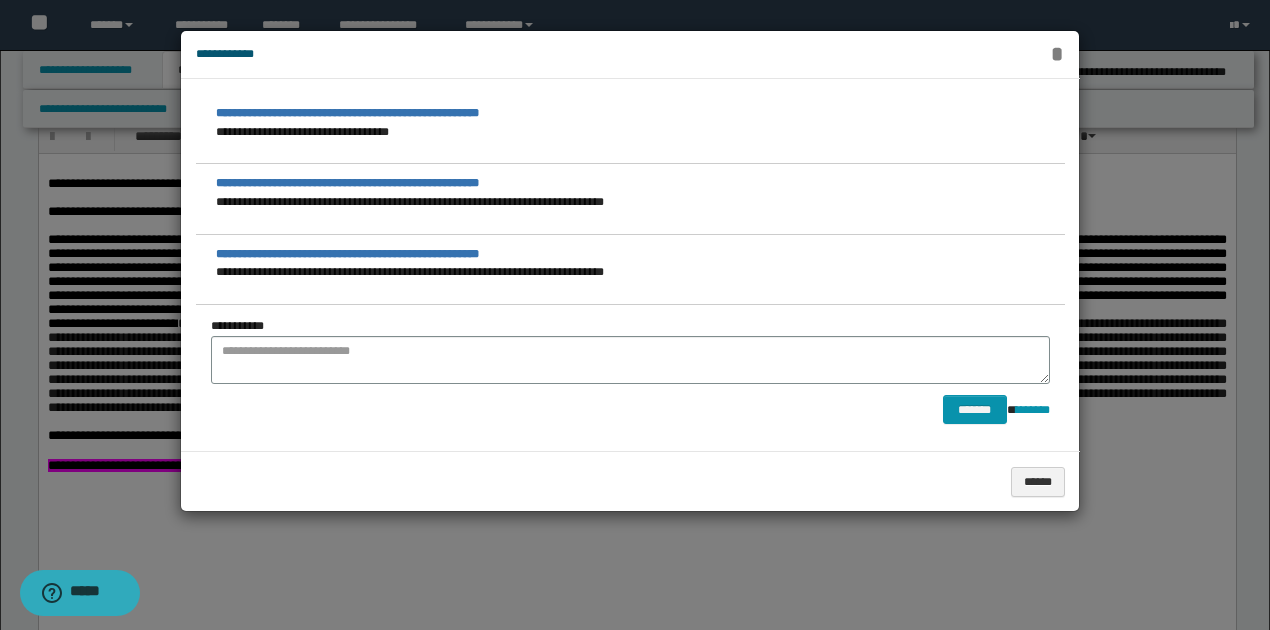 click on "*" at bounding box center (1057, 54) 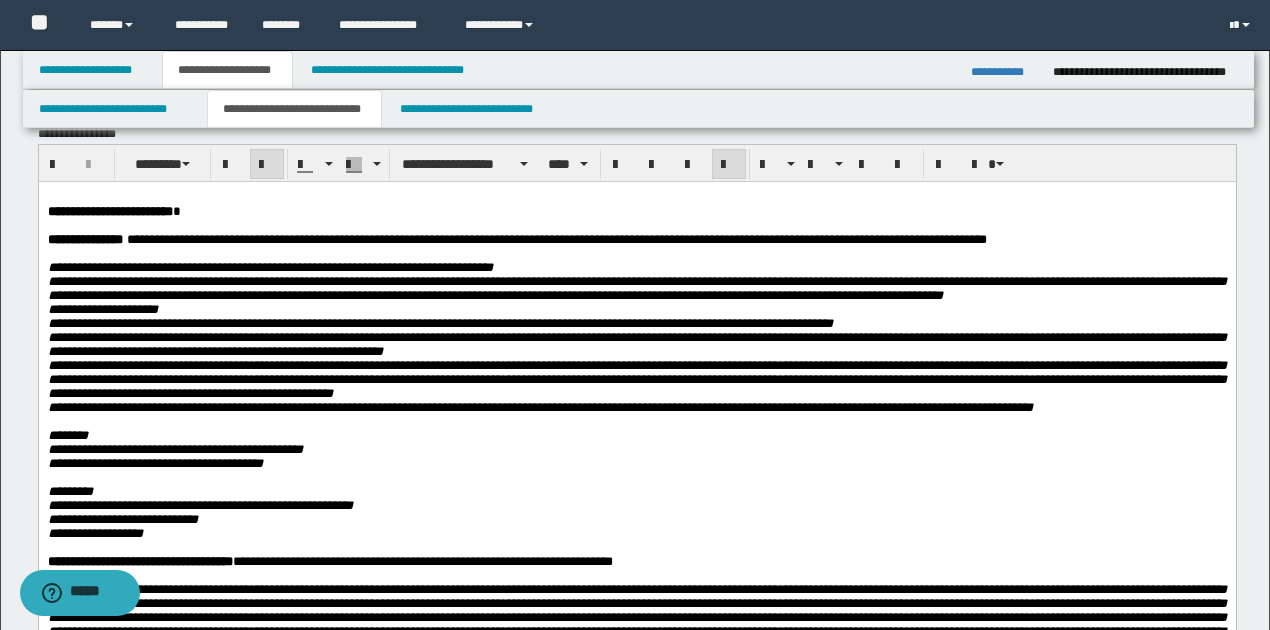scroll, scrollTop: 66, scrollLeft: 0, axis: vertical 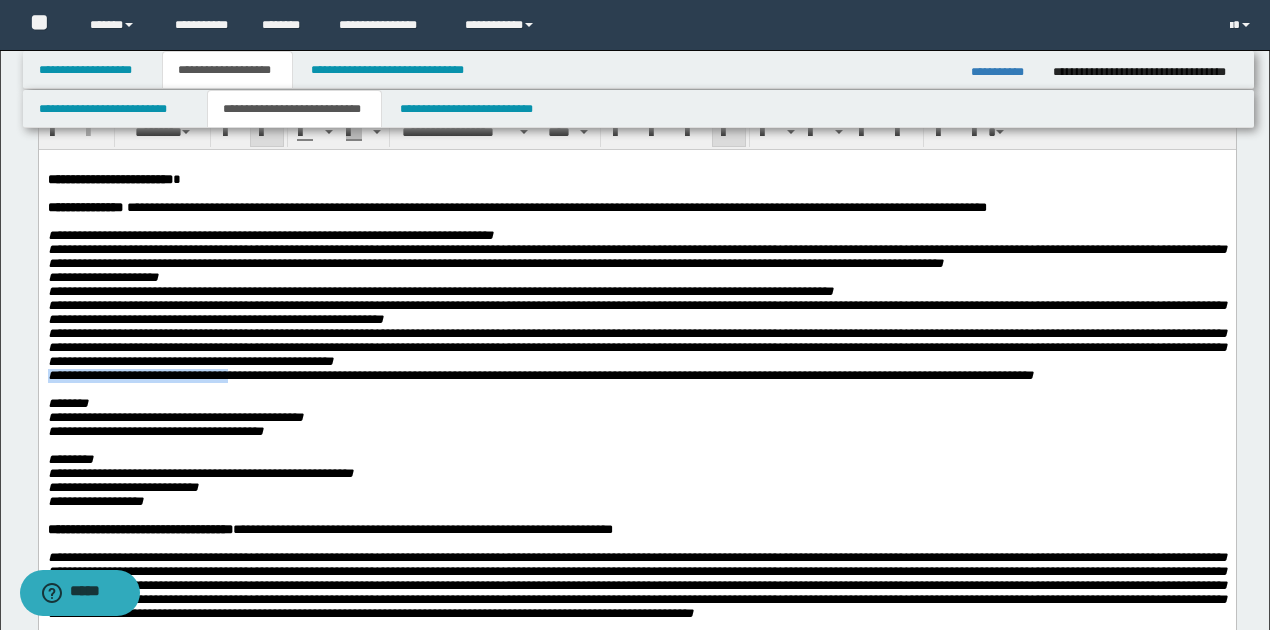 drag, startPoint x: 48, startPoint y: 398, endPoint x: 244, endPoint y: 398, distance: 196 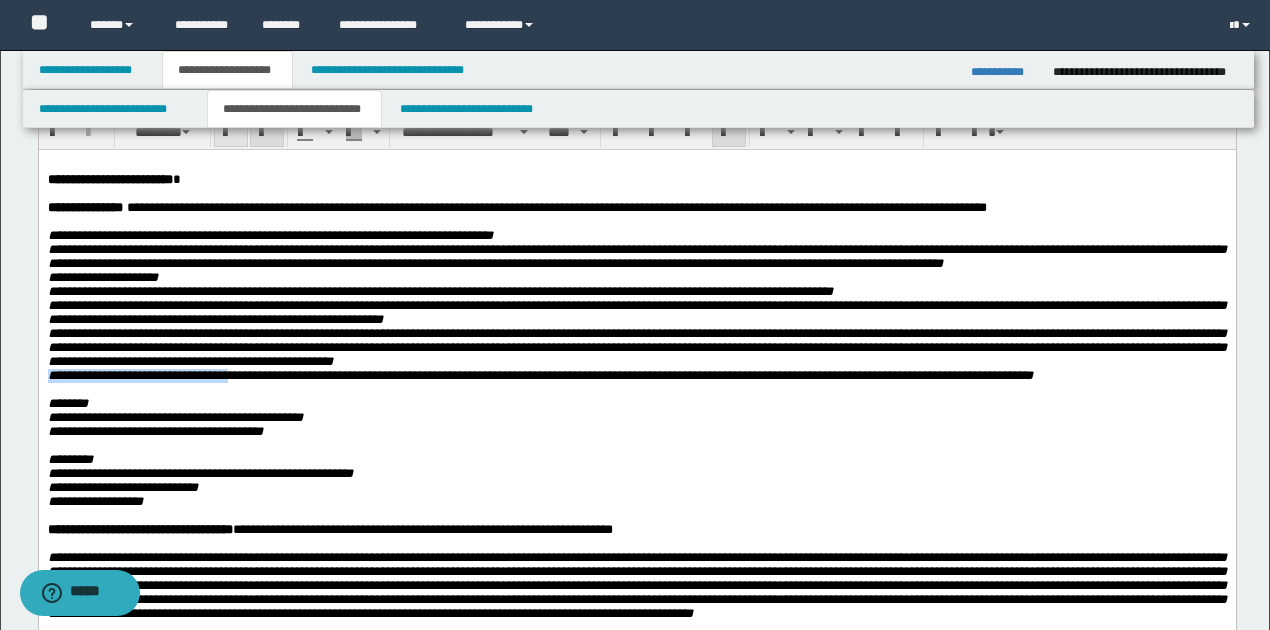 click at bounding box center (231, 132) 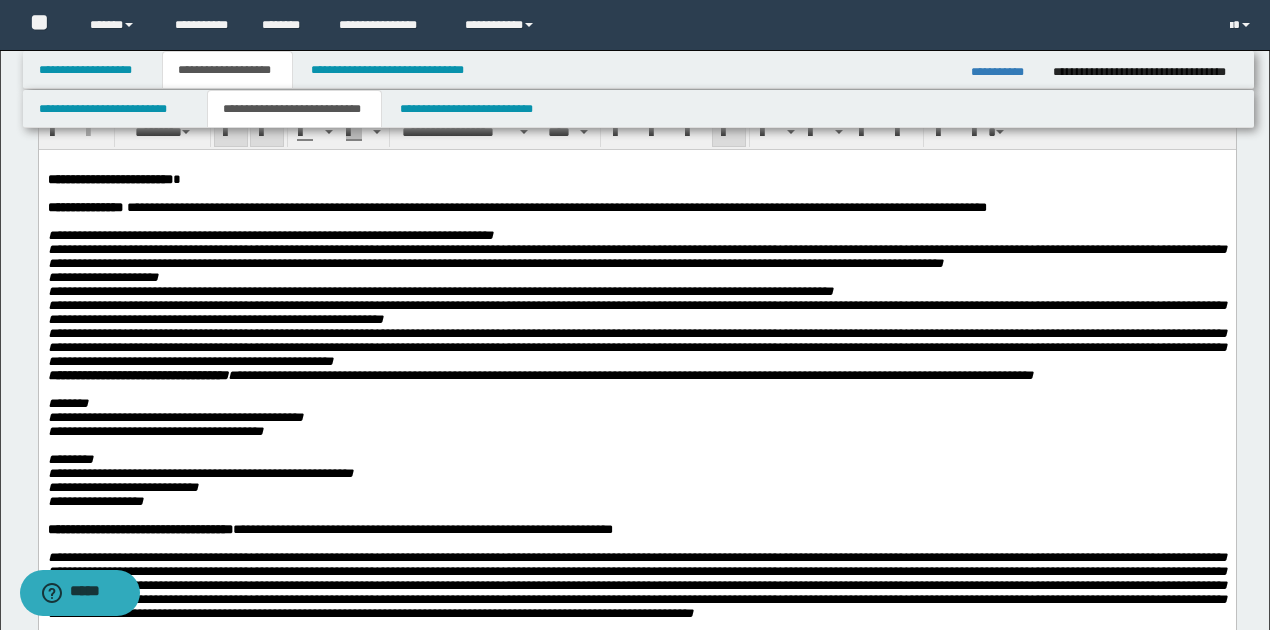 click on "**********" at bounding box center [636, 417] 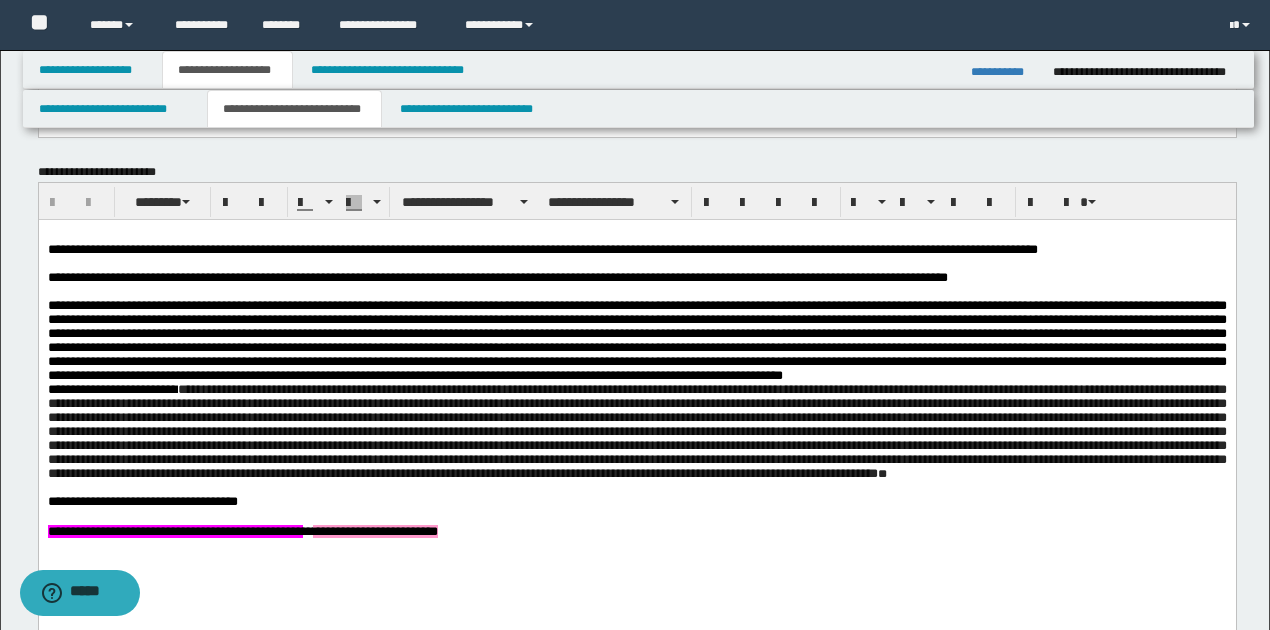scroll, scrollTop: 733, scrollLeft: 0, axis: vertical 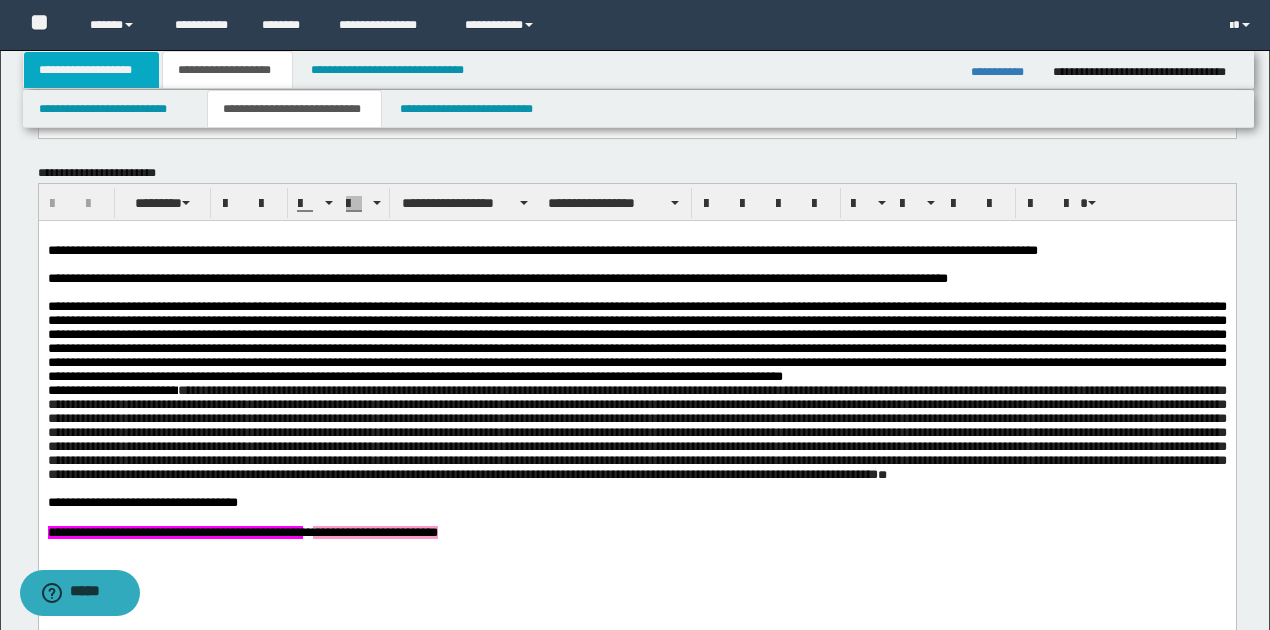 click on "**********" at bounding box center (92, 70) 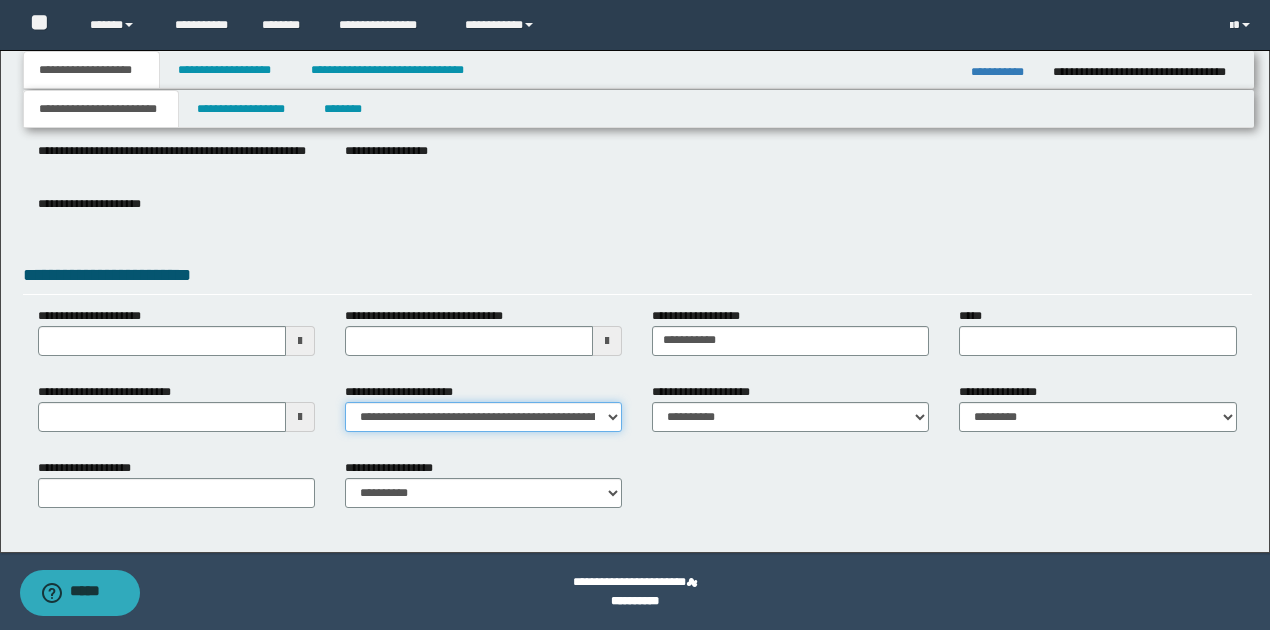 click on "**********" at bounding box center [483, 417] 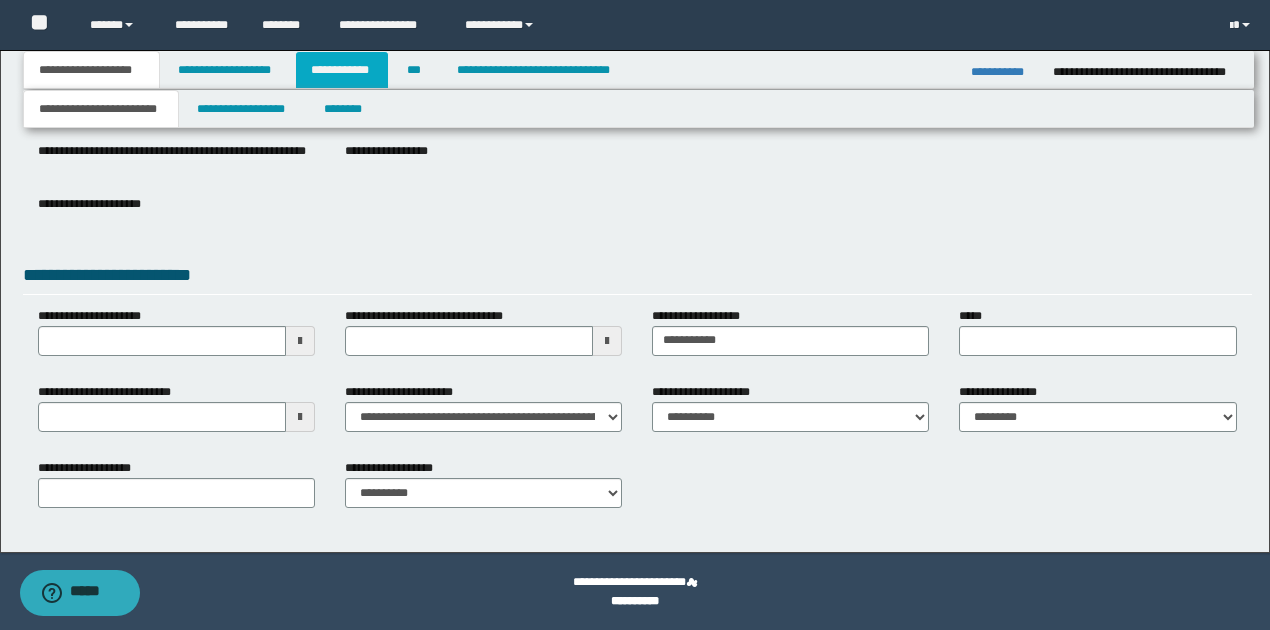 click on "**********" at bounding box center (342, 70) 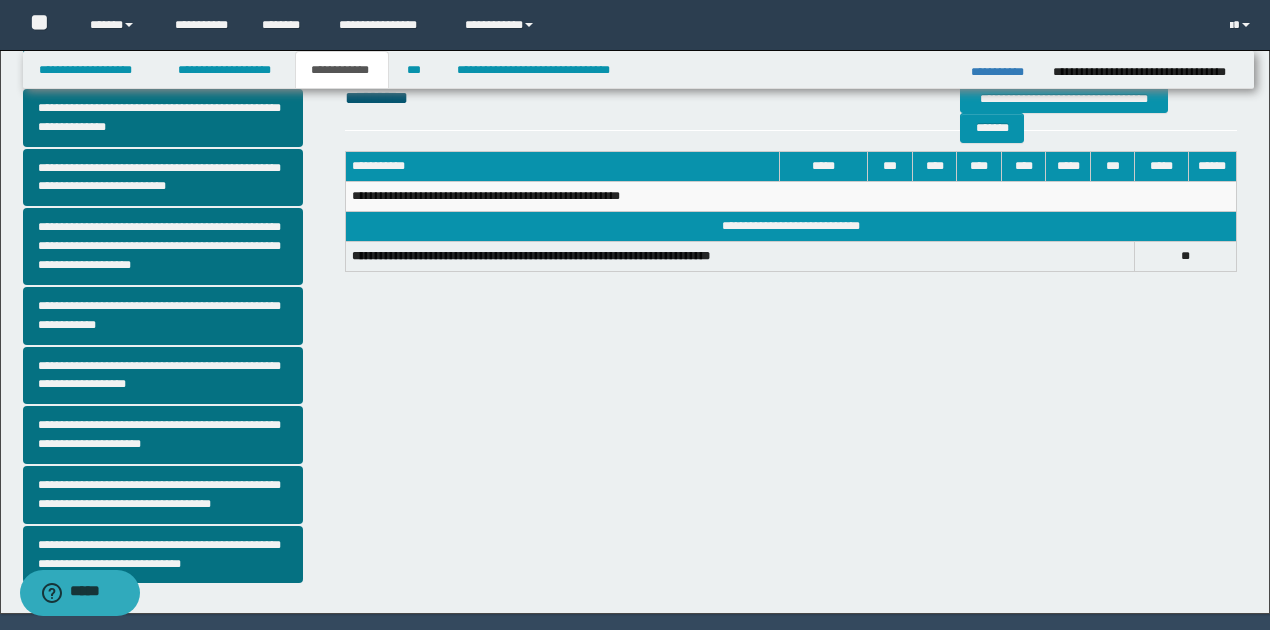 scroll, scrollTop: 488, scrollLeft: 0, axis: vertical 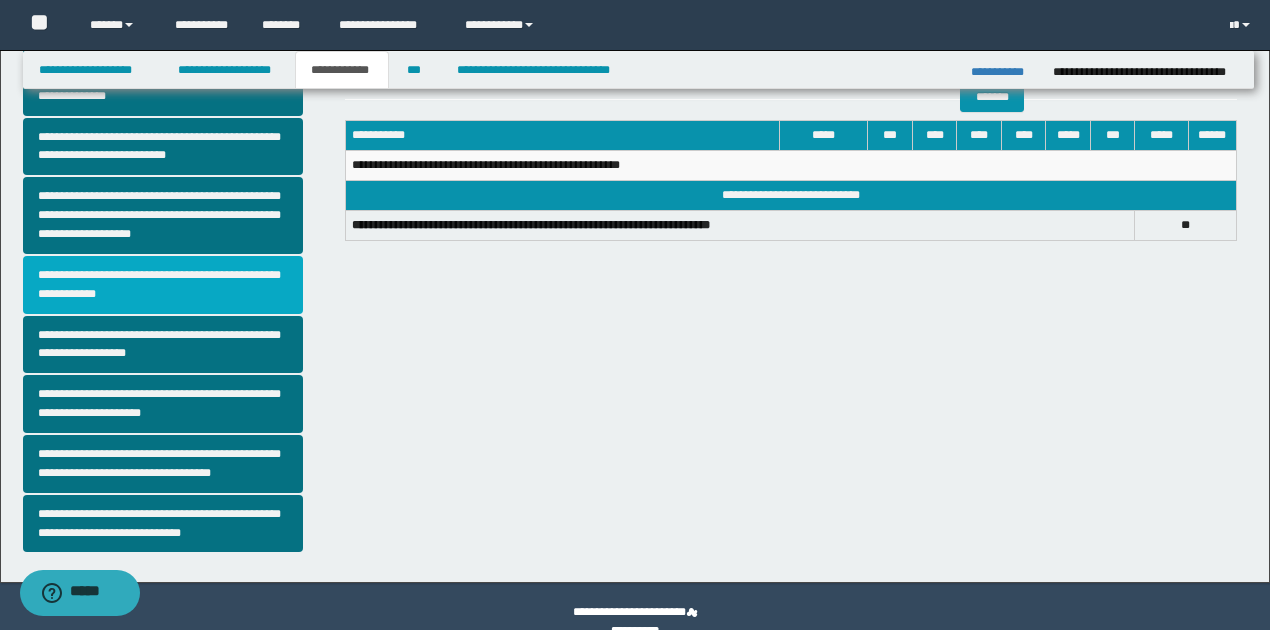 click on "**********" at bounding box center (163, 285) 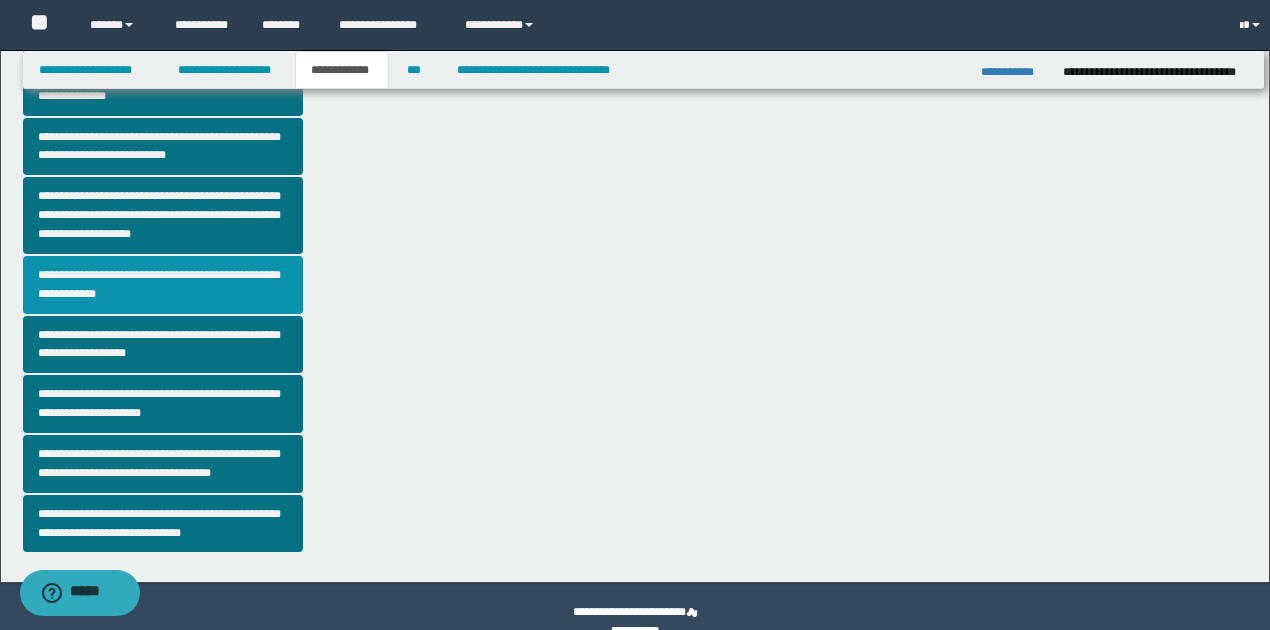scroll, scrollTop: 0, scrollLeft: 0, axis: both 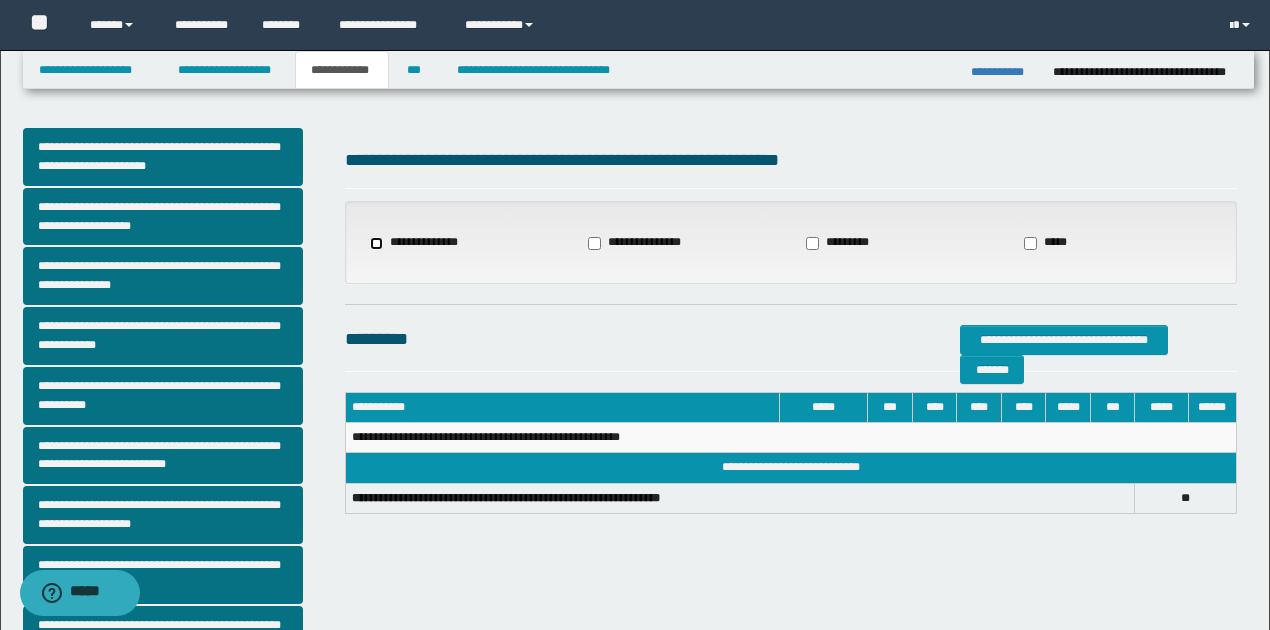 select on "*" 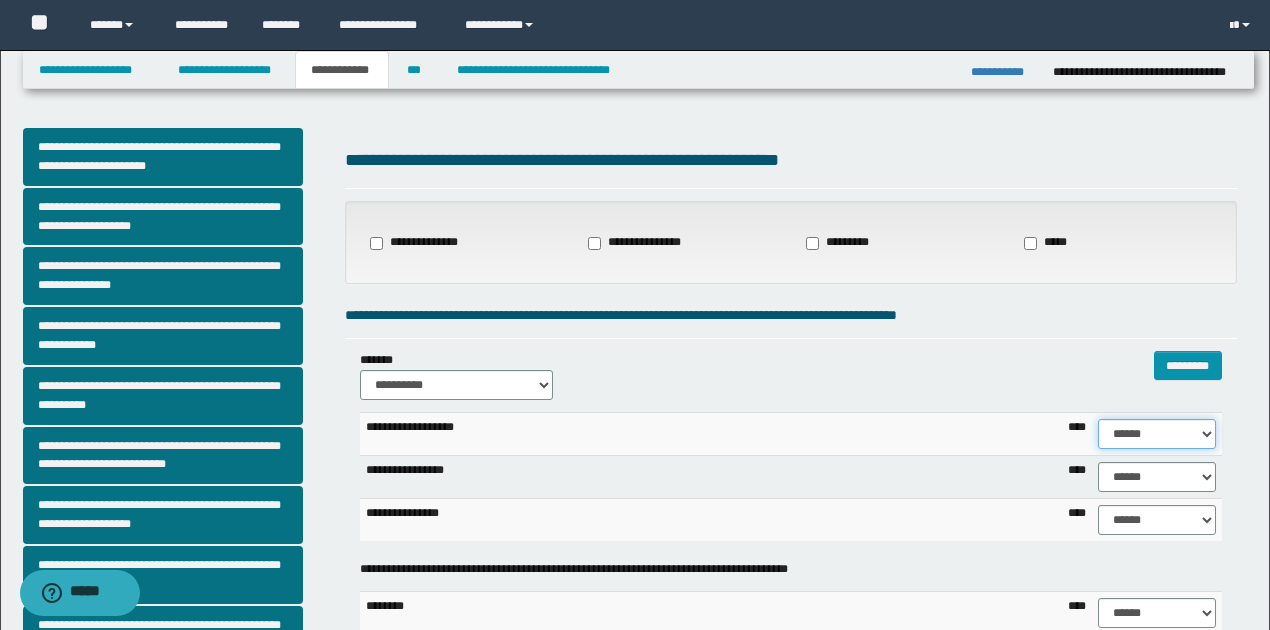 click on "******
****
**
**
**
**
**
**
**
**
***
***
***
***
***
***
***
***
***
***
****
****
****
****" at bounding box center (1156, 434) 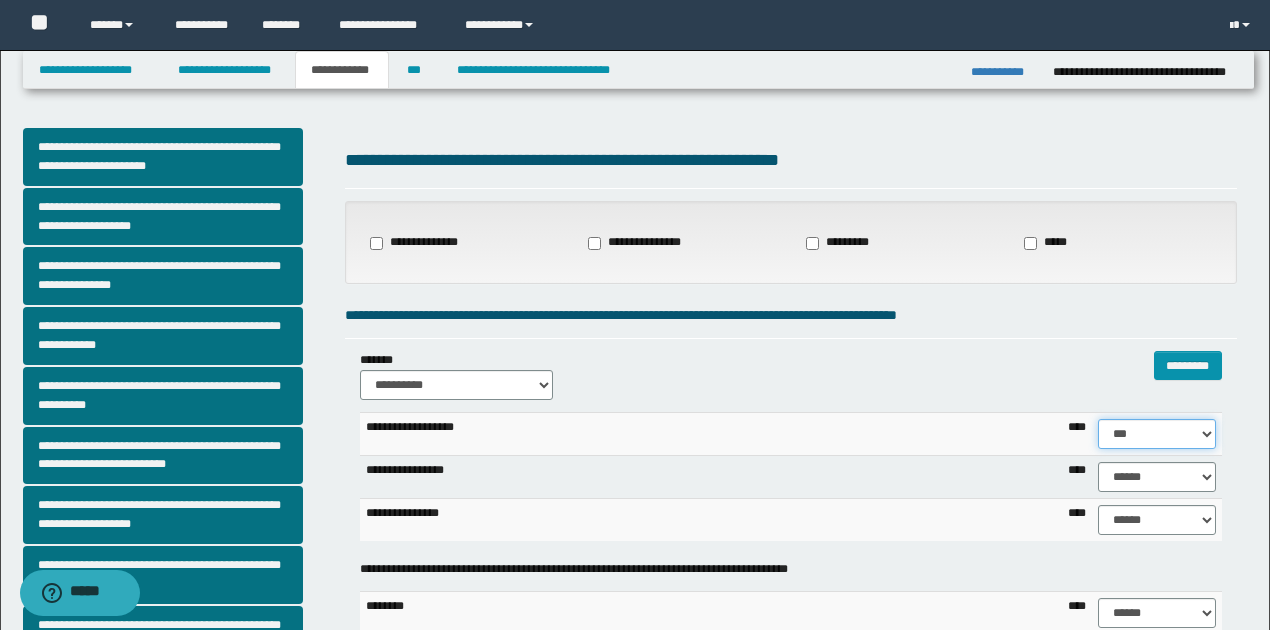 click on "******
****
**
**
**
**
**
**
**
**
***
***
***
***
***
***
***
***
***
***
****
****
****
****" at bounding box center [1156, 434] 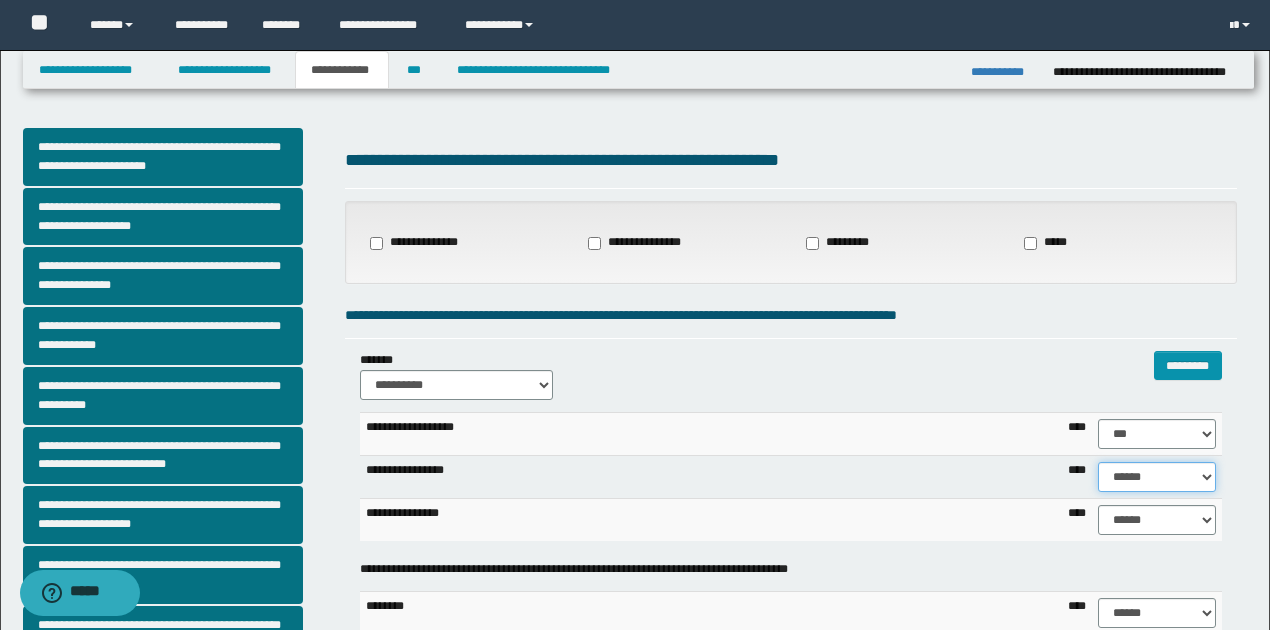 click on "******
****
**
**
**
**
**
**
**
**
***
***
***
***
***
***
***
***
***
***
****
****
****
****" at bounding box center [1156, 477] 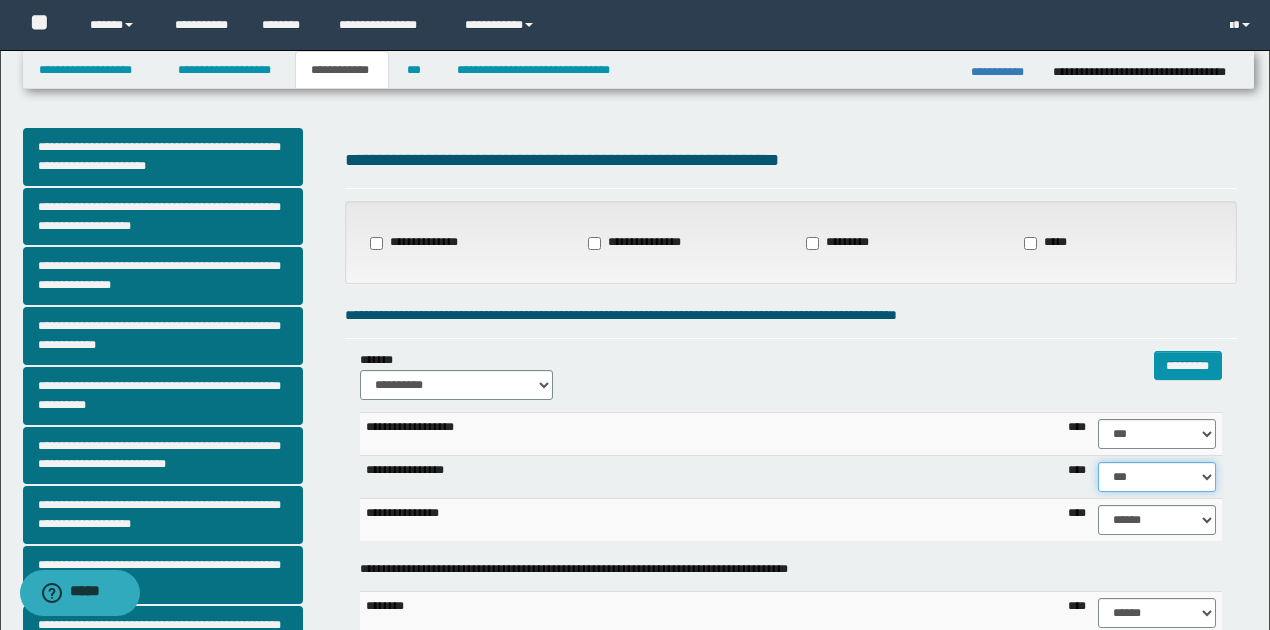 click on "******
****
**
**
**
**
**
**
**
**
***
***
***
***
***
***
***
***
***
***
****
****
****
****" at bounding box center [1156, 477] 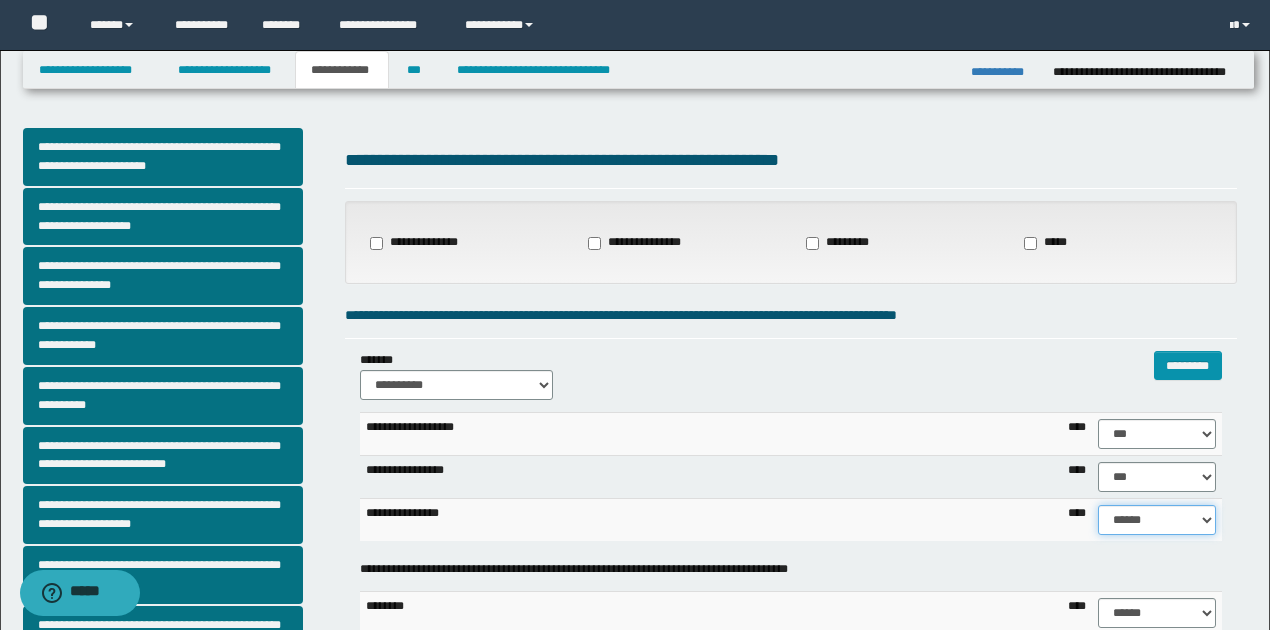 click on "******
****
**
**
**
**
**
**
**
**
***
***
***
***
***
***
***
***
***
***
****
****
****
****" at bounding box center (1156, 520) 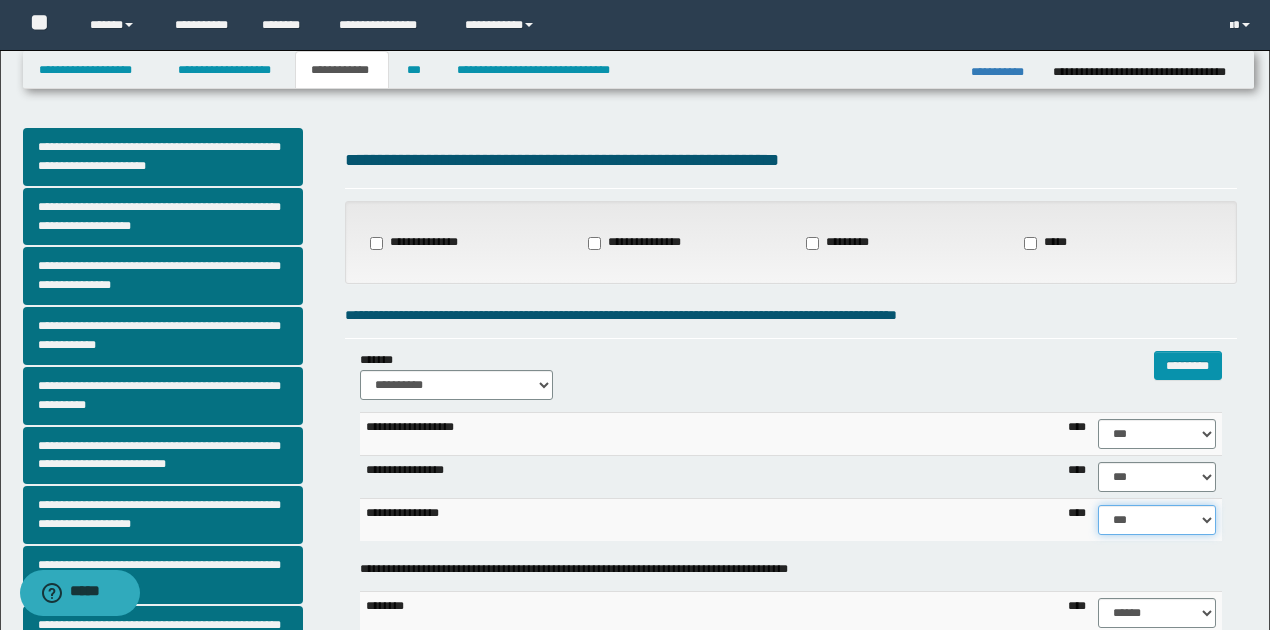 click on "******
****
**
**
**
**
**
**
**
**
***
***
***
***
***
***
***
***
***
***
****
****
****
****" at bounding box center [1156, 520] 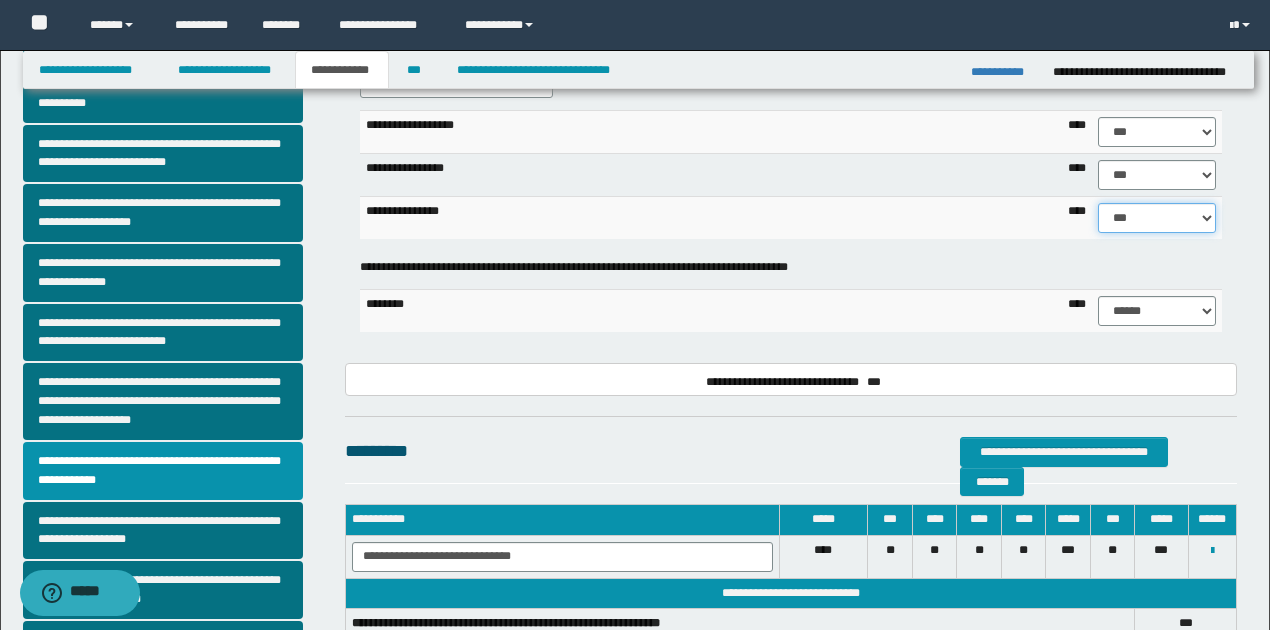 scroll, scrollTop: 333, scrollLeft: 0, axis: vertical 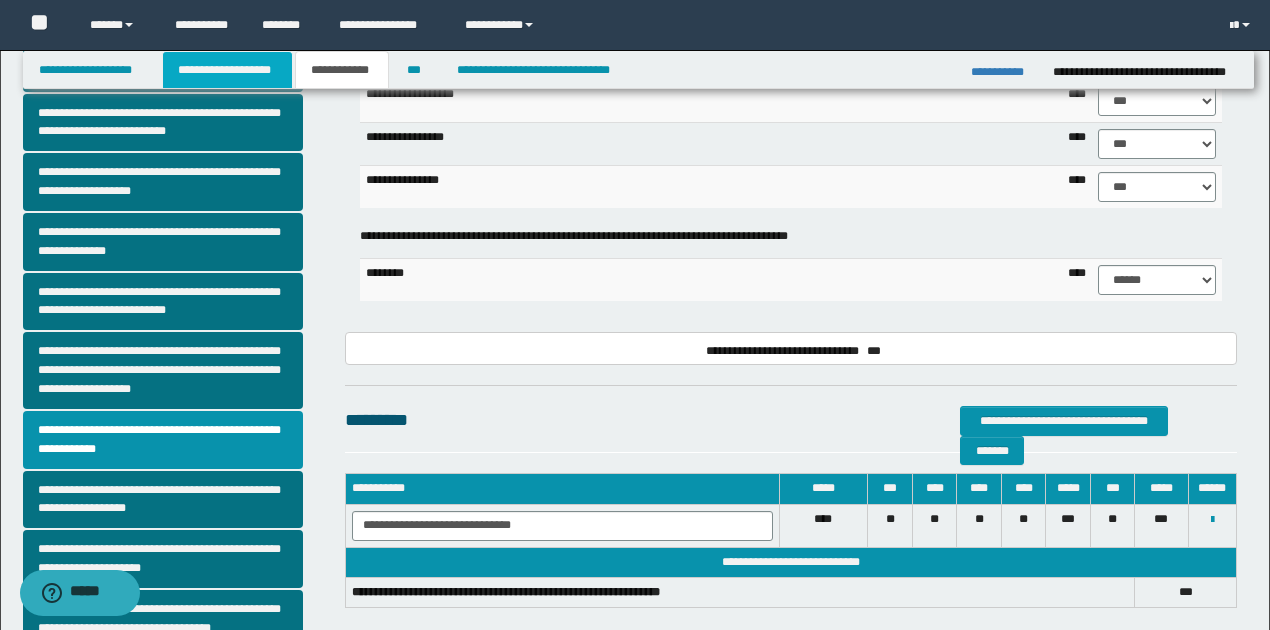 click on "**********" at bounding box center [227, 70] 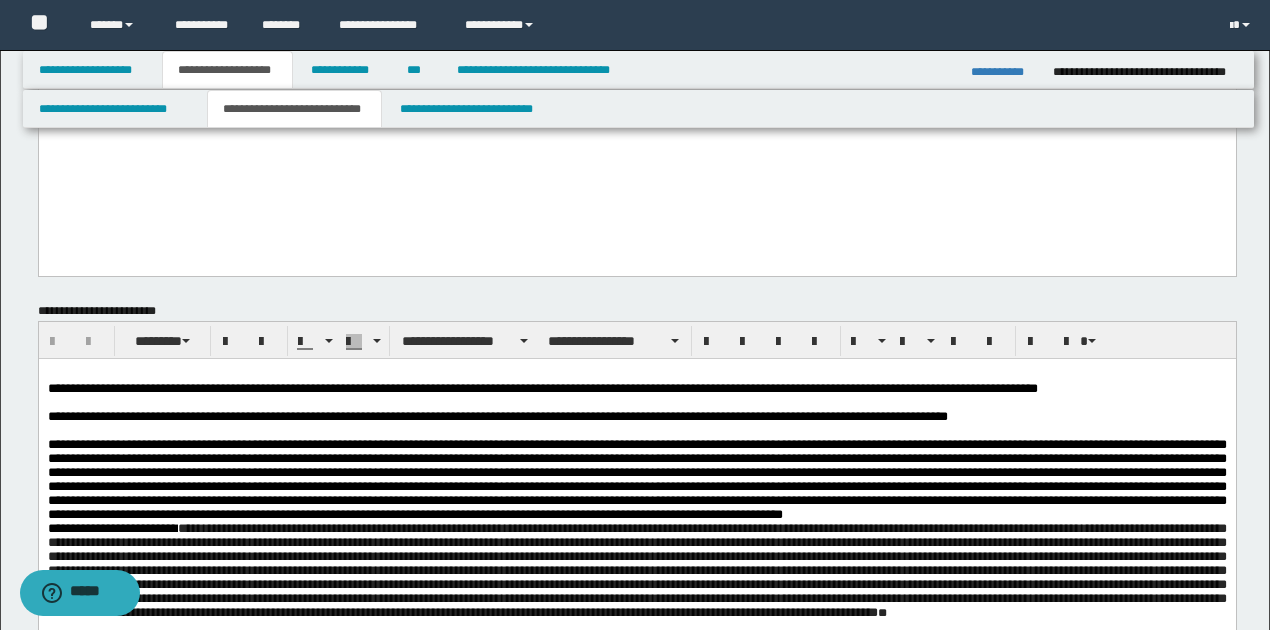 scroll, scrollTop: 630, scrollLeft: 0, axis: vertical 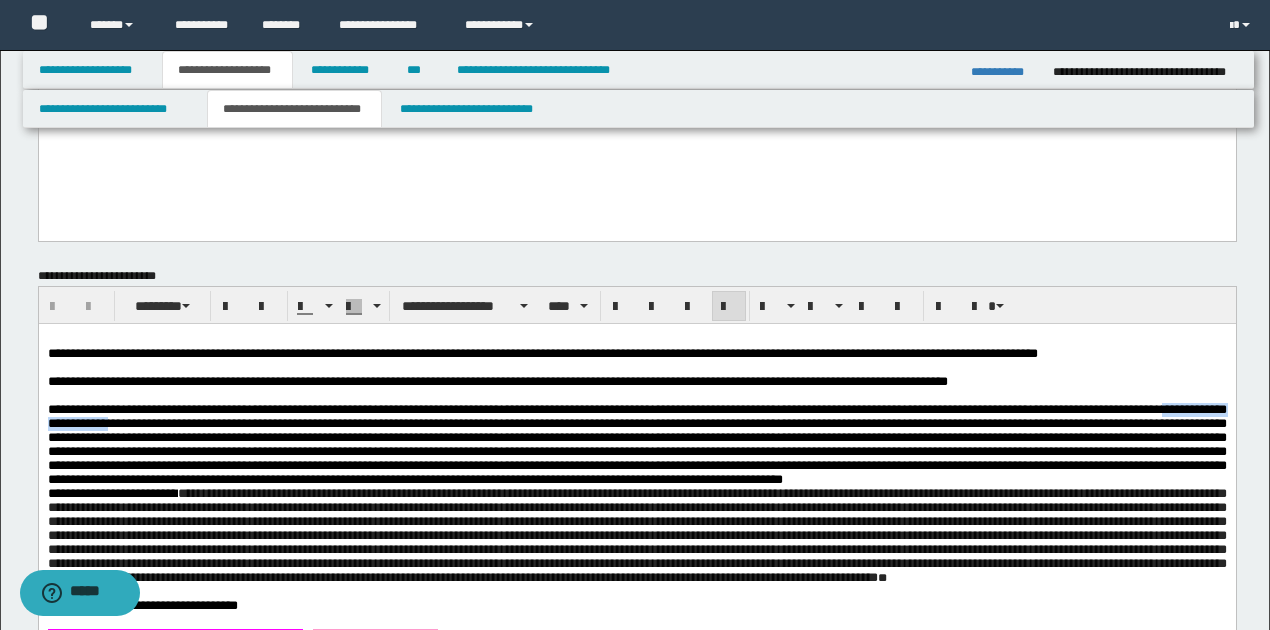 drag, startPoint x: 48, startPoint y: 432, endPoint x: 191, endPoint y: 428, distance: 143.05594 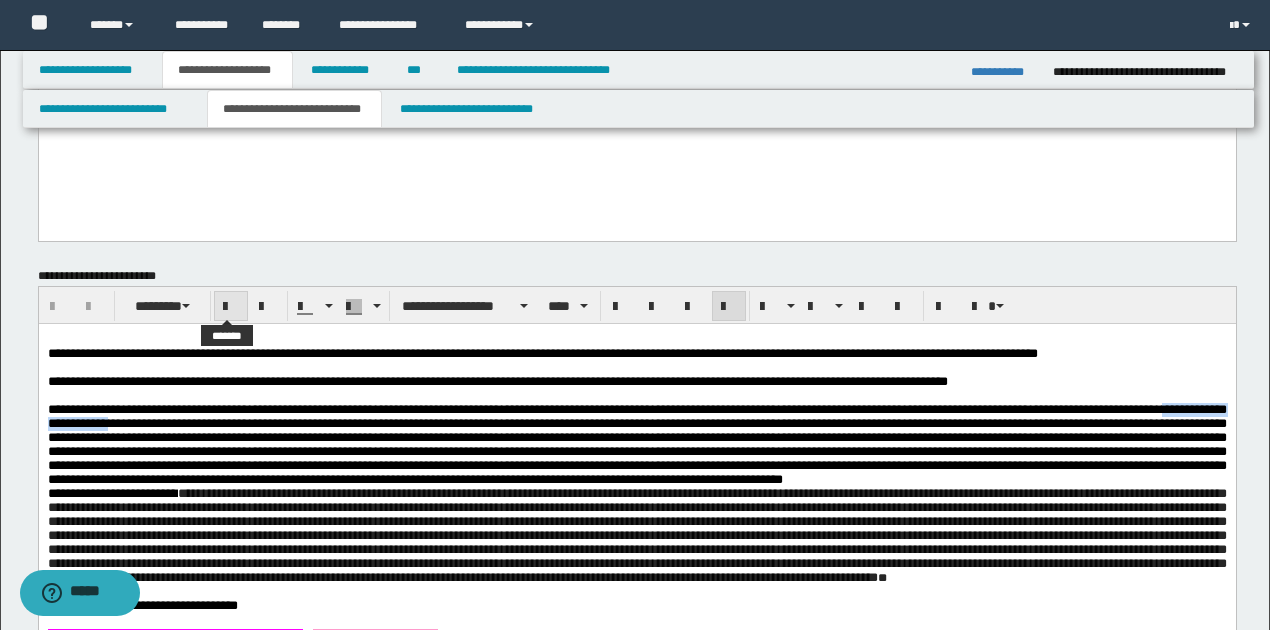 click at bounding box center [231, 307] 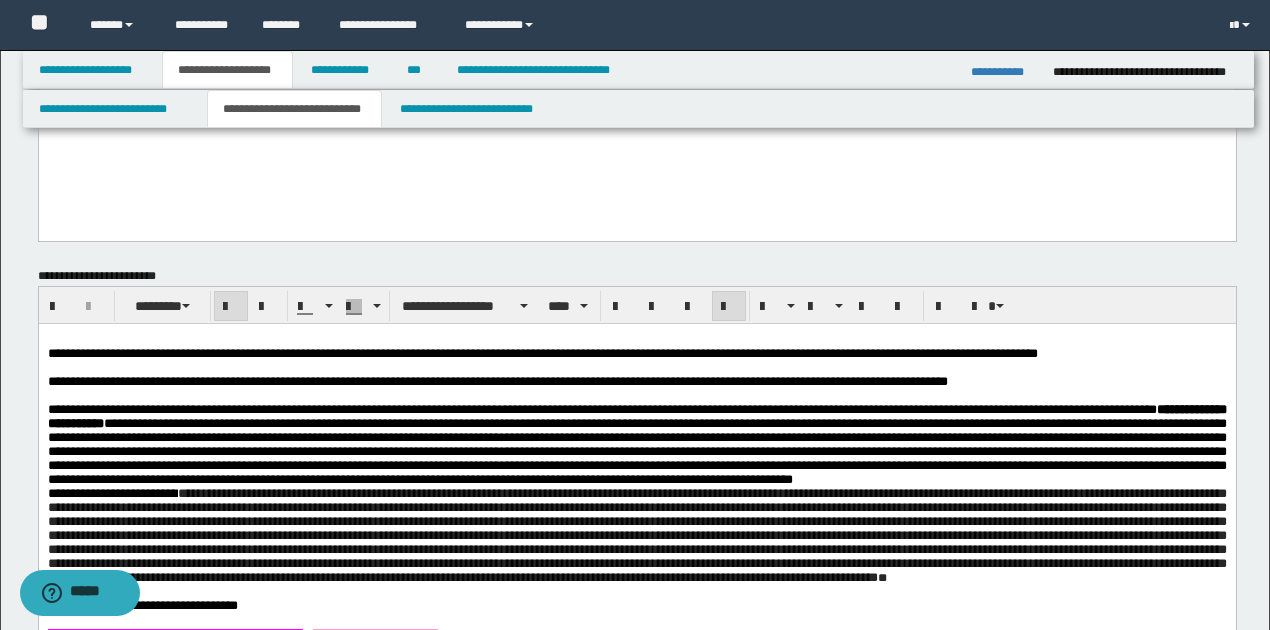 click on "**********" at bounding box center [636, 444] 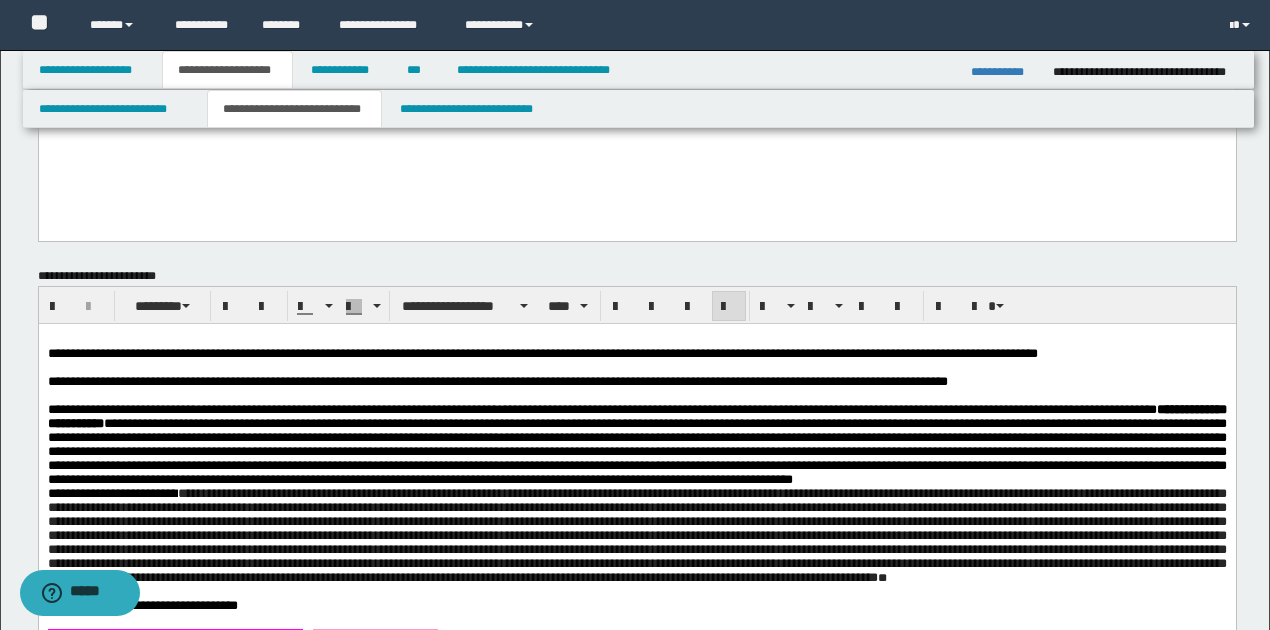click on "**********" at bounding box center (636, 445) 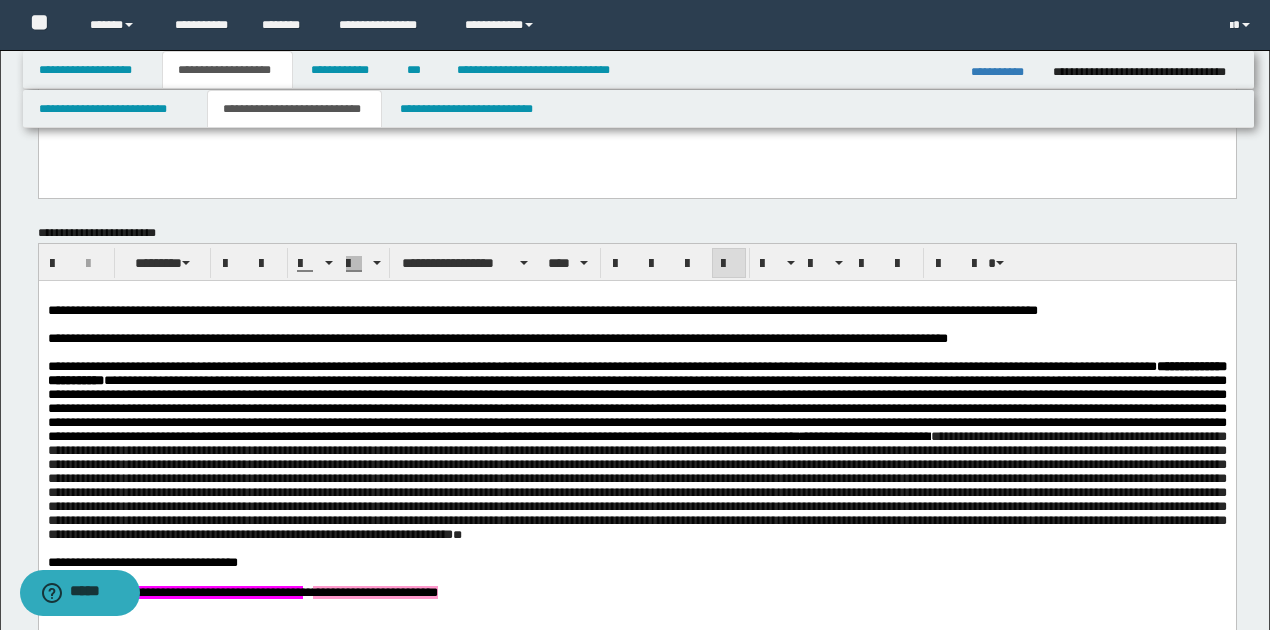 scroll, scrollTop: 697, scrollLeft: 0, axis: vertical 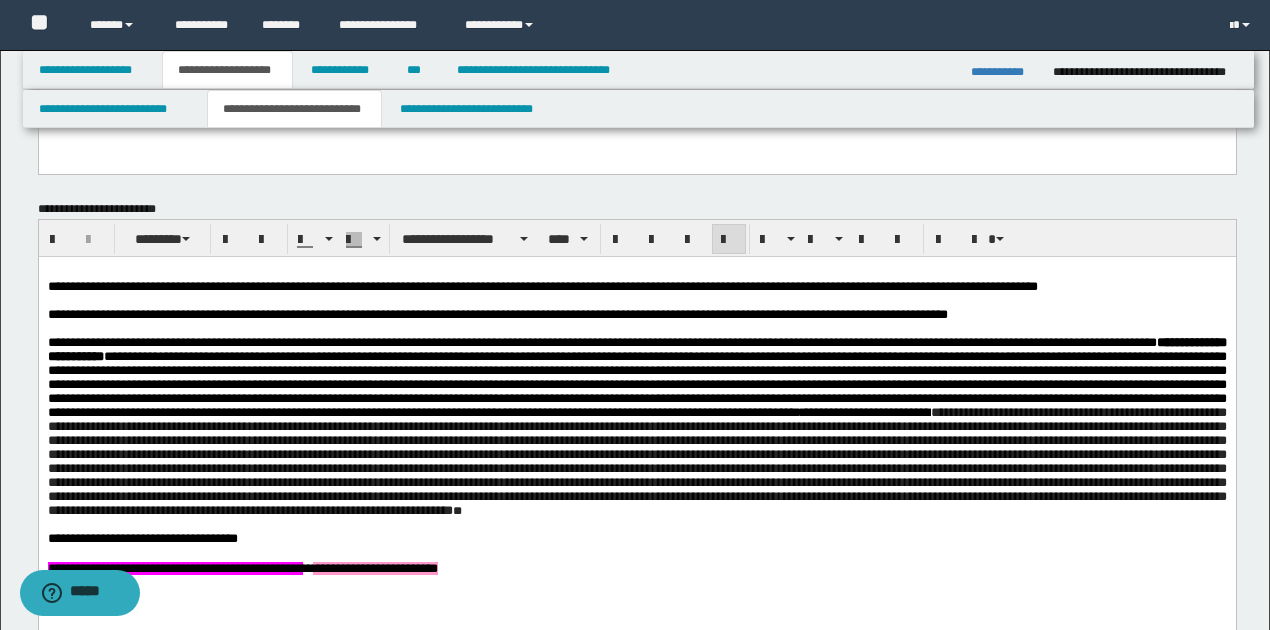 click on "**********" at bounding box center (636, 377) 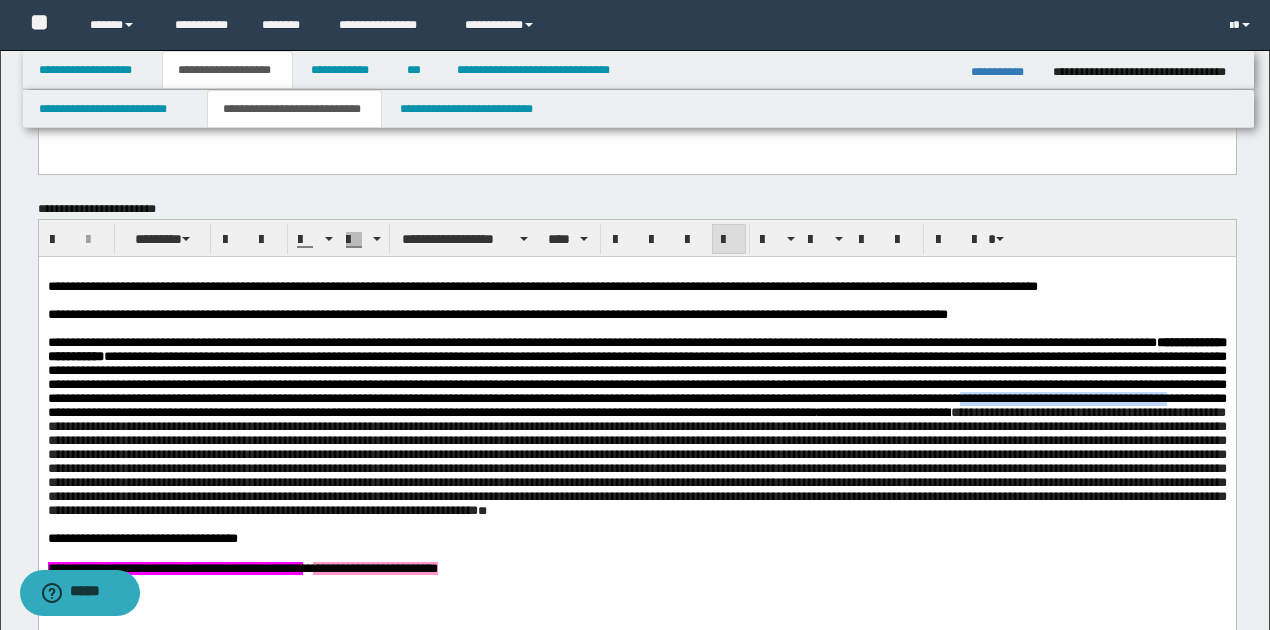 drag, startPoint x: 207, startPoint y: 426, endPoint x: 428, endPoint y: 424, distance: 221.00905 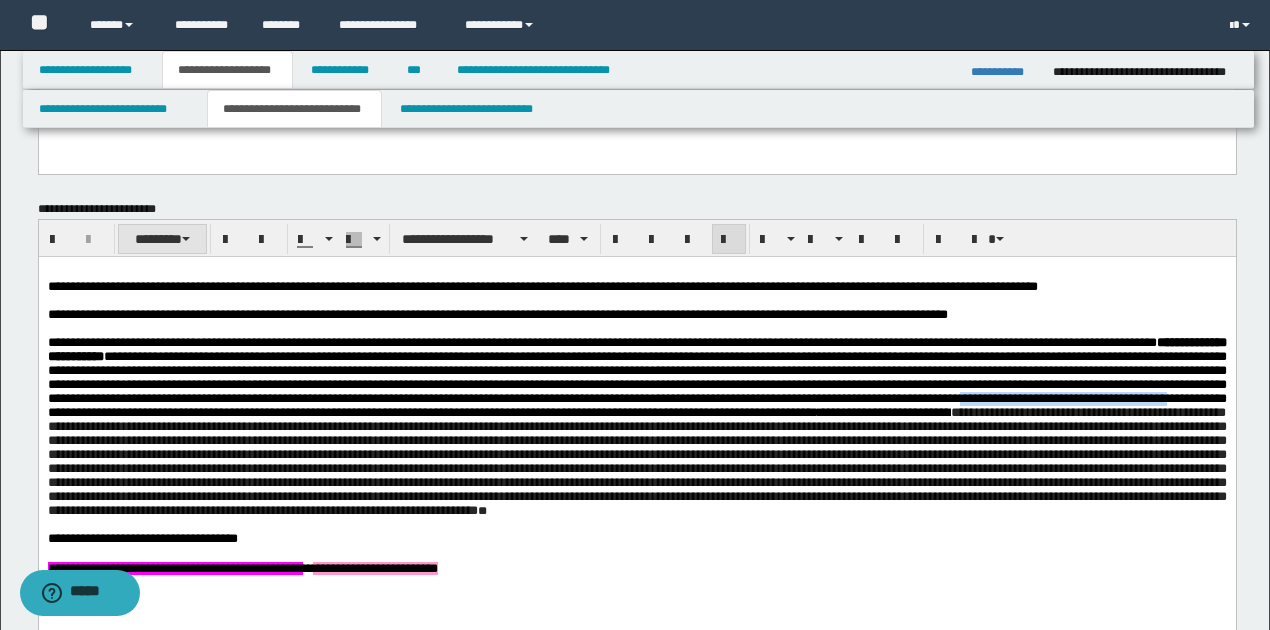 click at bounding box center [186, 239] 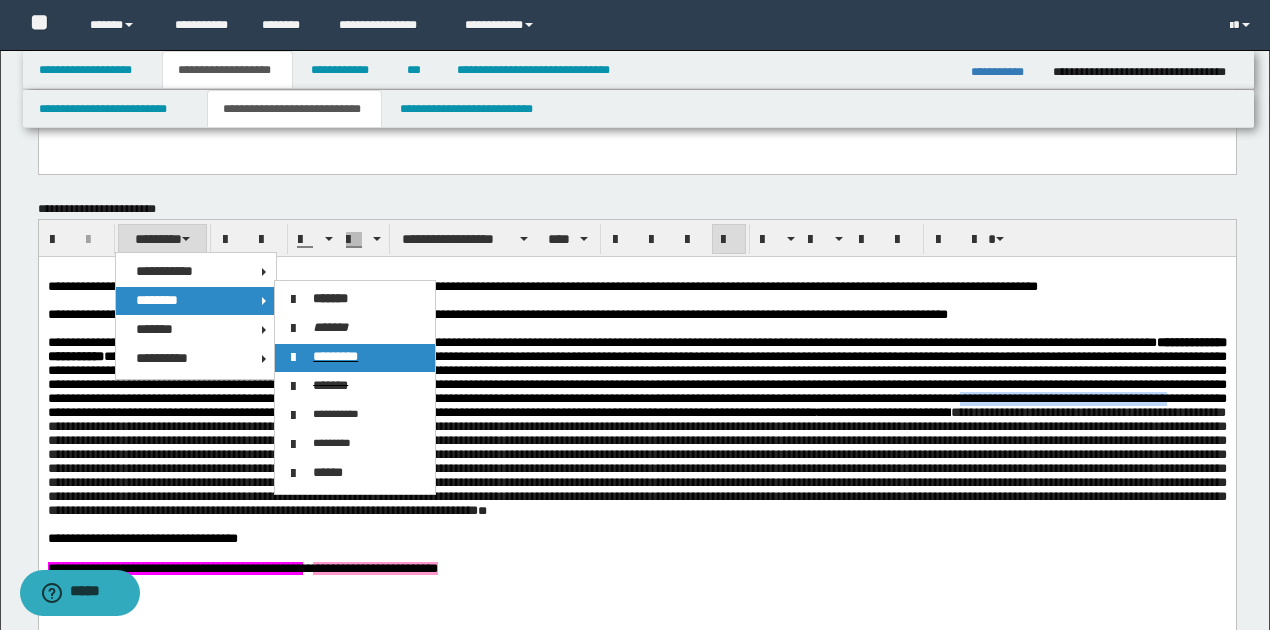 click on "*********" at bounding box center [335, 356] 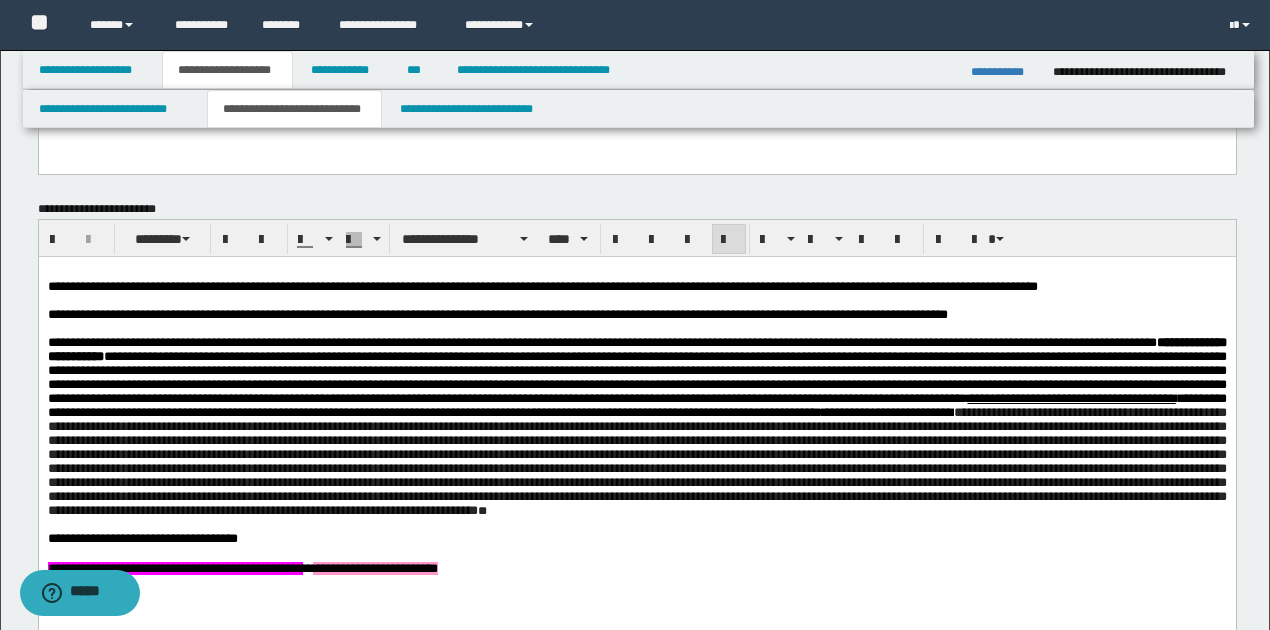 drag, startPoint x: 436, startPoint y: 461, endPoint x: 464, endPoint y: 461, distance: 28 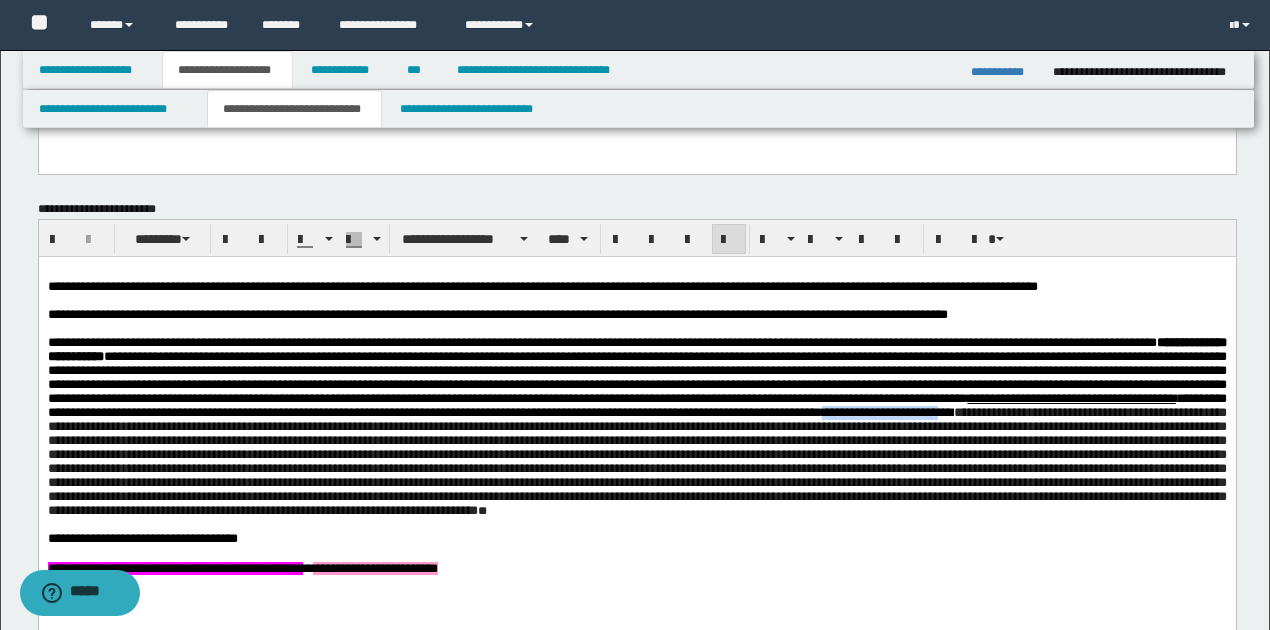 drag, startPoint x: 125, startPoint y: 440, endPoint x: 259, endPoint y: 441, distance: 134.00374 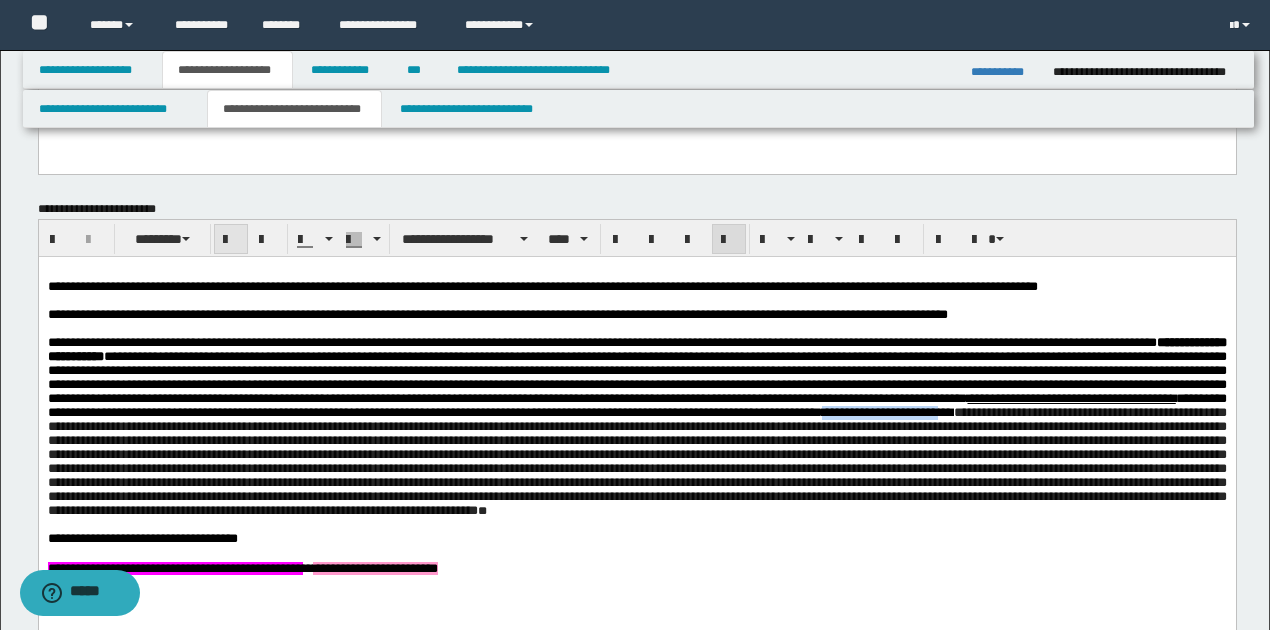 click at bounding box center [231, 240] 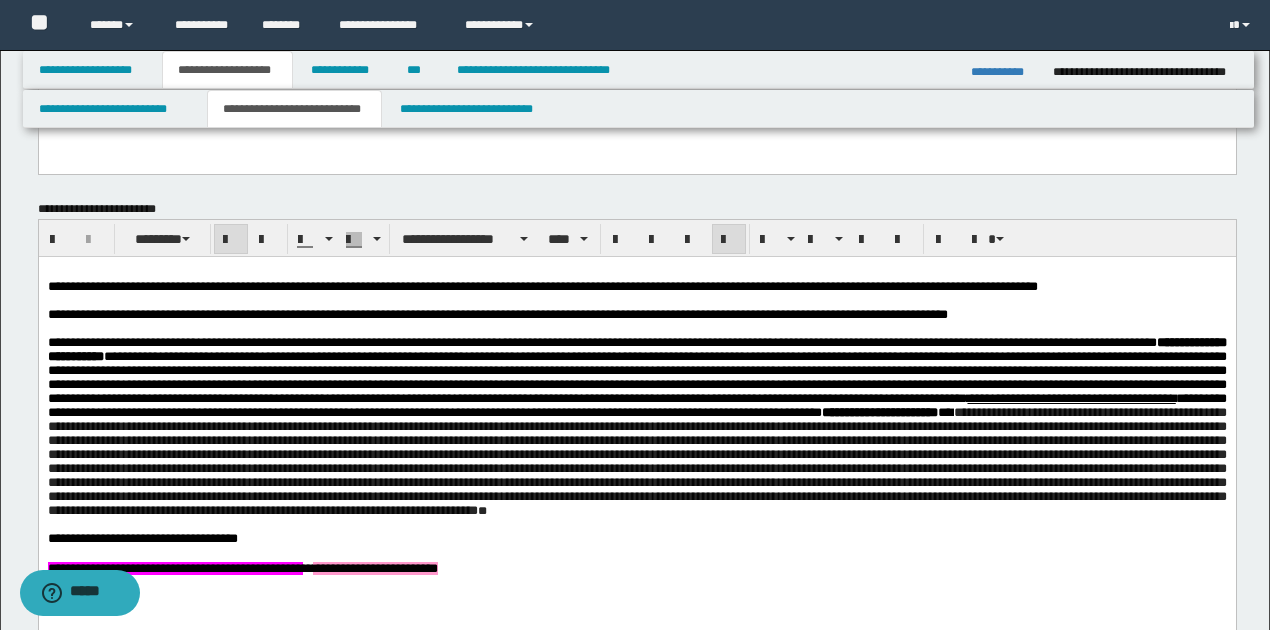 click at bounding box center (636, 461) 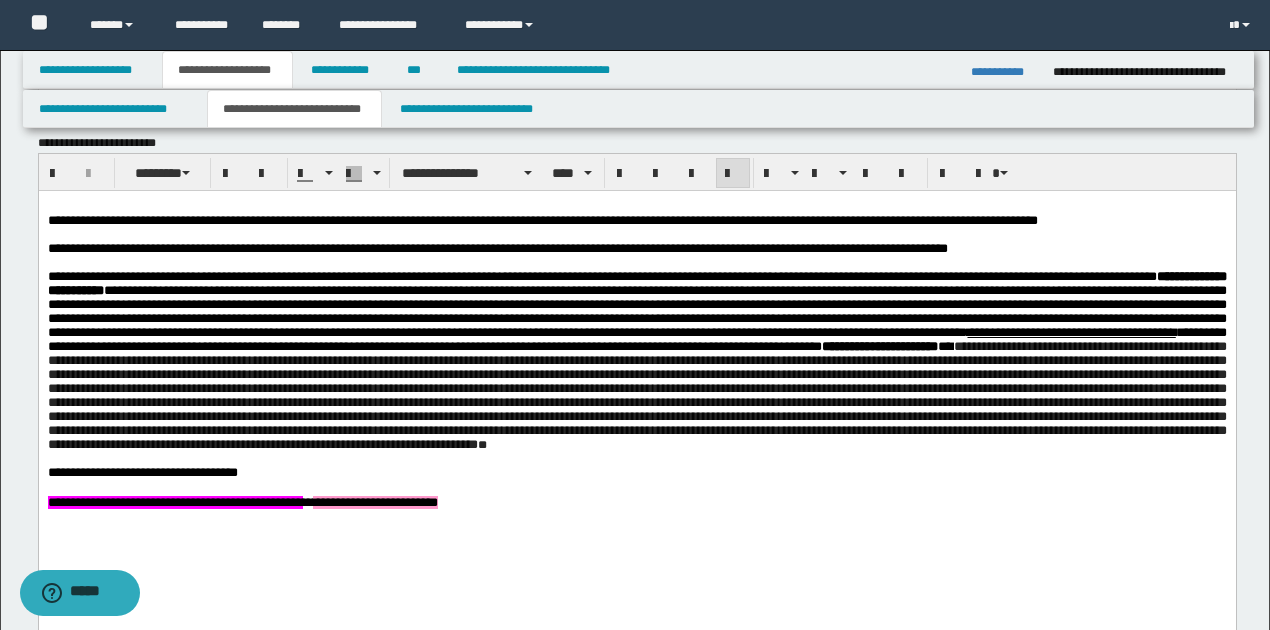 scroll, scrollTop: 764, scrollLeft: 0, axis: vertical 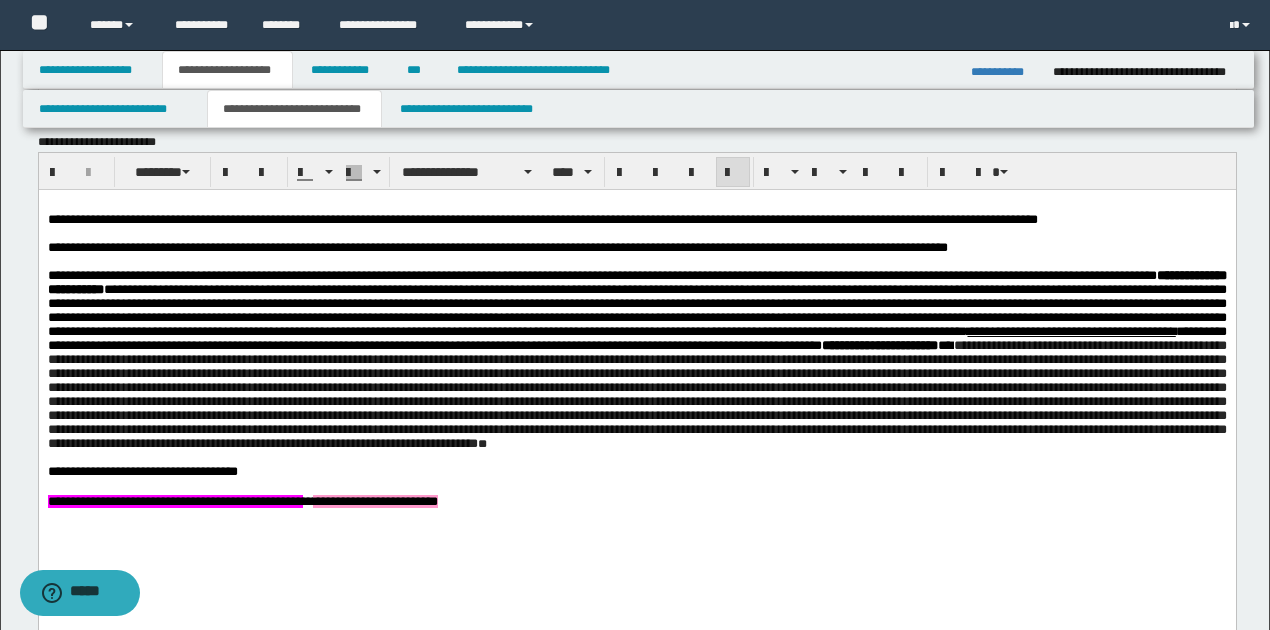 click at bounding box center [636, 394] 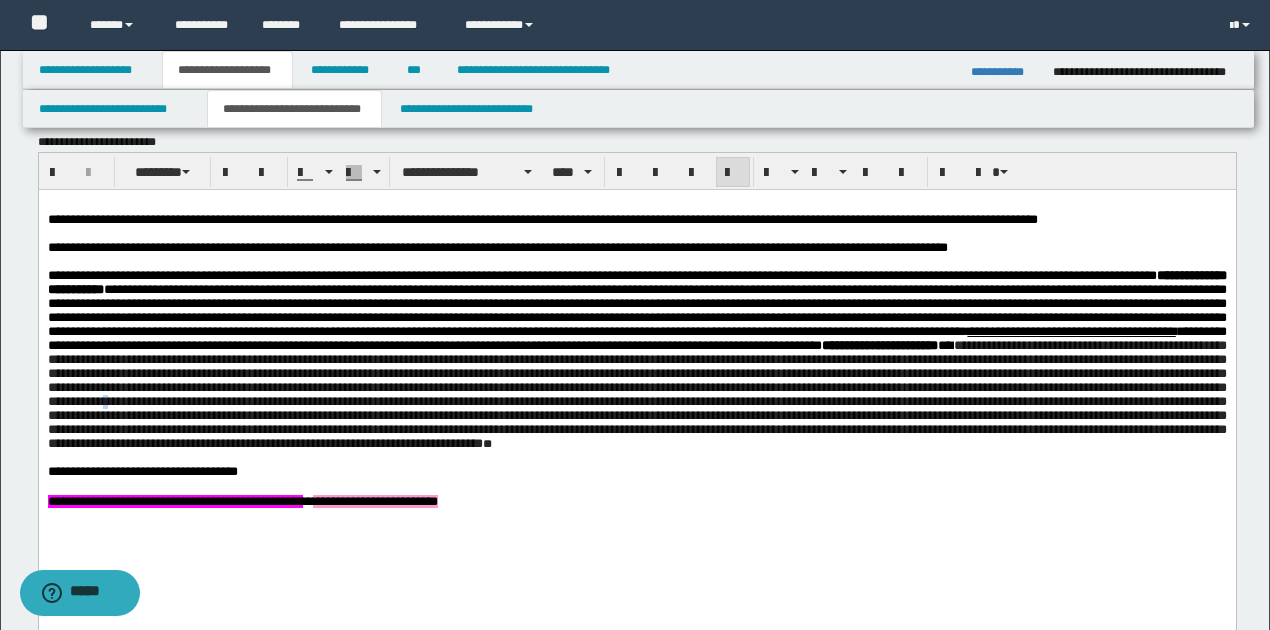 click at bounding box center [636, 394] 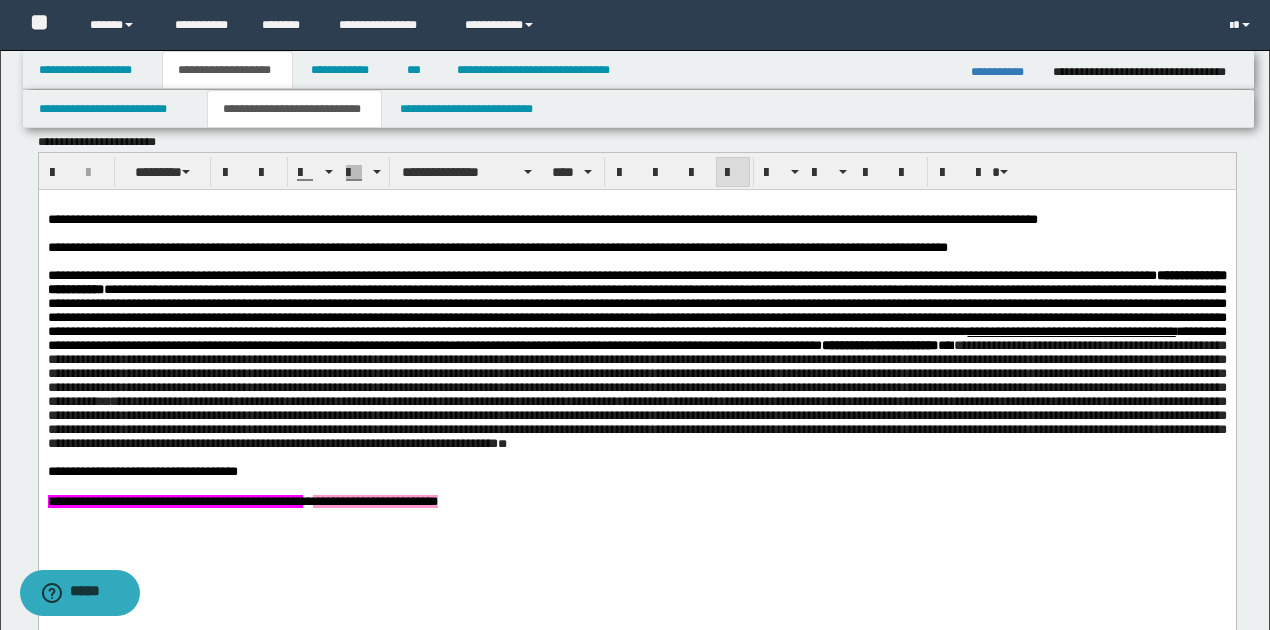 click on "**********" at bounding box center [636, 394] 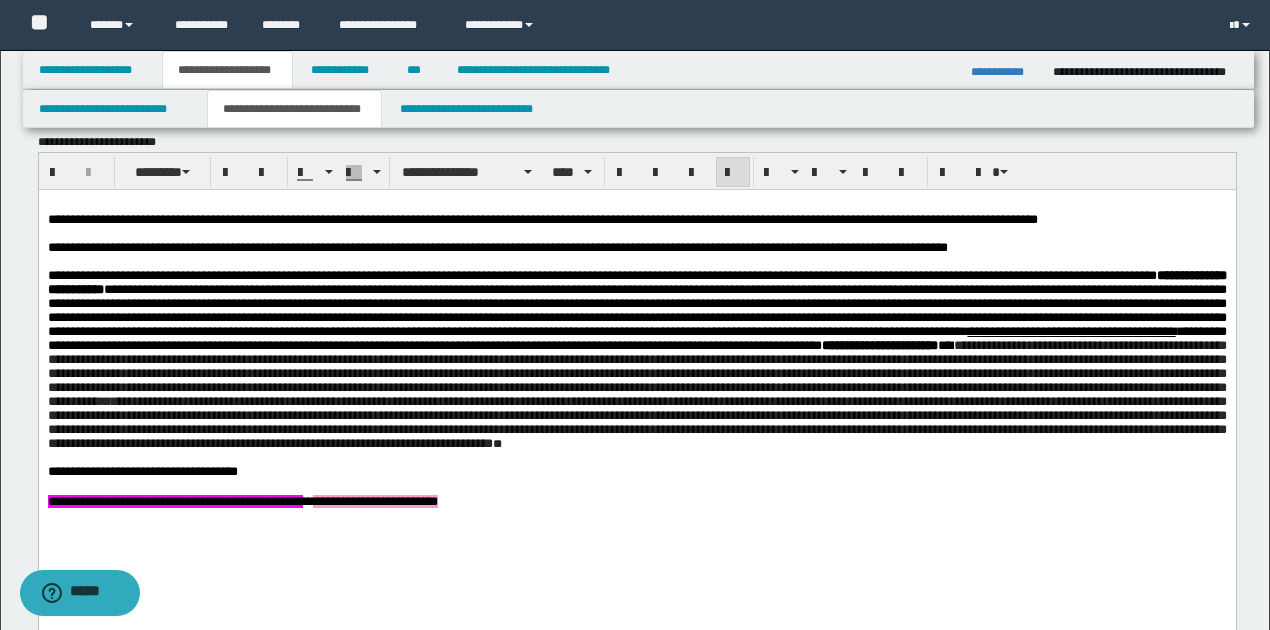 click on "**********" at bounding box center [636, 394] 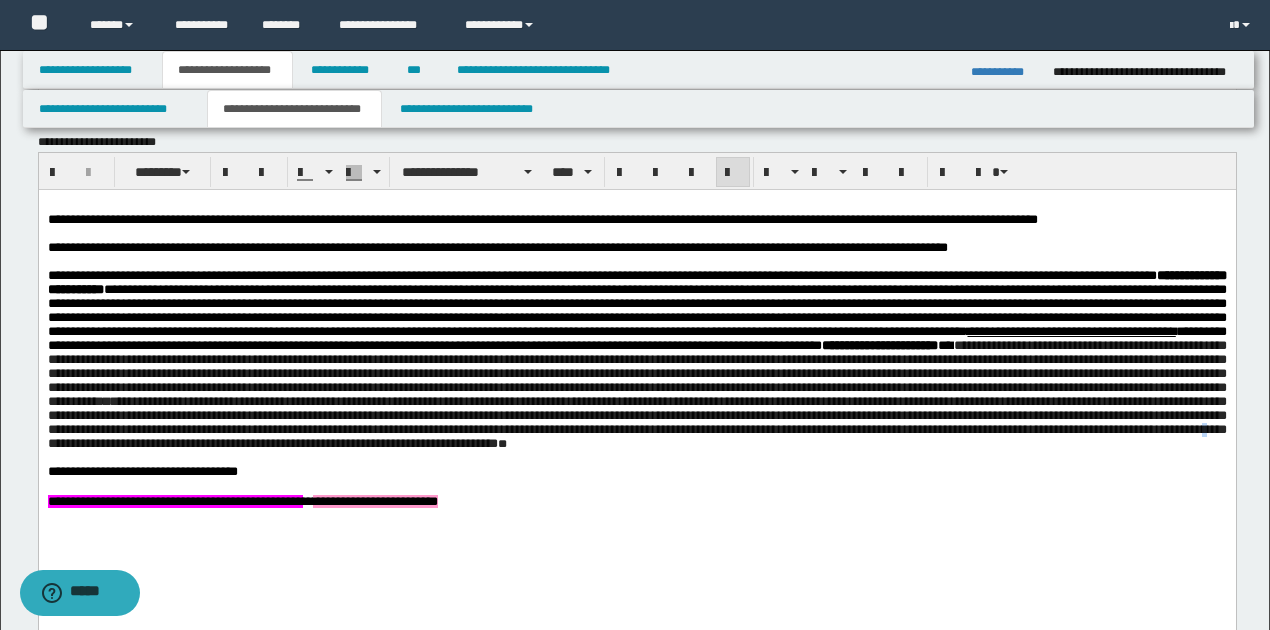 click on "**********" at bounding box center [636, 394] 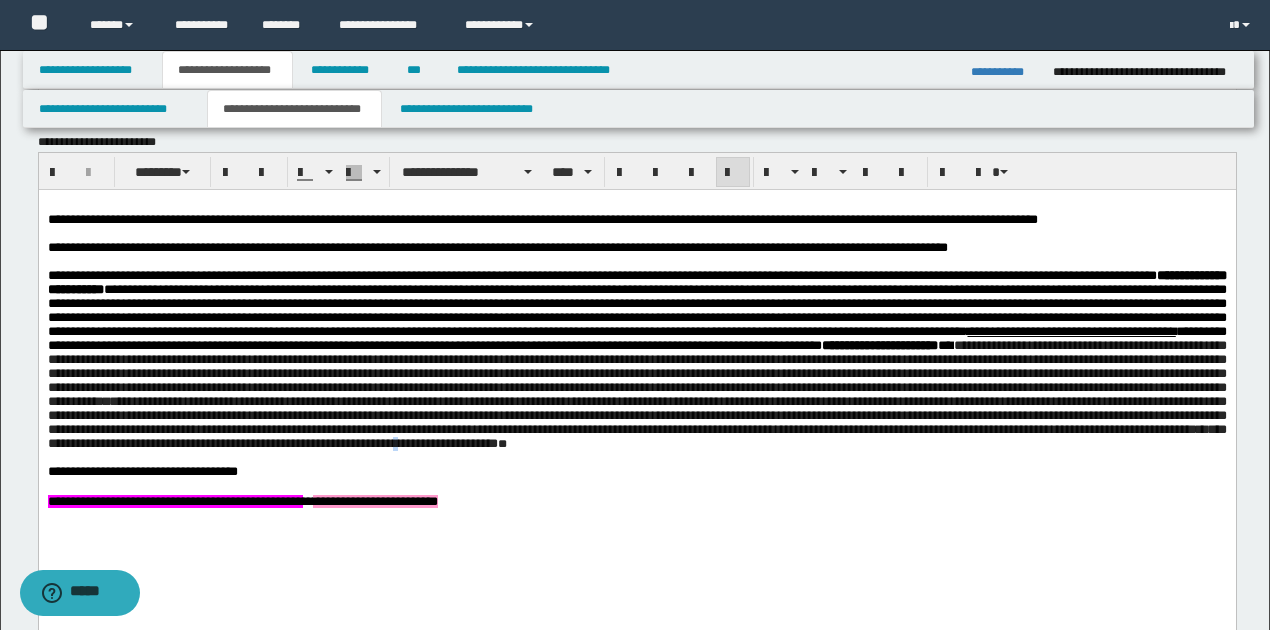 click on "**********" at bounding box center (636, 394) 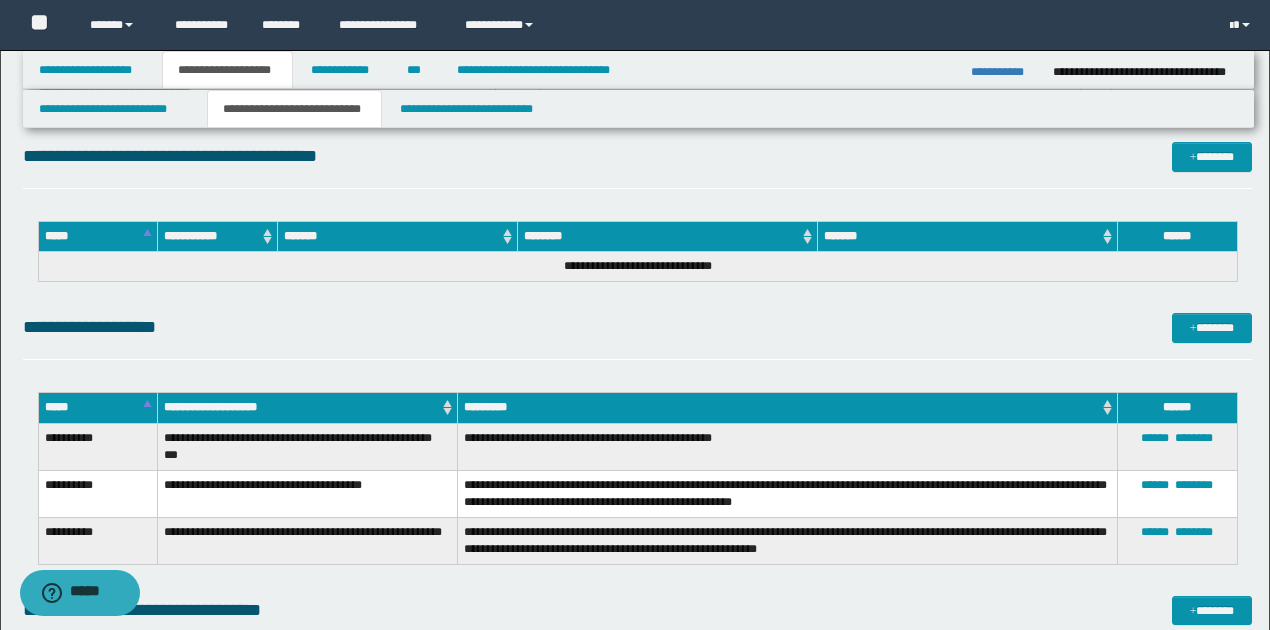 scroll, scrollTop: 2430, scrollLeft: 0, axis: vertical 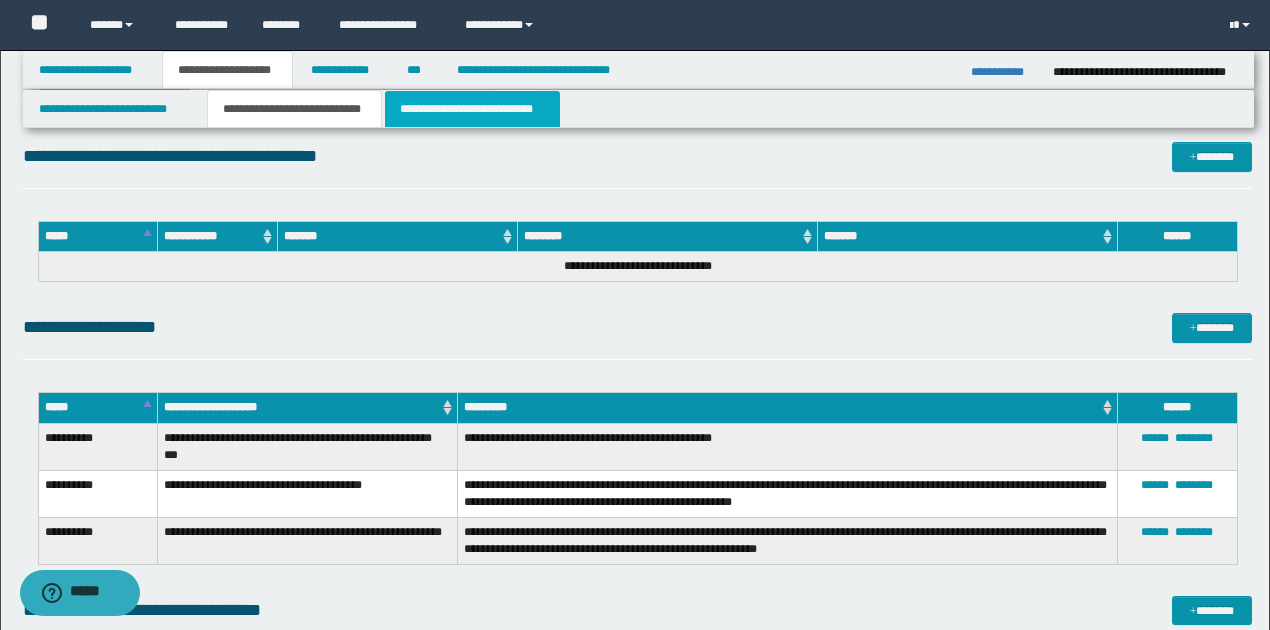 click on "**********" at bounding box center (472, 109) 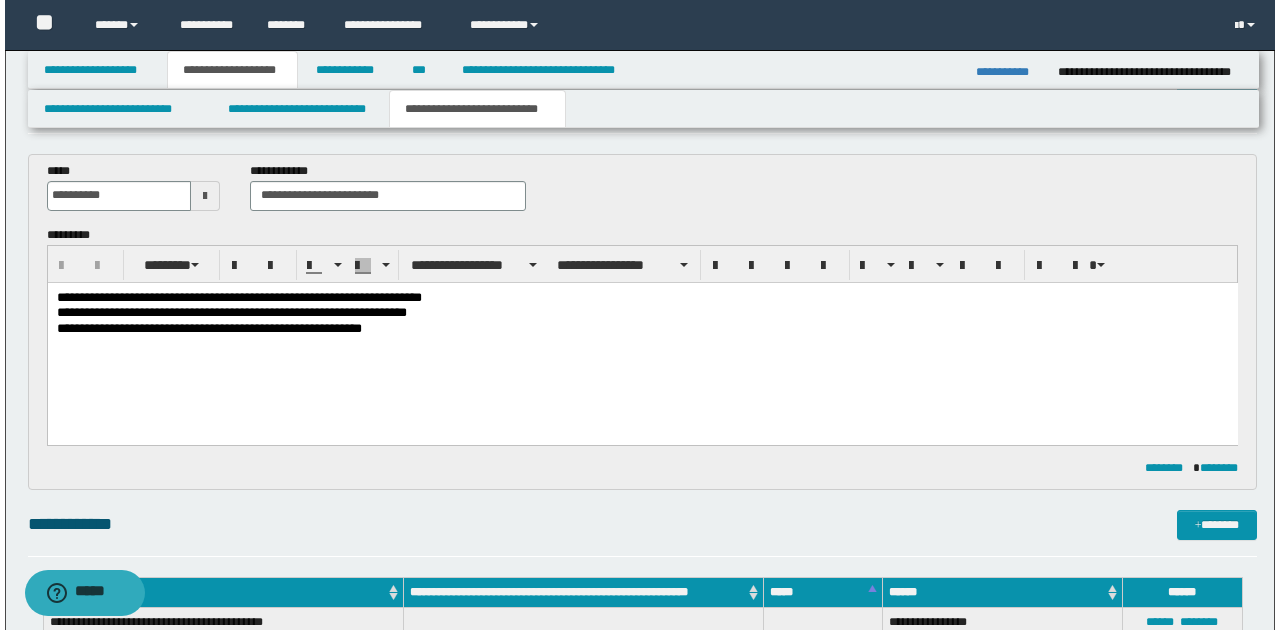 scroll, scrollTop: 66, scrollLeft: 0, axis: vertical 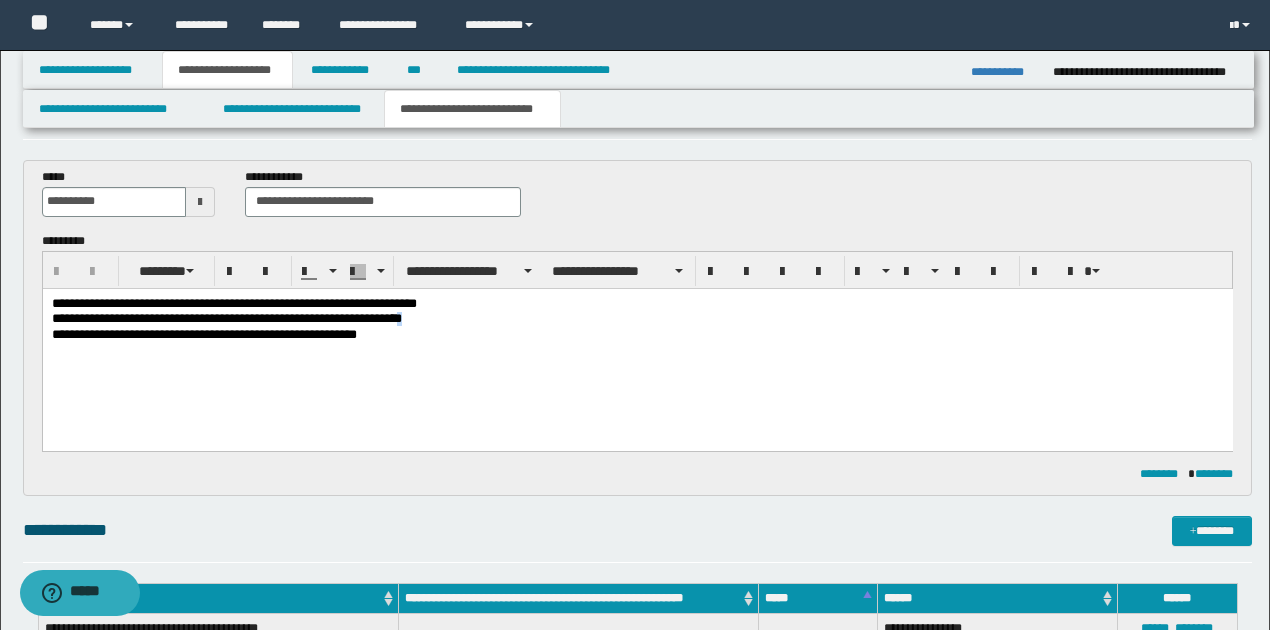 click on "**********" at bounding box center [637, 318] 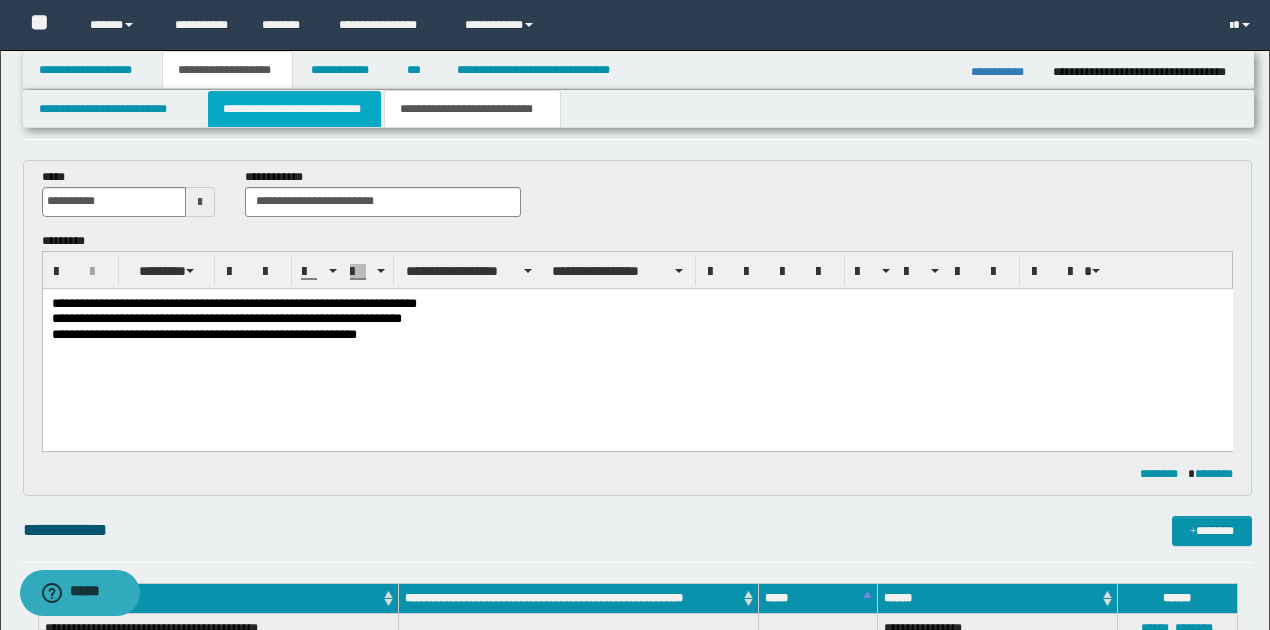click on "**********" at bounding box center (294, 109) 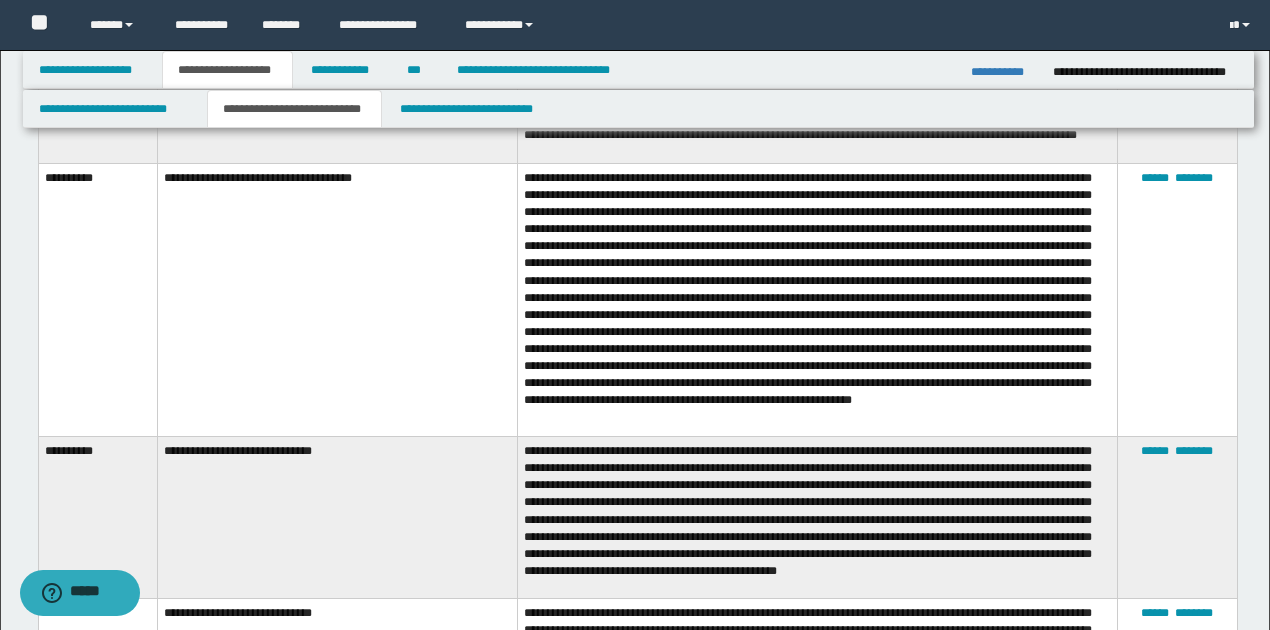 scroll, scrollTop: 1533, scrollLeft: 0, axis: vertical 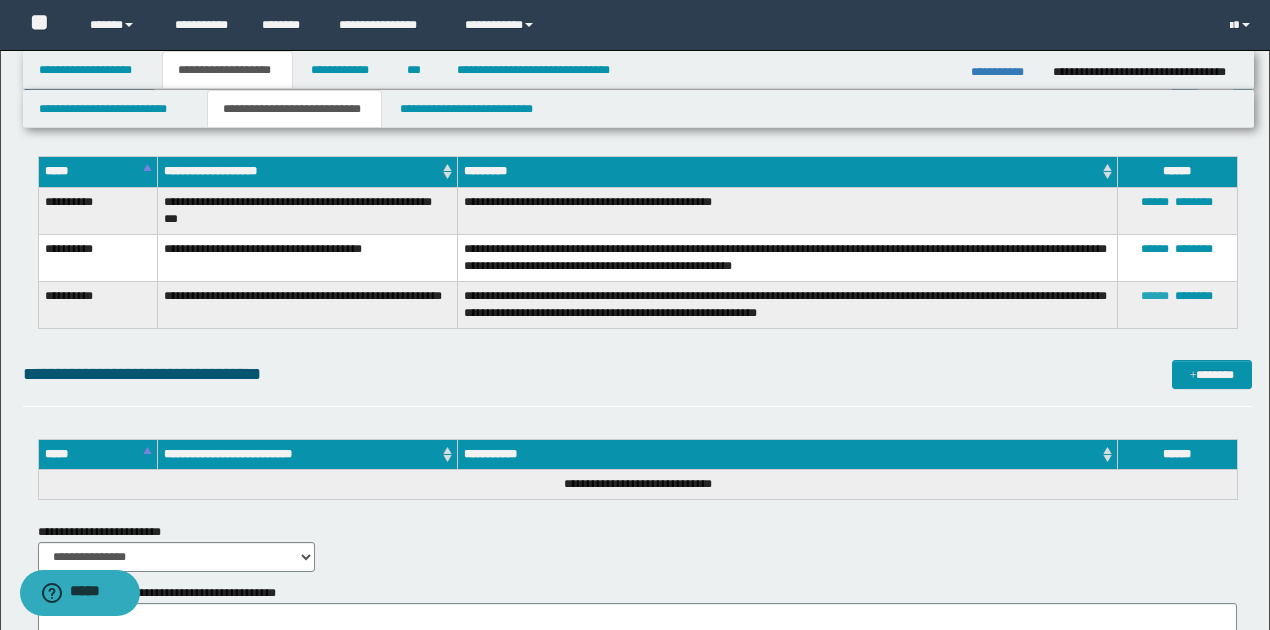 click on "******" at bounding box center [1155, 296] 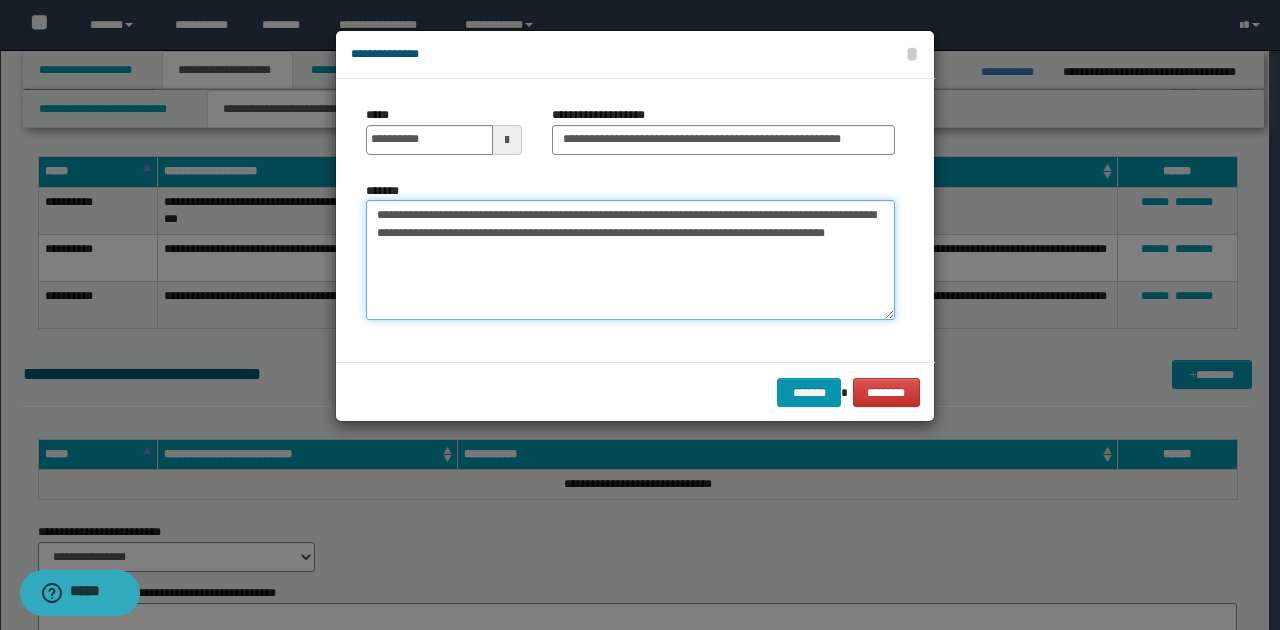 click on "**********" at bounding box center (630, 260) 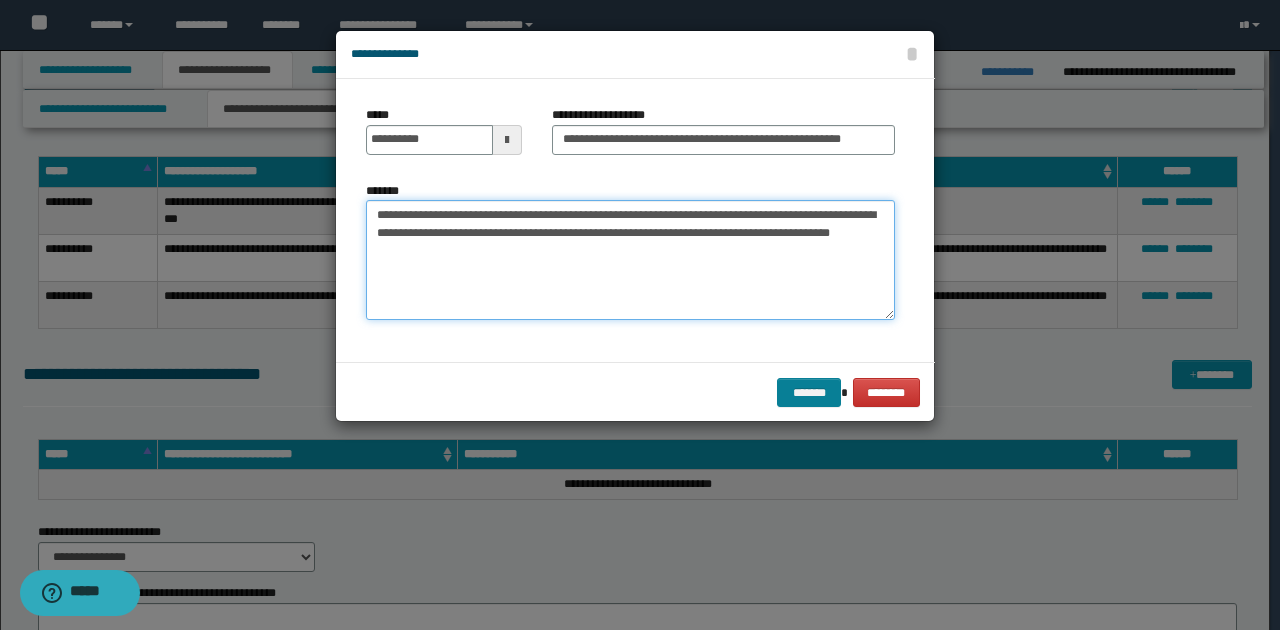 type on "**********" 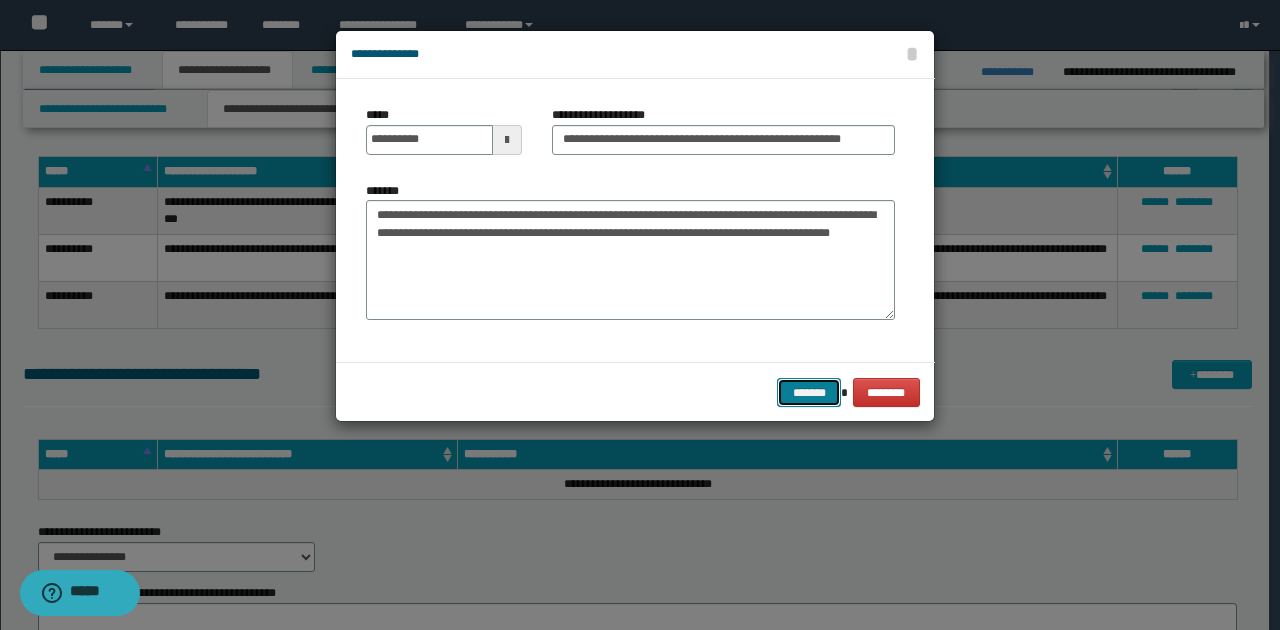 click on "*******" at bounding box center (809, 392) 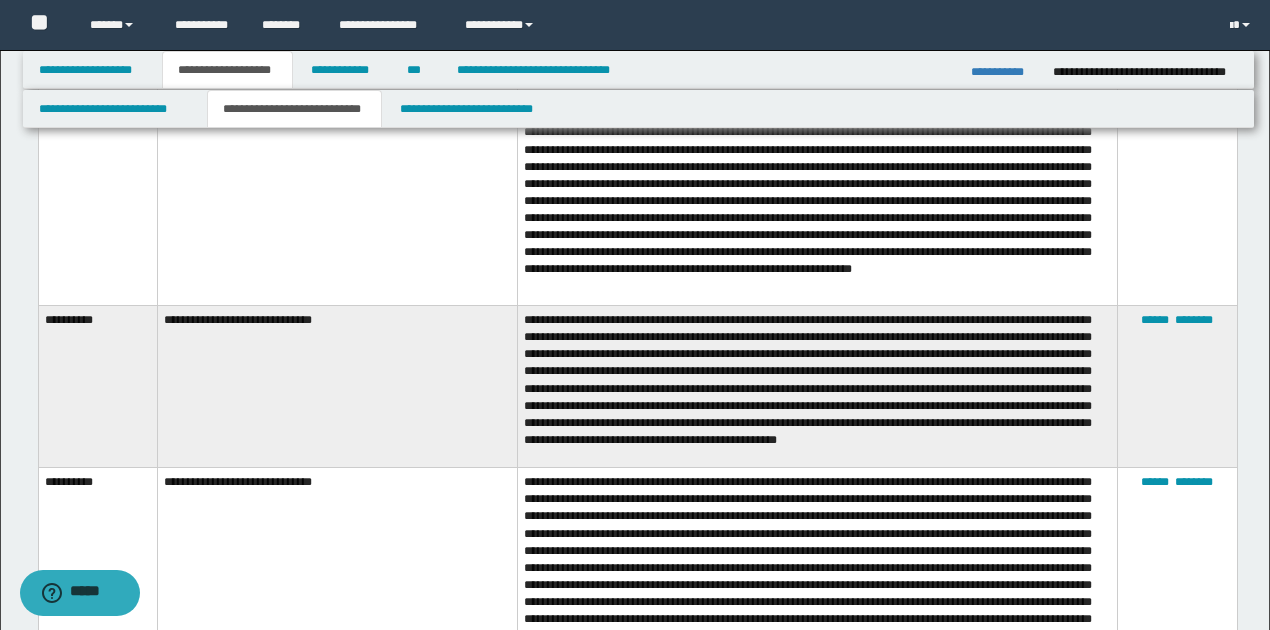scroll, scrollTop: 1400, scrollLeft: 0, axis: vertical 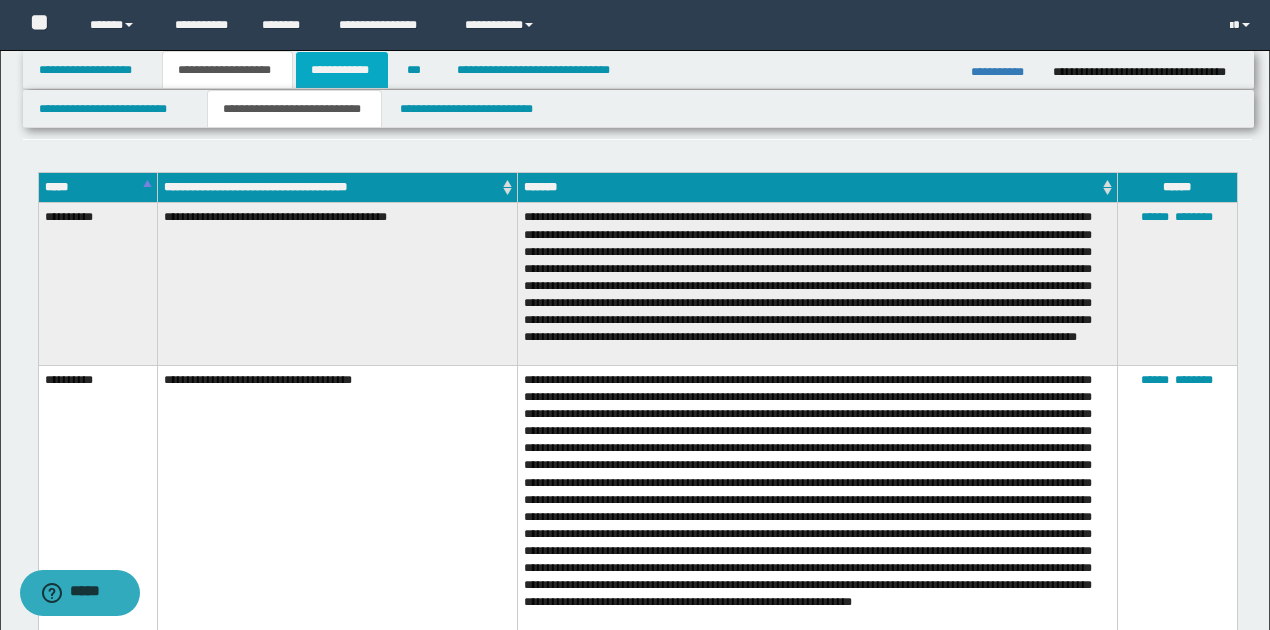 click on "**********" at bounding box center [342, 70] 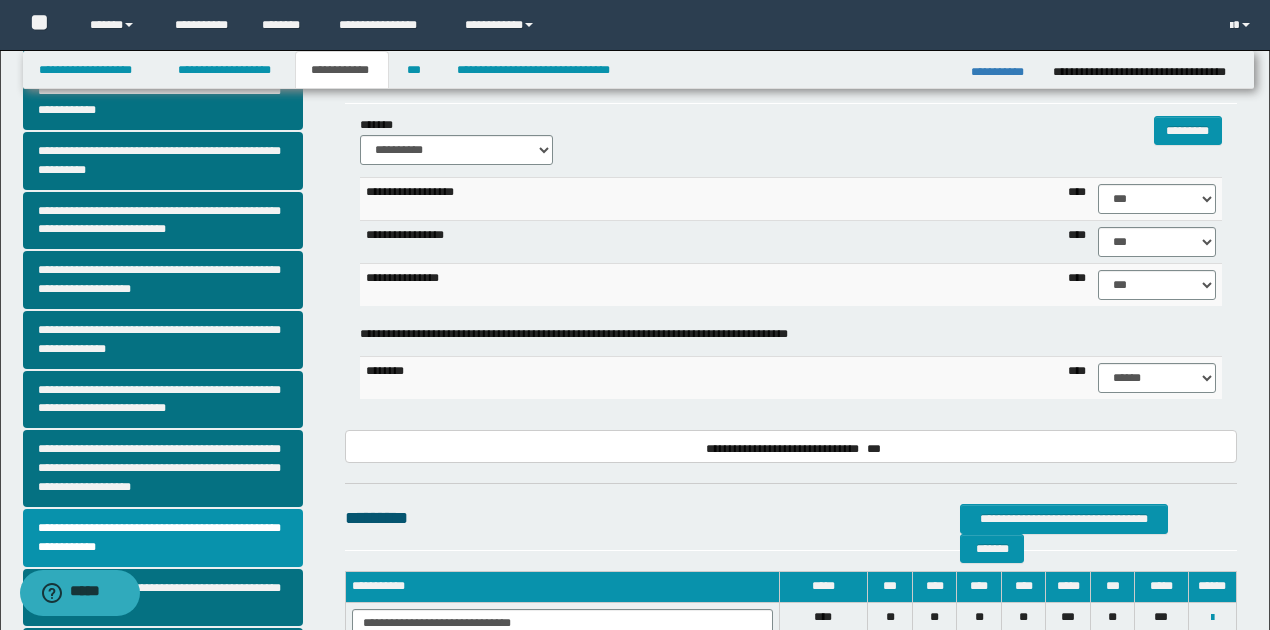 scroll, scrollTop: 185, scrollLeft: 0, axis: vertical 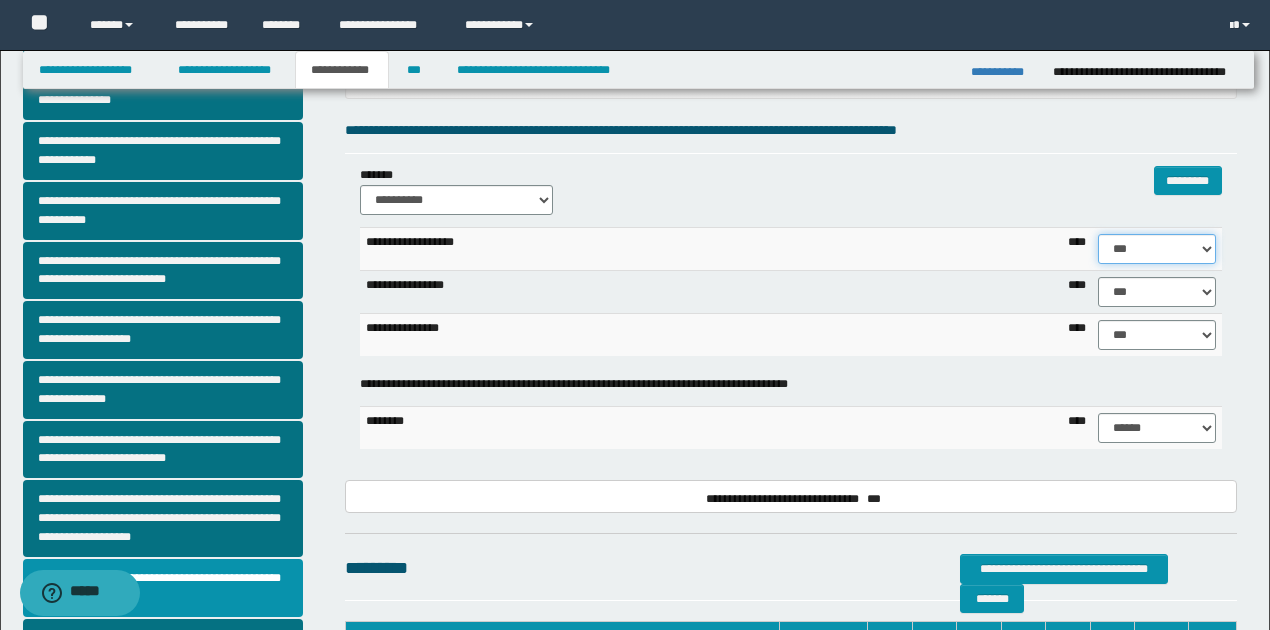click on "******
****
**
**
**
**
**
**
**
**
***
***
***
***
***
***
***
***
***
***
****
****
****
****" at bounding box center (1156, 249) 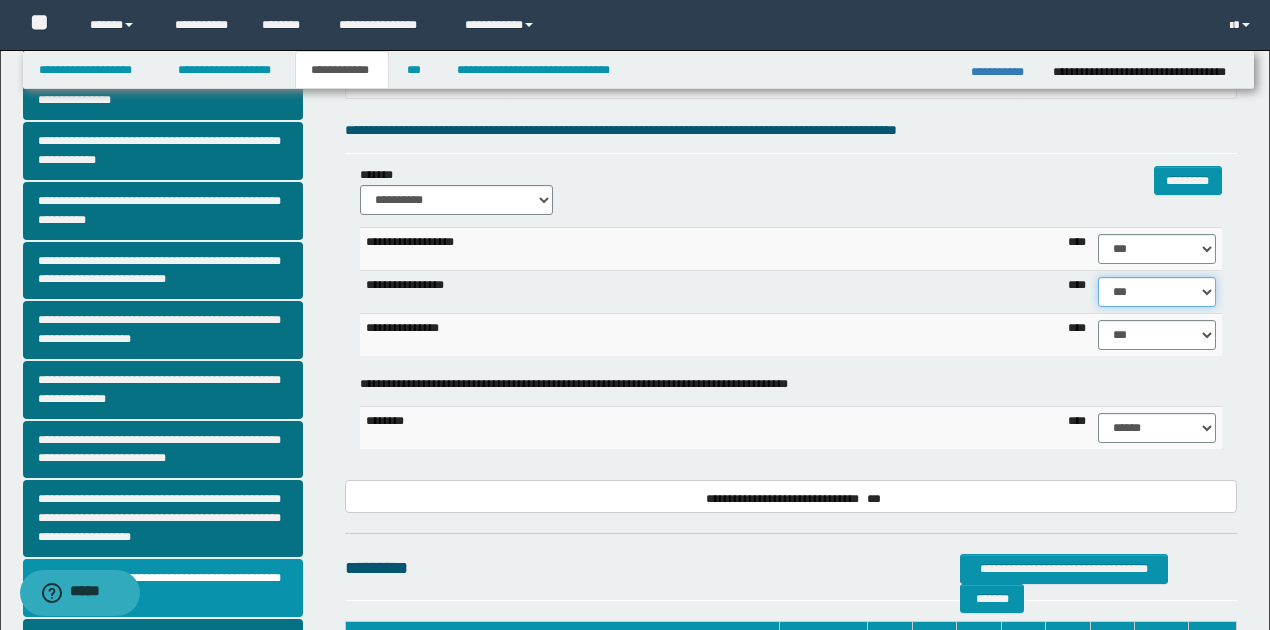 click on "******
****
**
**
**
**
**
**
**
**
***
***
***
***
***
***
***
***
***
***
****
****
****
****" at bounding box center [1156, 292] 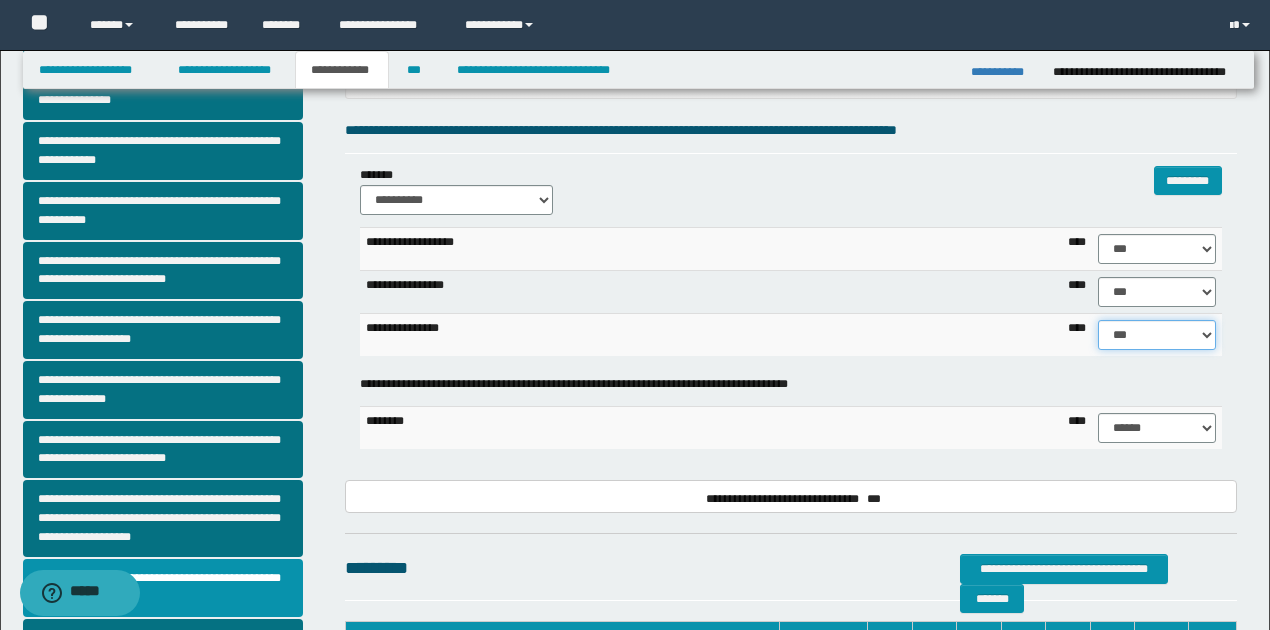 click on "******
****
**
**
**
**
**
**
**
**
***
***
***
***
***
***
***
***
***
***
****
****
****
****" at bounding box center [1156, 335] 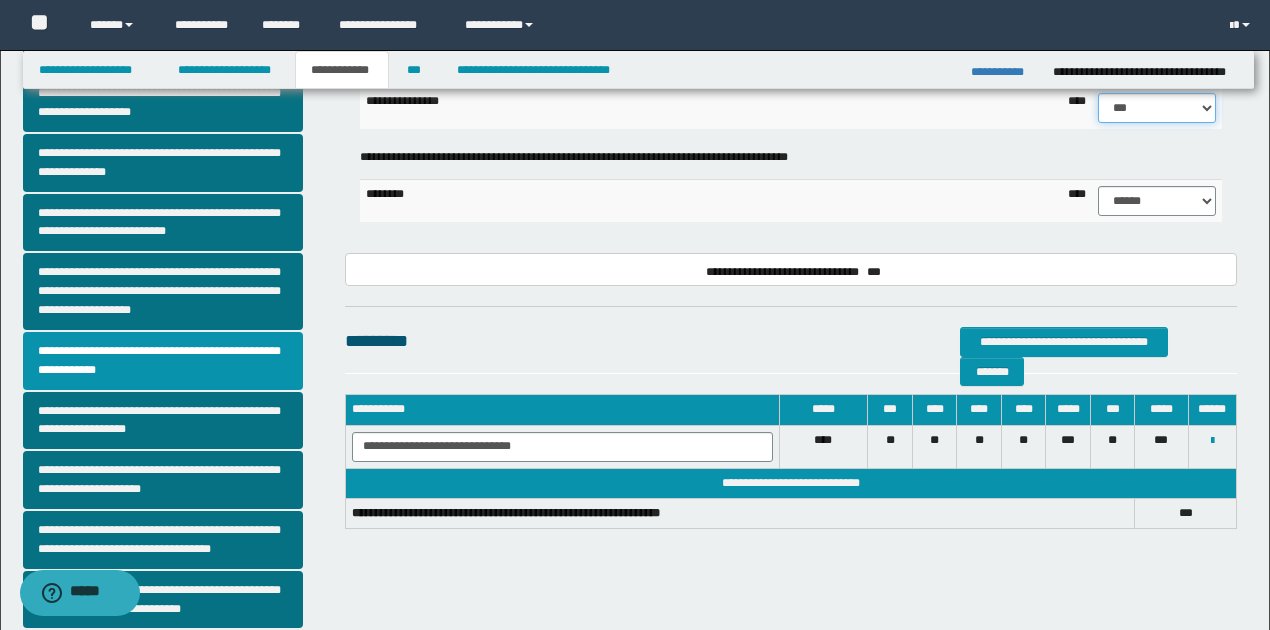 scroll, scrollTop: 452, scrollLeft: 0, axis: vertical 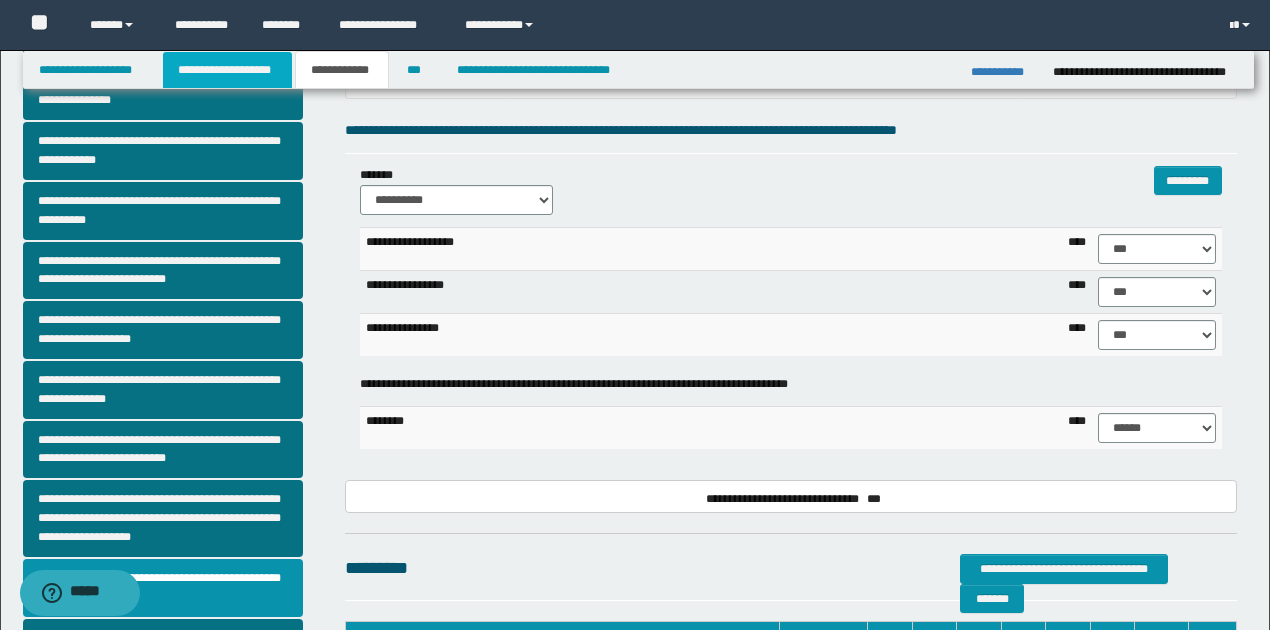 click on "**********" at bounding box center [227, 70] 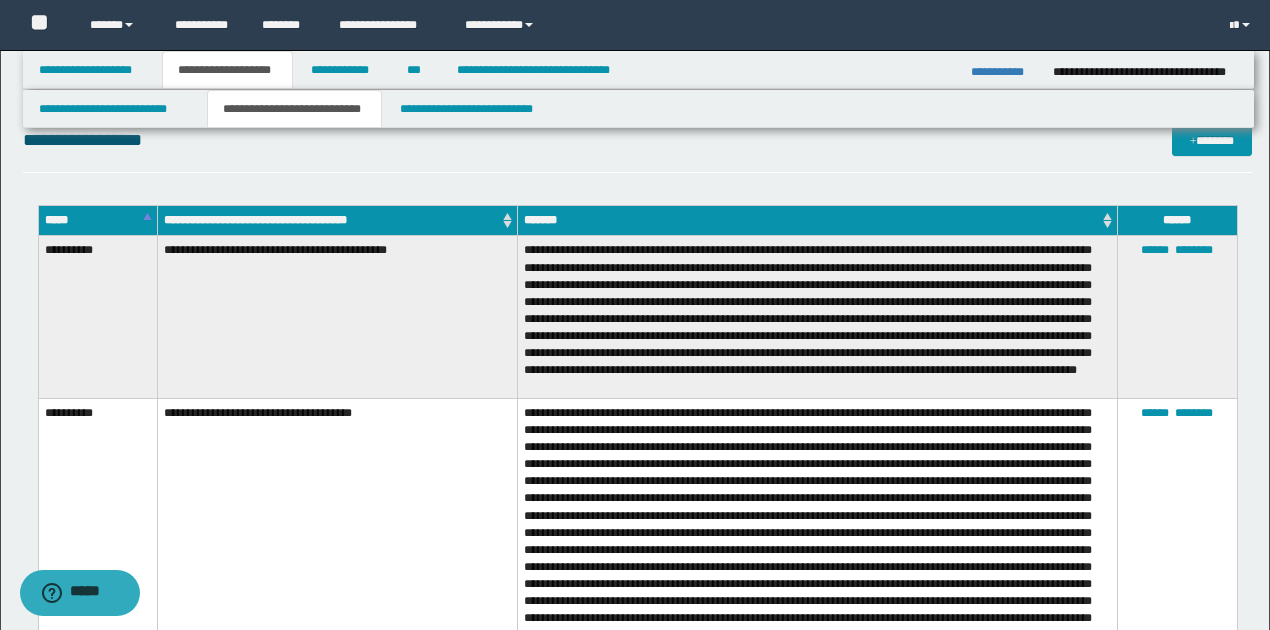scroll, scrollTop: 1416, scrollLeft: 0, axis: vertical 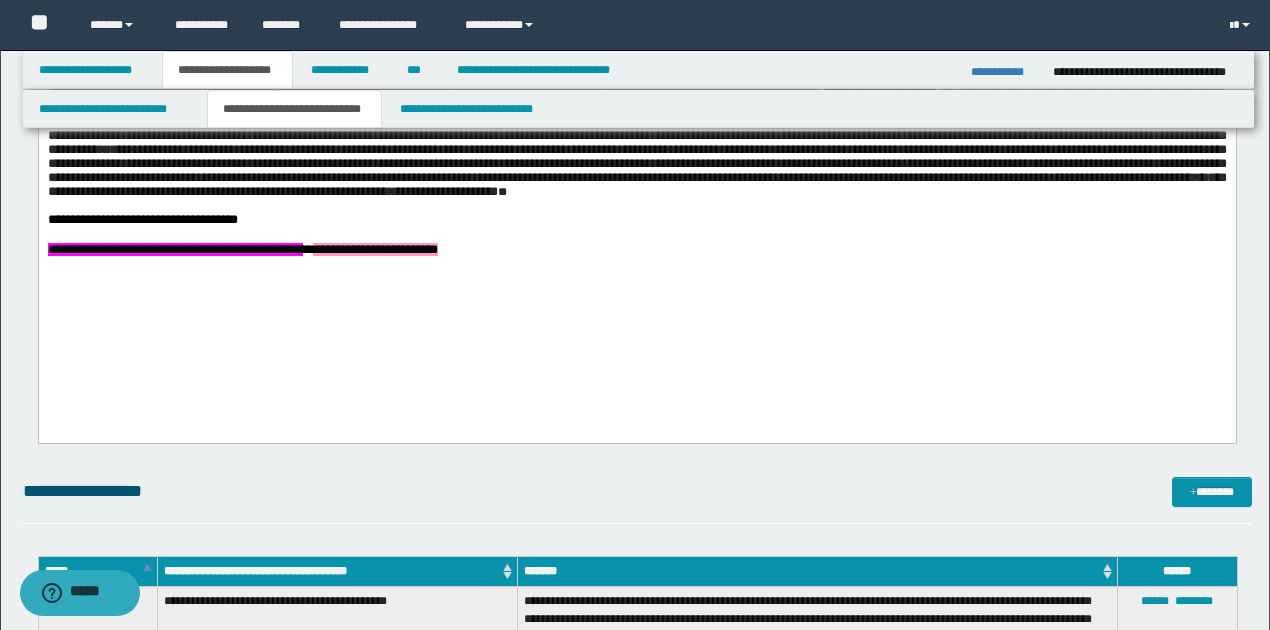 click on "**********" at bounding box center [636, 251] 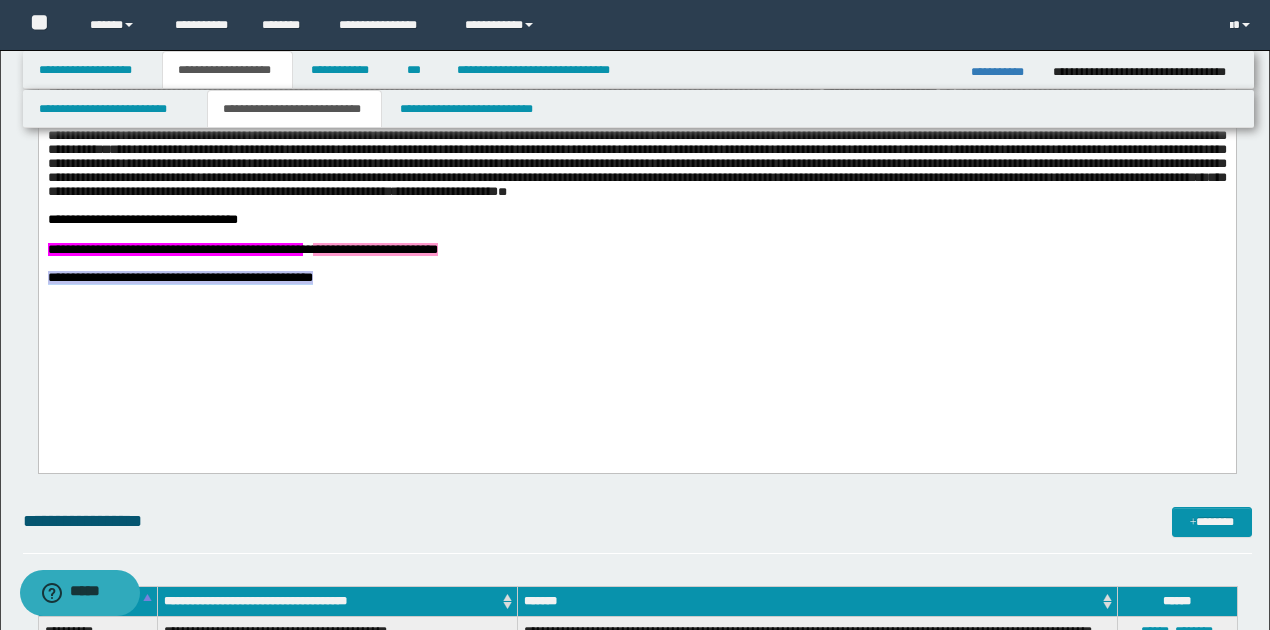 drag, startPoint x: 46, startPoint y: 328, endPoint x: 430, endPoint y: 325, distance: 384.01172 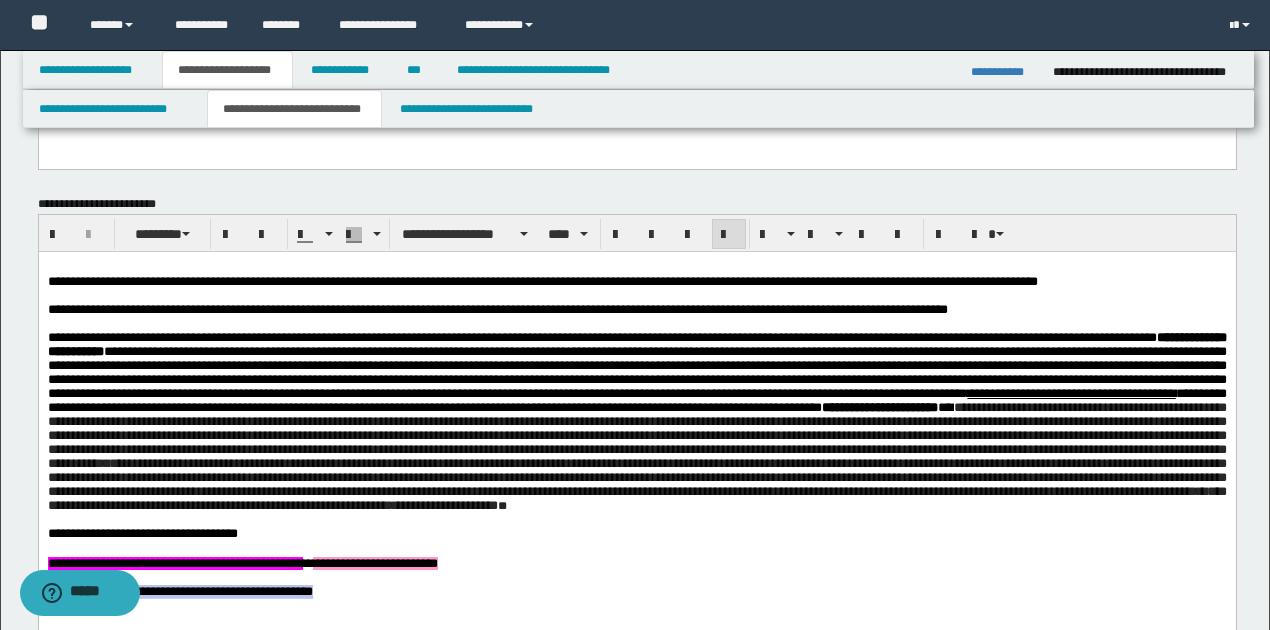scroll, scrollTop: 682, scrollLeft: 0, axis: vertical 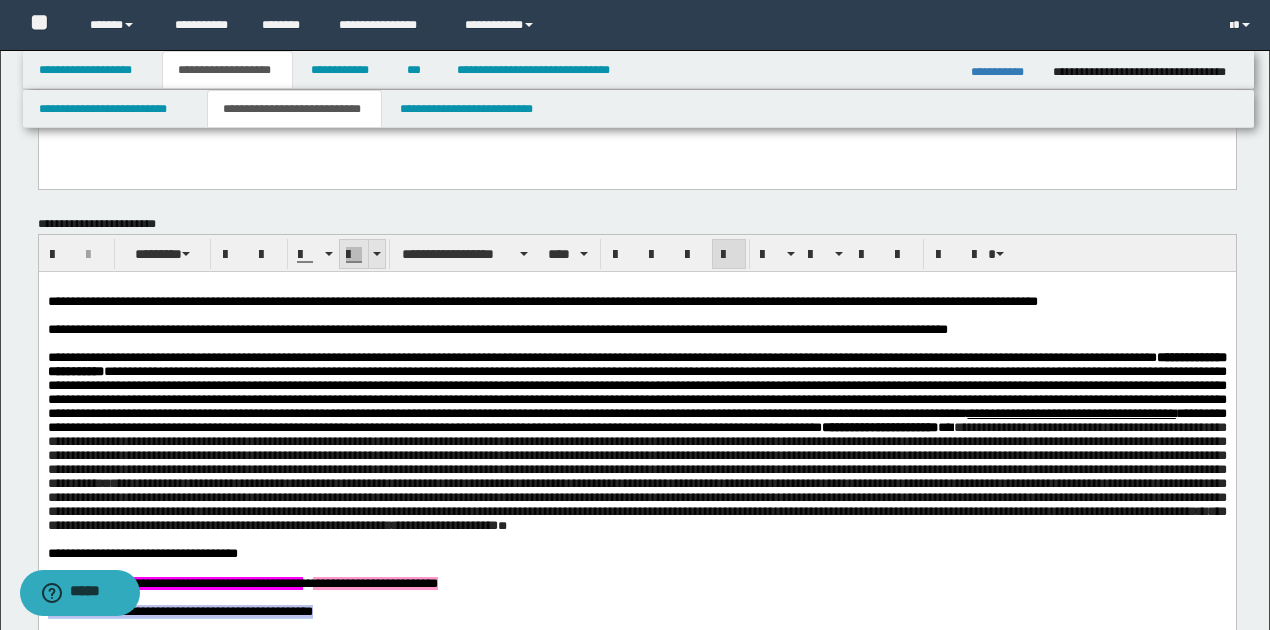 click at bounding box center (377, 254) 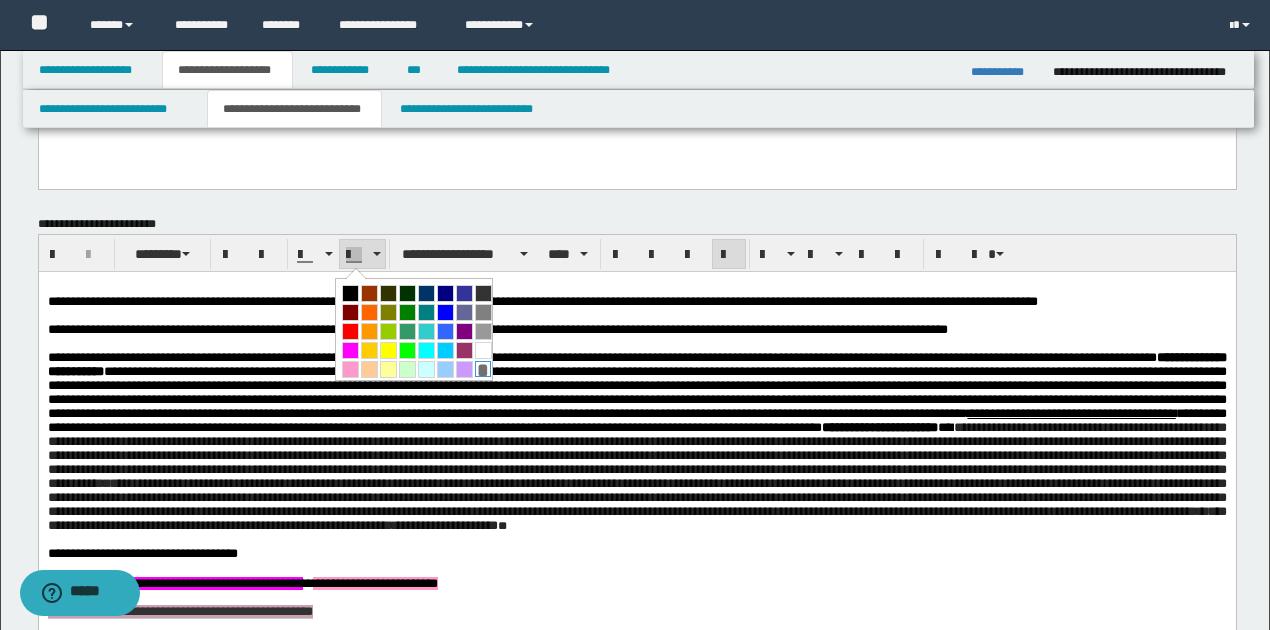 drag, startPoint x: 475, startPoint y: 369, endPoint x: 415, endPoint y: 72, distance: 303 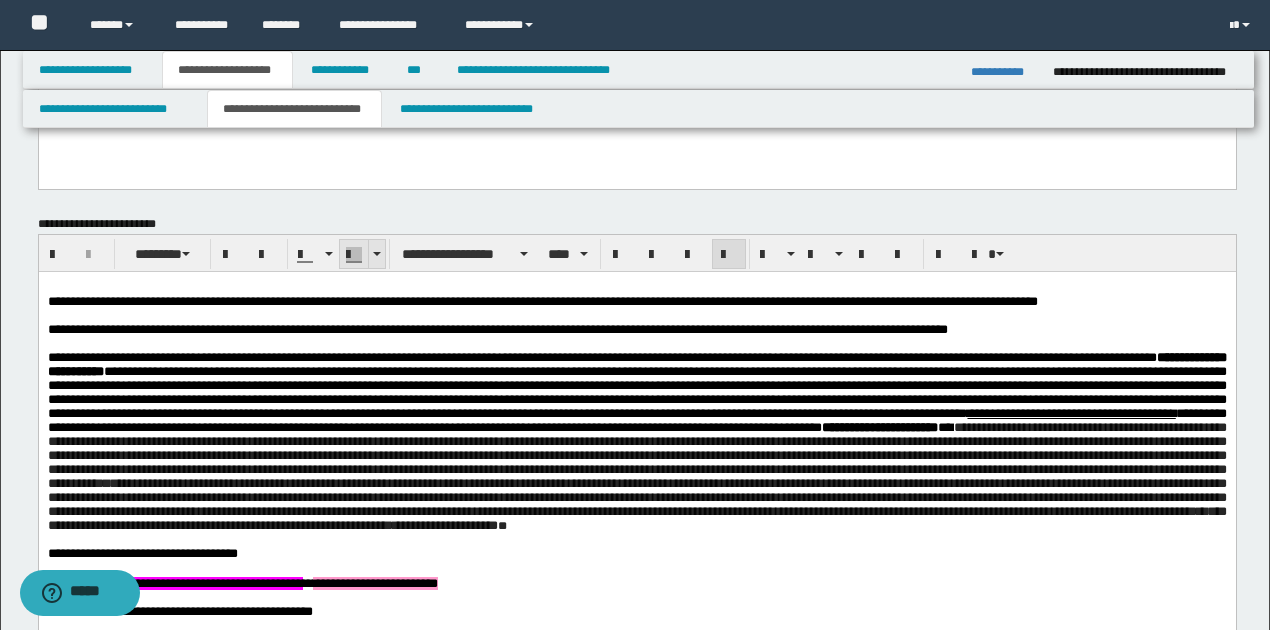 click at bounding box center (377, 254) 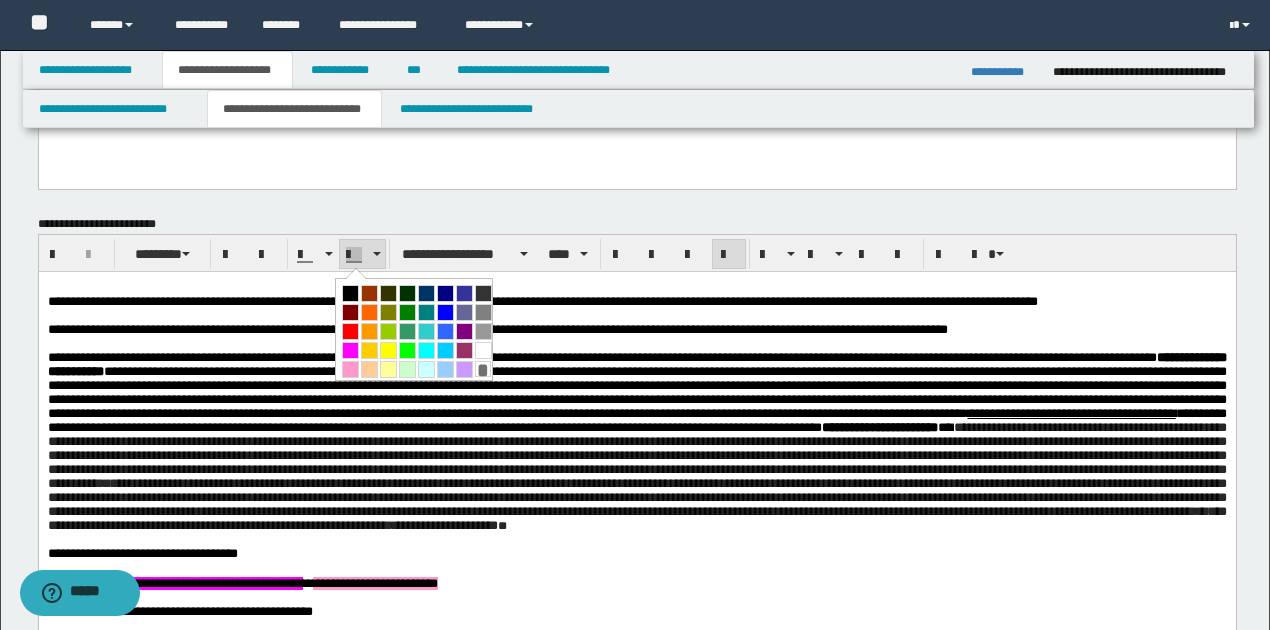 click at bounding box center [350, 350] 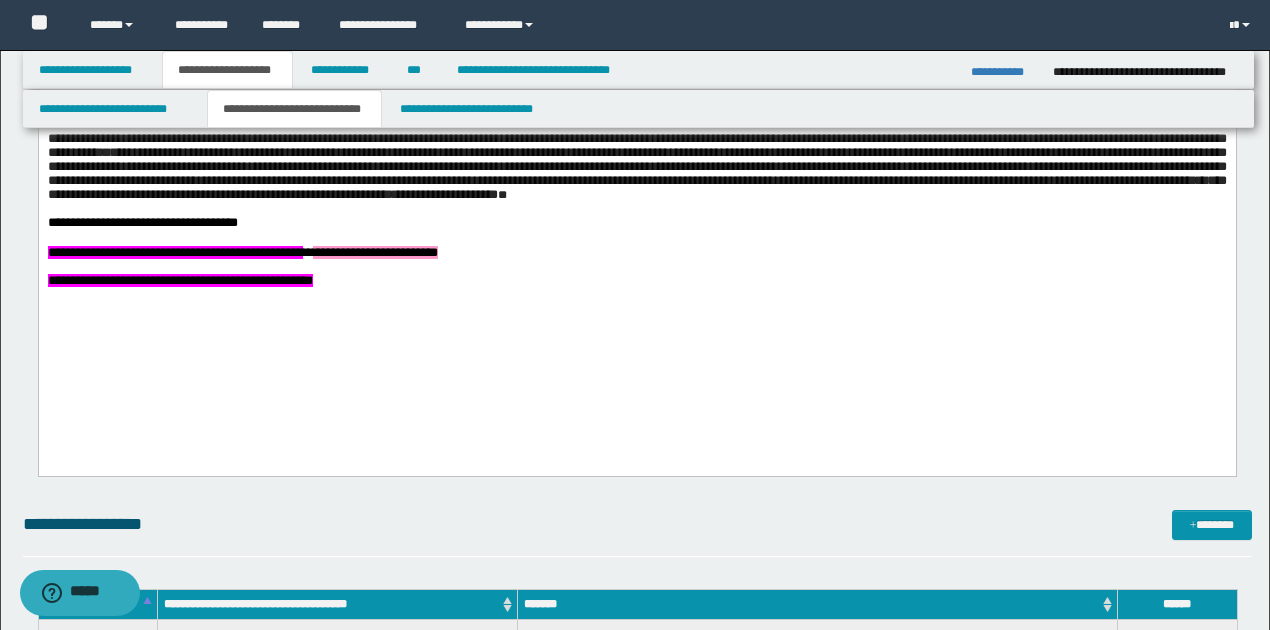 scroll, scrollTop: 1016, scrollLeft: 0, axis: vertical 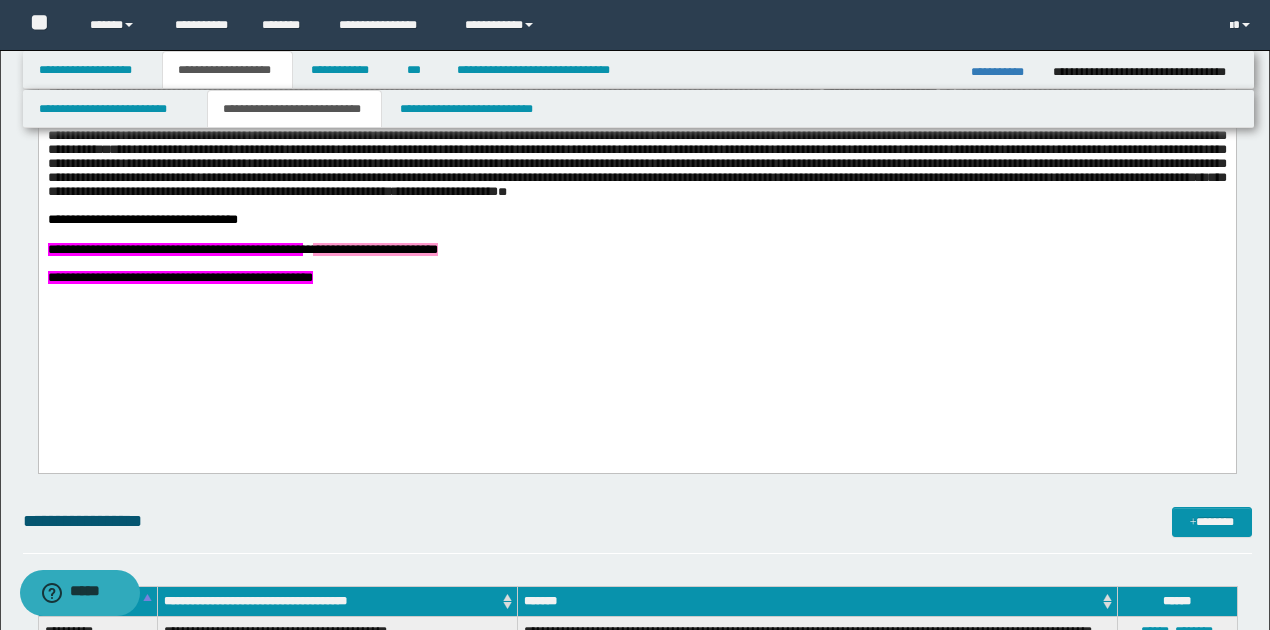 click at bounding box center [637, 308] 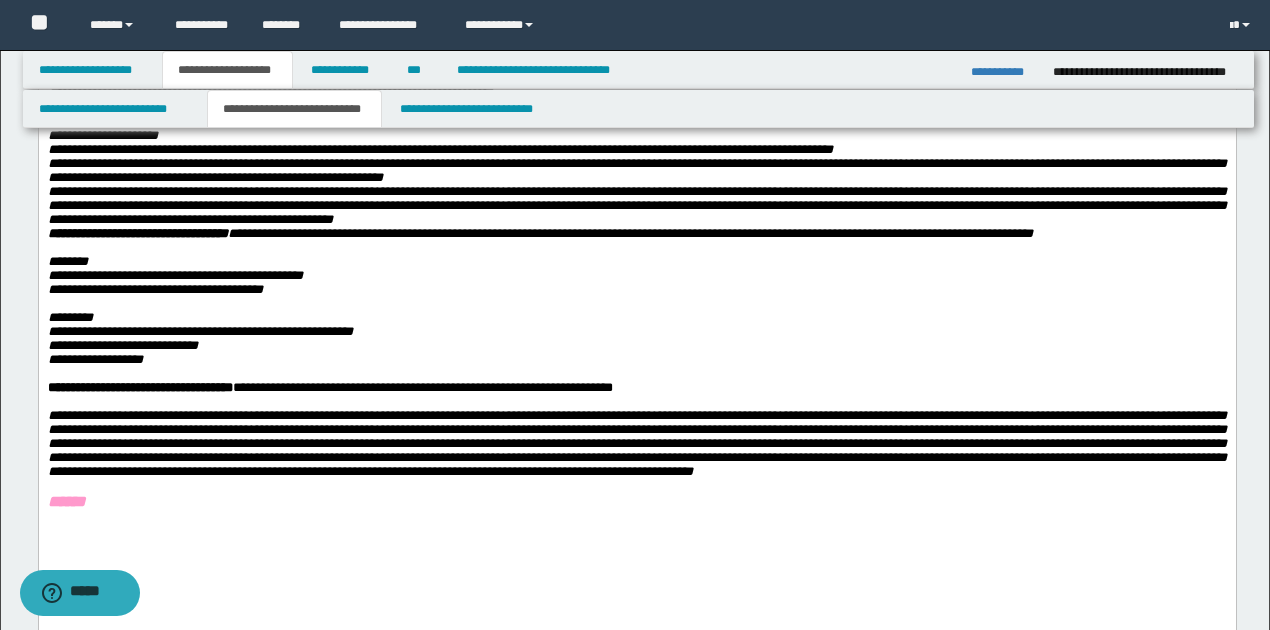 scroll, scrollTop: 466, scrollLeft: 0, axis: vertical 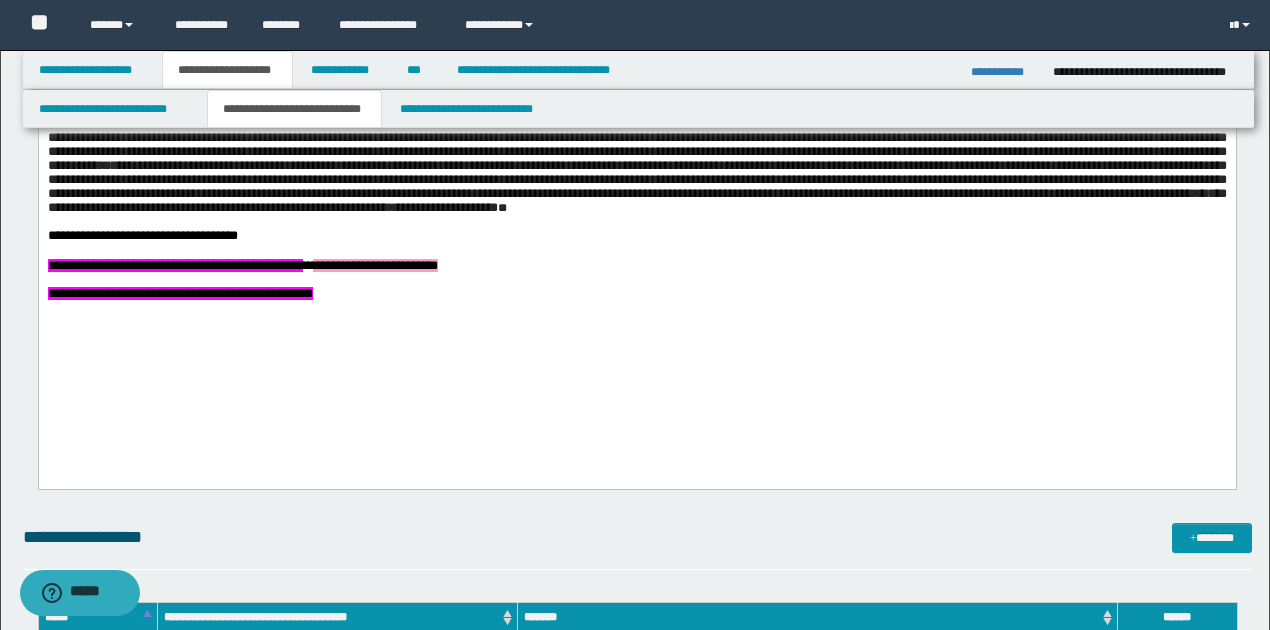 click on "**********" at bounding box center (636, 295) 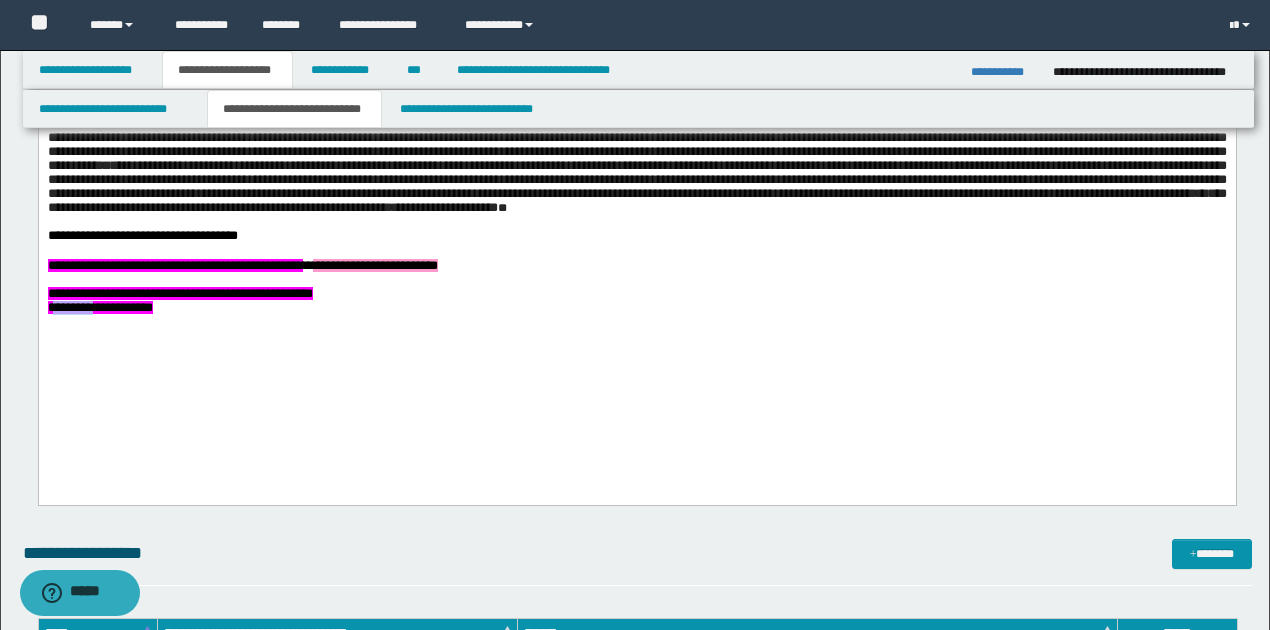 drag, startPoint x: 51, startPoint y: 362, endPoint x: 97, endPoint y: 359, distance: 46.09772 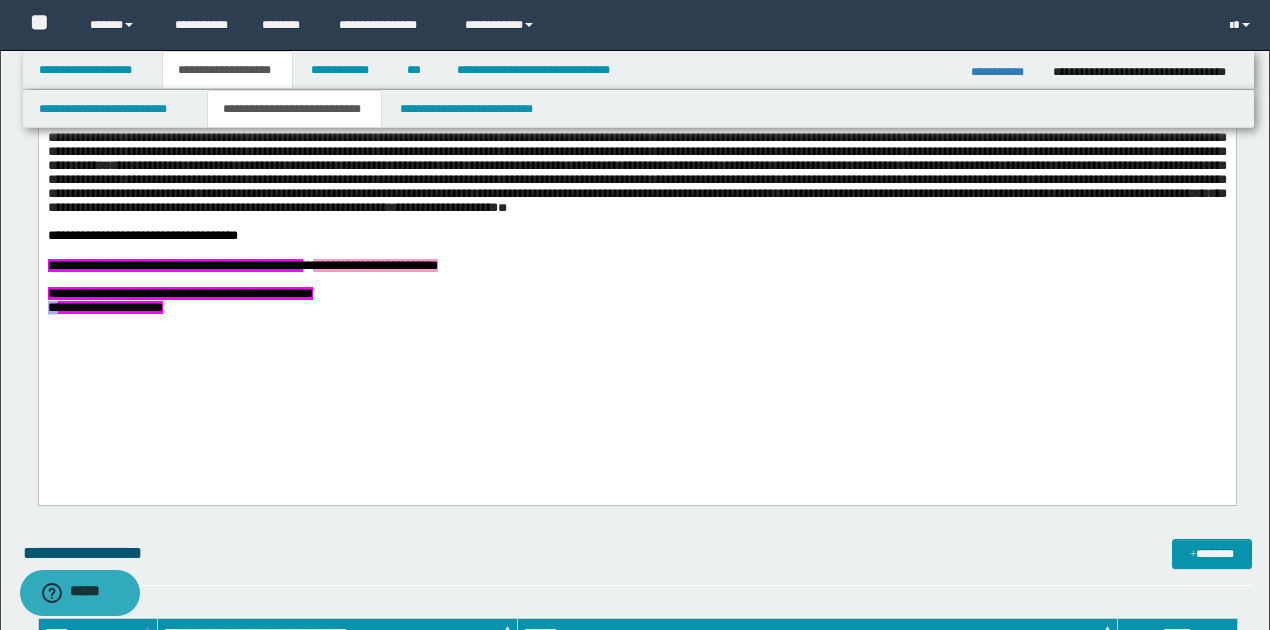 click on "**********" at bounding box center [104, 308] 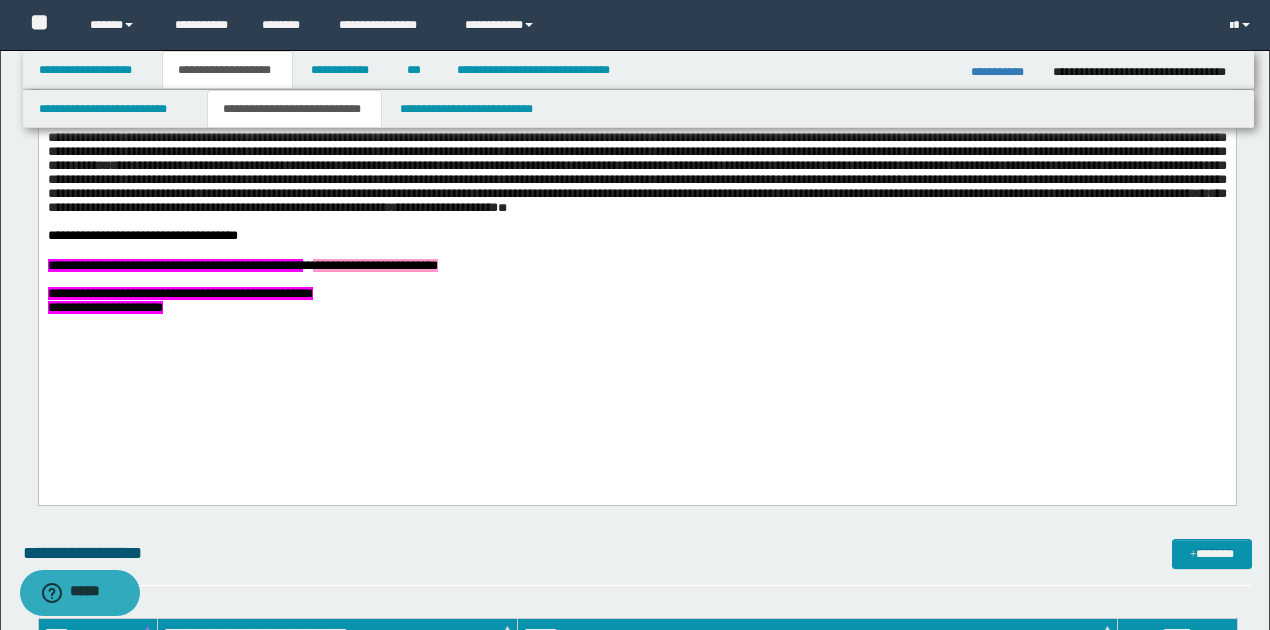 click on "**********" at bounding box center [636, 309] 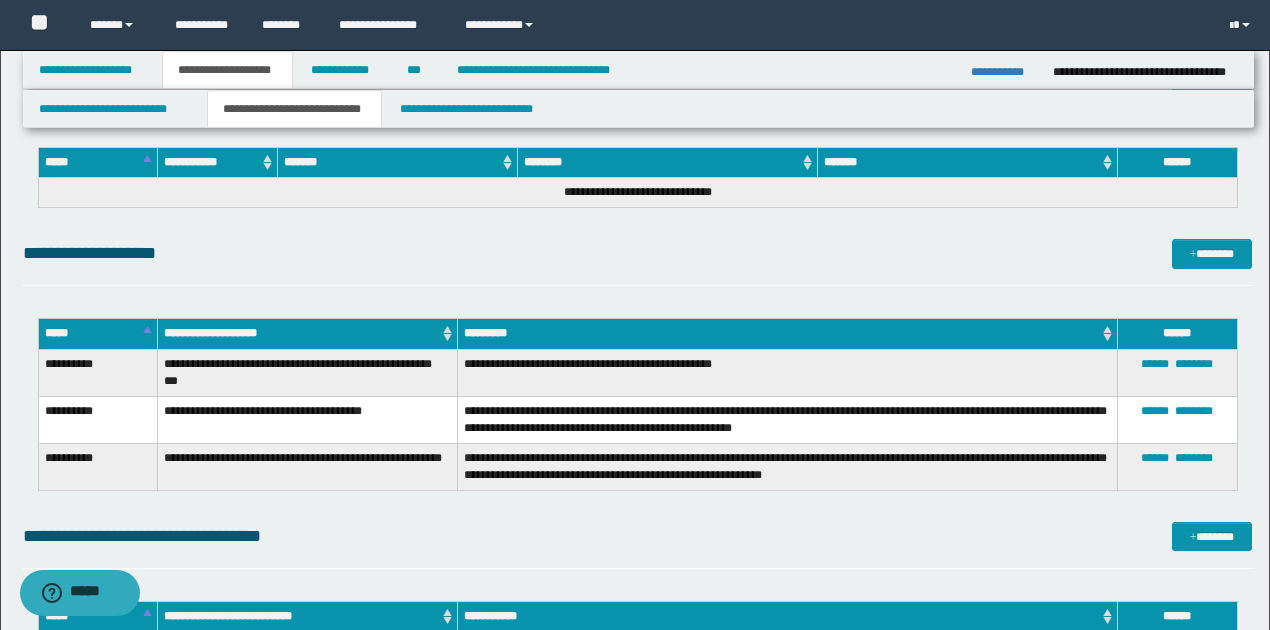 scroll, scrollTop: 2333, scrollLeft: 0, axis: vertical 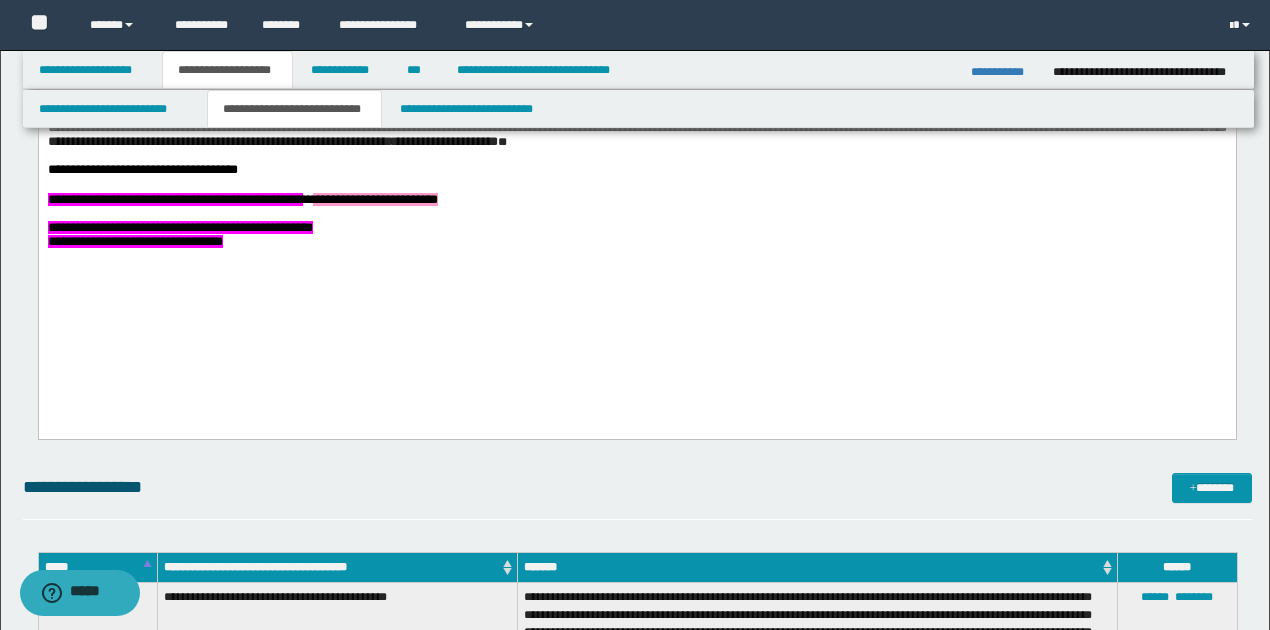 click on "**********" at bounding box center (636, 243) 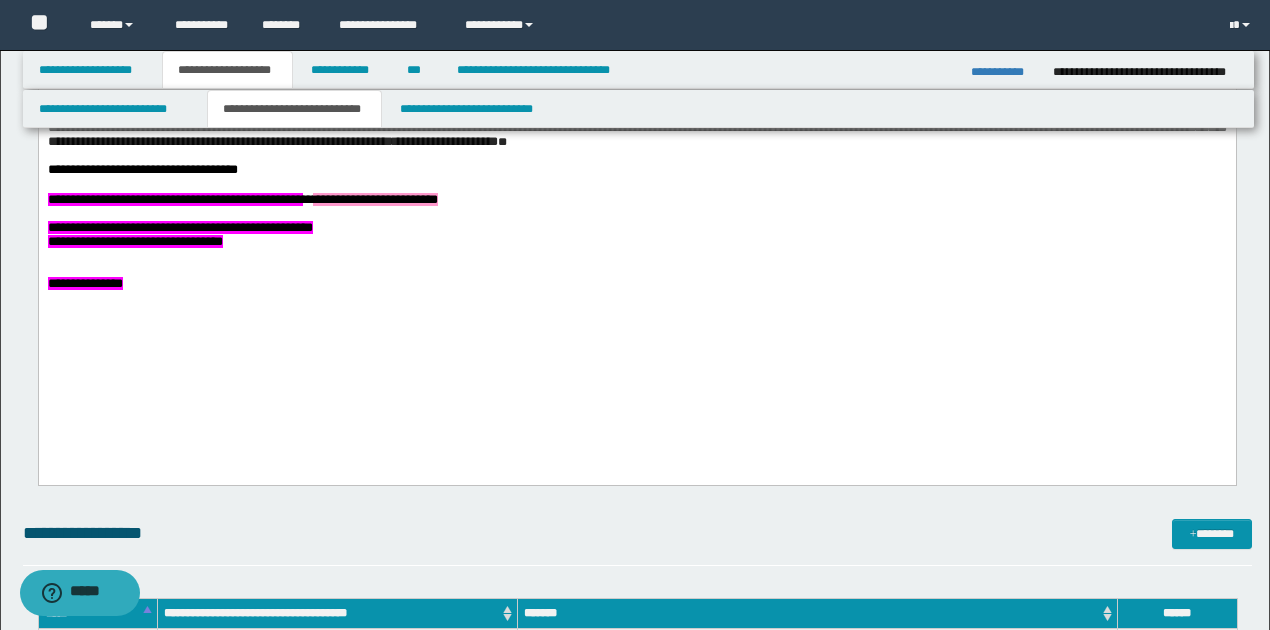 click on "**********" at bounding box center (636, 229) 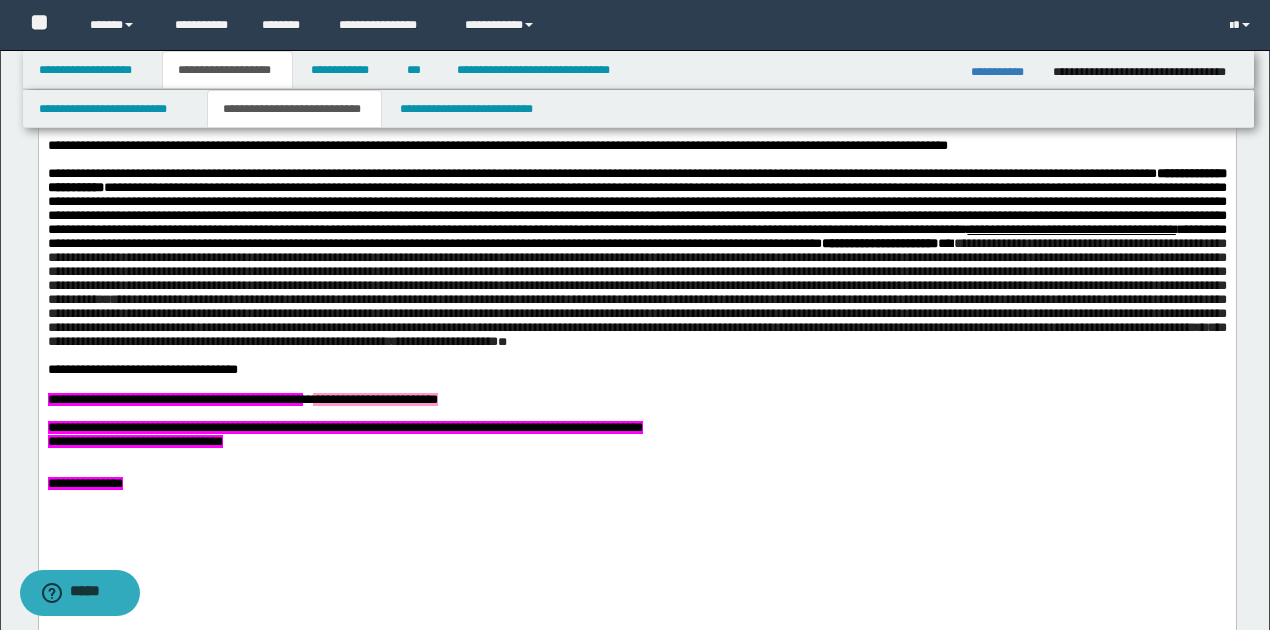 scroll, scrollTop: 933, scrollLeft: 0, axis: vertical 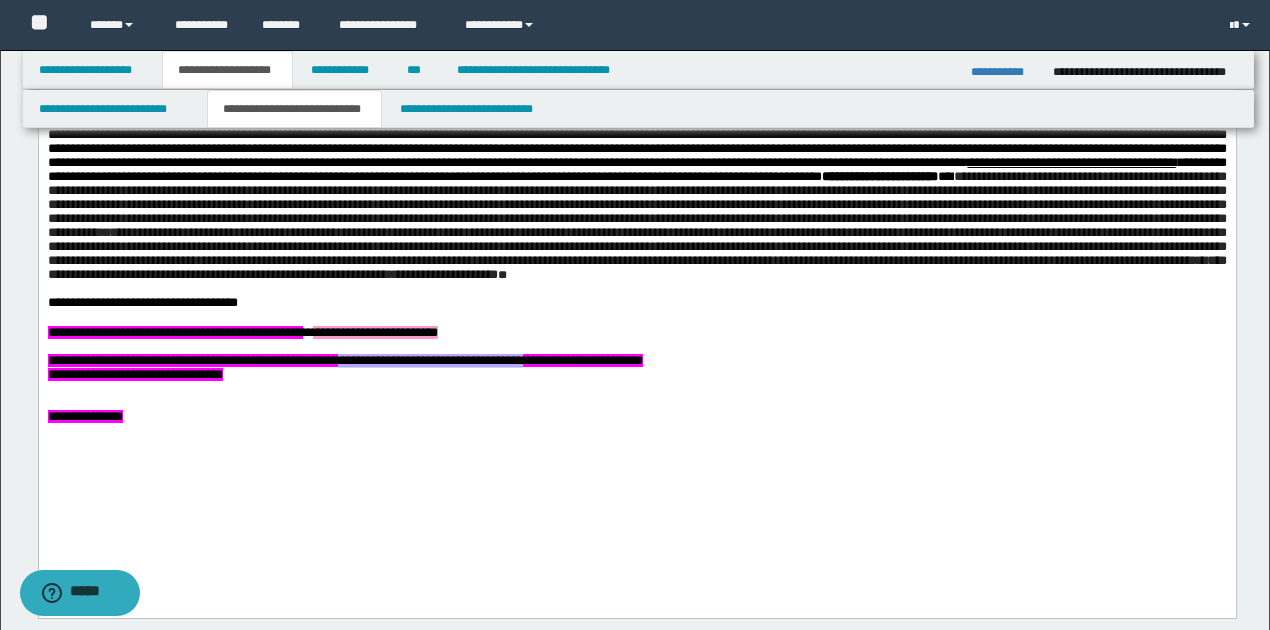 drag, startPoint x: 444, startPoint y: 410, endPoint x: 649, endPoint y: 415, distance: 205.06097 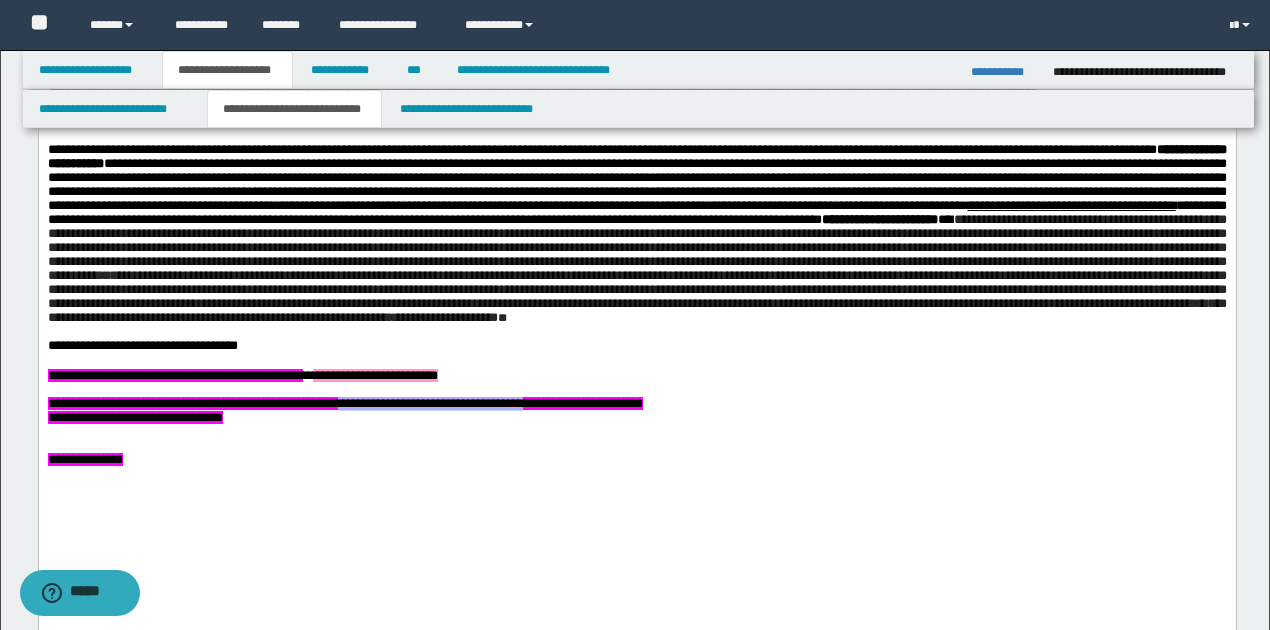 scroll, scrollTop: 866, scrollLeft: 0, axis: vertical 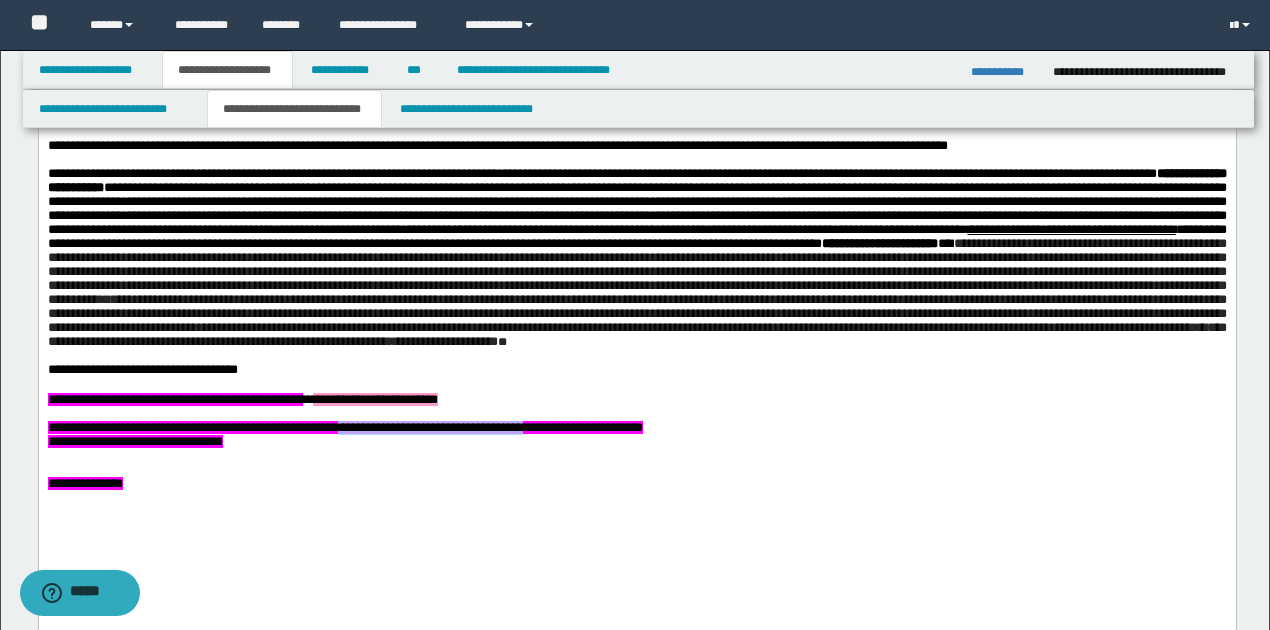 click at bounding box center [636, 456] 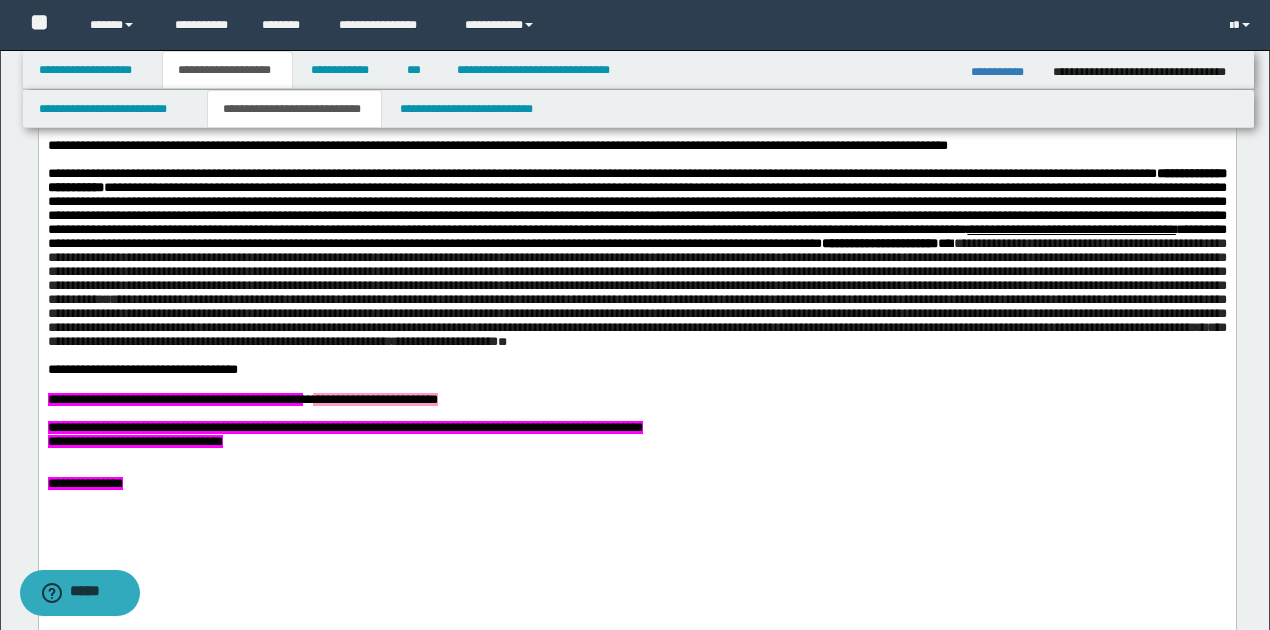 click on "**********" at bounding box center [636, 180] 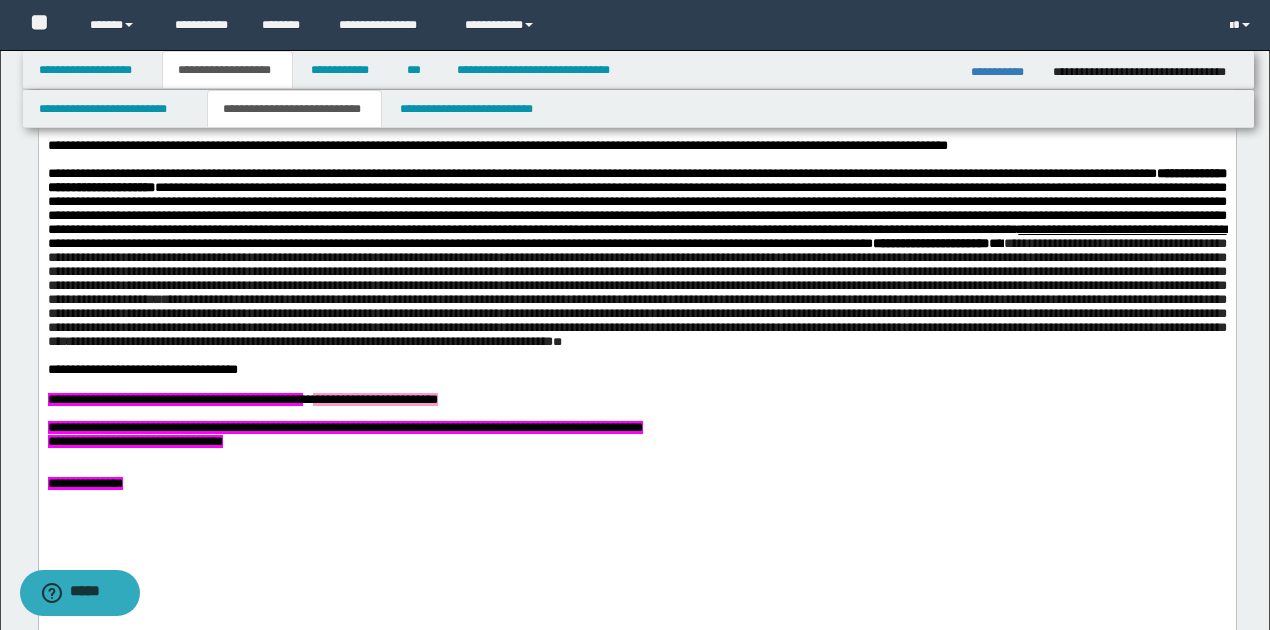 click on "**********" at bounding box center (636, 180) 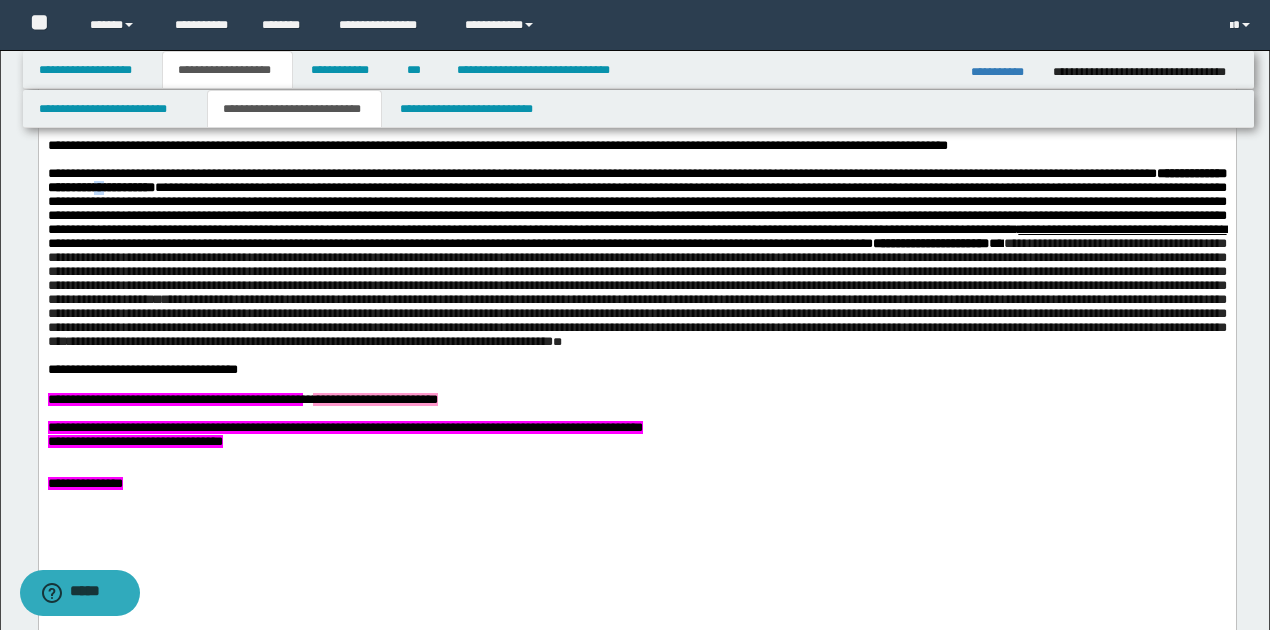 drag, startPoint x: 185, startPoint y: 192, endPoint x: 195, endPoint y: 194, distance: 10.198039 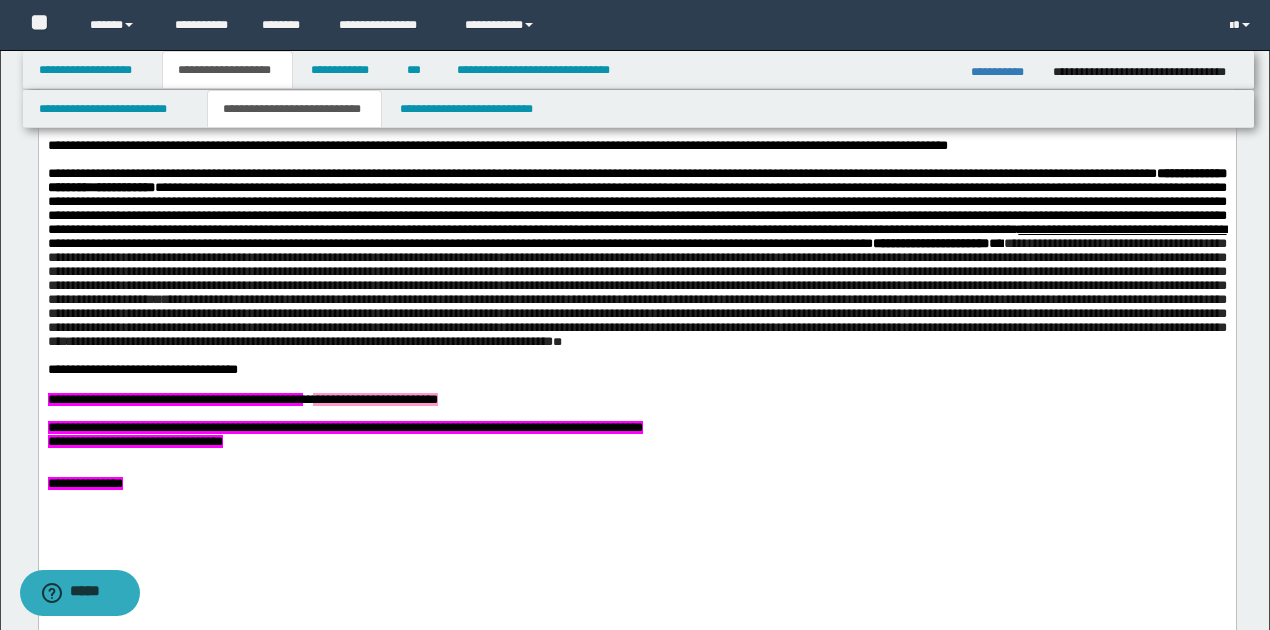 click on "**********" at bounding box center (636, 180) 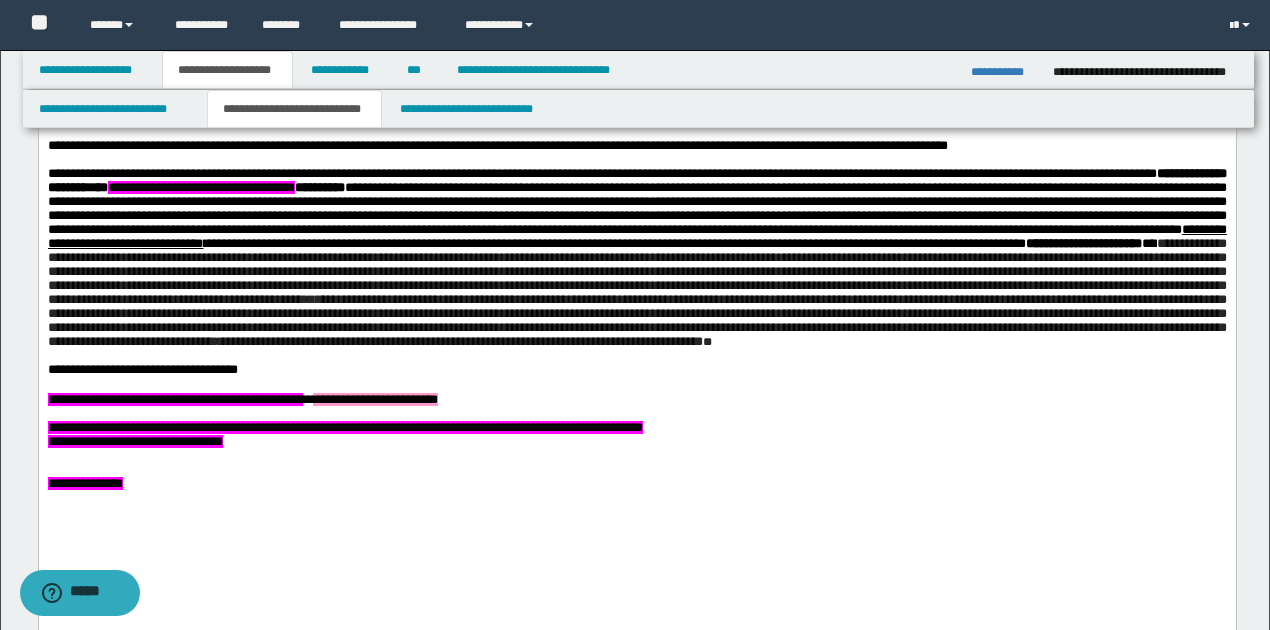 click on "**********" at bounding box center [636, 180] 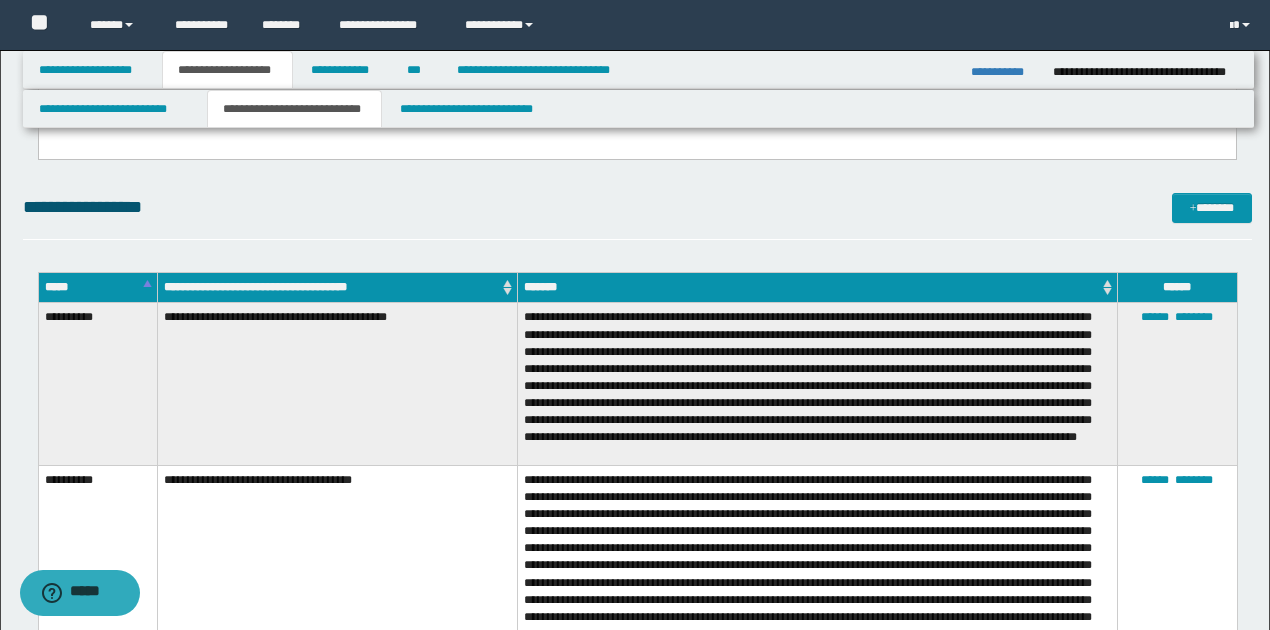 scroll, scrollTop: 1400, scrollLeft: 0, axis: vertical 